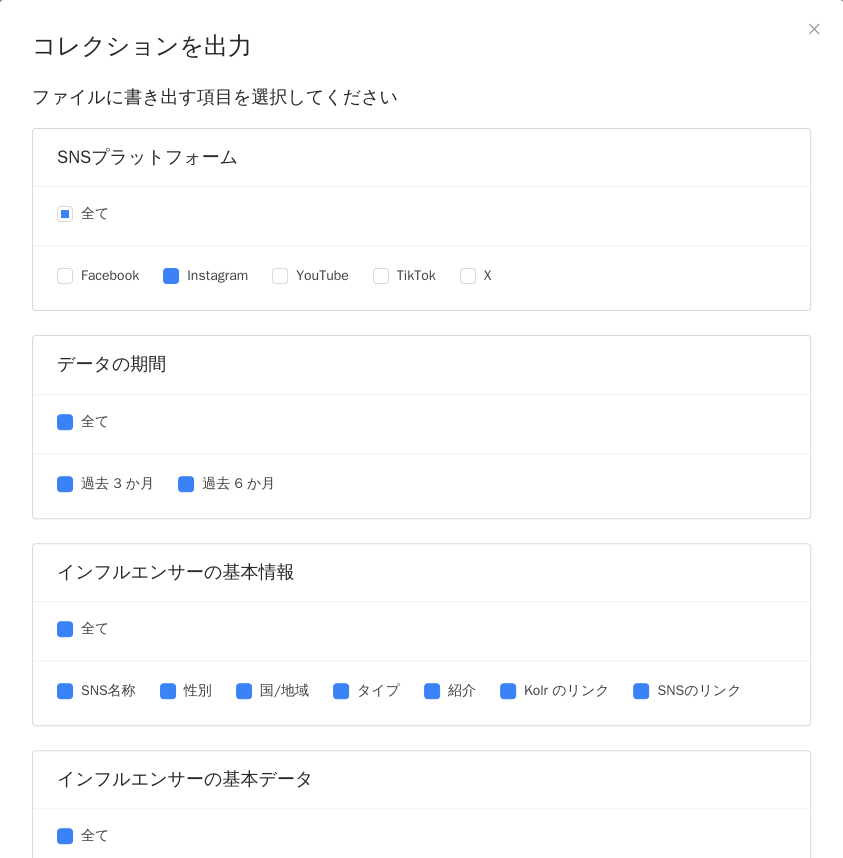 scroll, scrollTop: 363, scrollLeft: 0, axis: vertical 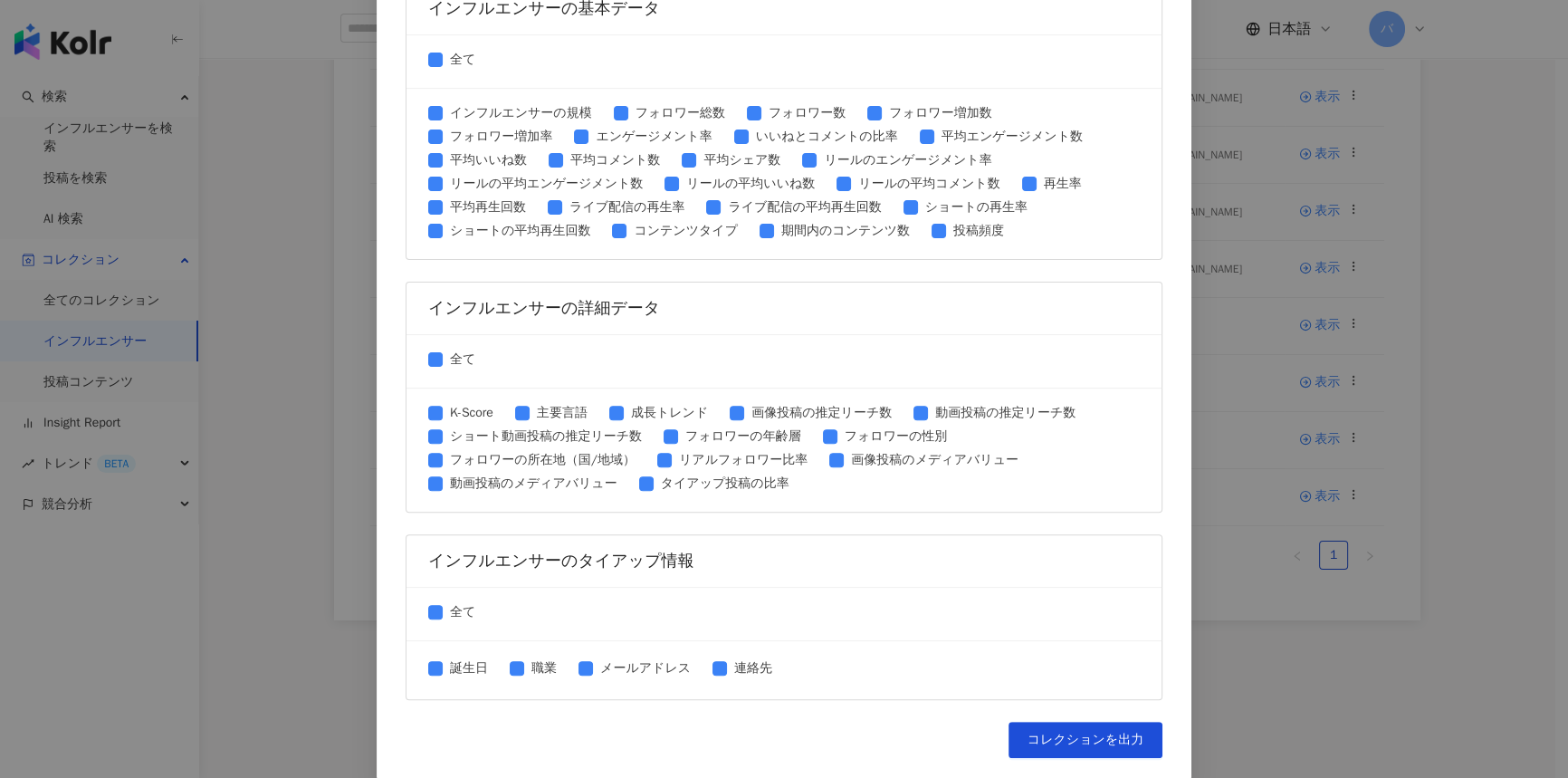 click on "コレクションを出力 ファイルに書き出す項目を選択してください SNSプラットフォーム 全て Facebook Instagram YouTube TikTok X データの期間 全て 過去 3 か月 過去 6 か月 インフルエンサーの基本情報 全て SNS名称 性別 国/地域 タイプ 紹介 Kolr のリンク SNSのリンク インフルエンサーの基本データ 全て インフルエンサーの規模 フォロワー総数 フォロワー数 フォロワー増加数 フォロワー増加率 エンゲージメント率 いいねとコメントの比率 平均エンゲージメント数 平均いいね数 平均コメント数 平均シェア数 リールのエンゲージメント率 リールの平均エンゲージメント数 リールの平均いいね数 リールの平均コメント数 再生率 平均再生回数 ライブ配信の再生率 ライブ配信の平均再生回数 ショートの再生率 ショートの平均再生回数 コンテンツタイプ 投稿頻度 全て" at bounding box center (784, 389) 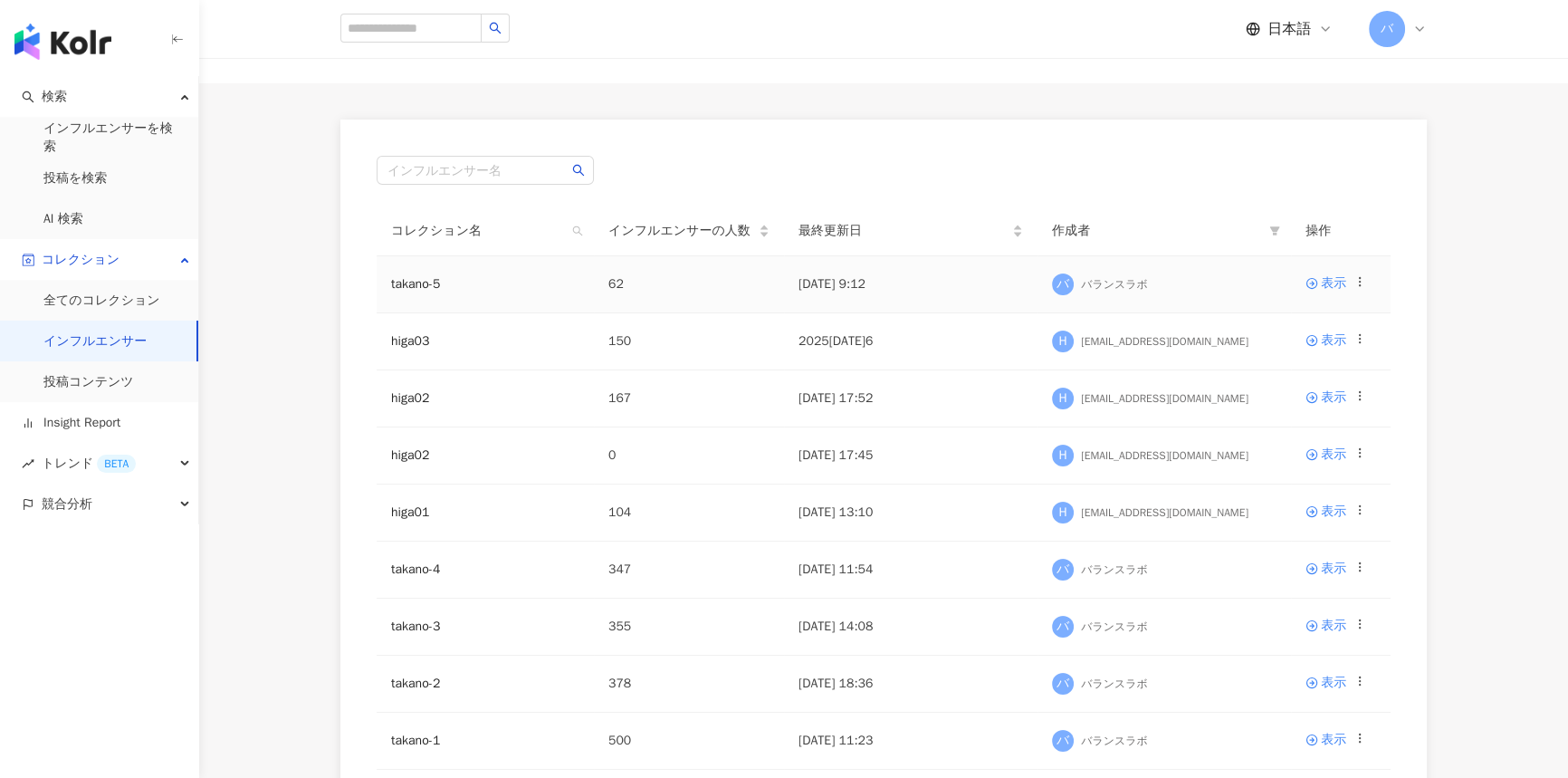 scroll, scrollTop: 164, scrollLeft: 0, axis: vertical 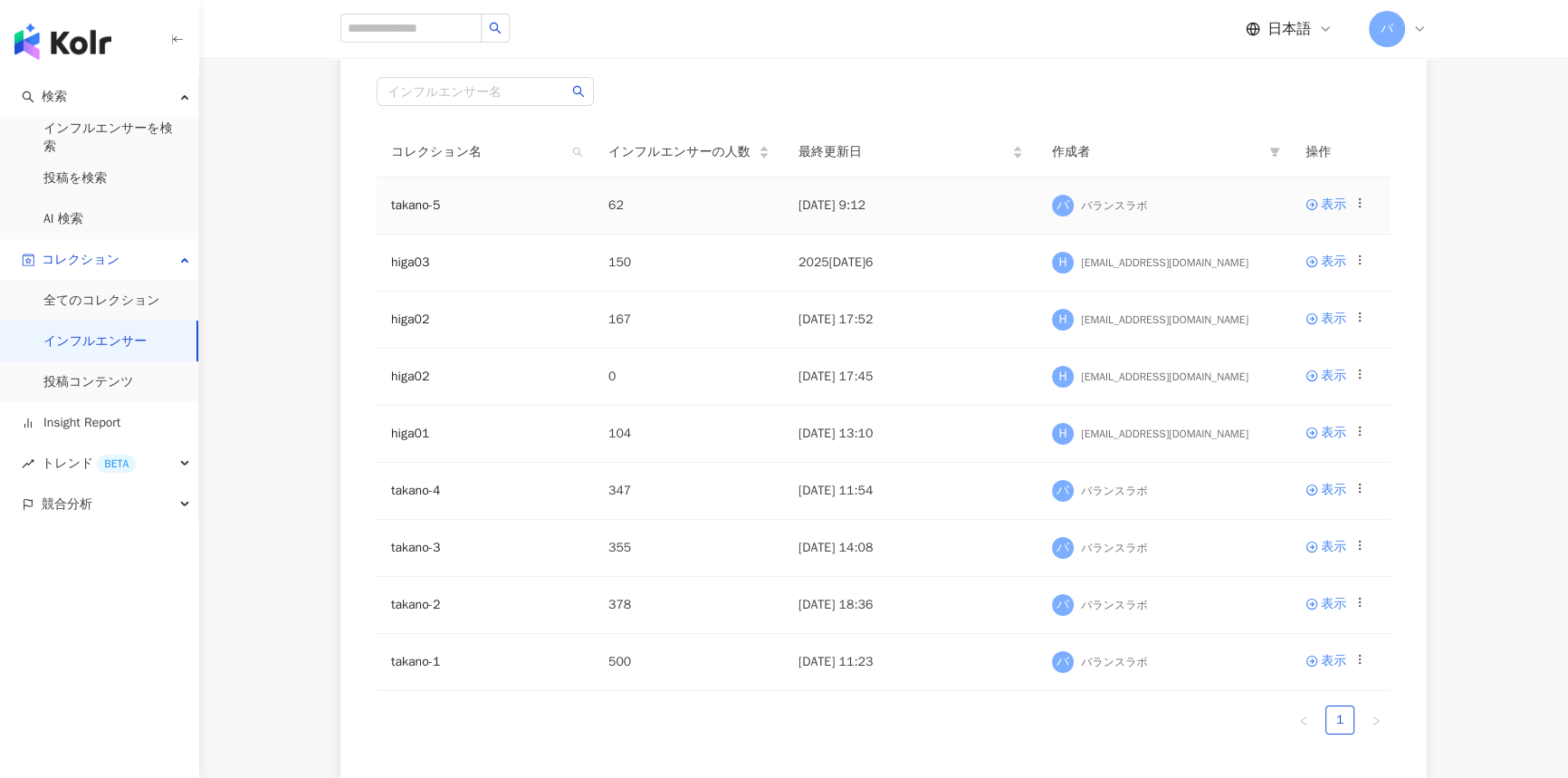 click on "表示" at bounding box center (1341, 206) 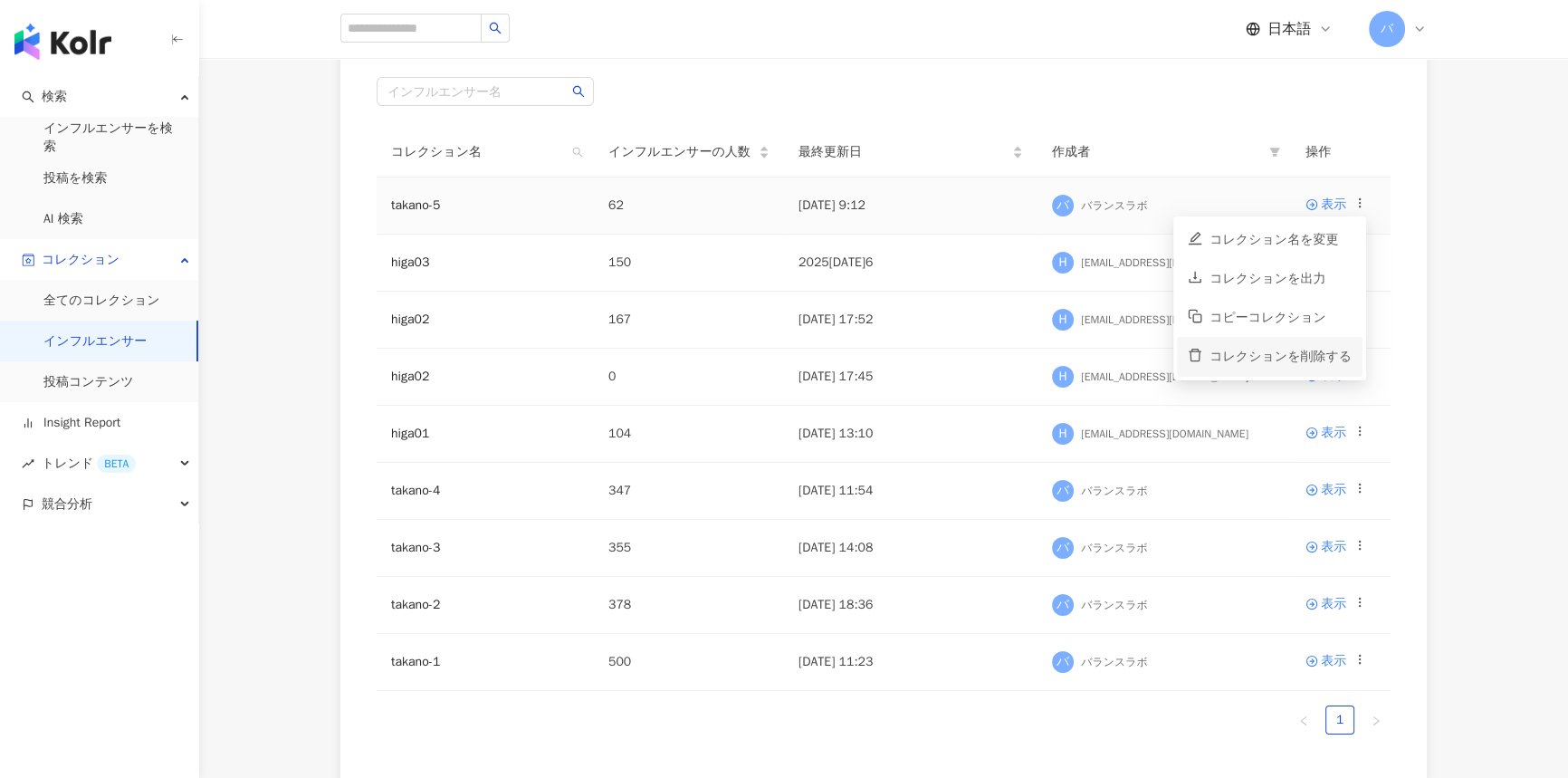 click on "コレクションを削除する" at bounding box center (1280, 357) 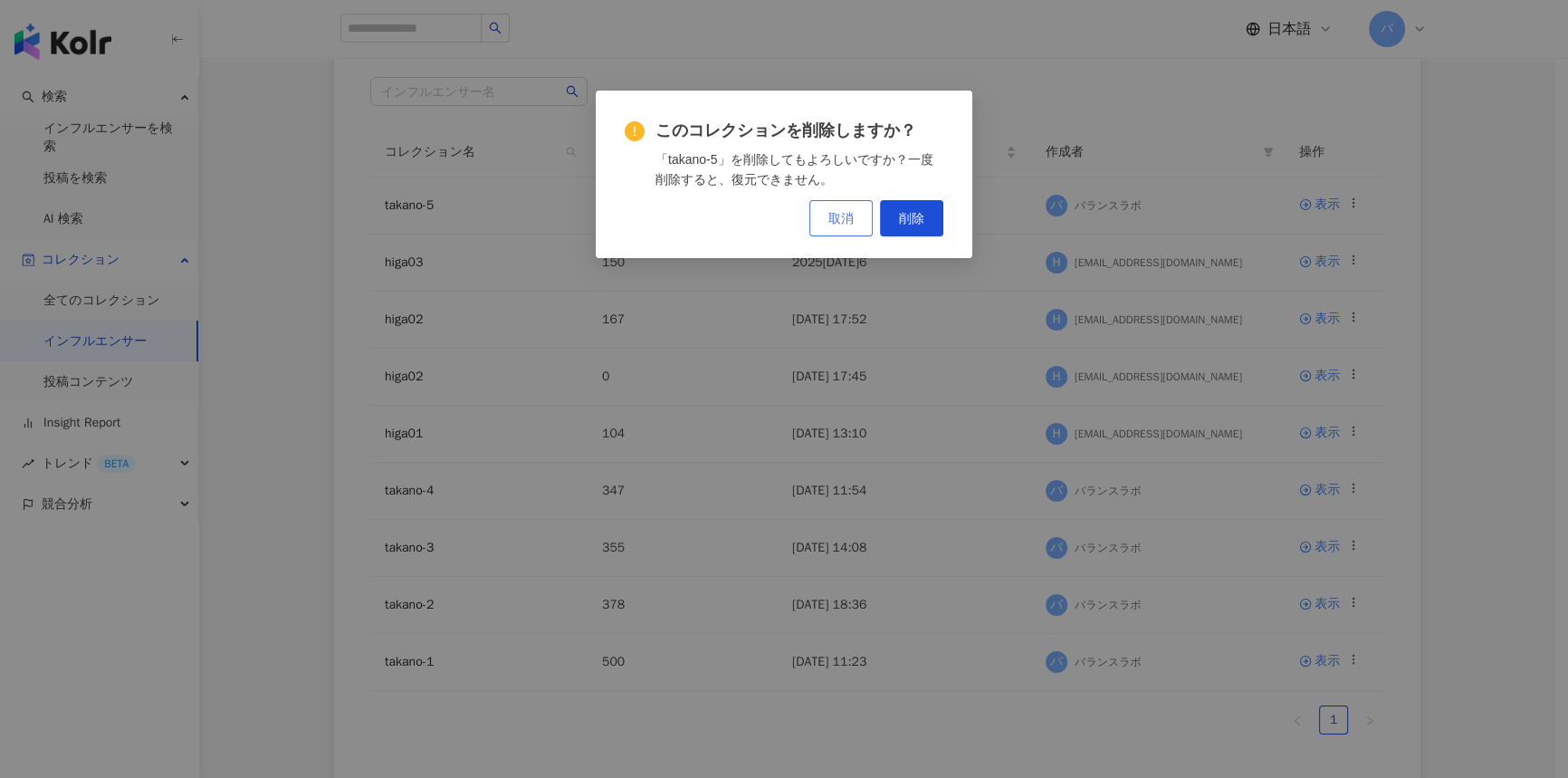 click on "取消" at bounding box center (841, 218) 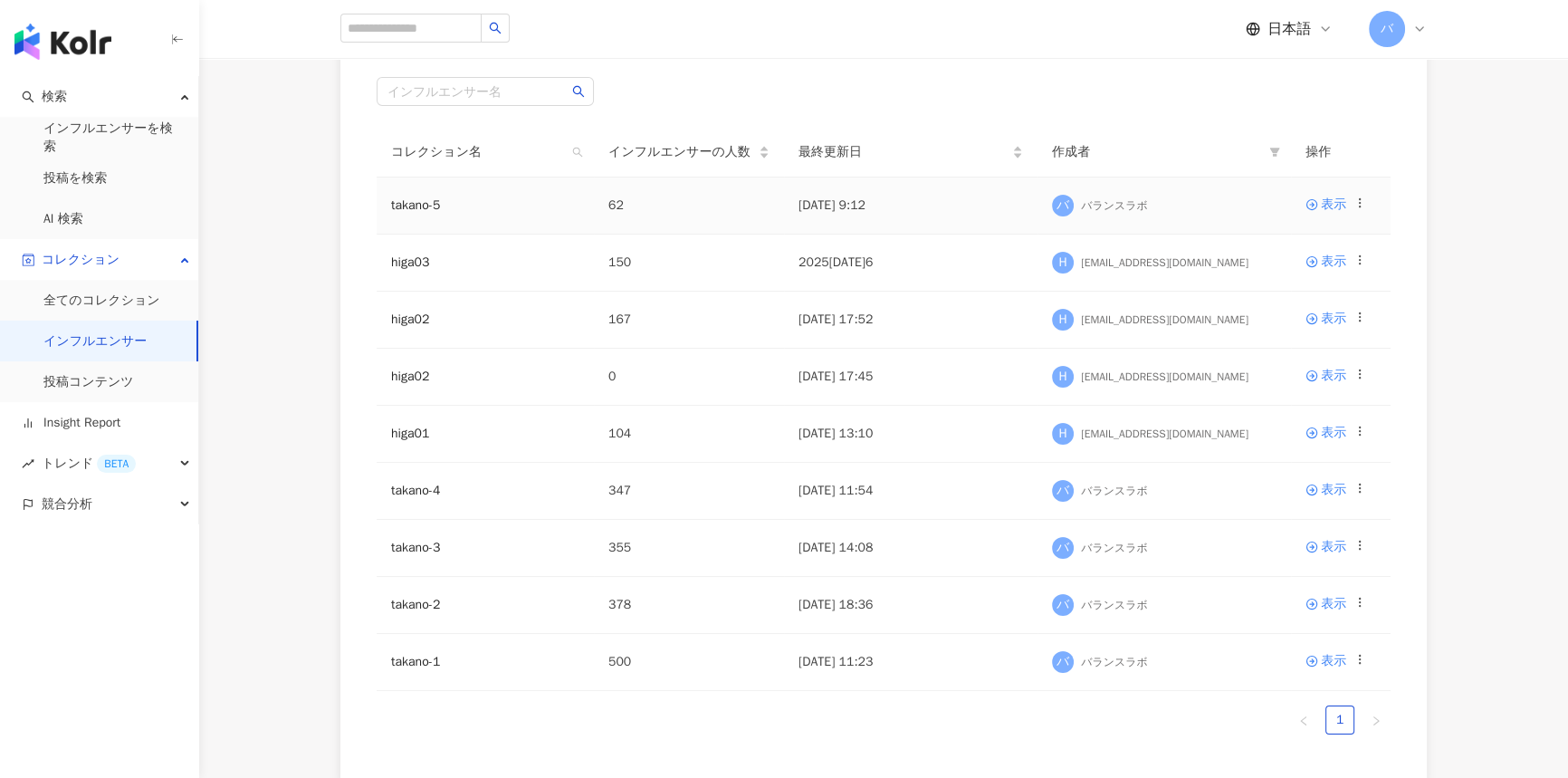 click 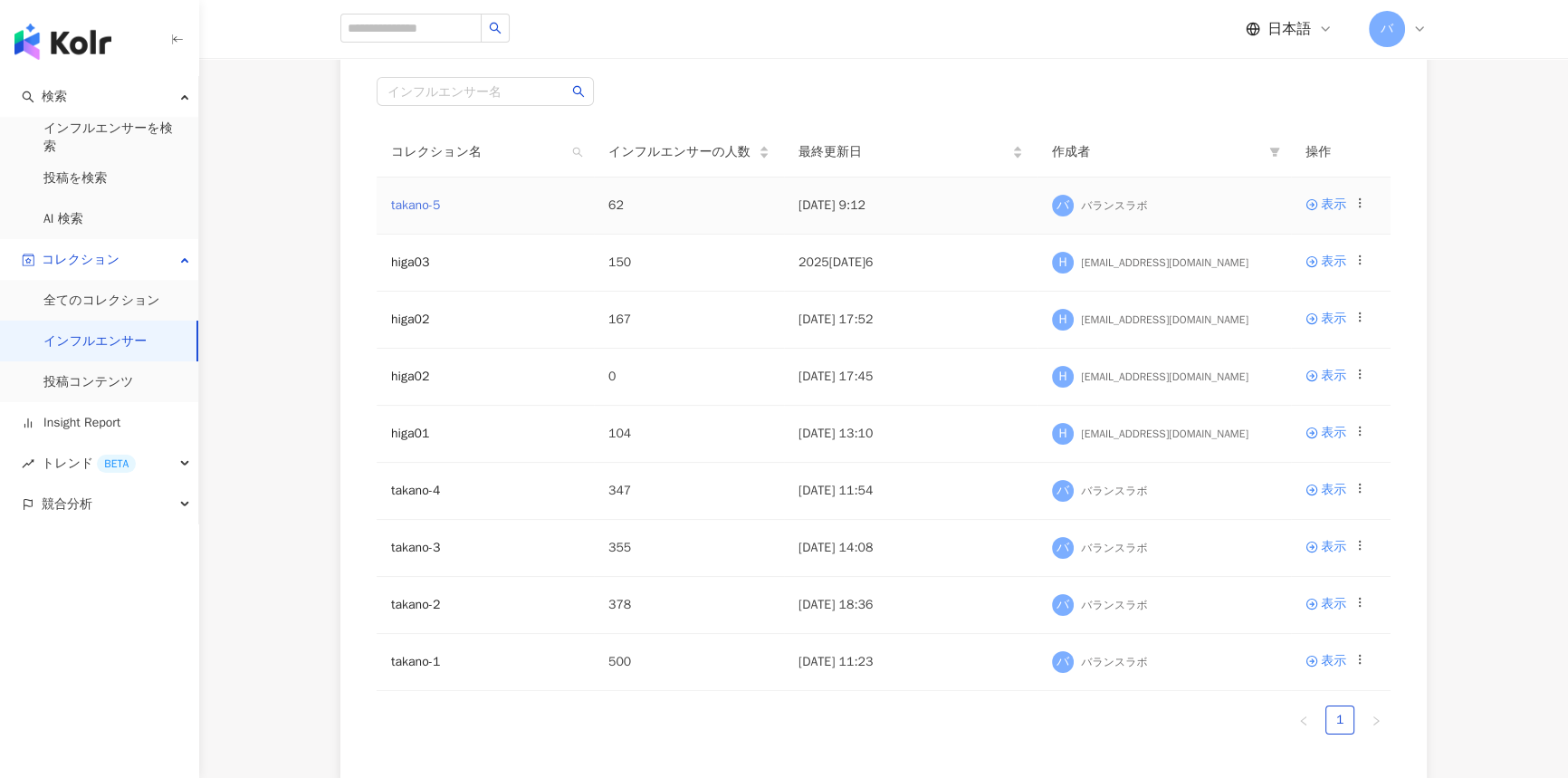 click on "takano-5" at bounding box center (416, 205) 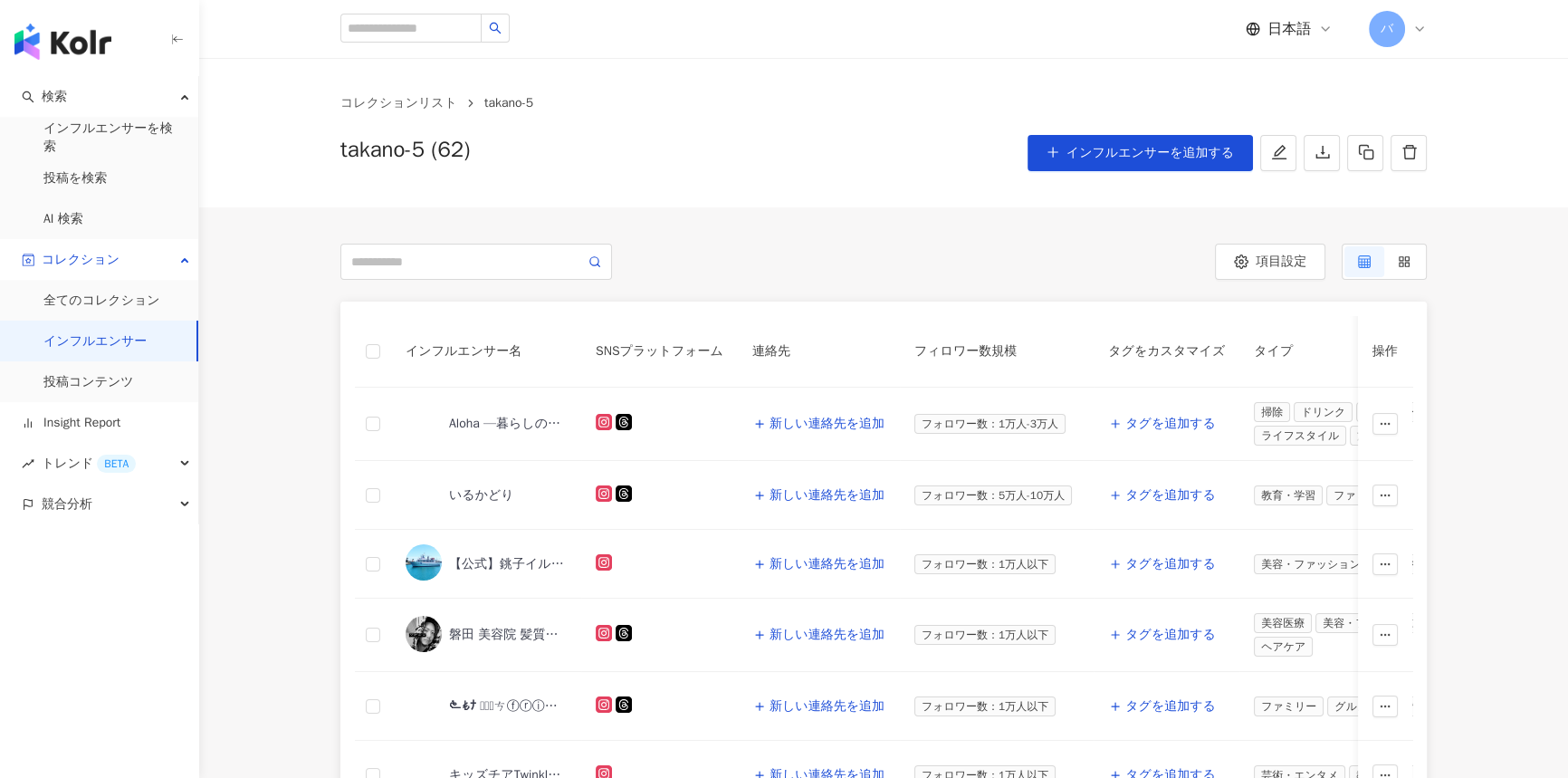 scroll, scrollTop: 0, scrollLeft: 0, axis: both 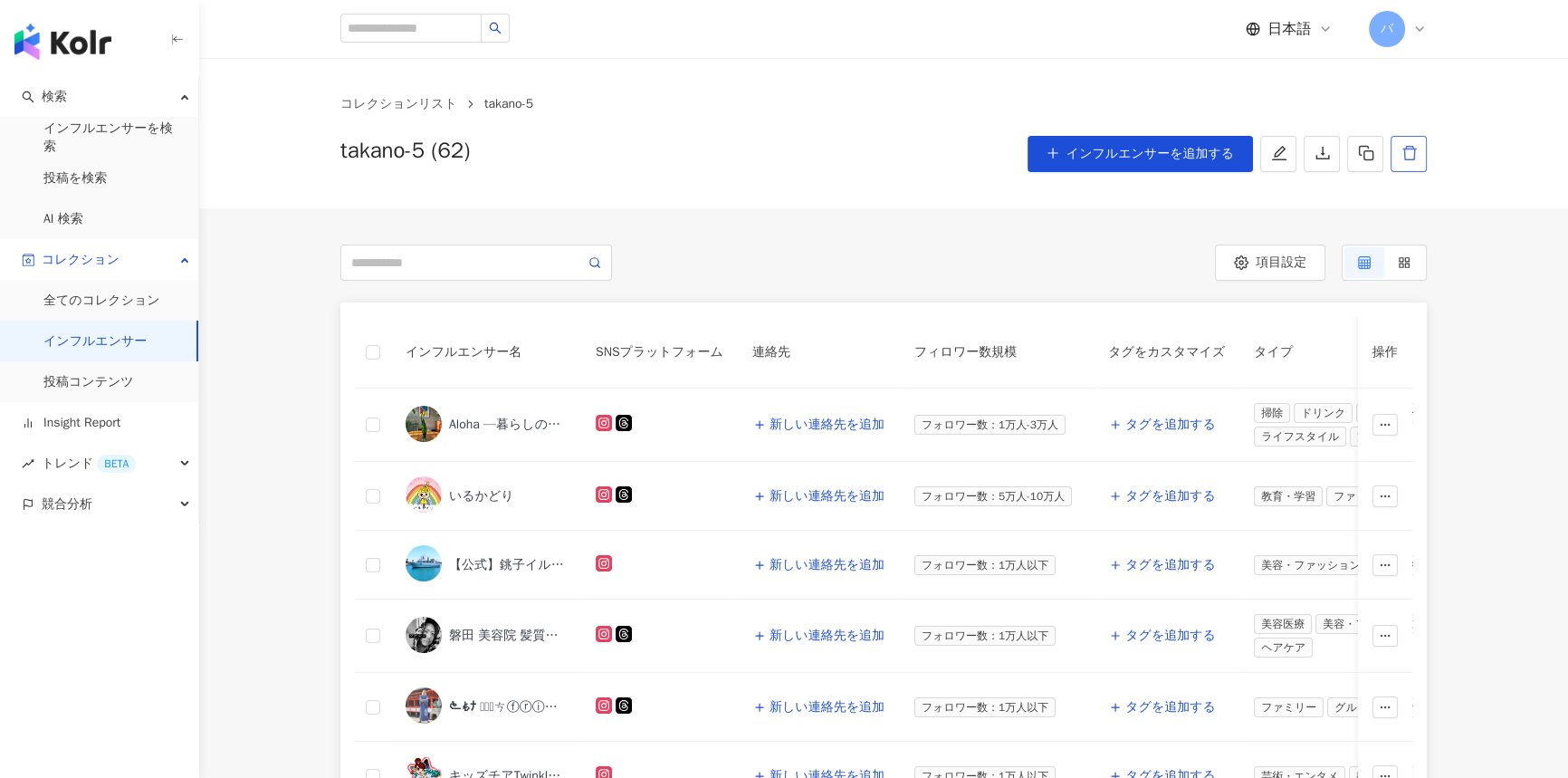 click at bounding box center (1409, 154) 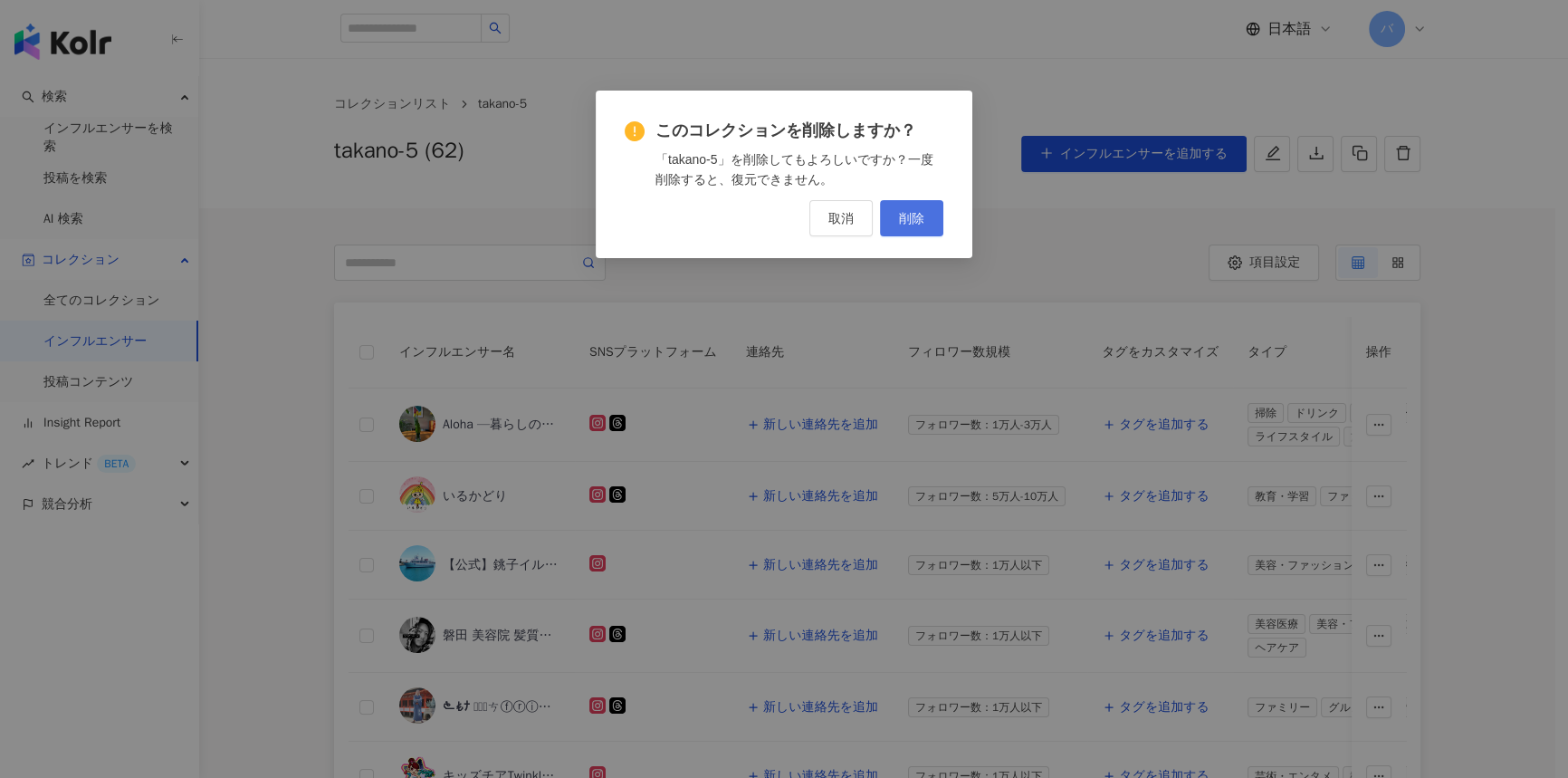 click on "削除" at bounding box center (912, 218) 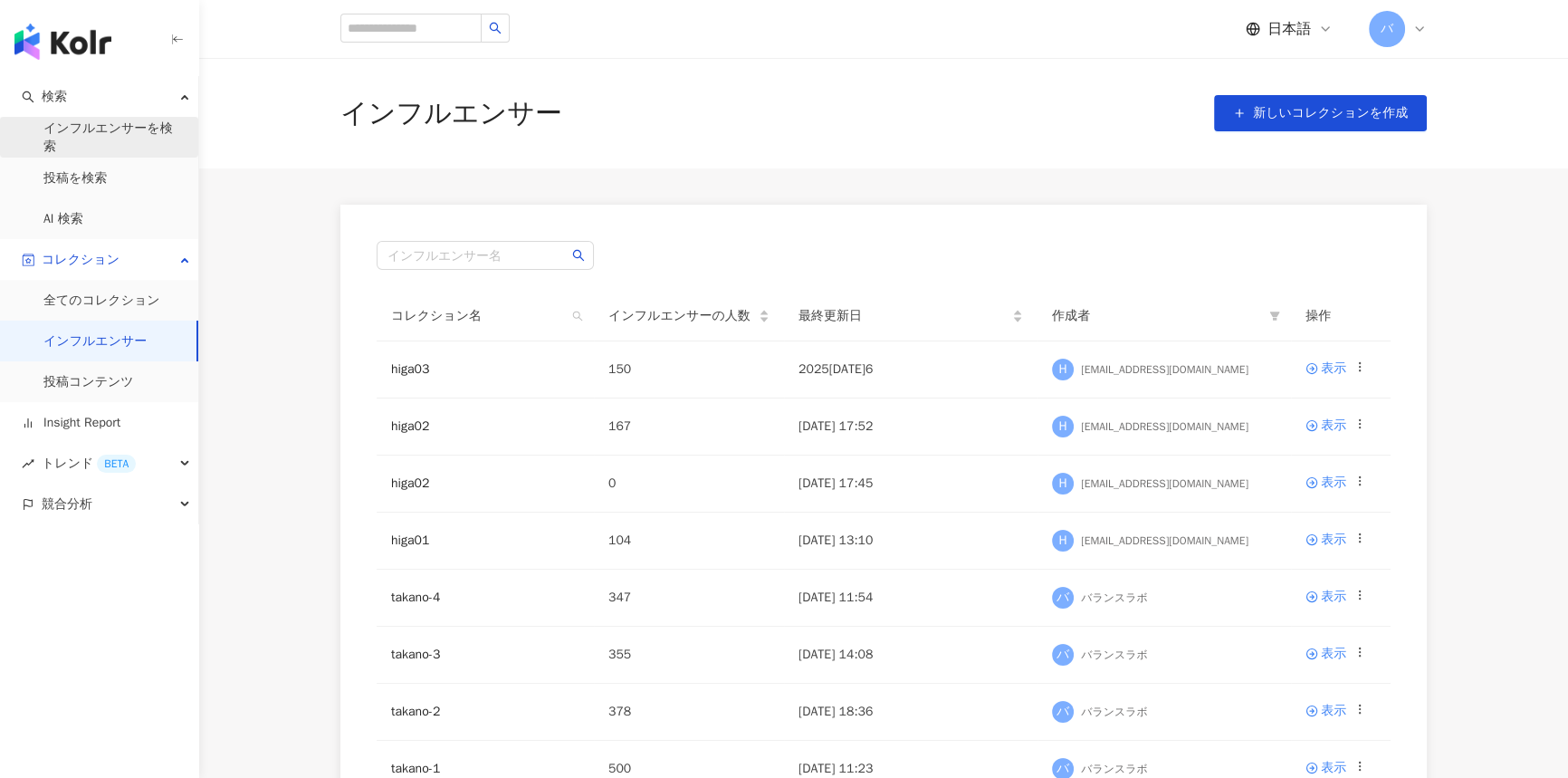 click on "インフルエンサーを検索" at bounding box center [113, 137] 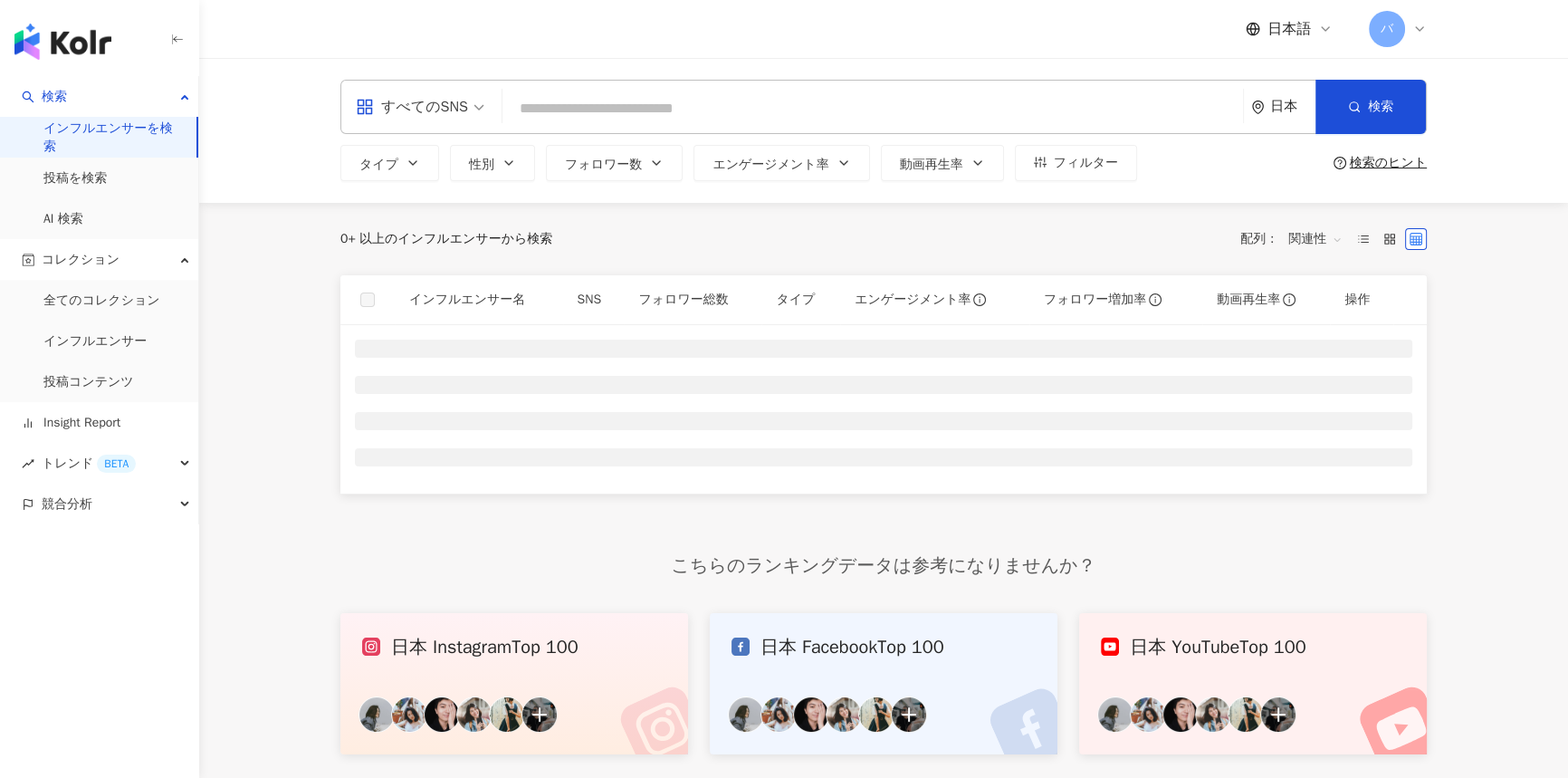 click on "すべてのSNS" at bounding box center [412, 107] 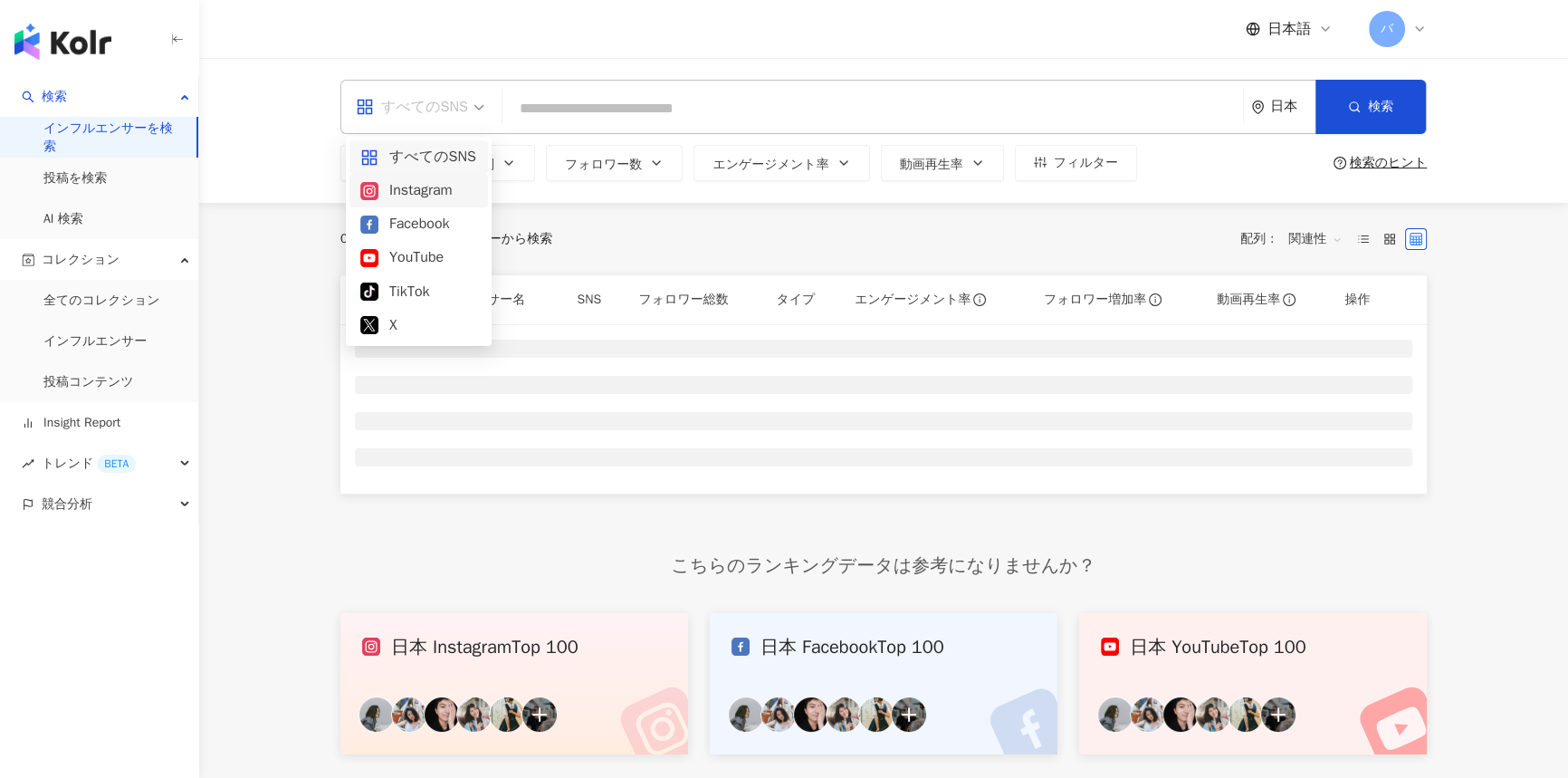 click on "Instagram" at bounding box center [418, 190] 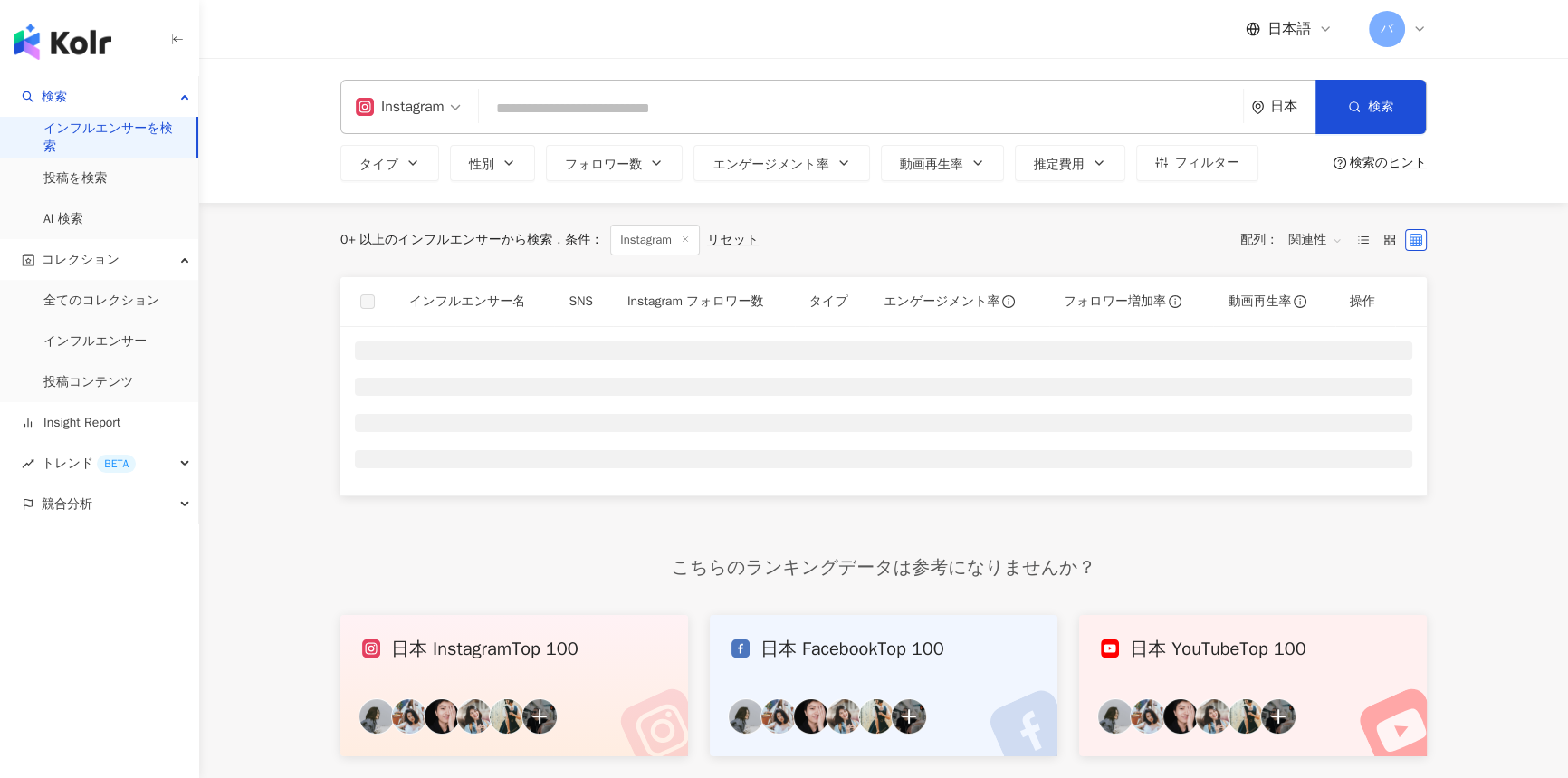 click at bounding box center [861, 109] 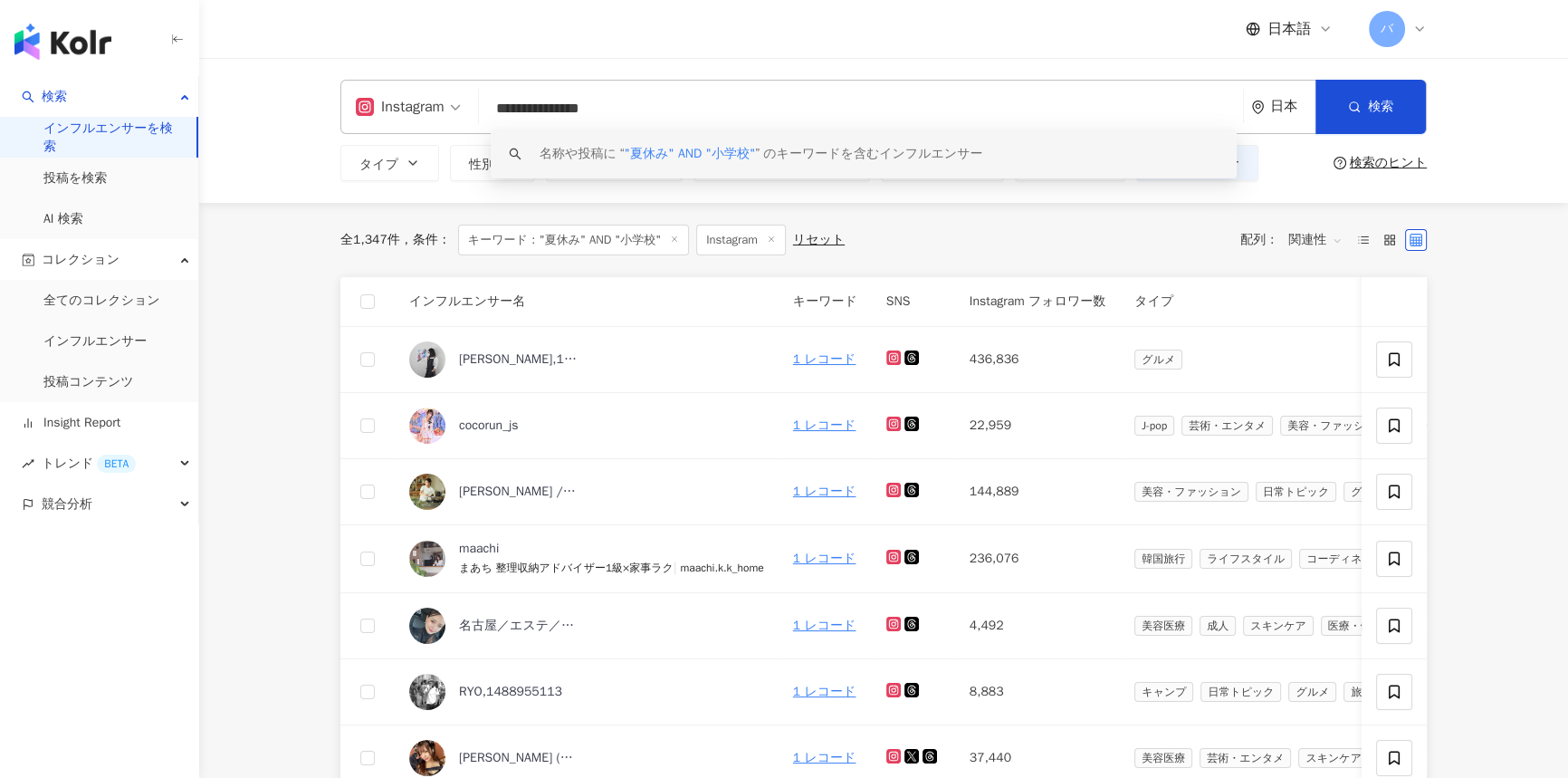 type on "**********" 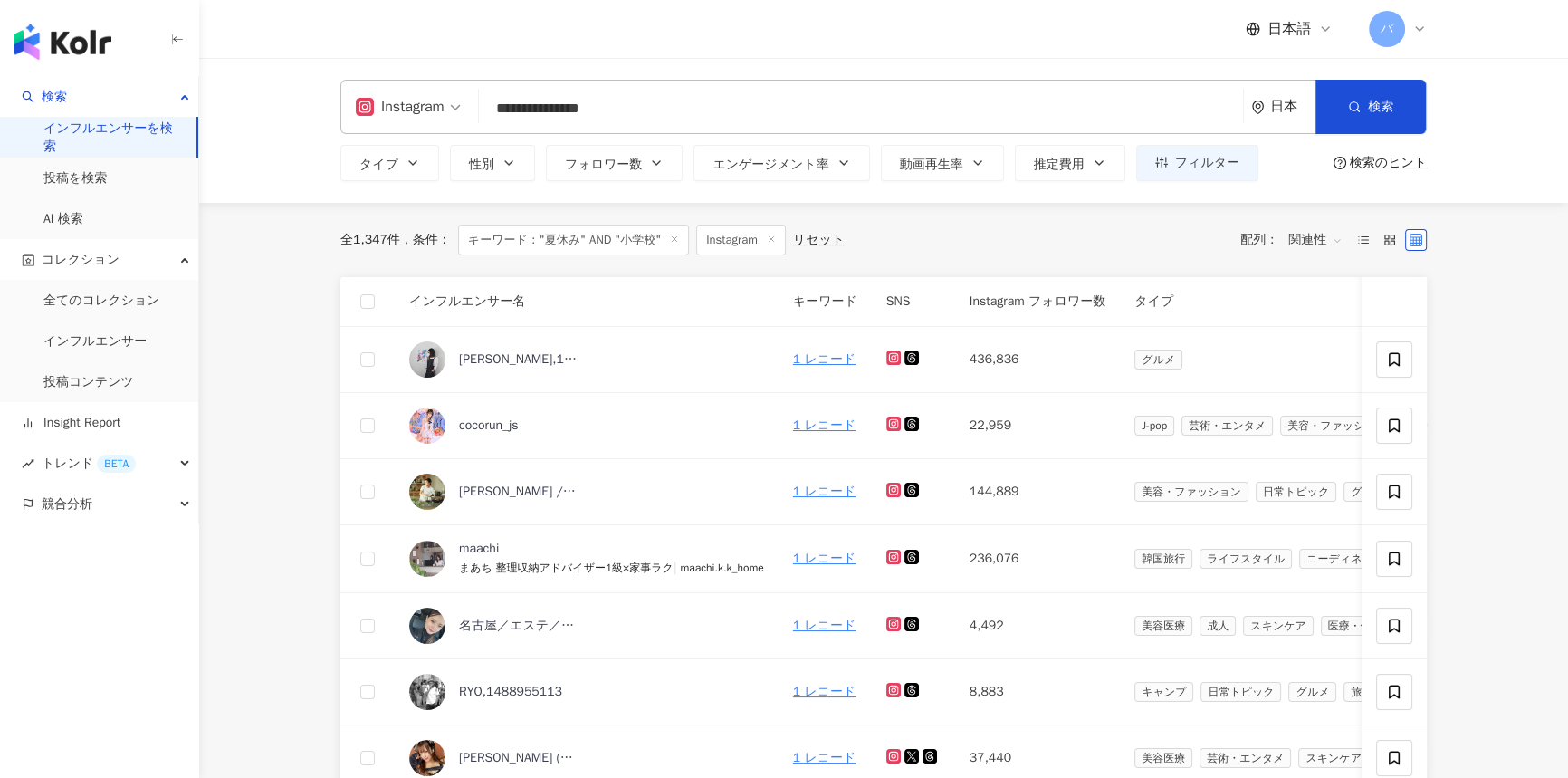 click on "**********" at bounding box center [884, 835] 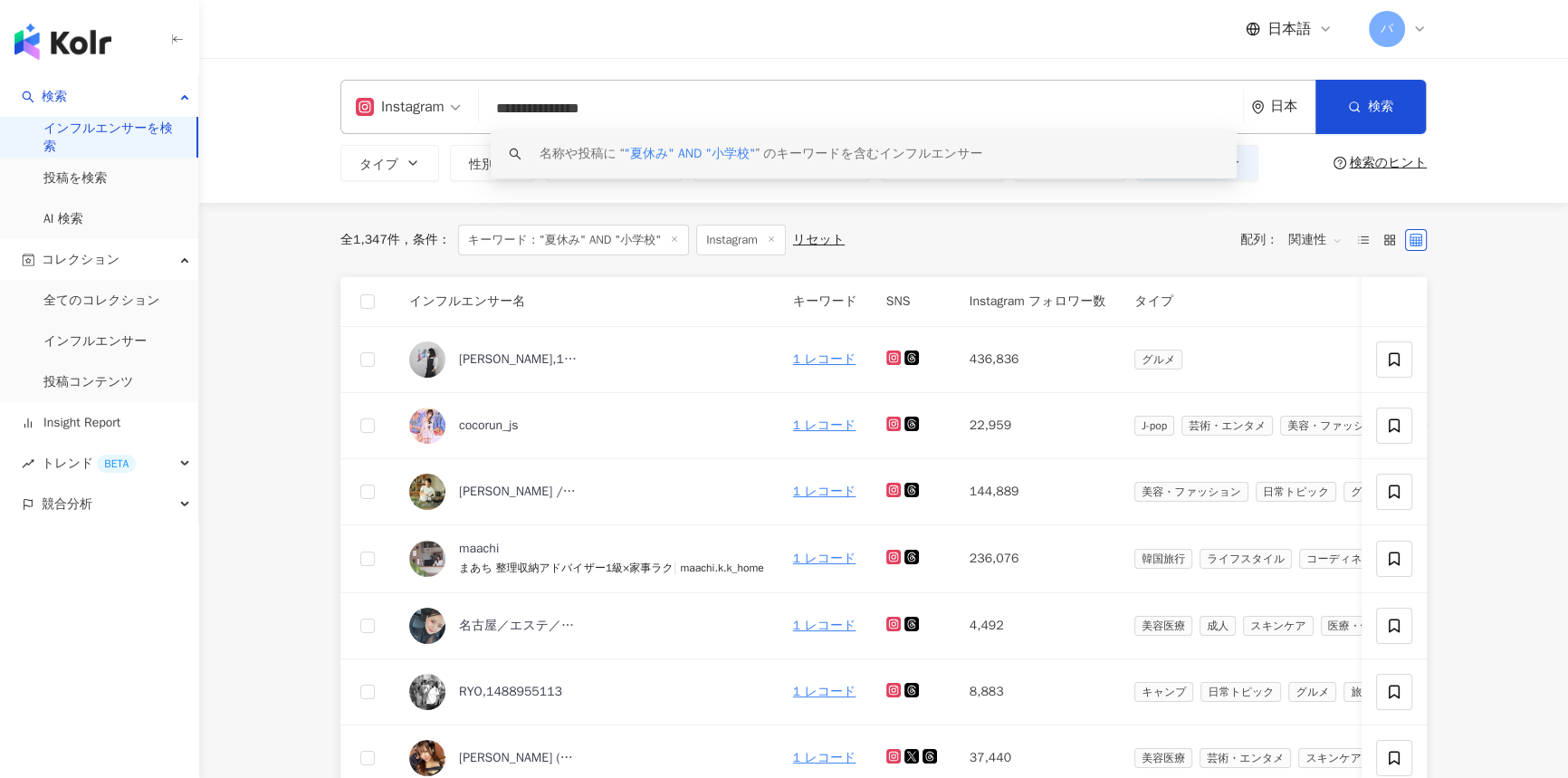 drag, startPoint x: 671, startPoint y: 103, endPoint x: 434, endPoint y: 99, distance: 237.0338 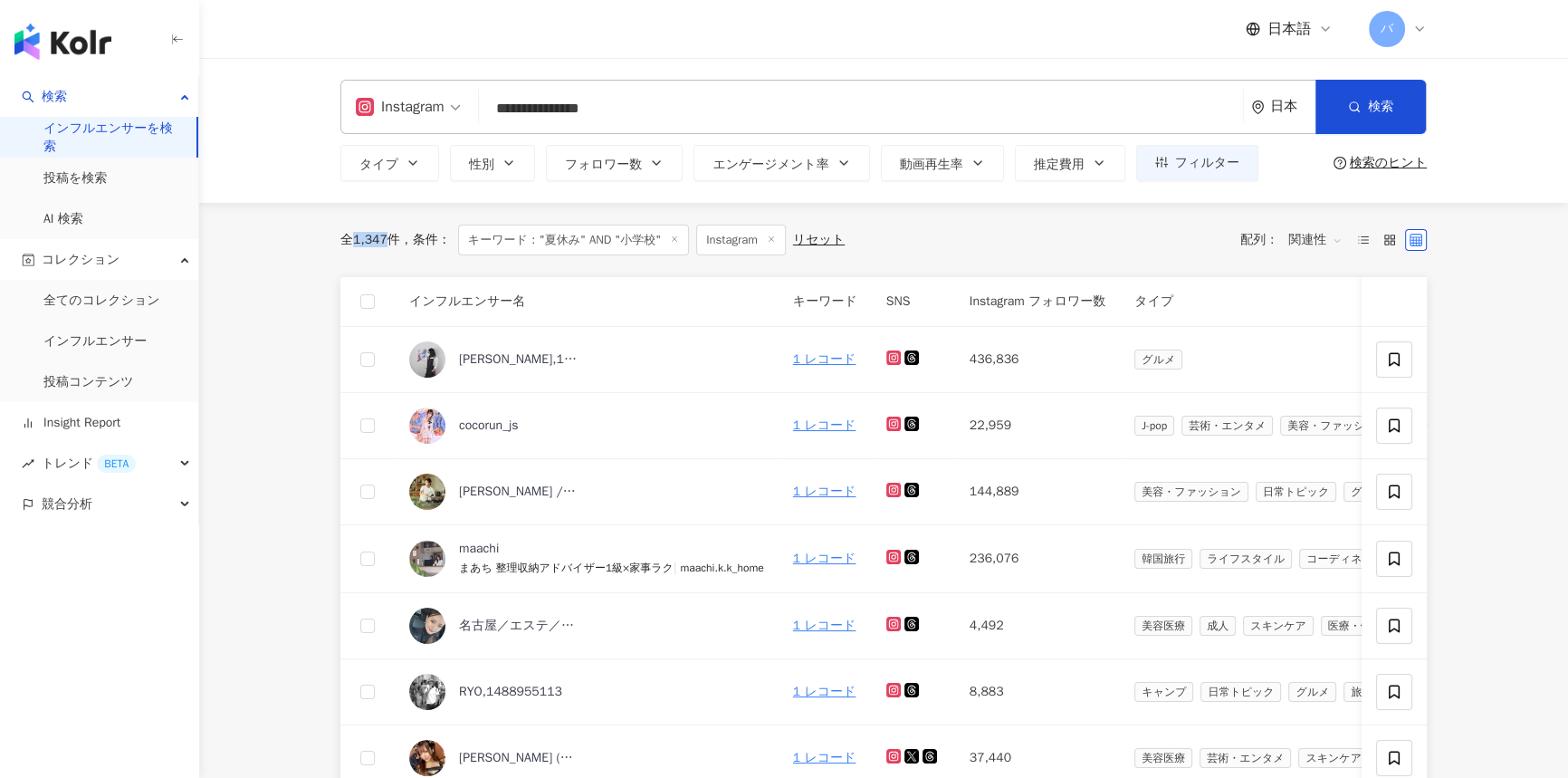 drag, startPoint x: 356, startPoint y: 241, endPoint x: 390, endPoint y: 239, distance: 34.058773 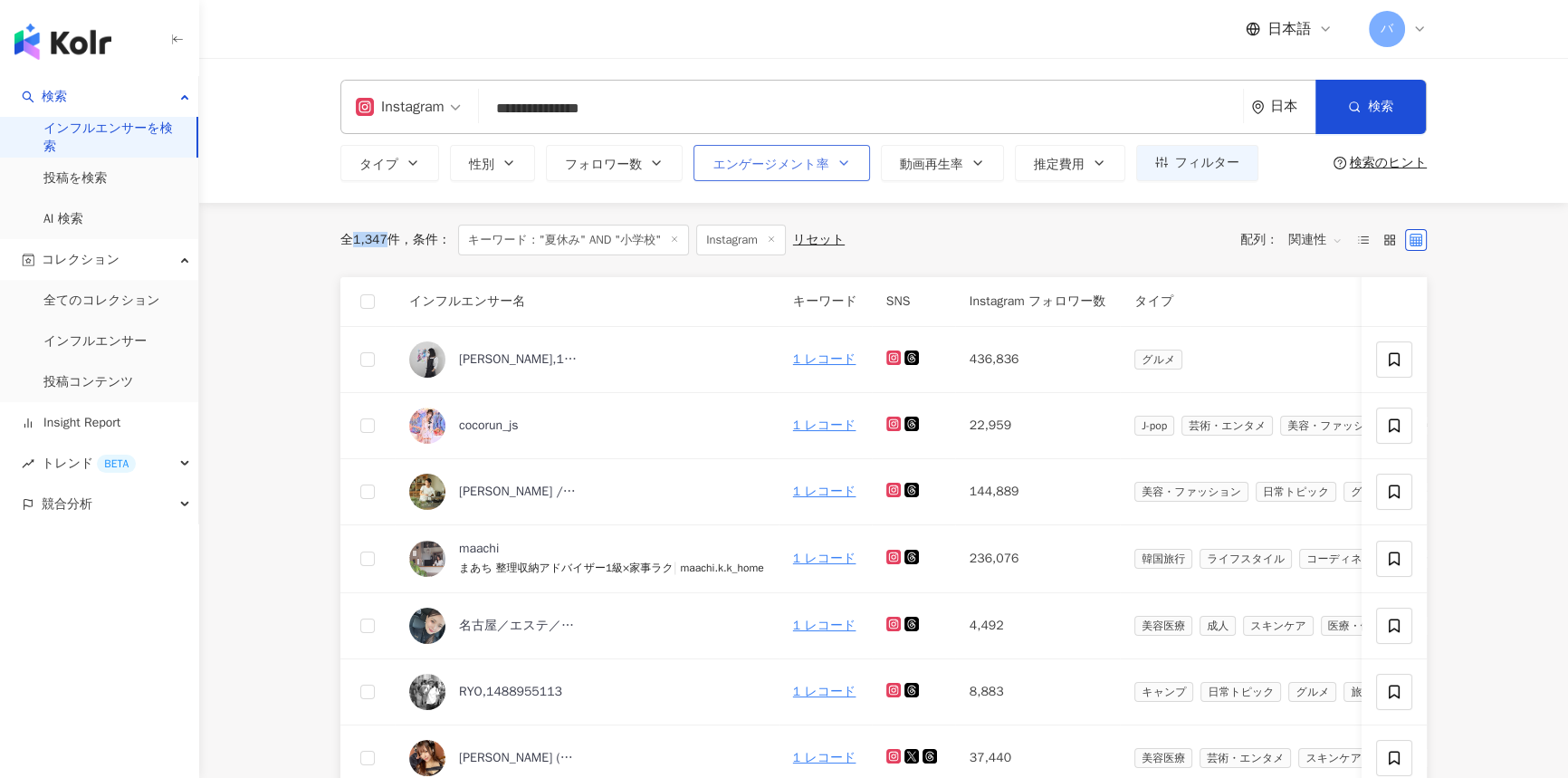 click on "エンゲージメント率" at bounding box center [770, 165] 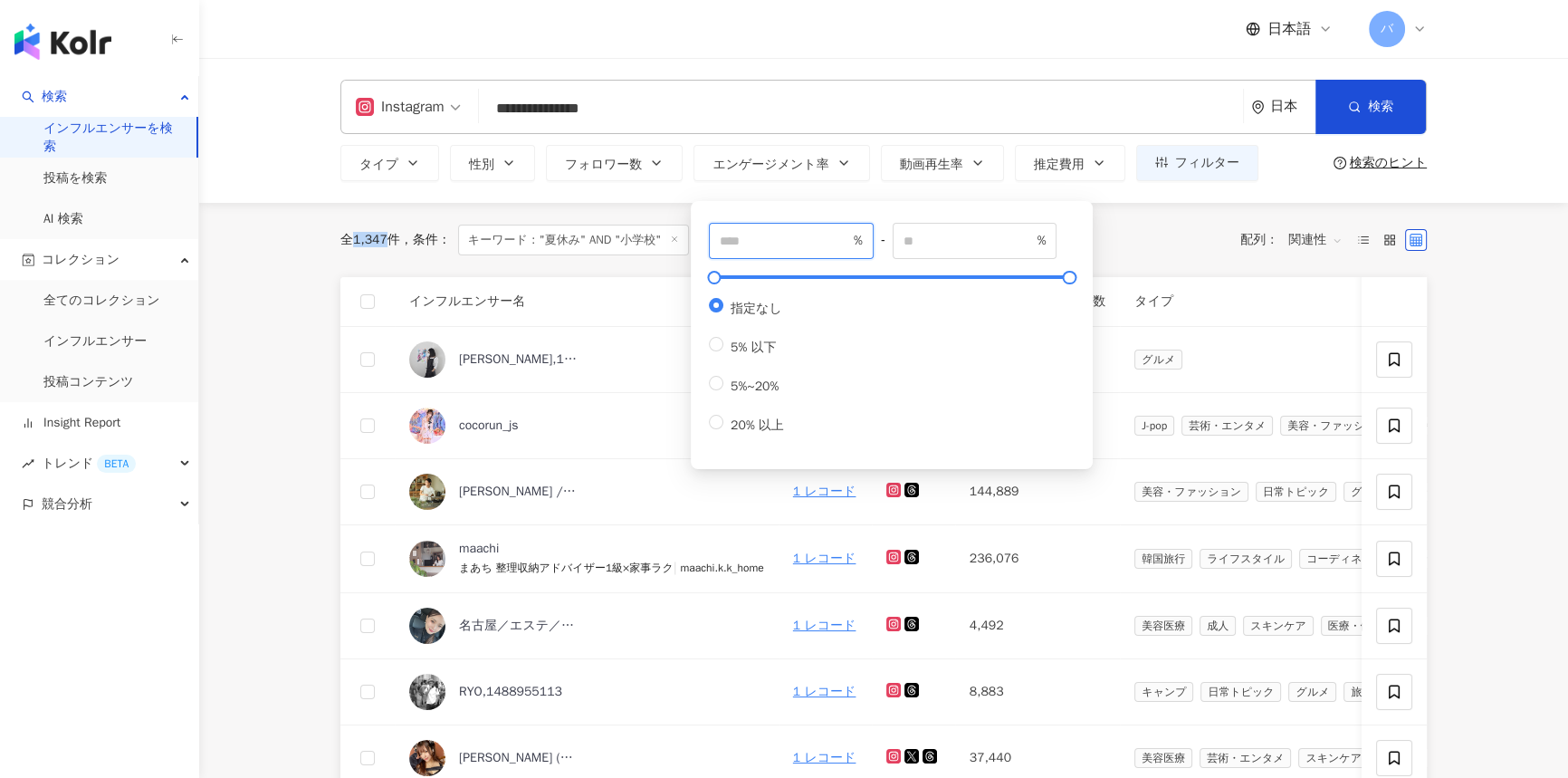 click at bounding box center [785, 241] 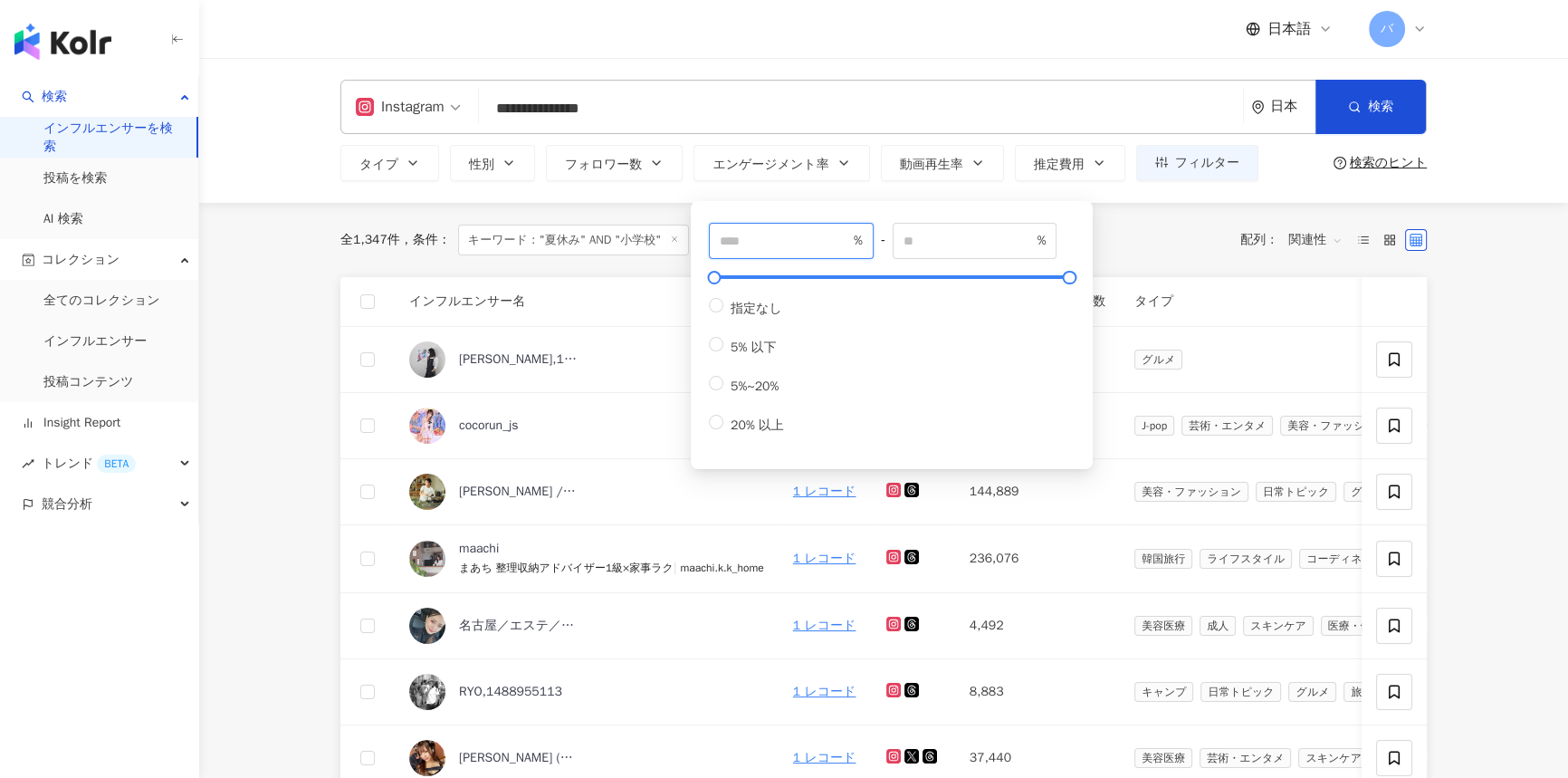 type on "***" 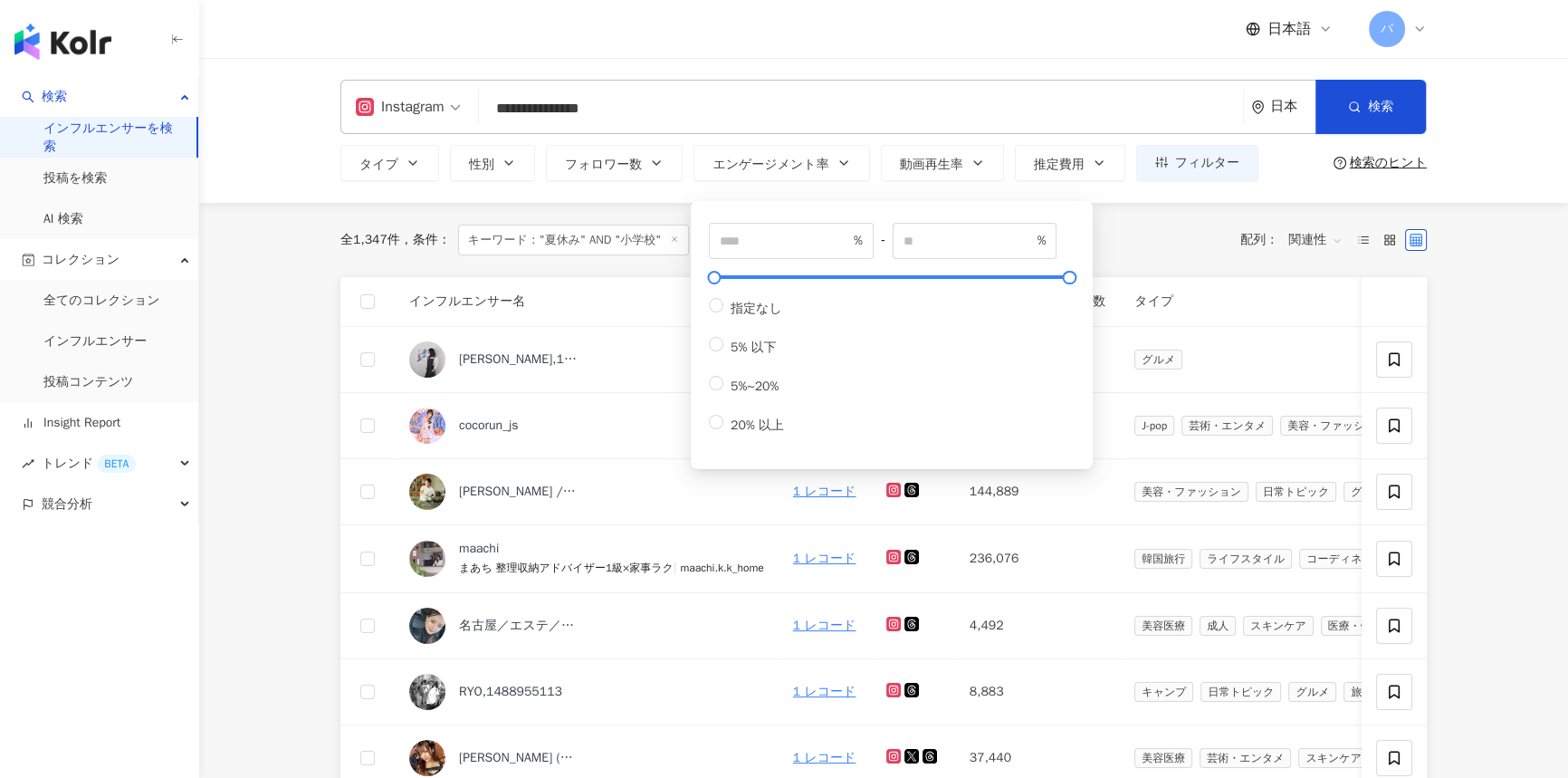 click on "全  1,347  件 条件 ： キーワード："夏休み" AND "小学校" Instagram リセット 配列： 関連性" at bounding box center [884, 240] 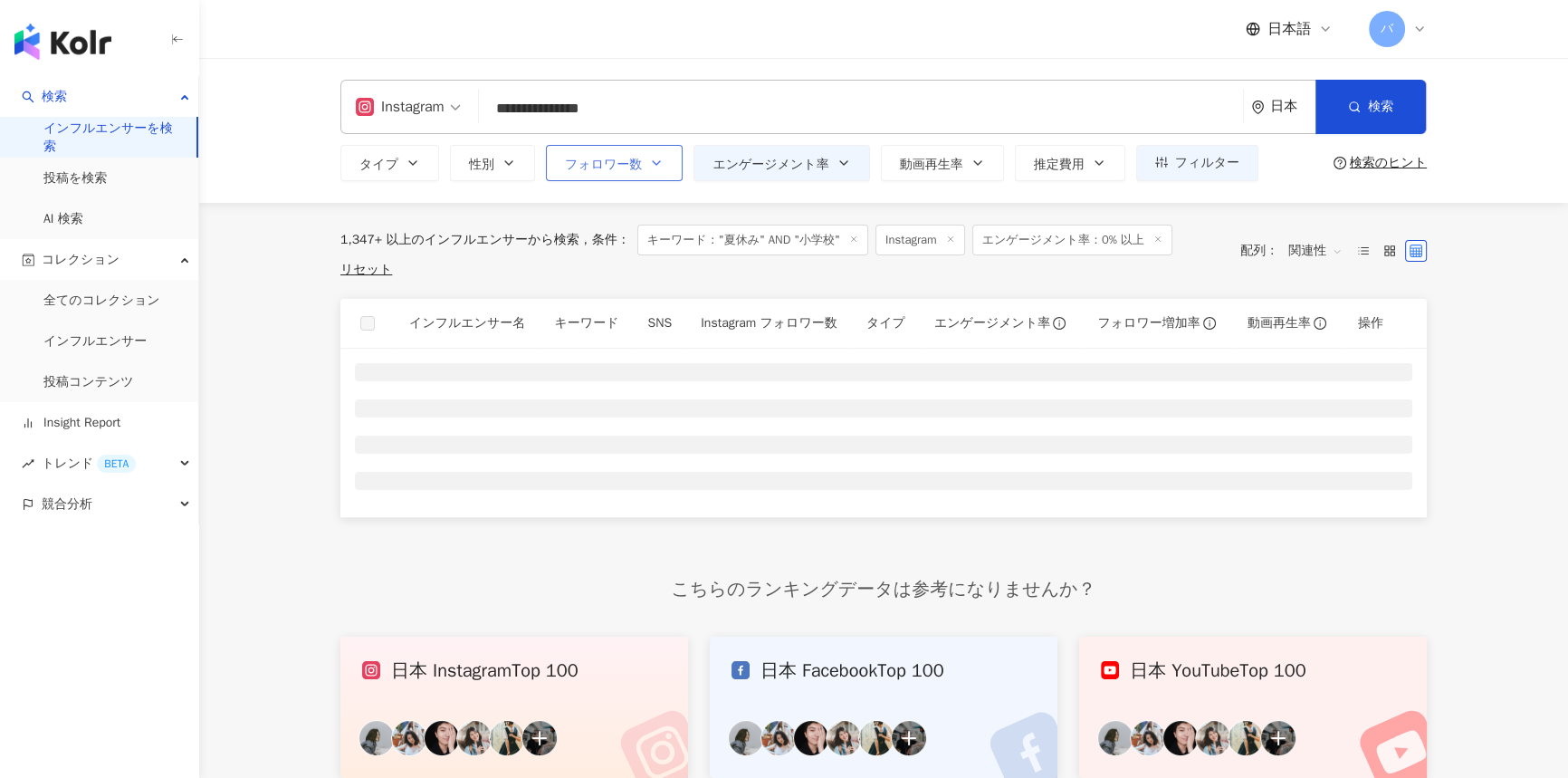 click on "フォロワー数" at bounding box center [603, 165] 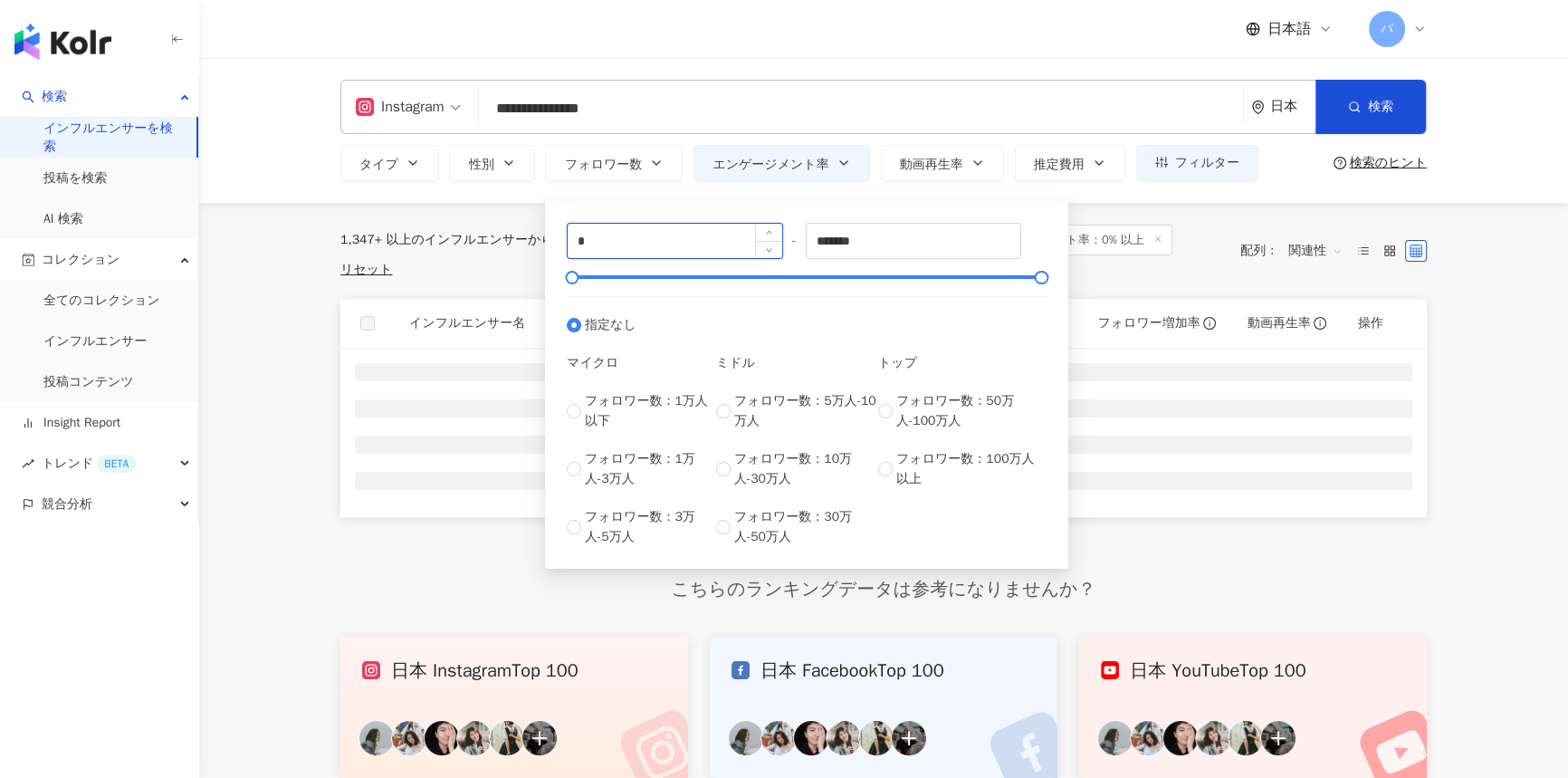 drag, startPoint x: 601, startPoint y: 241, endPoint x: 571, endPoint y: 244, distance: 30.14963 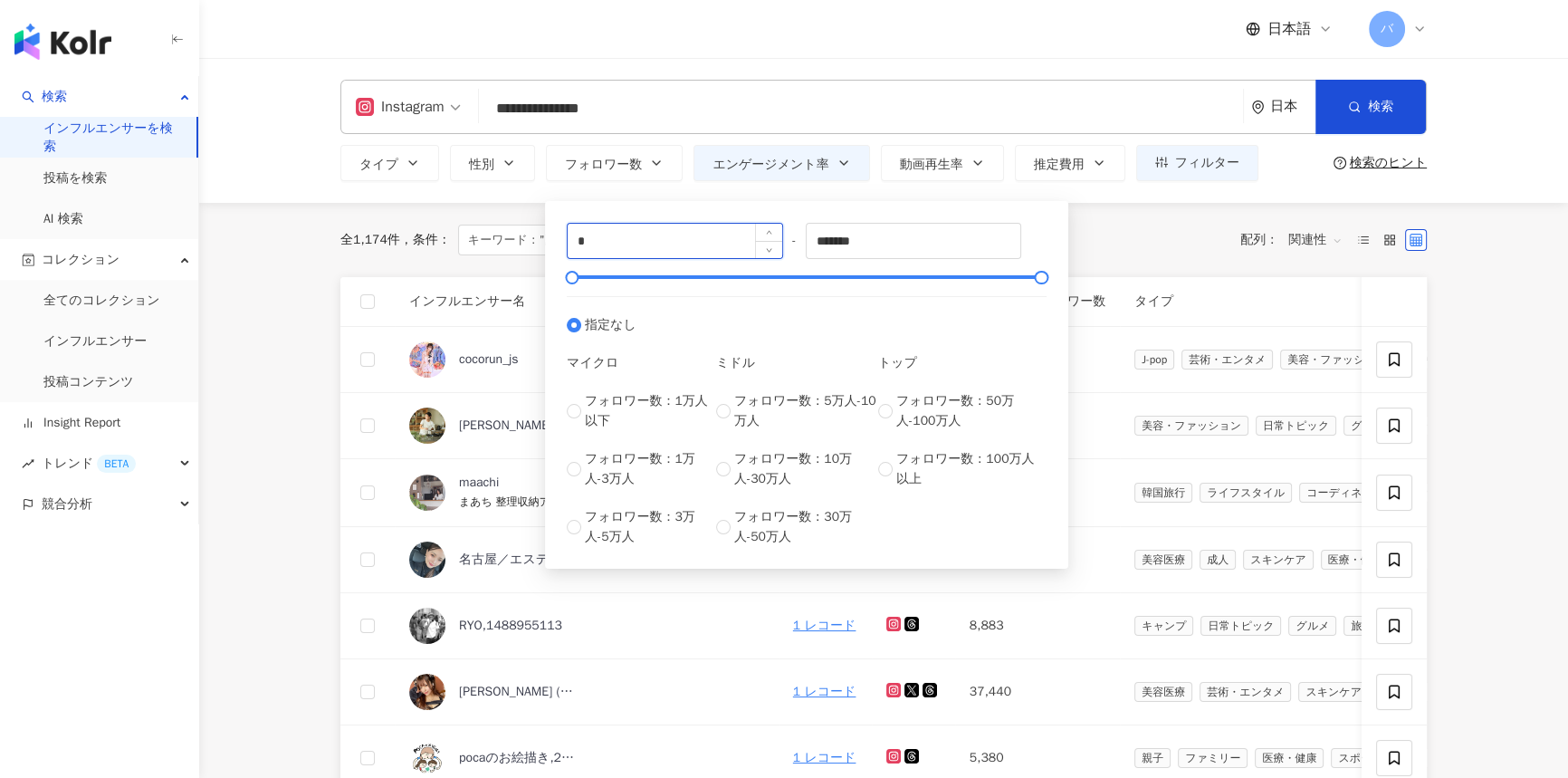 click on "*" at bounding box center [674, 241] 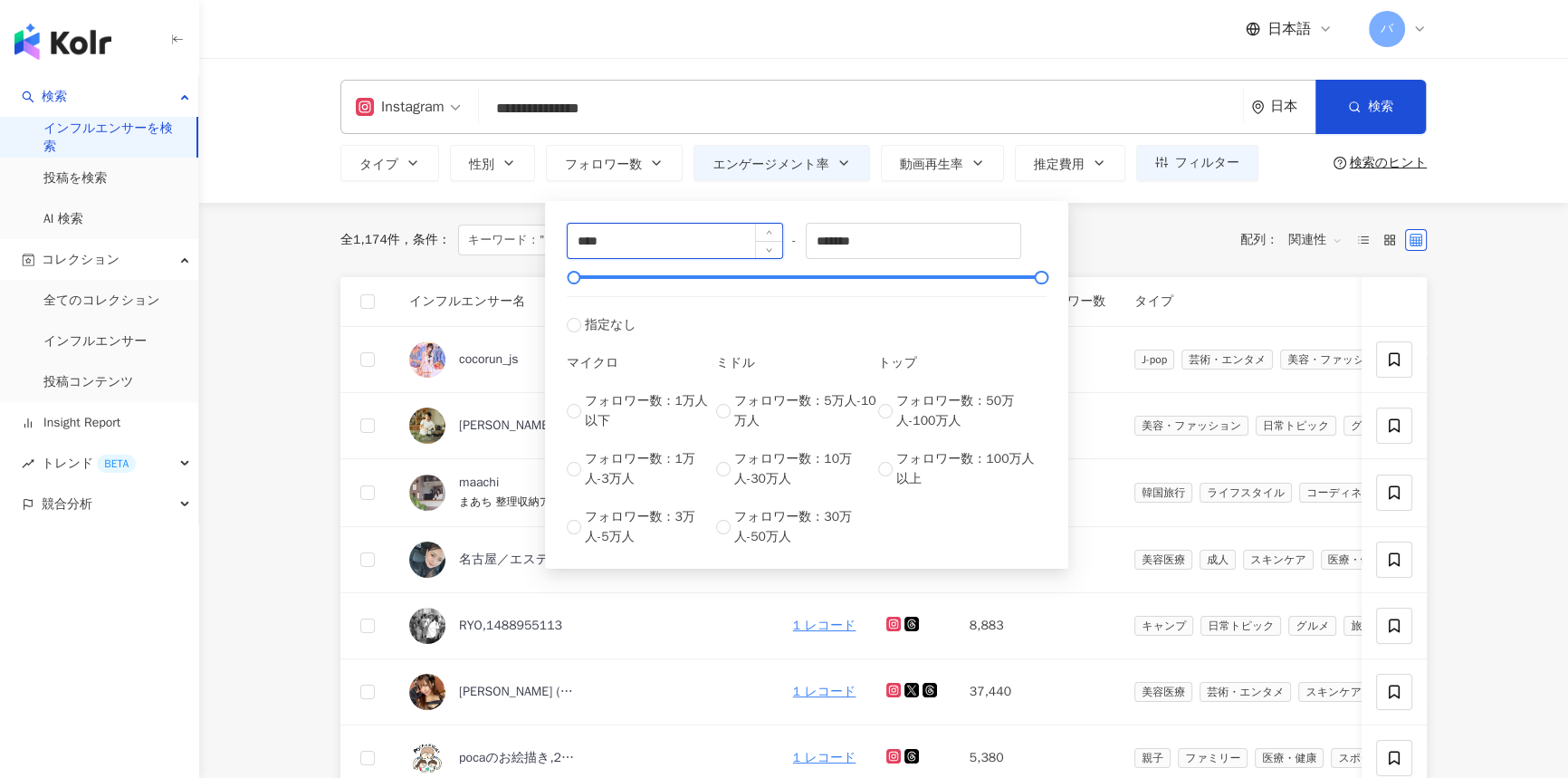 type on "****" 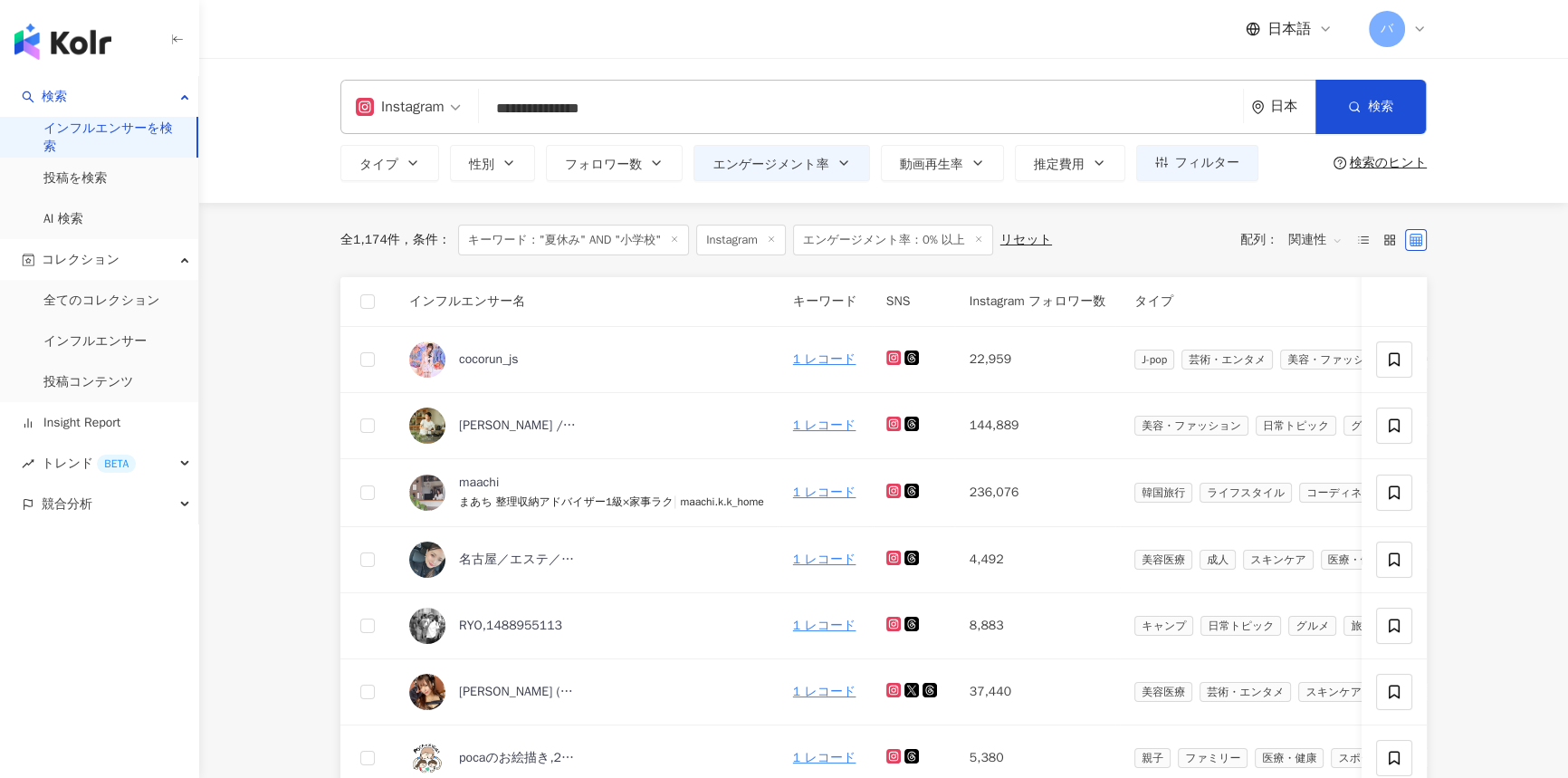 click on "**********" at bounding box center [884, 130] 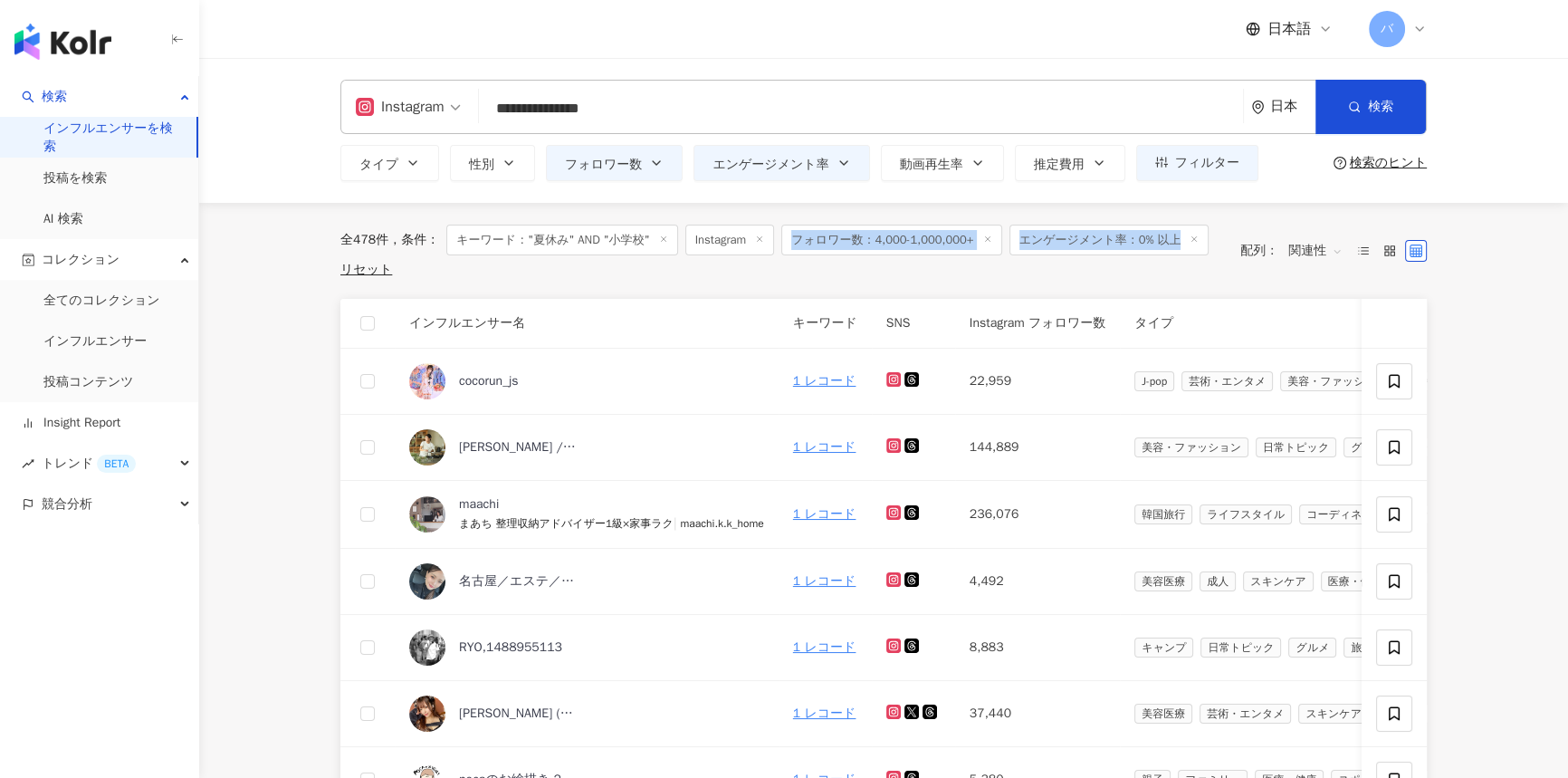 drag, startPoint x: 801, startPoint y: 245, endPoint x: 1184, endPoint y: 240, distance: 383.03264 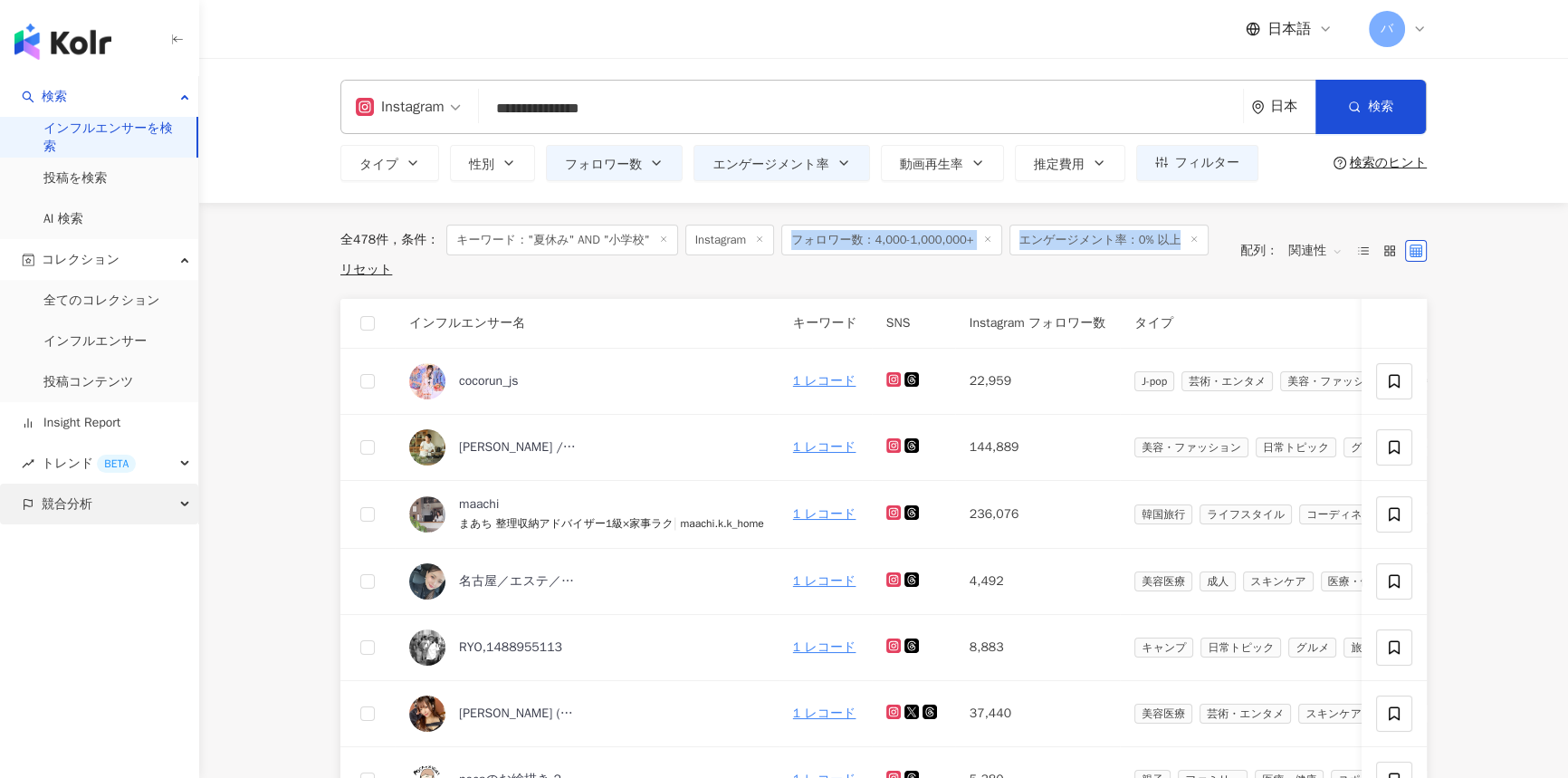 copy on "フォロワー数：4,000-1,000,000+ エンゲージメント率：0% 以上" 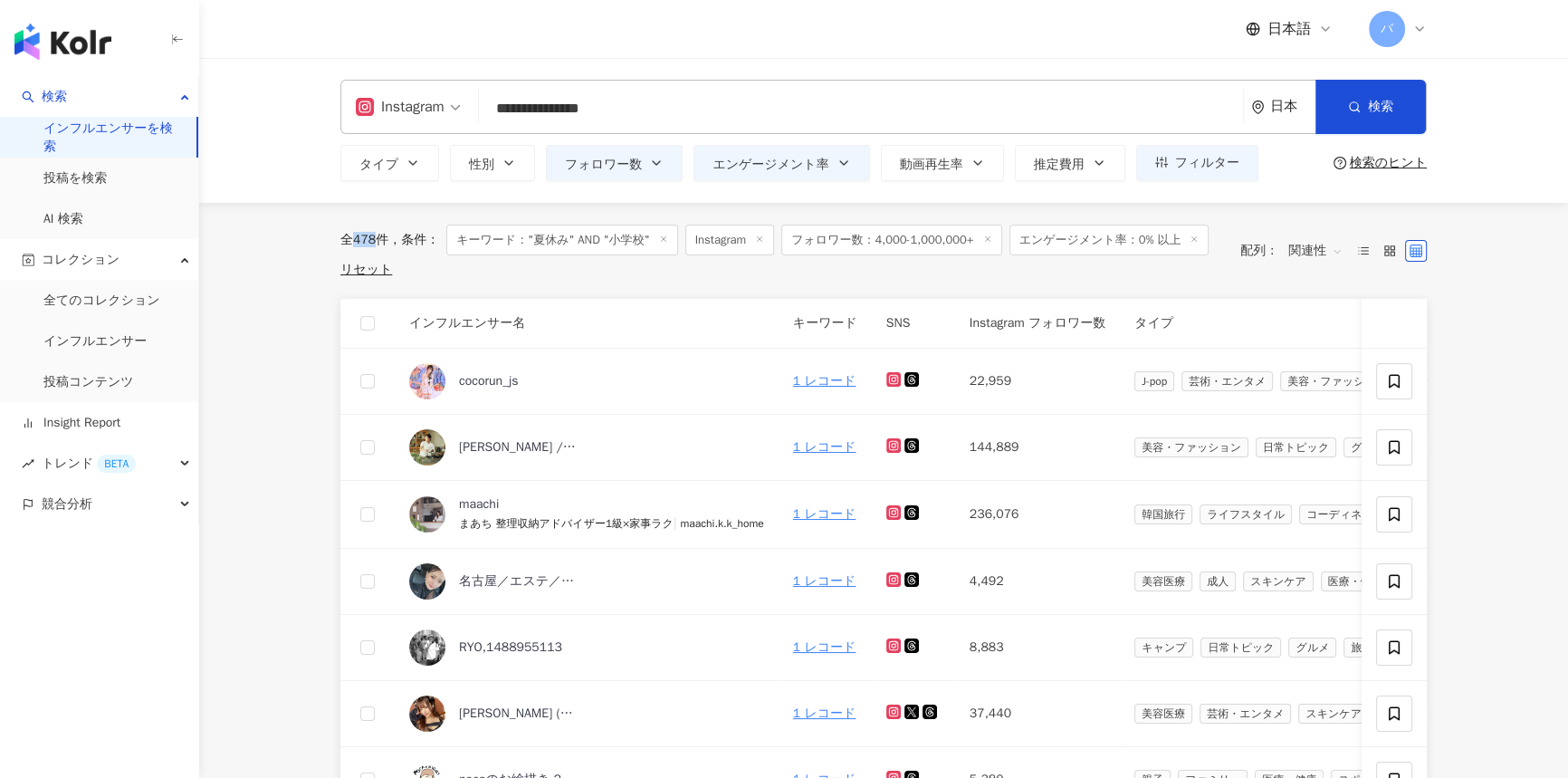 drag, startPoint x: 353, startPoint y: 236, endPoint x: 376, endPoint y: 241, distance: 23.537205 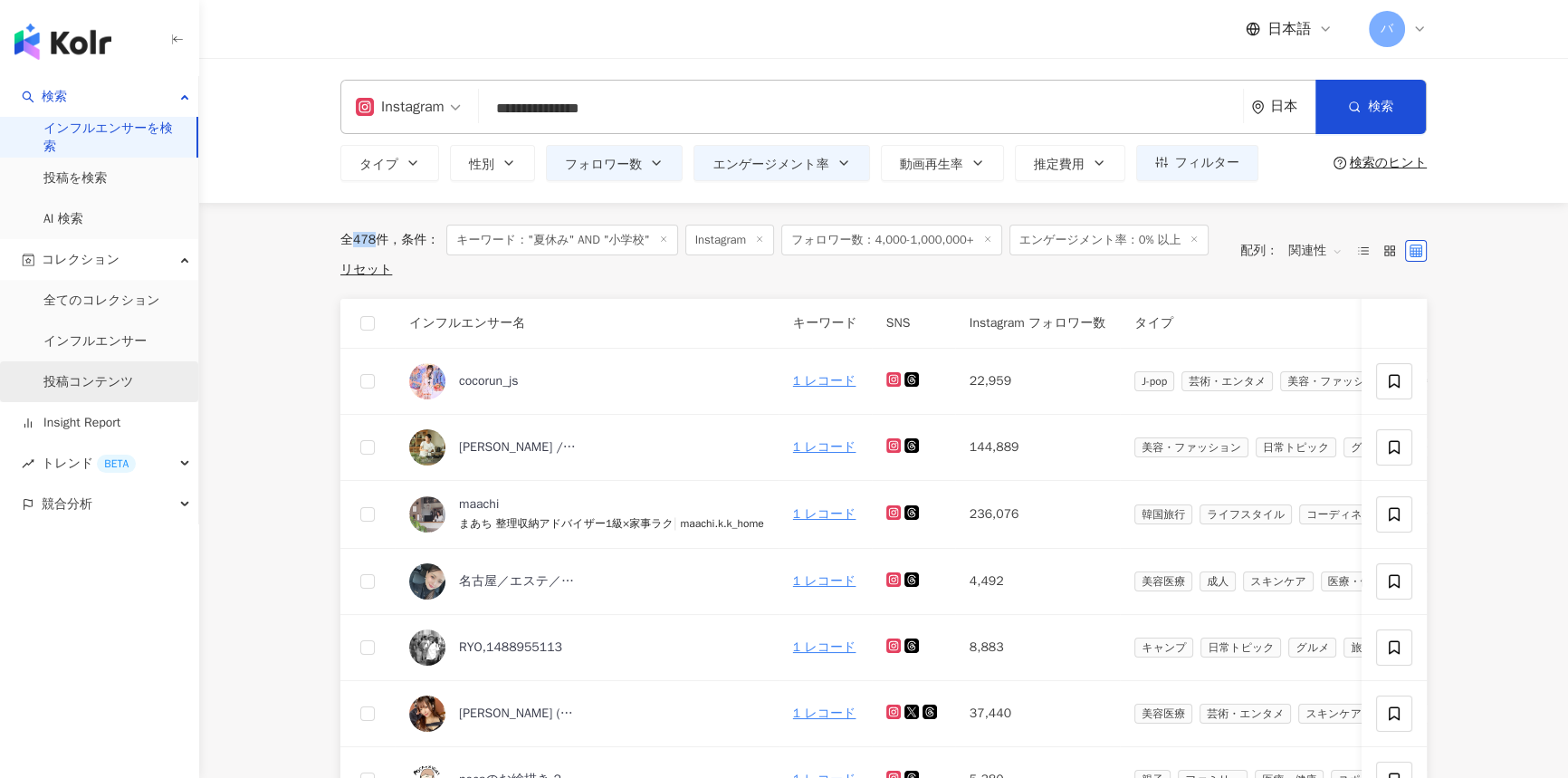 copy on "478" 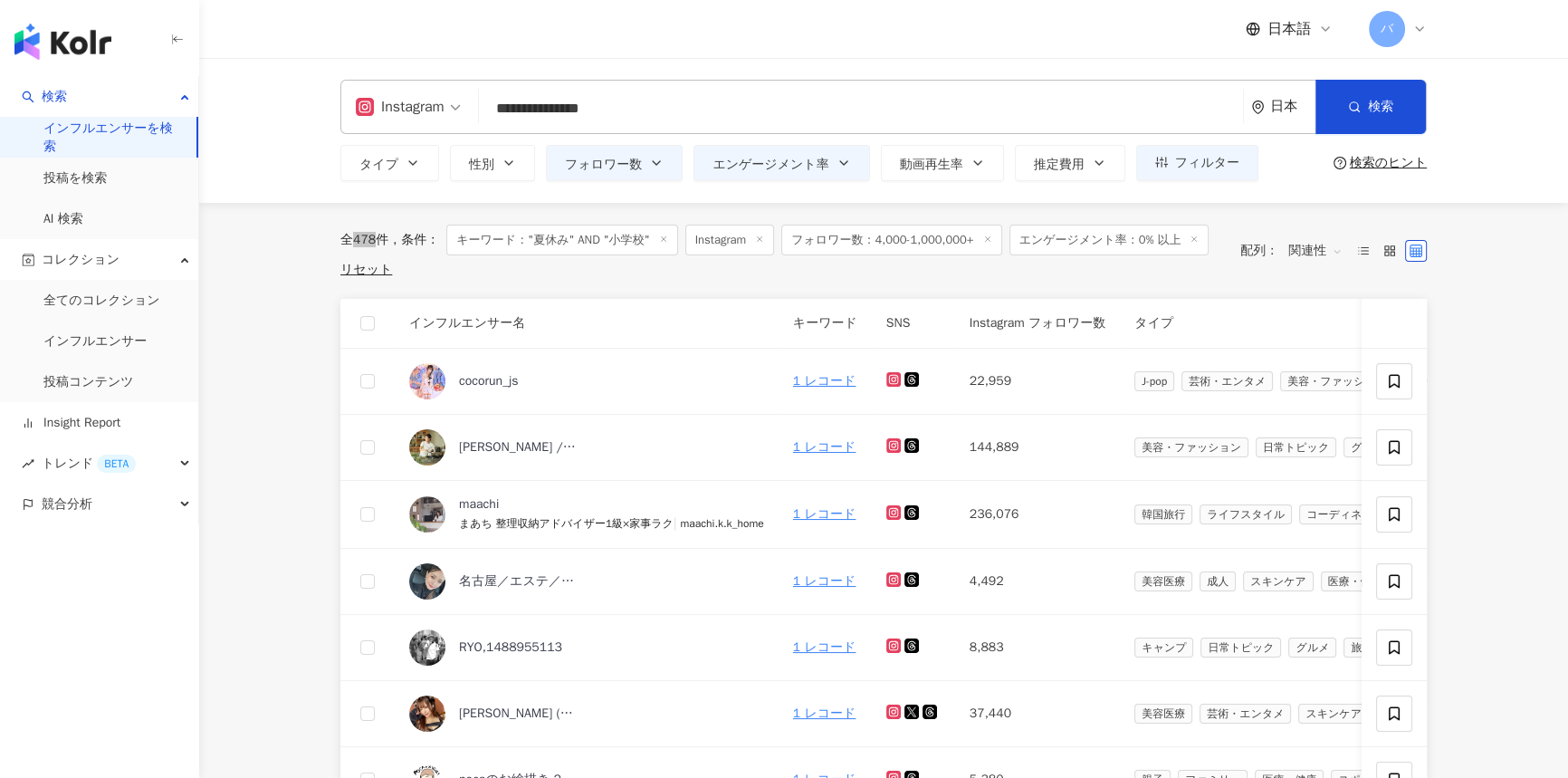 scroll, scrollTop: 82, scrollLeft: 0, axis: vertical 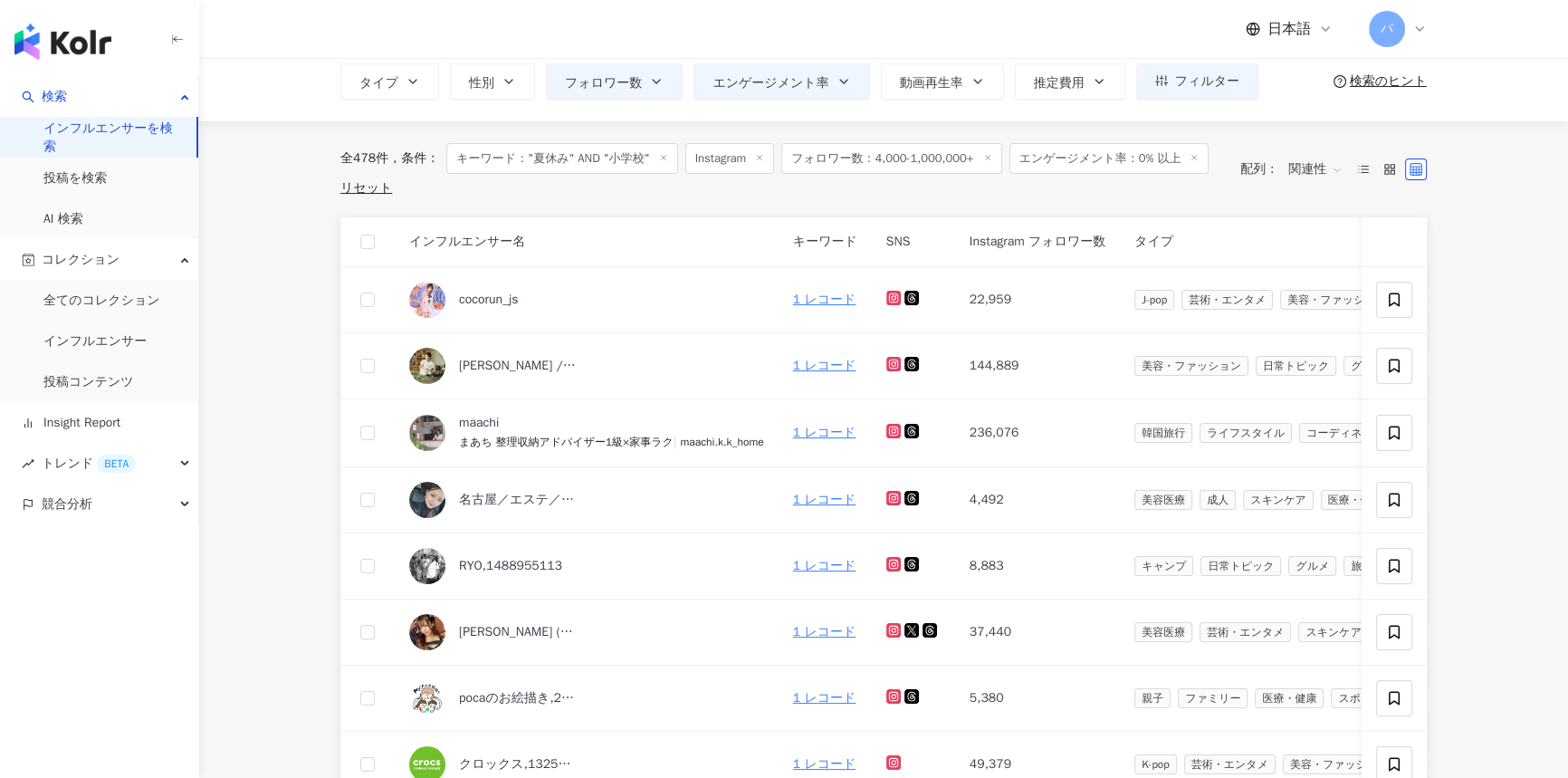 click on "**********" at bounding box center [884, 764] 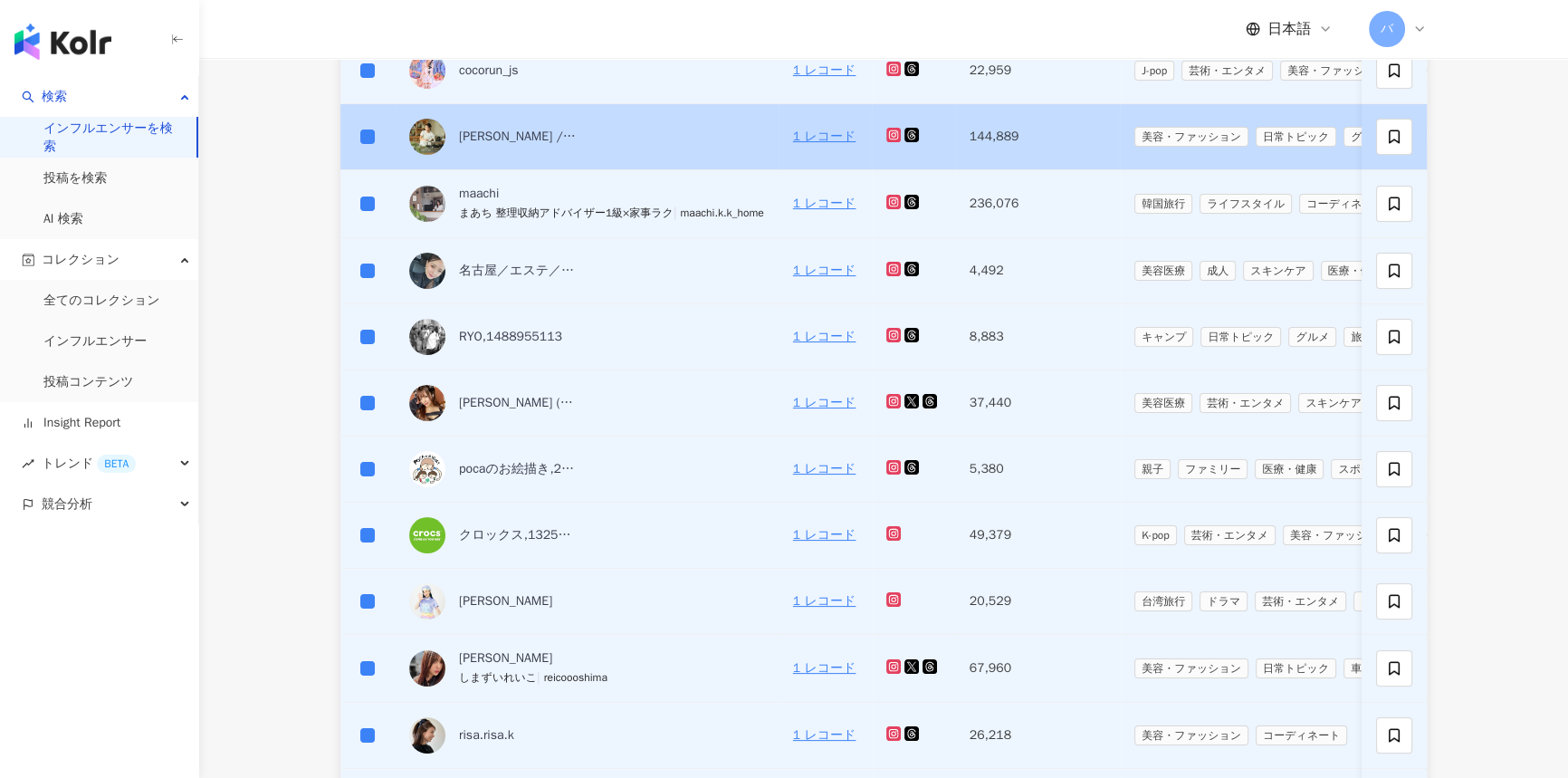 scroll, scrollTop: 494, scrollLeft: 0, axis: vertical 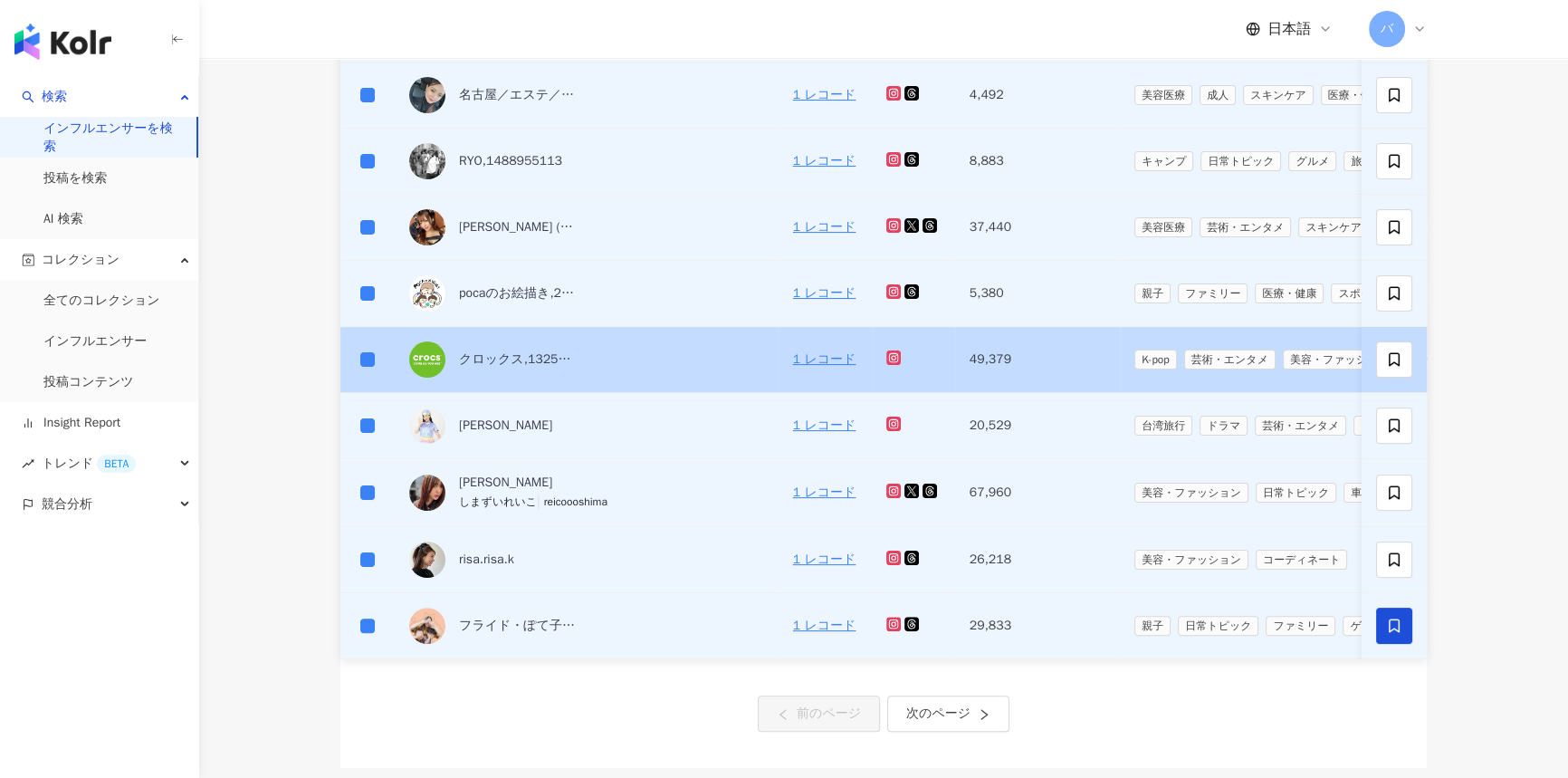 click at bounding box center (368, 360) 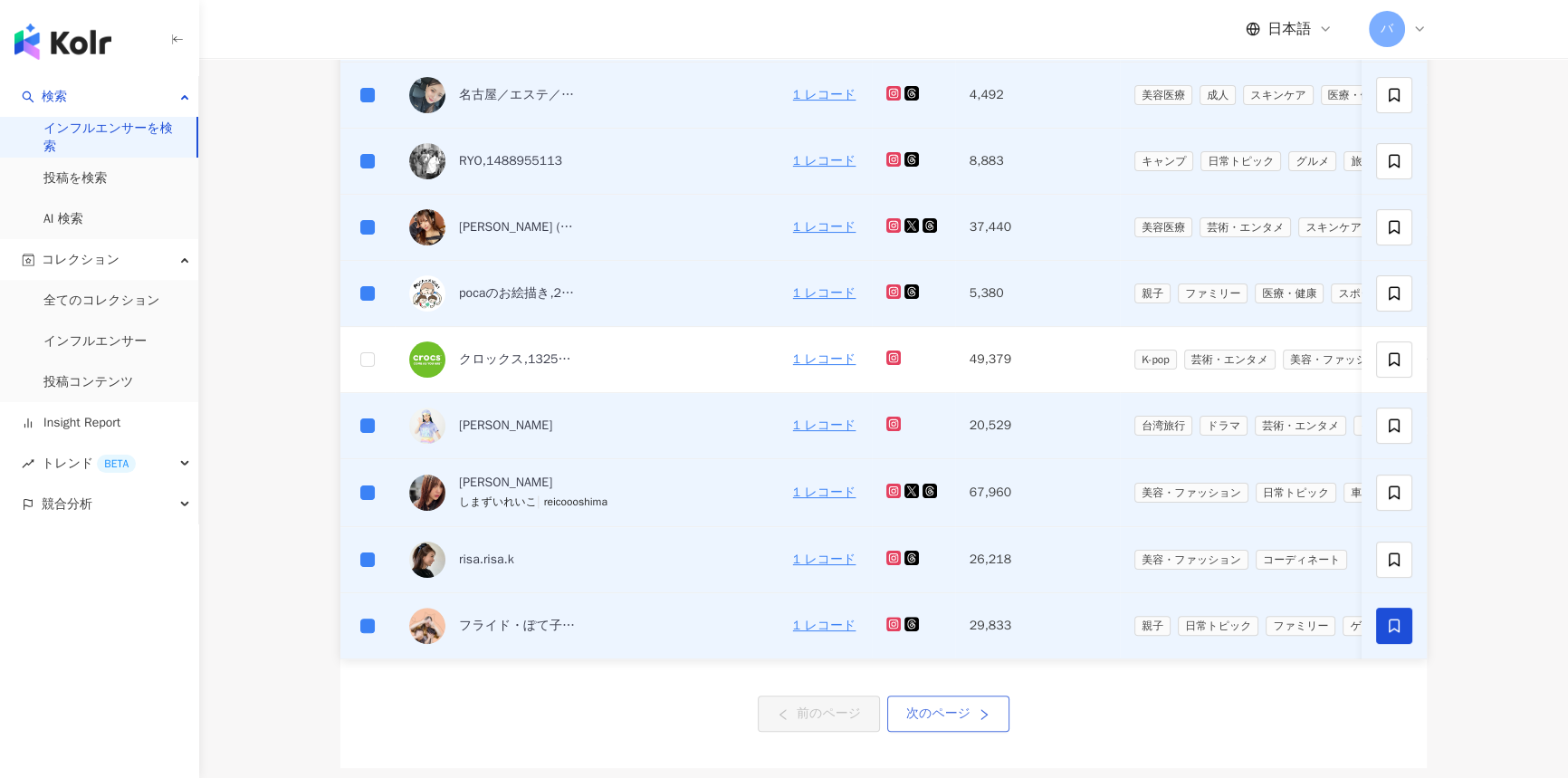 click on "次のページ" at bounding box center (938, 714) 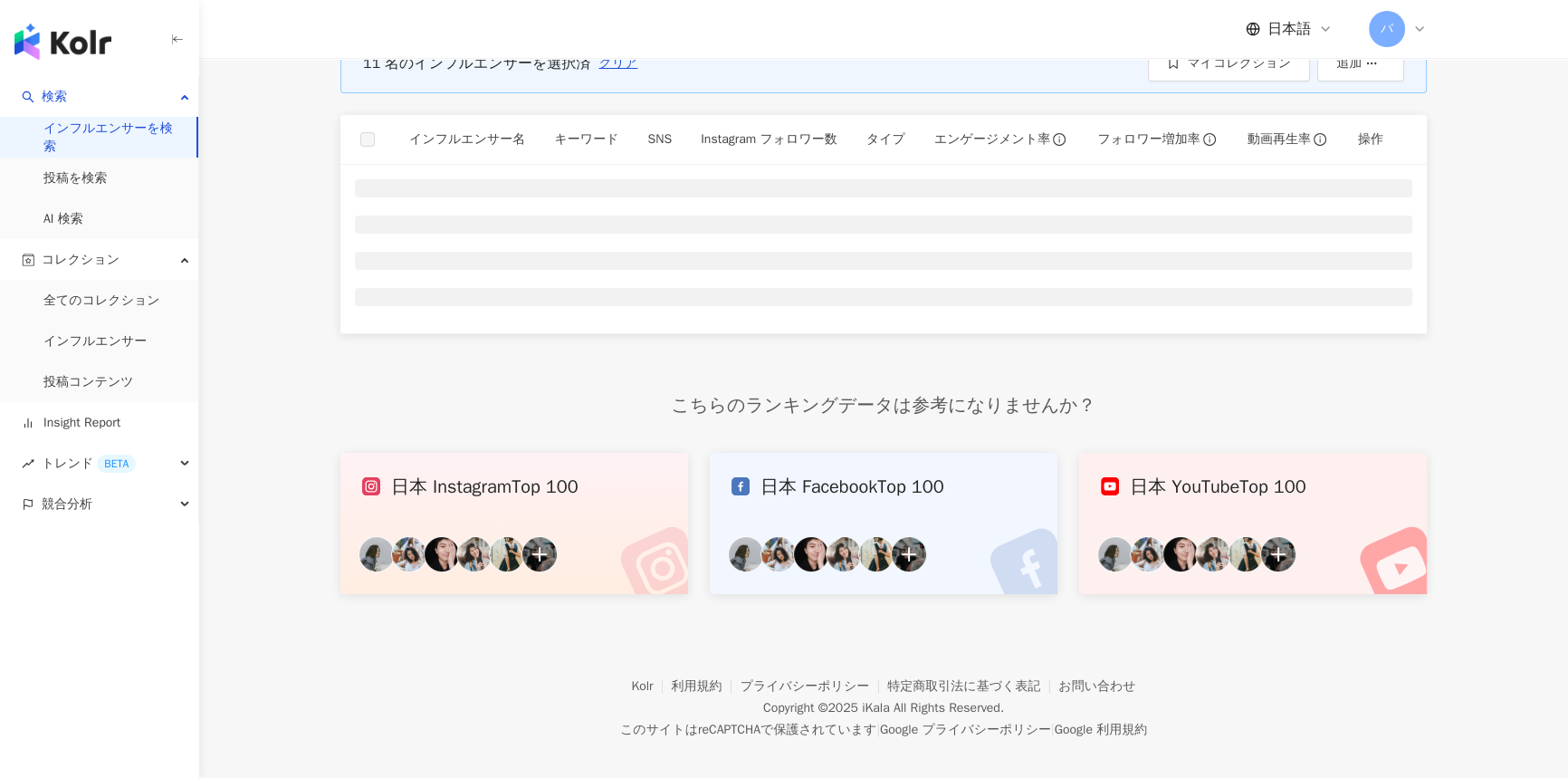 scroll, scrollTop: 0, scrollLeft: 0, axis: both 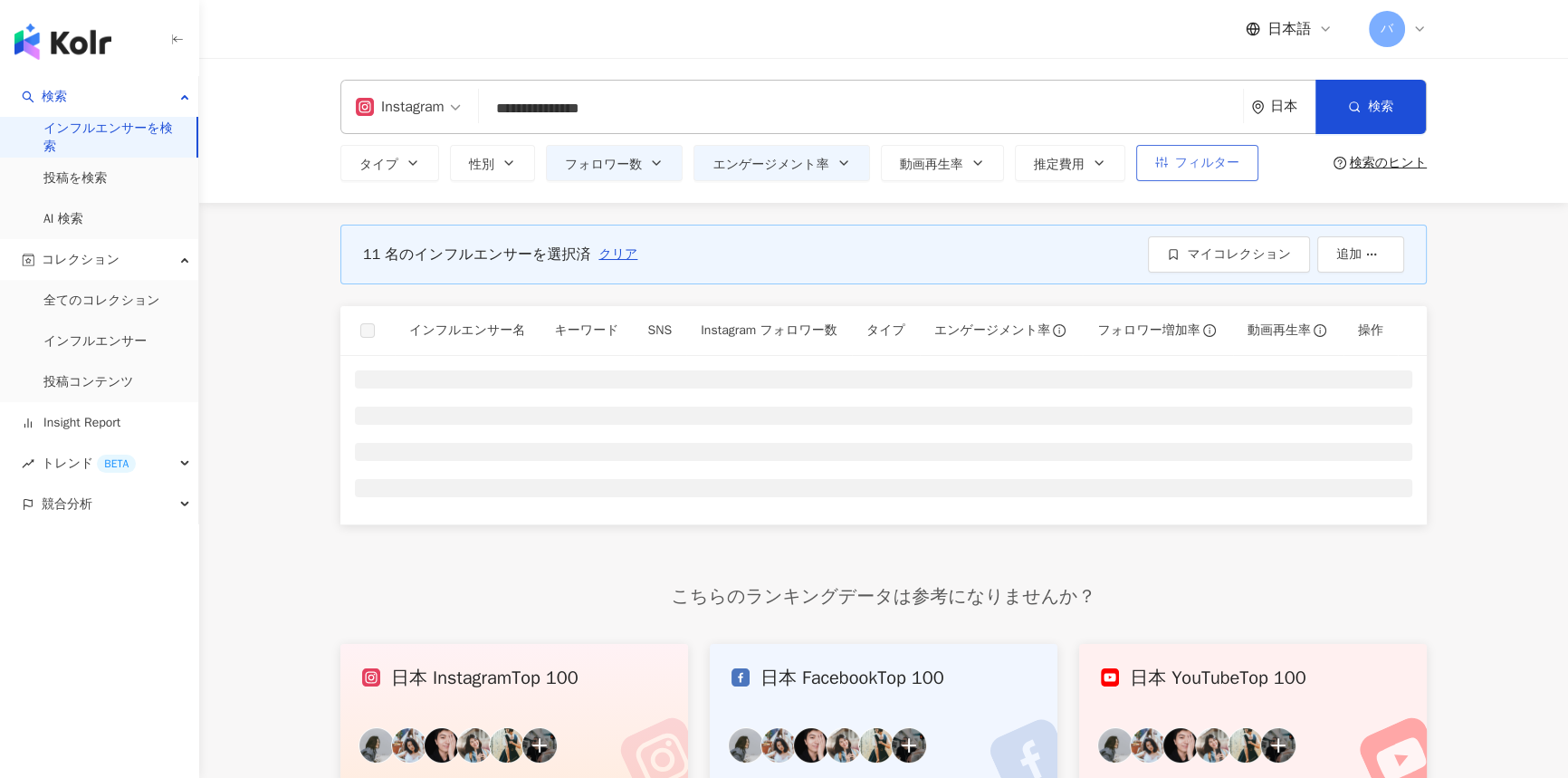 click on "フィルター" at bounding box center (1197, 163) 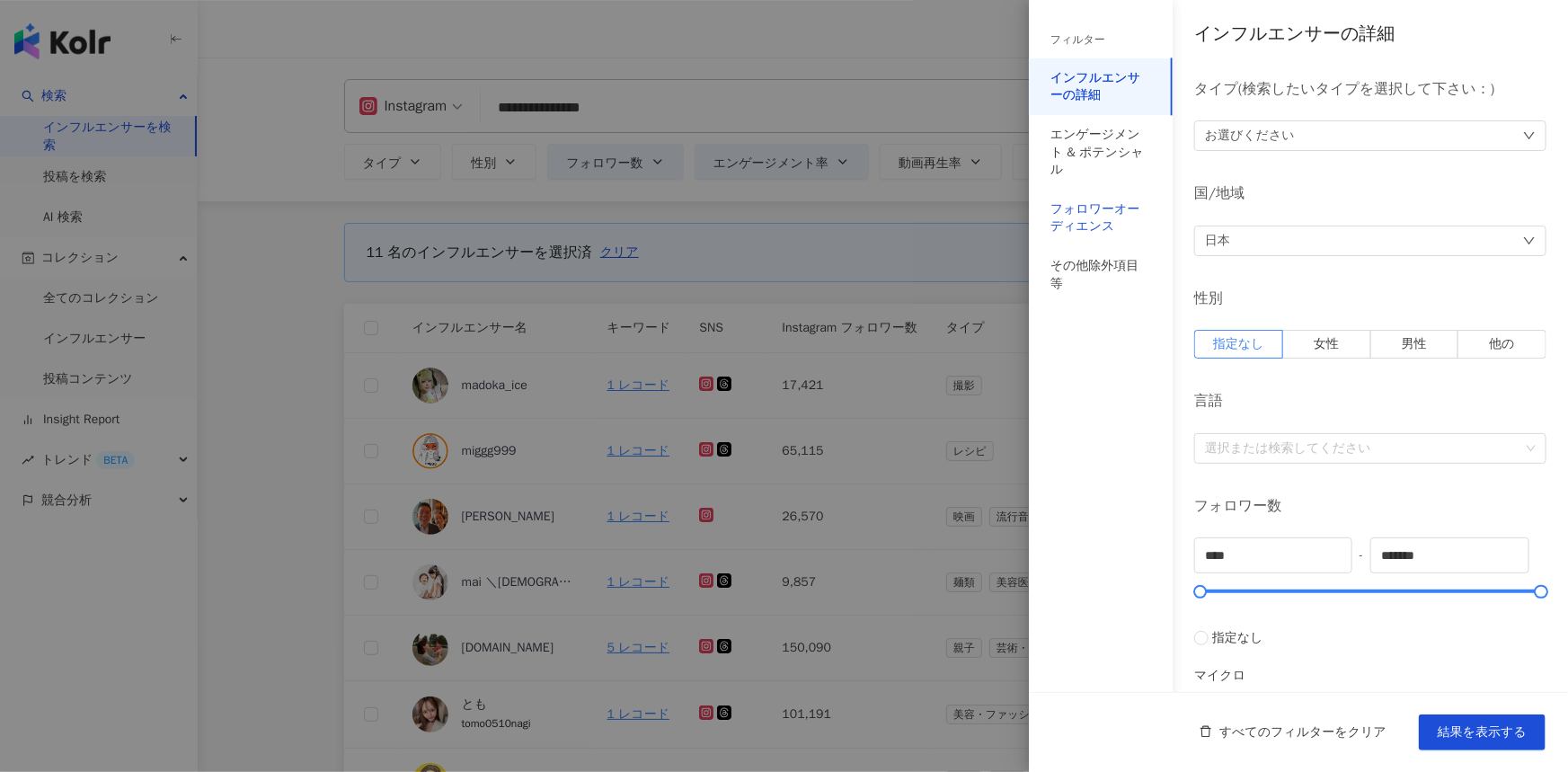 click on "フォロワーオーディエンス" at bounding box center (1101, 217) 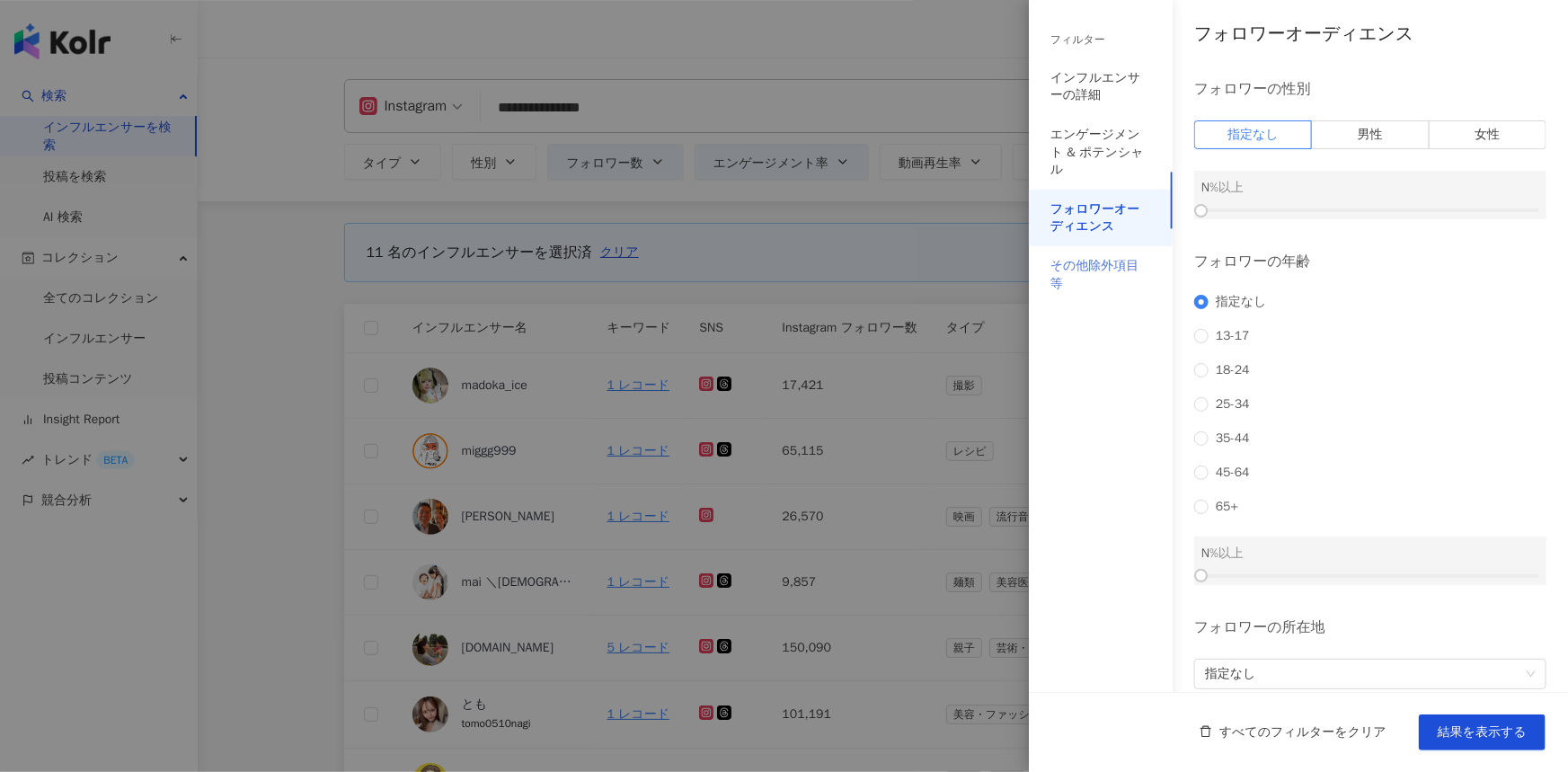 click on "その他除外項目等" at bounding box center (1101, 274) 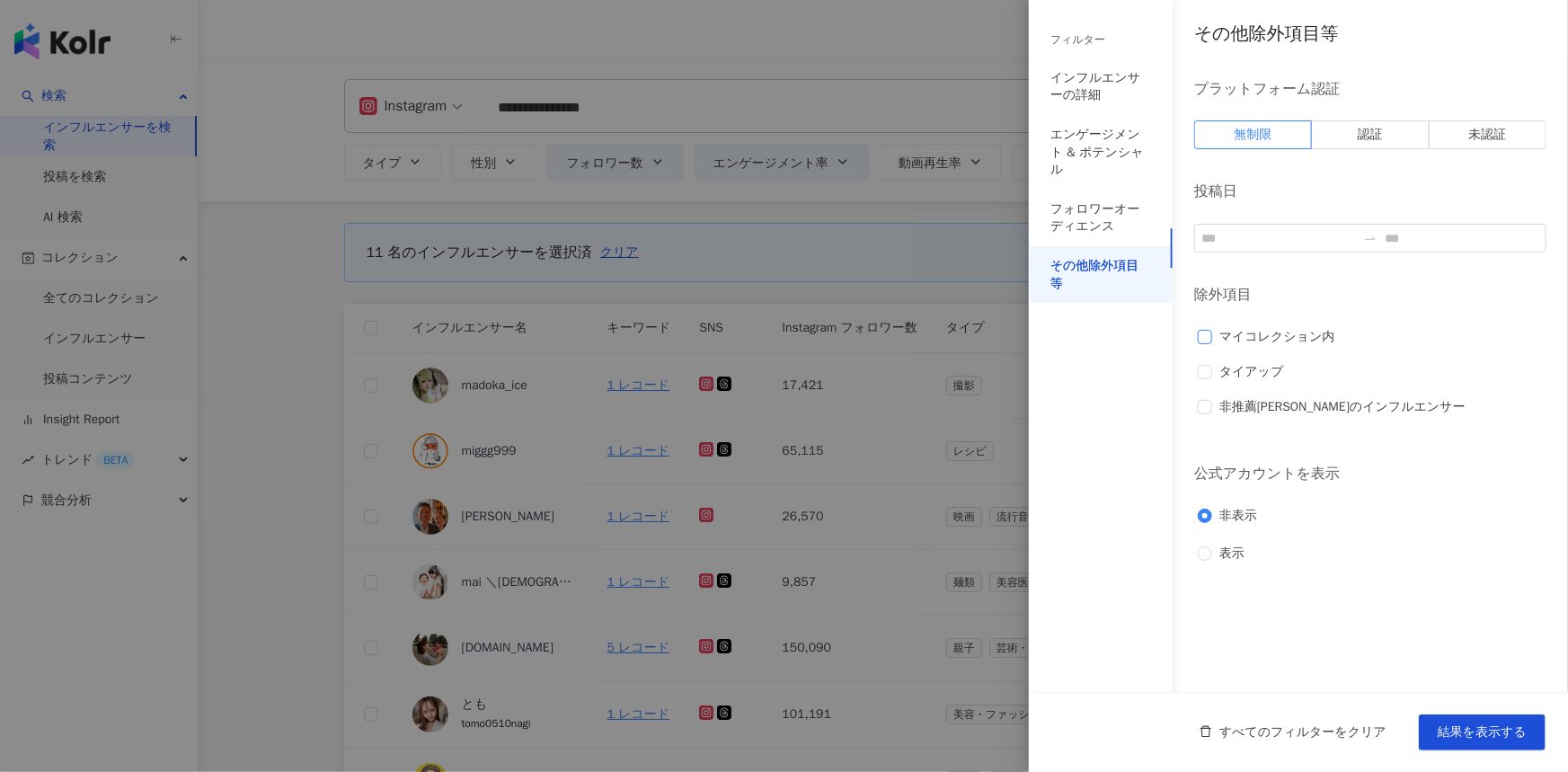 click on "マイコレクション内" at bounding box center [1277, 337] 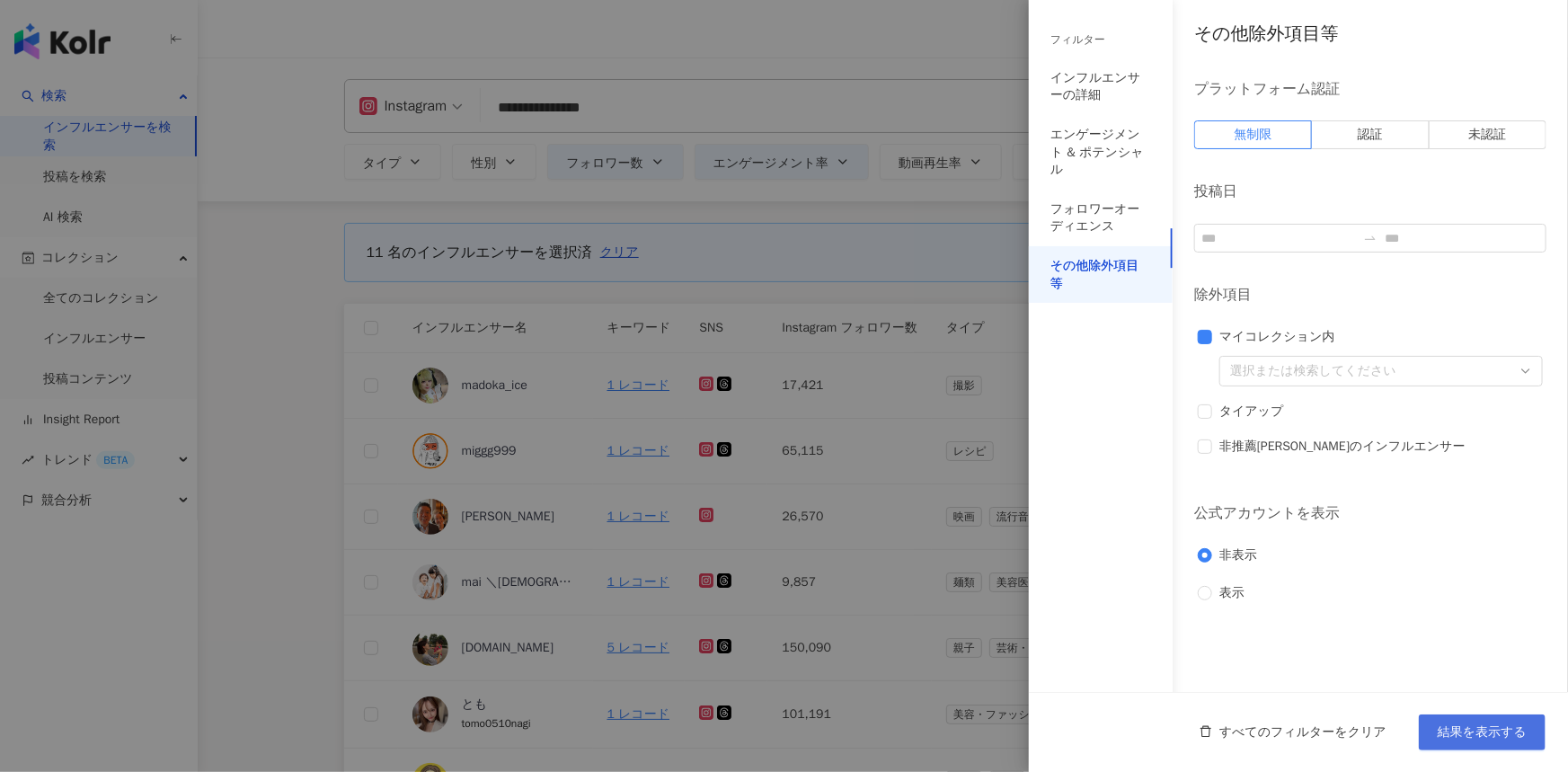 click on "結果を表示する" at bounding box center (1482, 732) 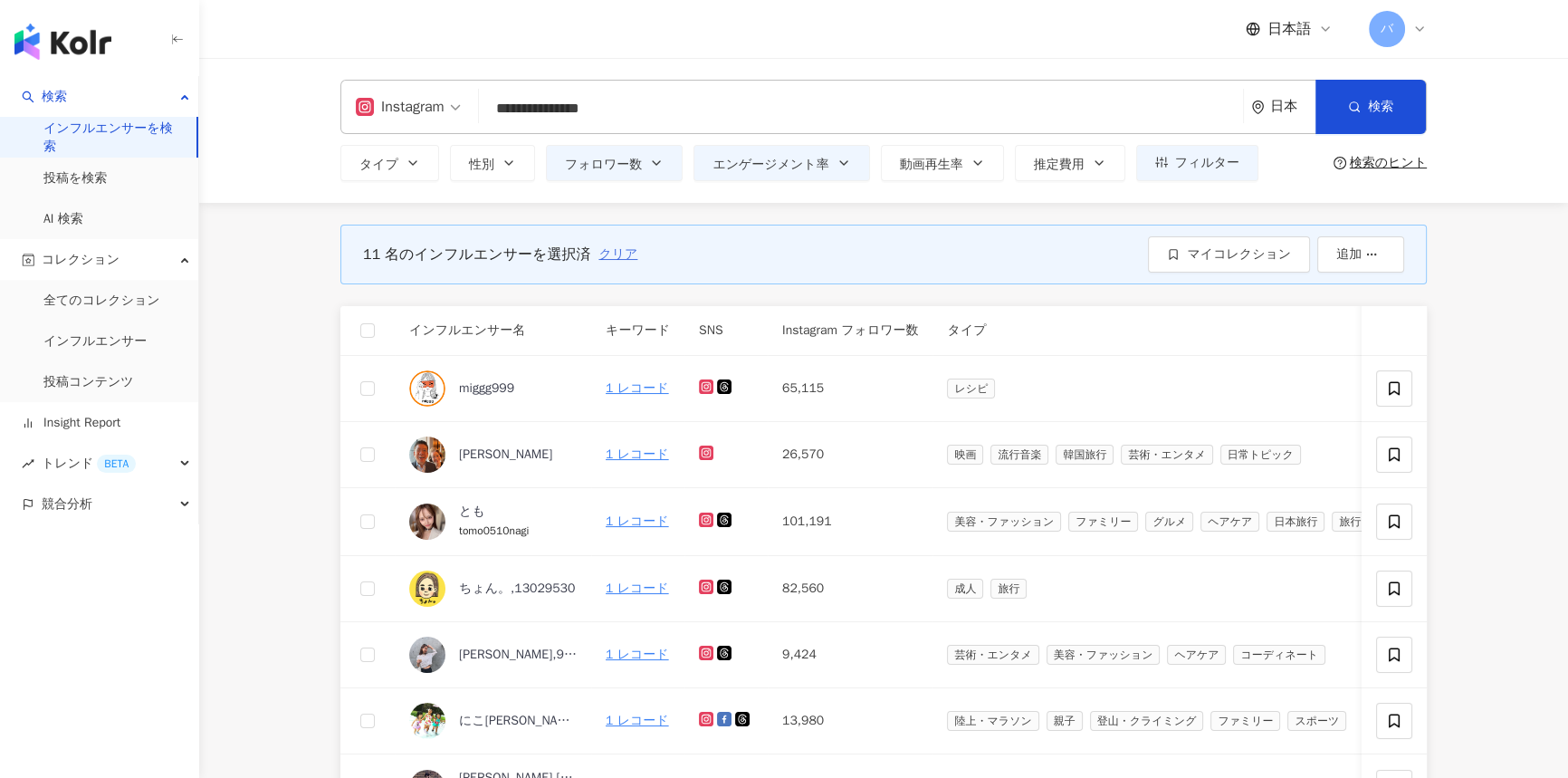 click on "クリア" at bounding box center [617, 255] 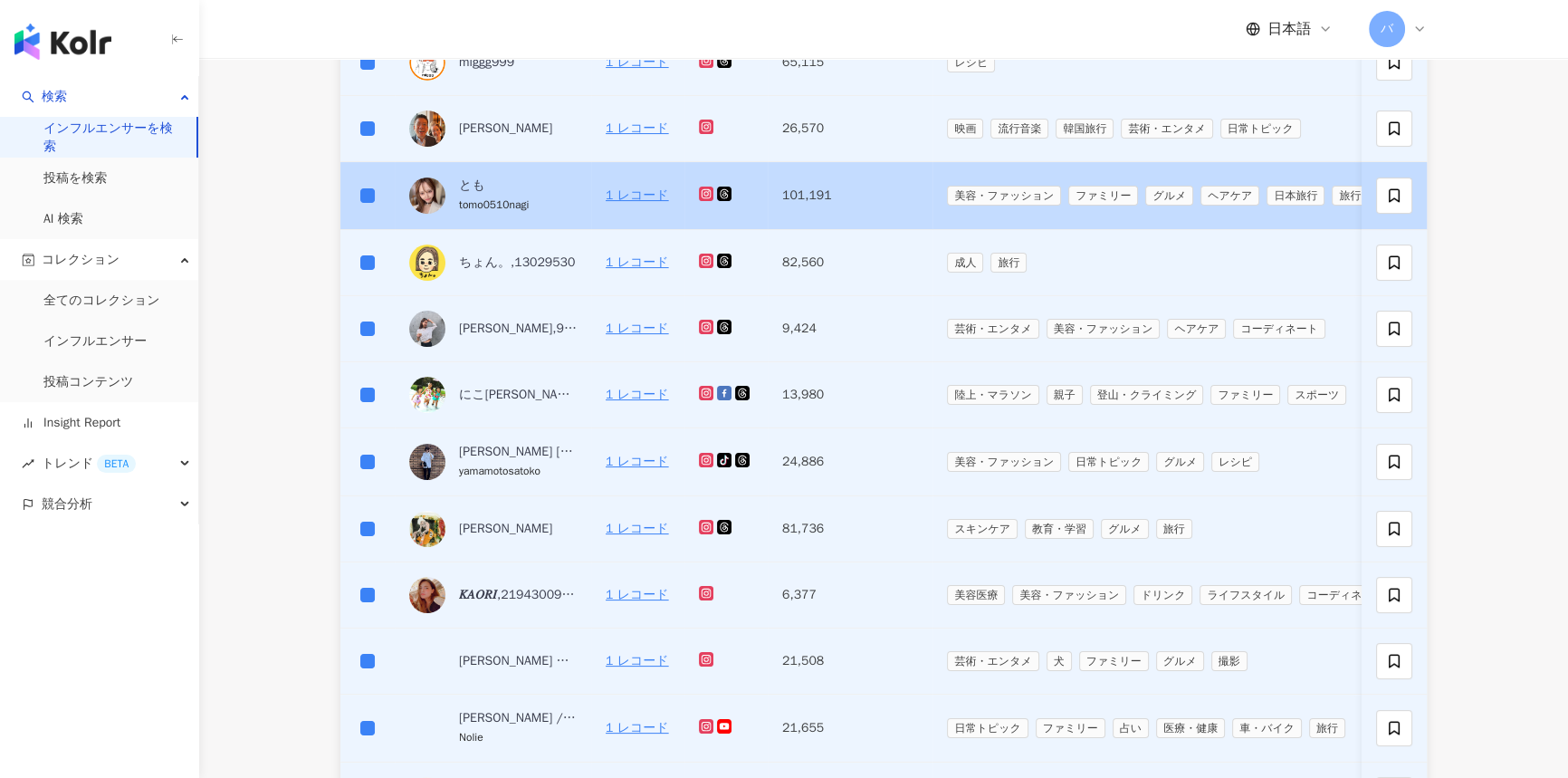 scroll, scrollTop: 494, scrollLeft: 0, axis: vertical 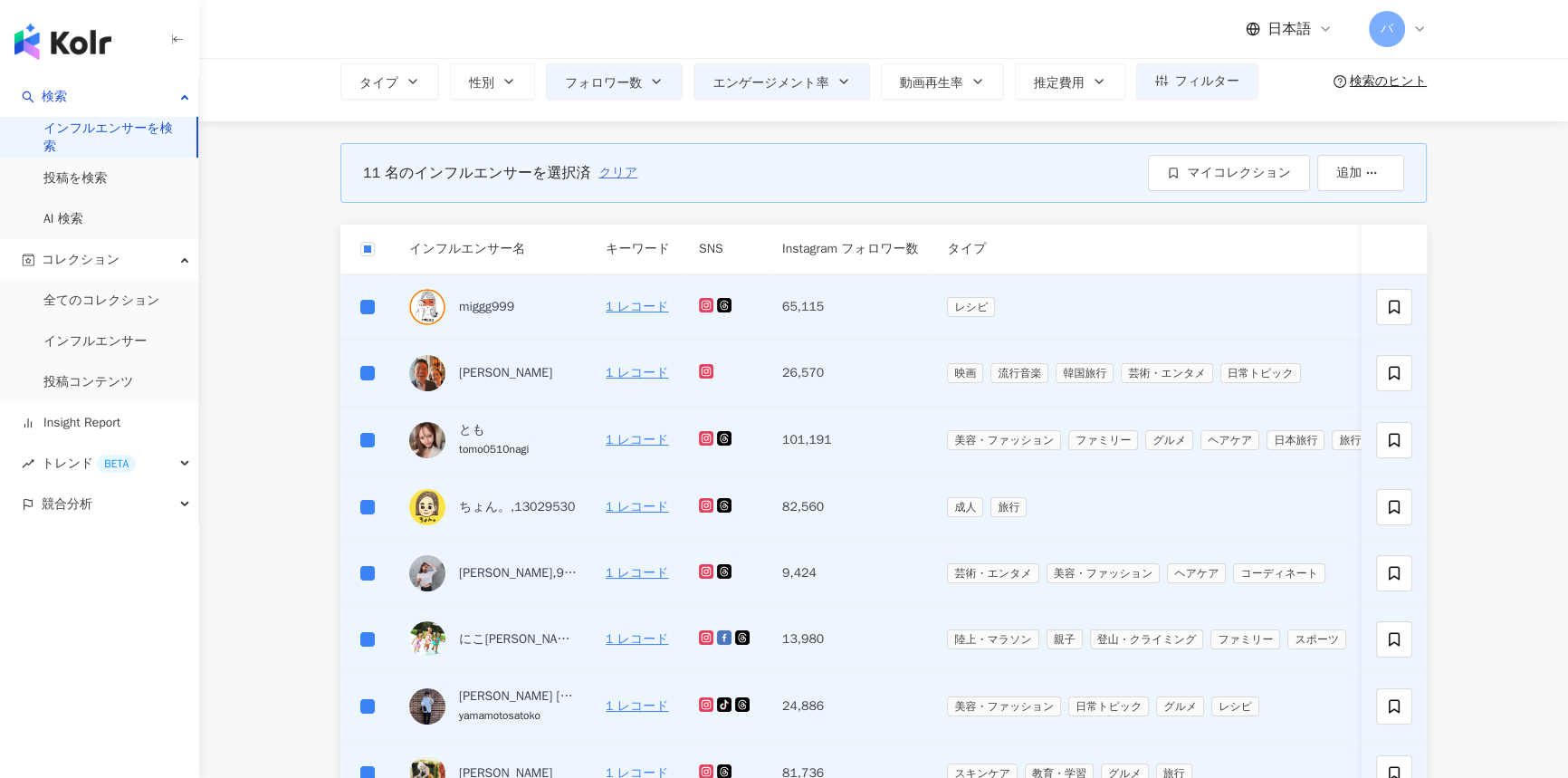 click on "クリア" at bounding box center (617, 173) 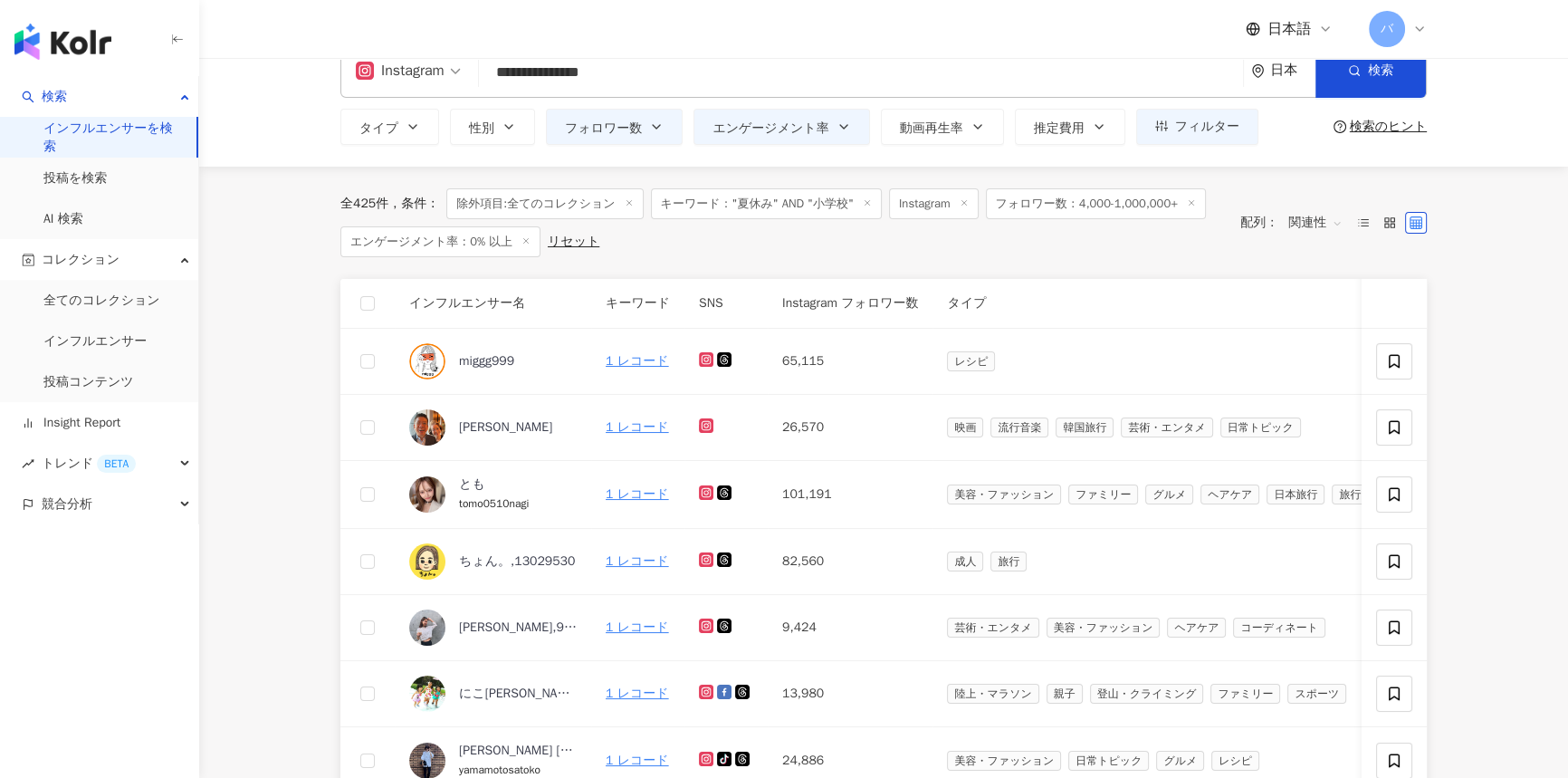 scroll, scrollTop: 0, scrollLeft: 0, axis: both 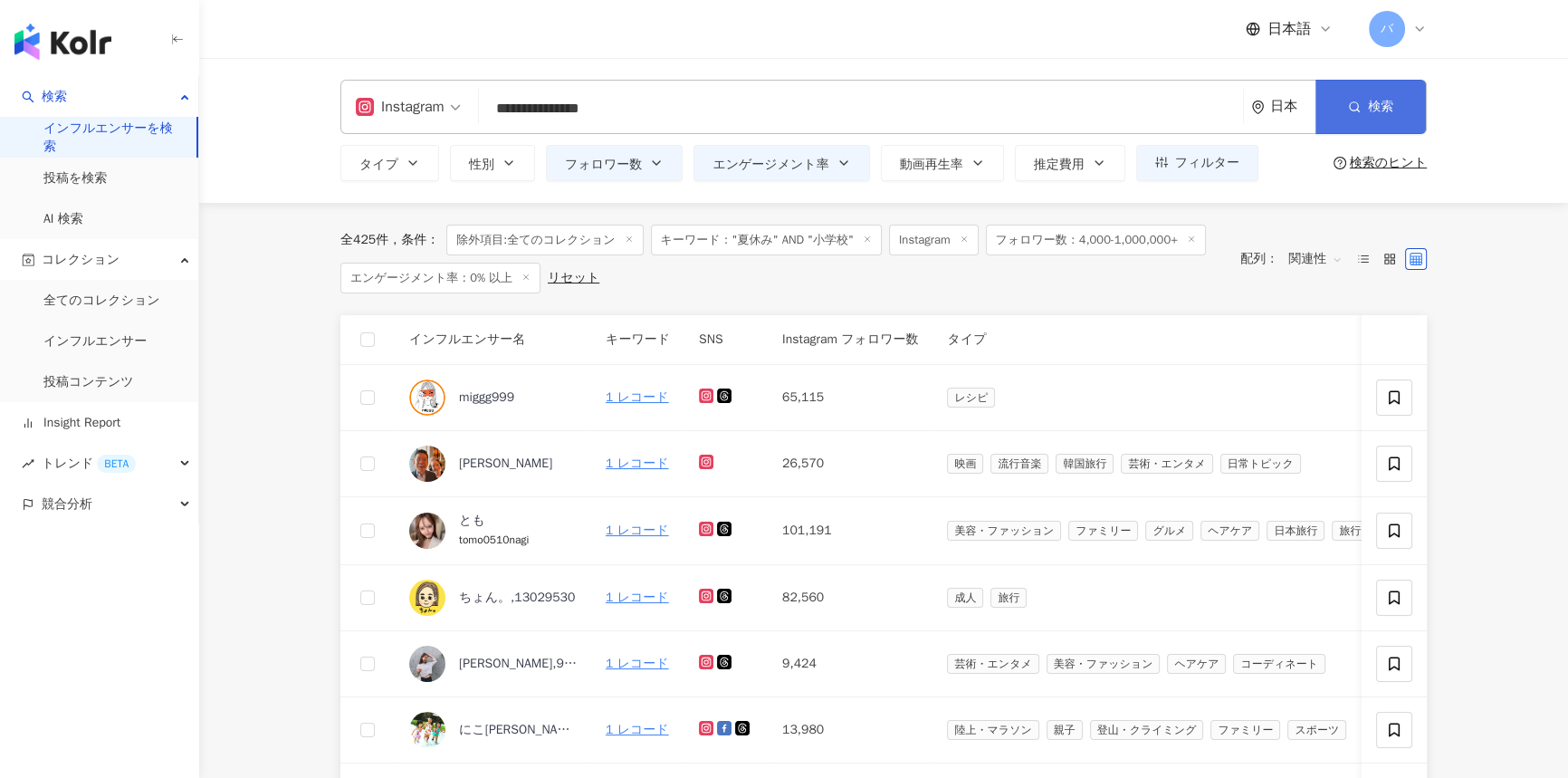 click on "検索" at bounding box center (1381, 107) 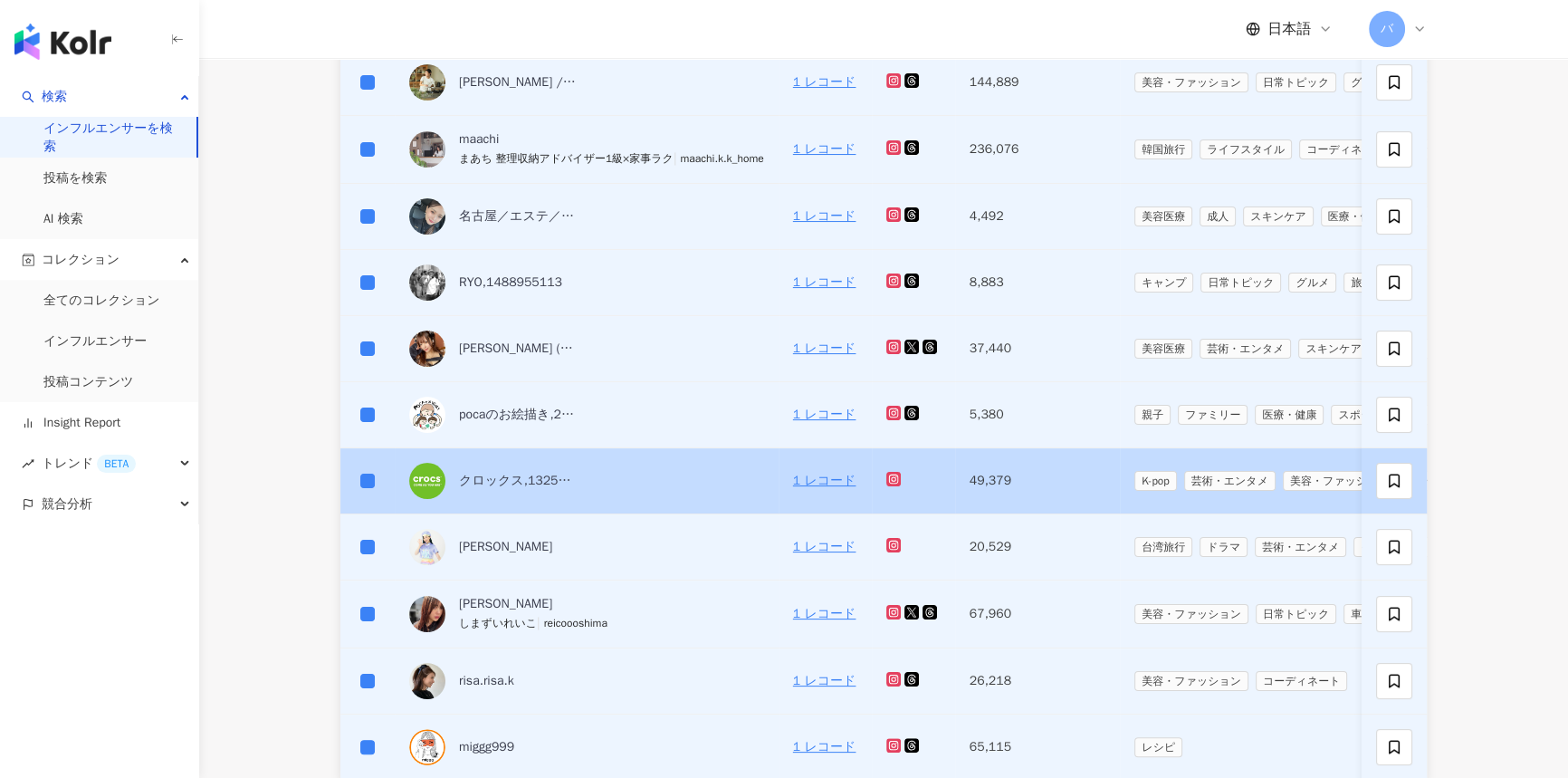 scroll, scrollTop: 494, scrollLeft: 0, axis: vertical 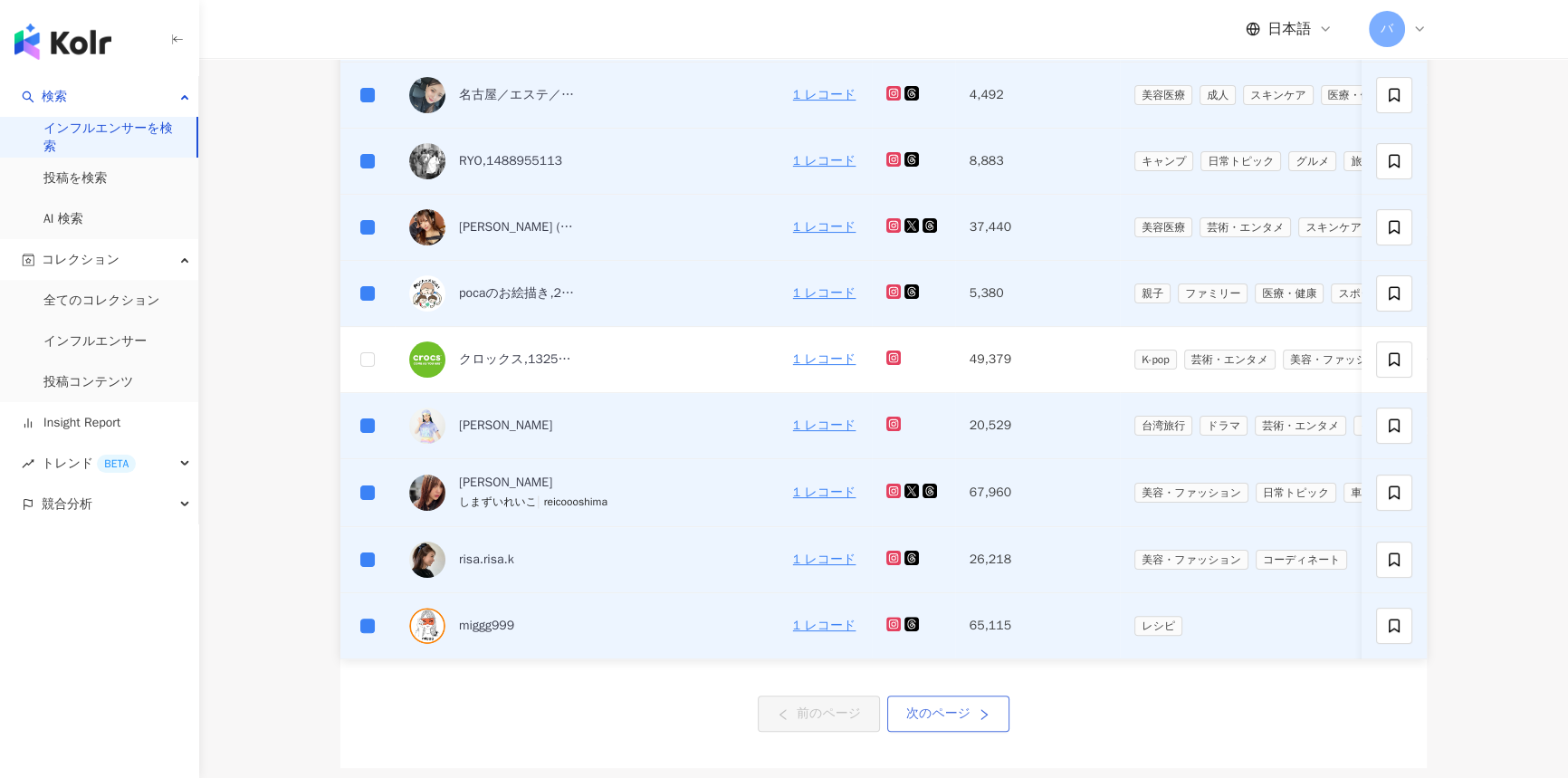 click on "次のページ" at bounding box center [938, 714] 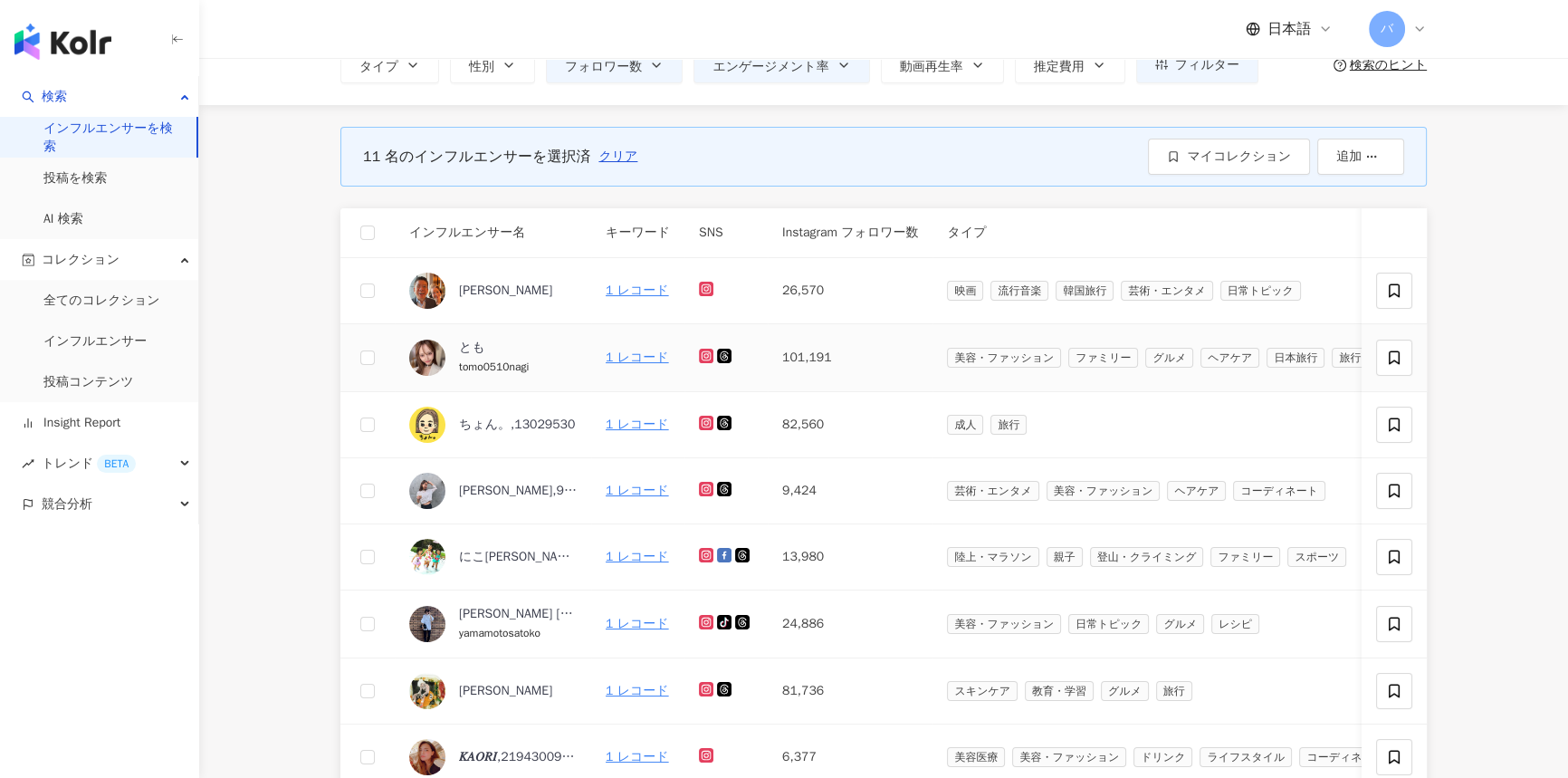 scroll, scrollTop: 82, scrollLeft: 0, axis: vertical 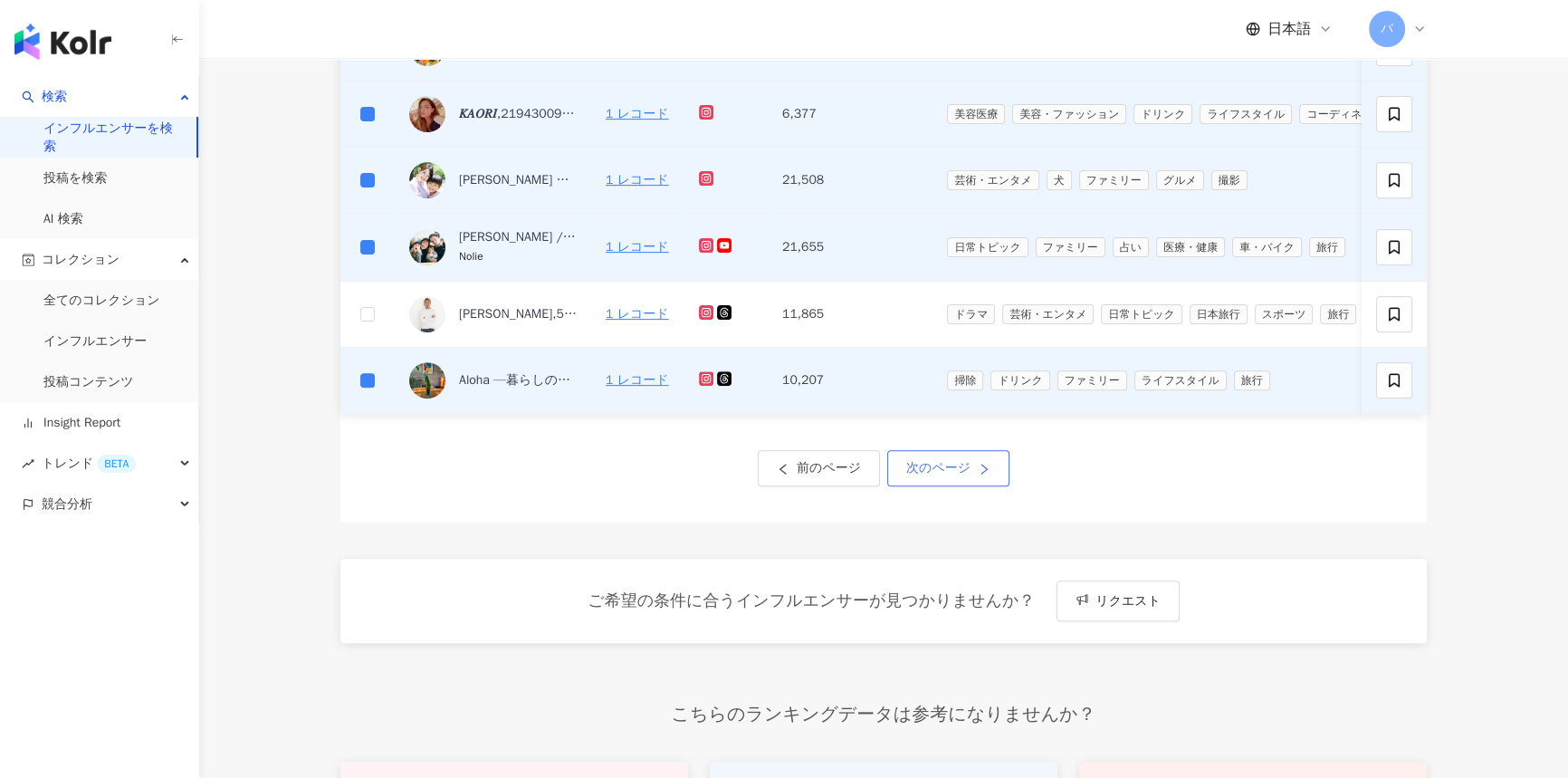 click 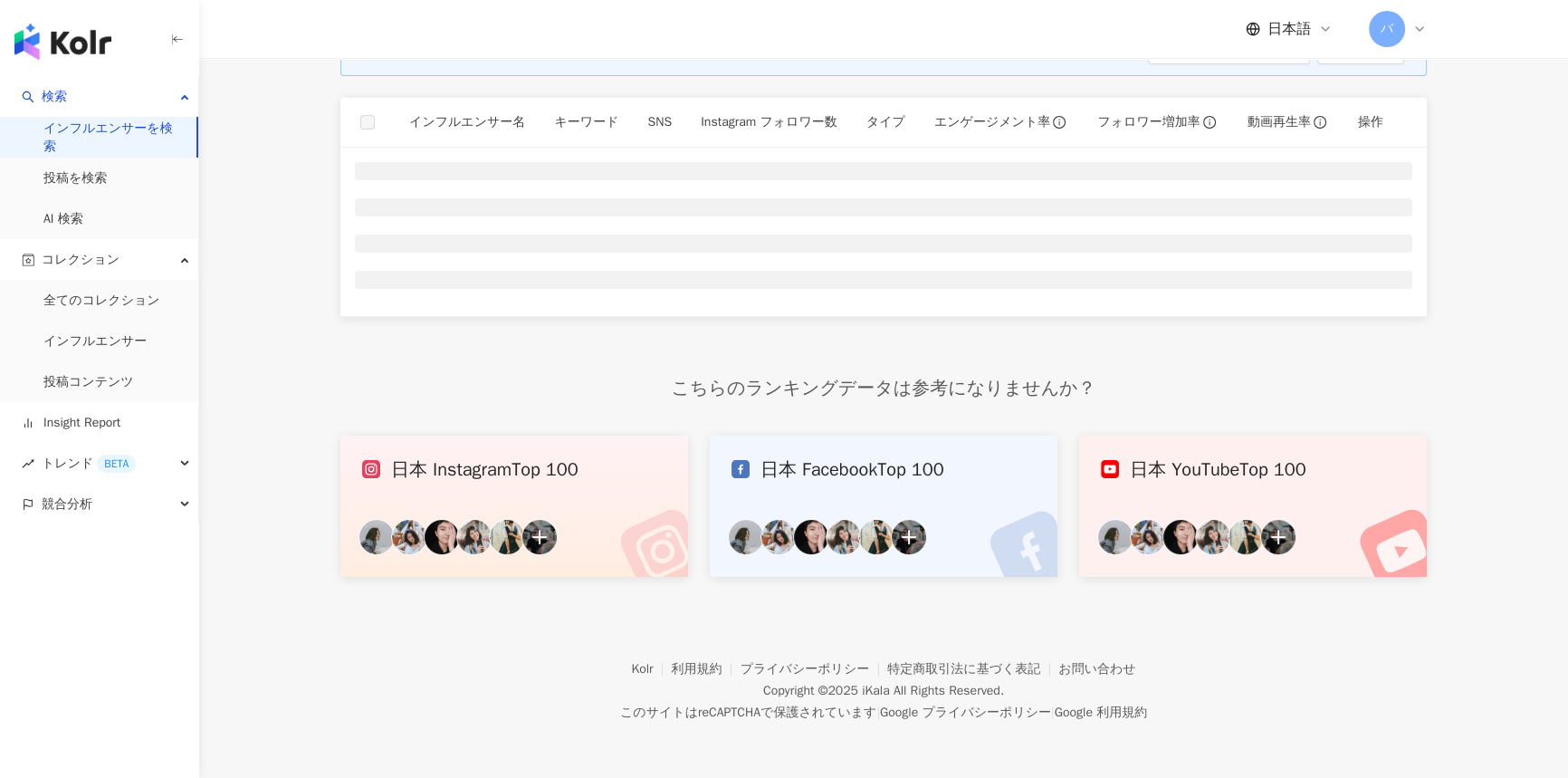 scroll, scrollTop: 0, scrollLeft: 0, axis: both 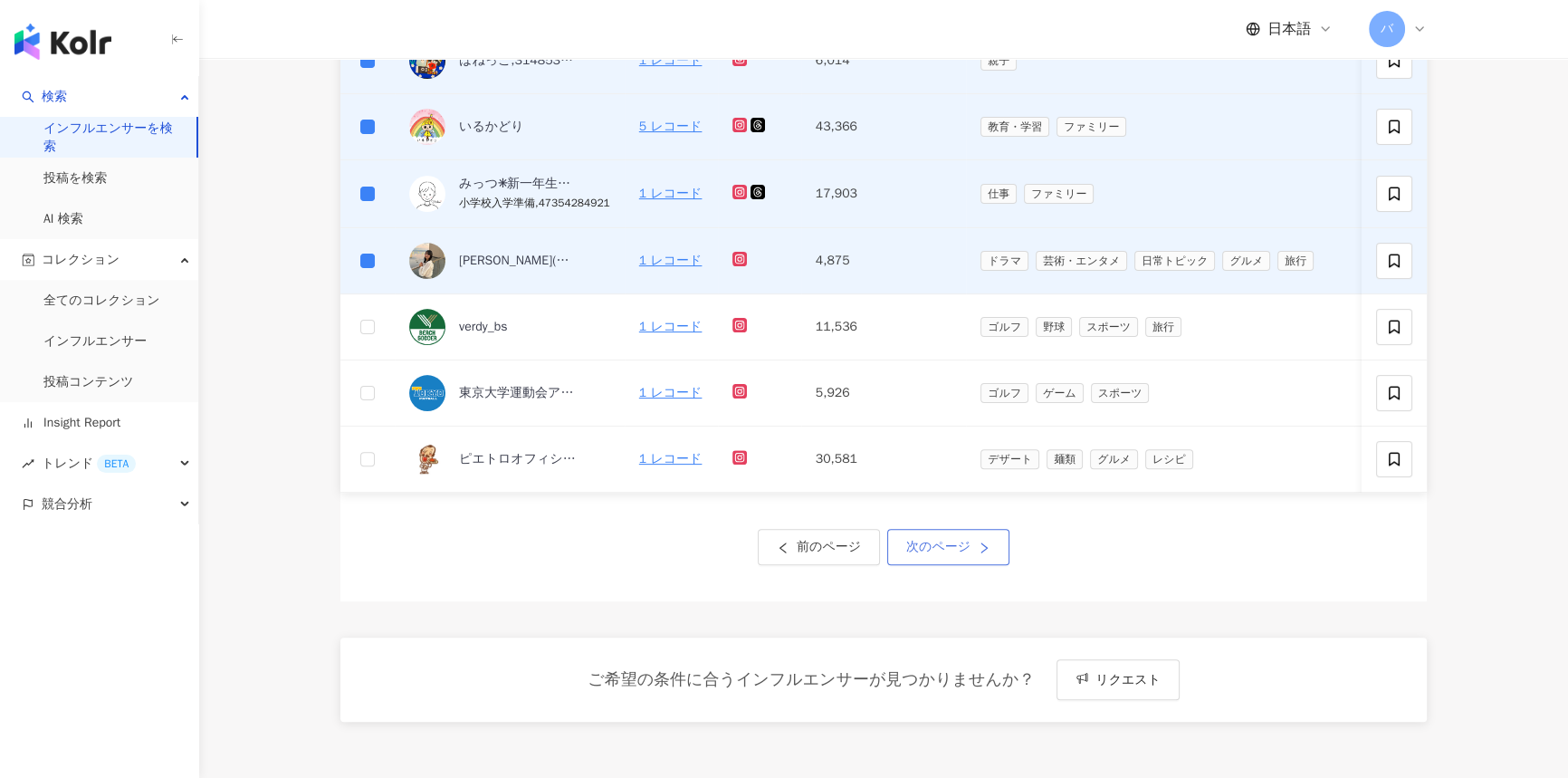 click on "次のページ" at bounding box center [938, 547] 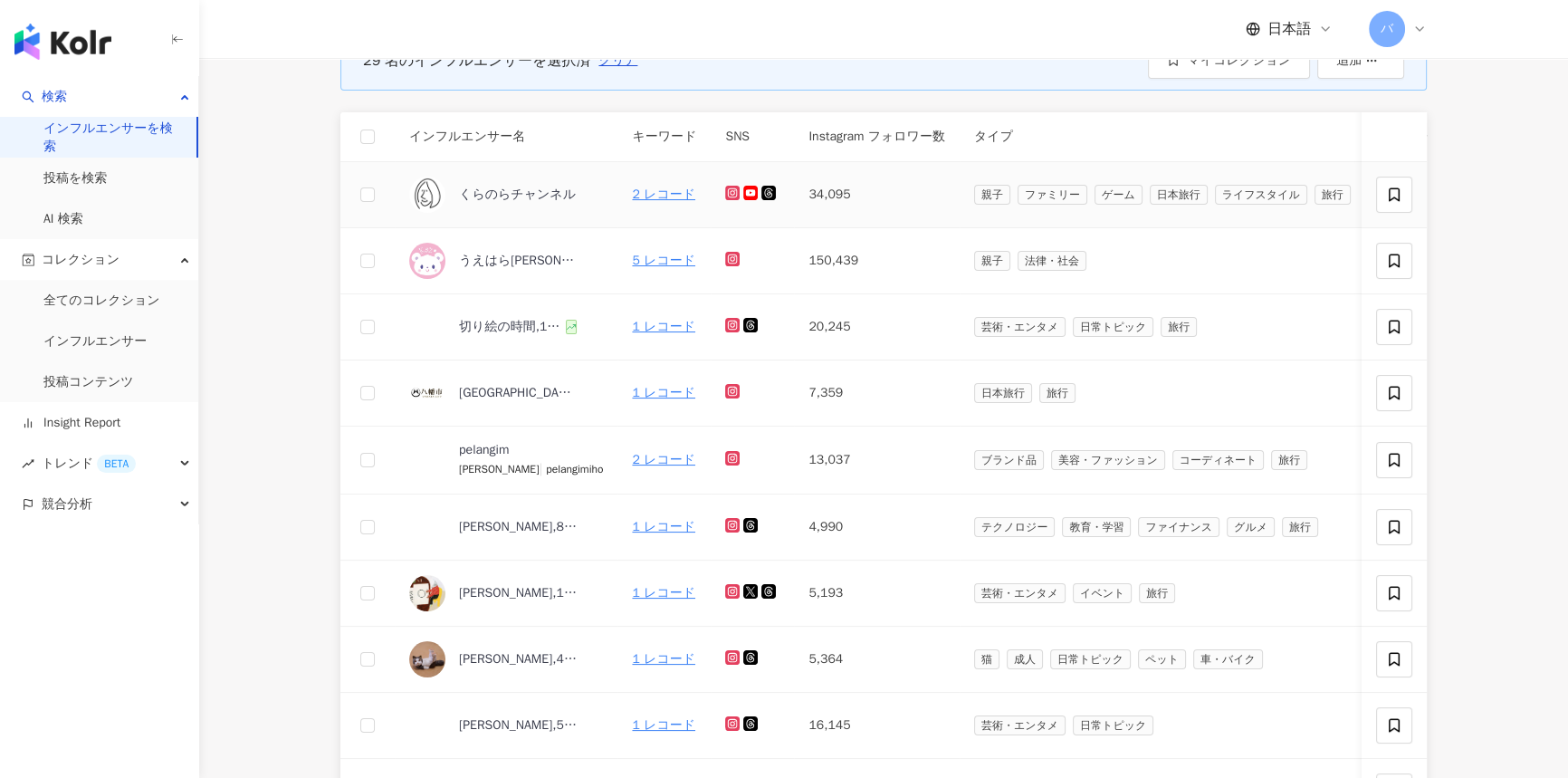 scroll, scrollTop: 164, scrollLeft: 0, axis: vertical 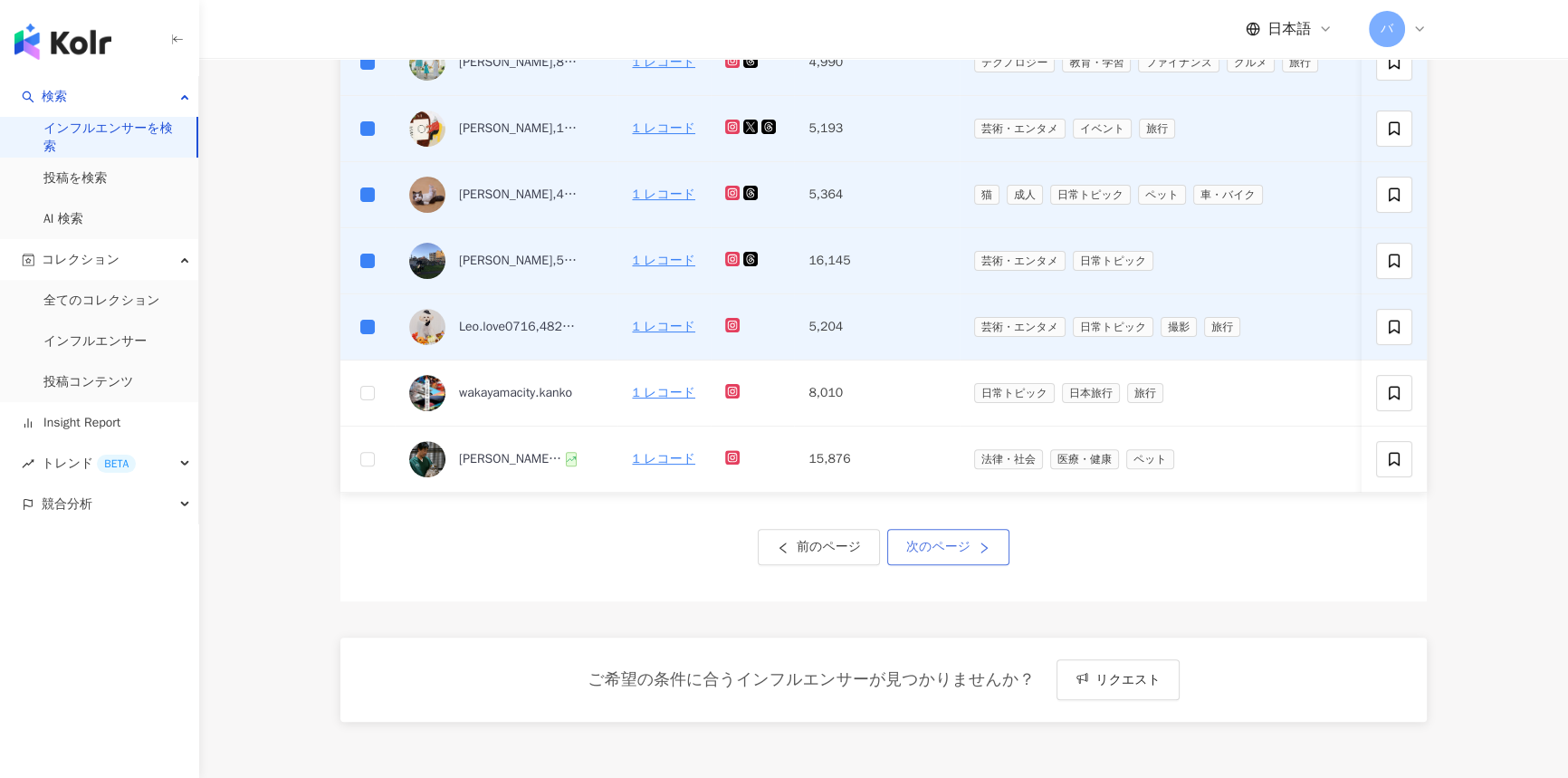 click on "次のページ" at bounding box center (938, 547) 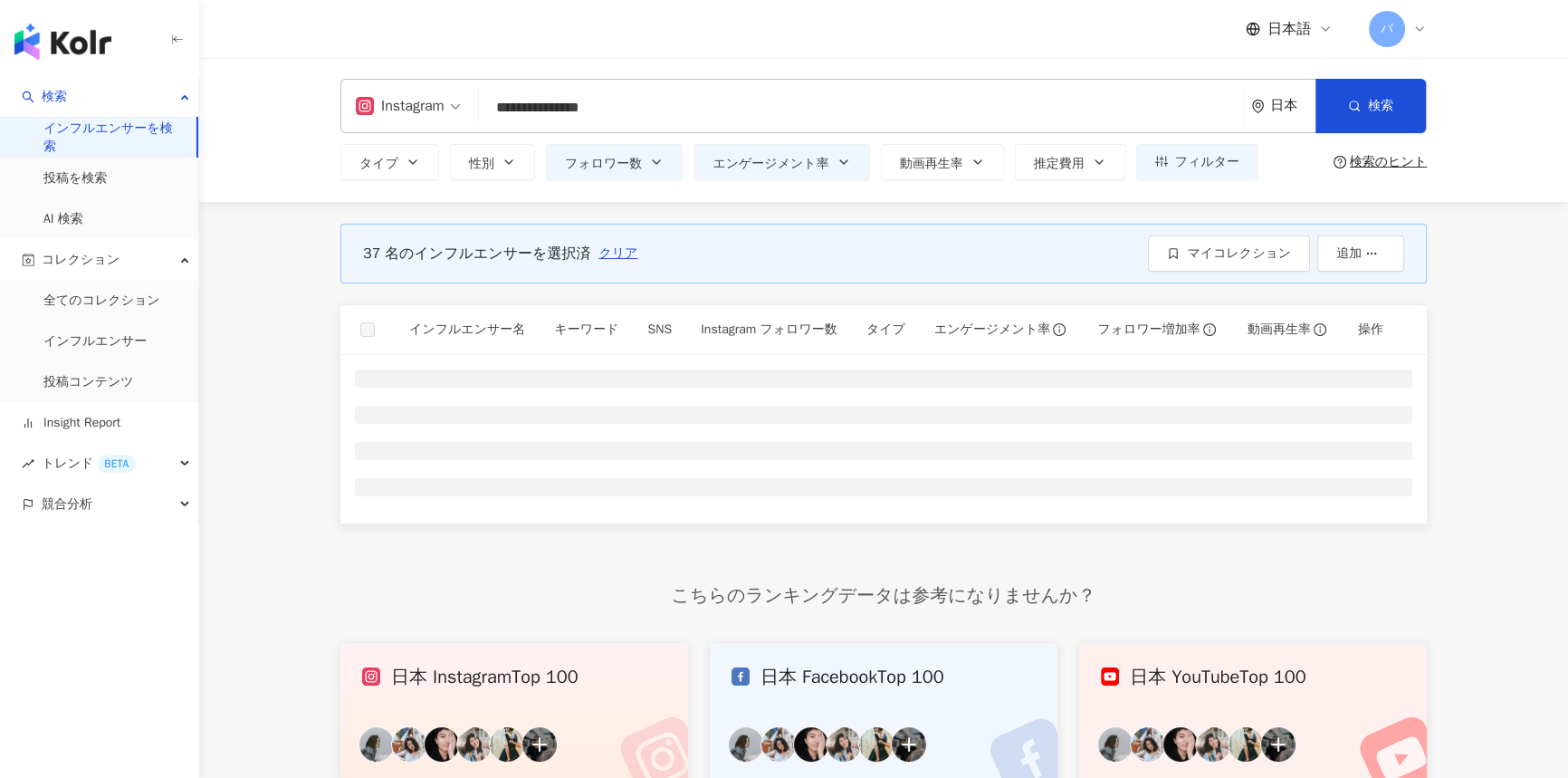 scroll, scrollTop: 0, scrollLeft: 0, axis: both 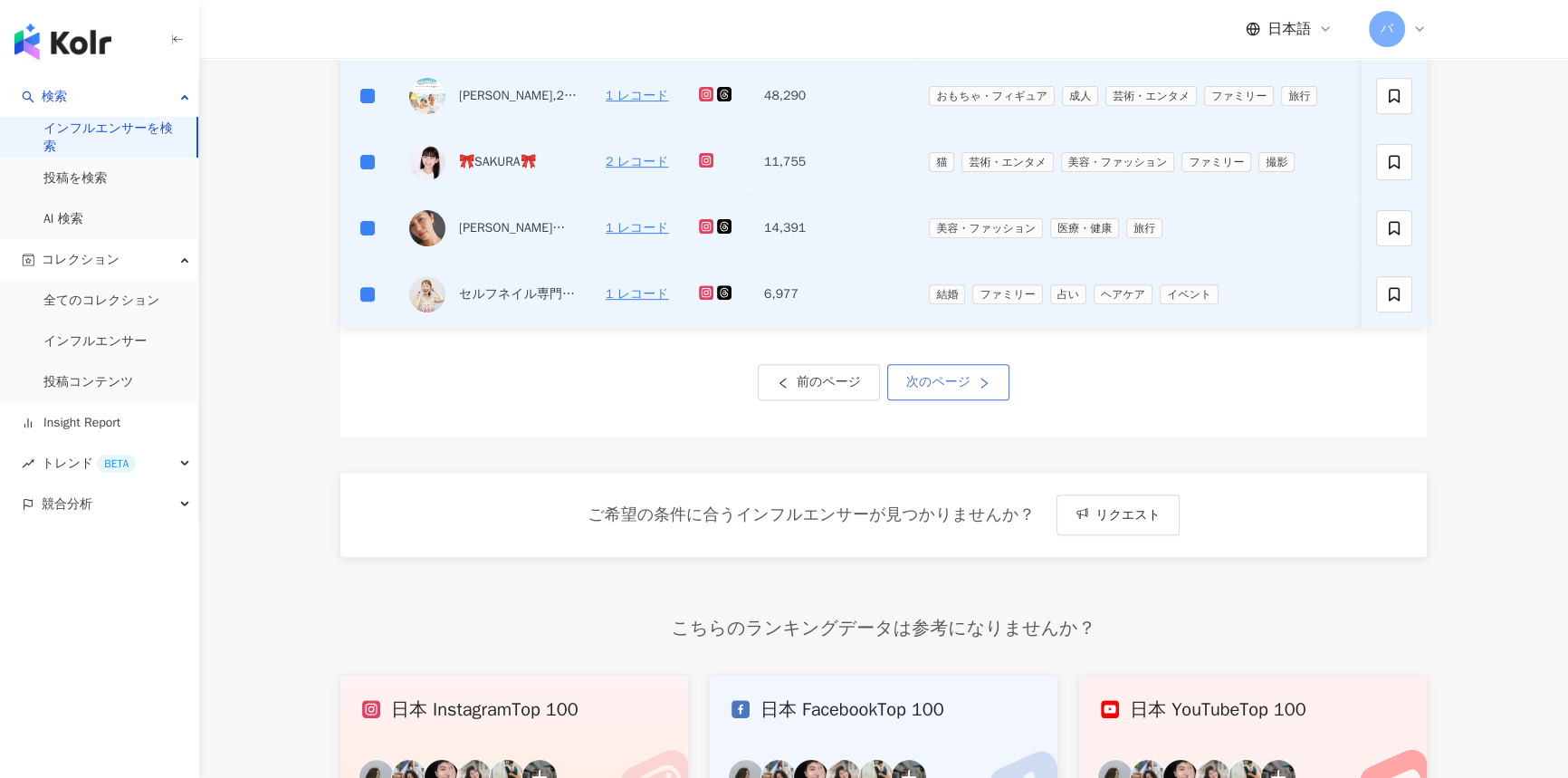 click on "次のページ" at bounding box center (938, 382) 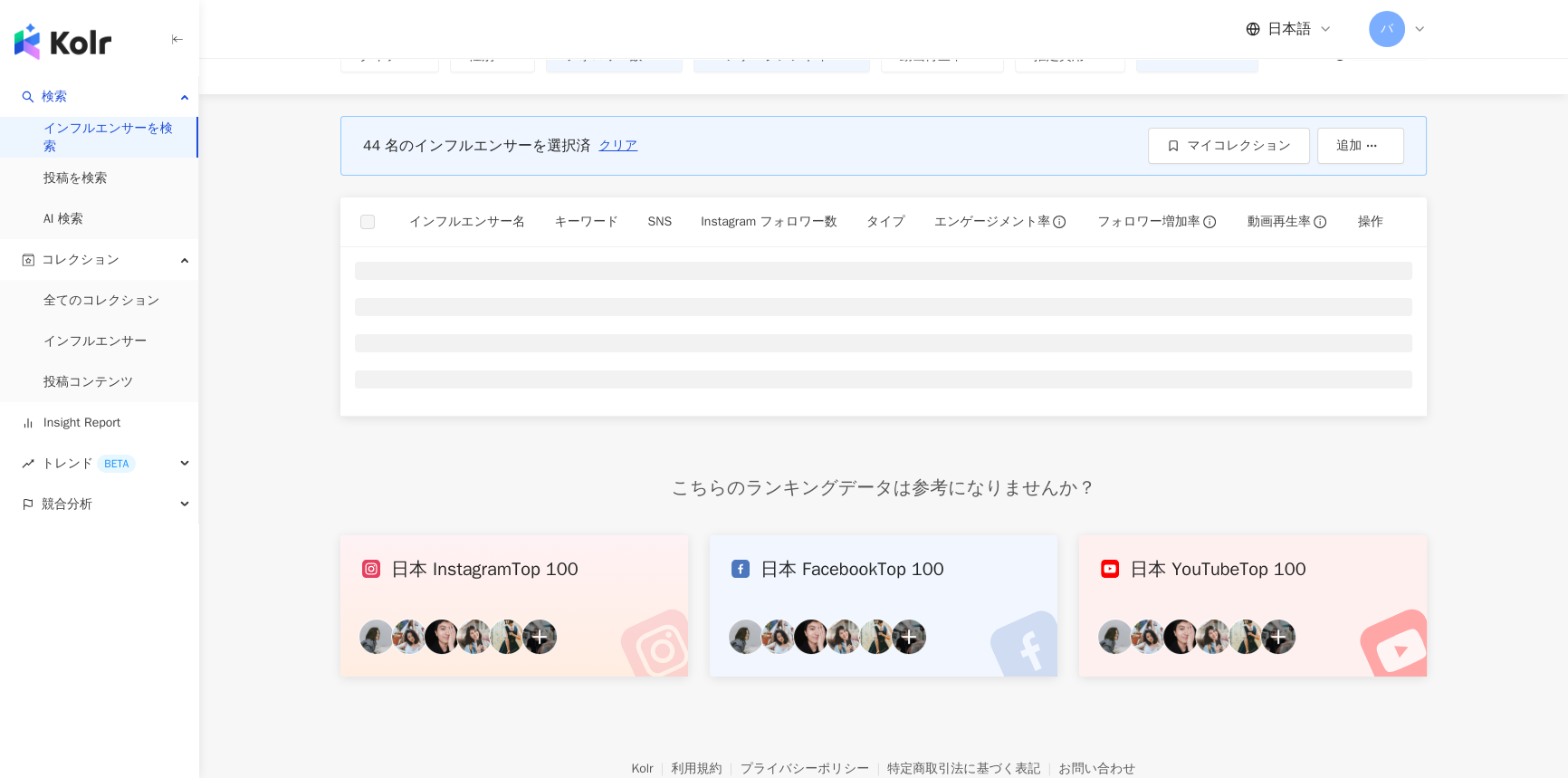 scroll, scrollTop: 0, scrollLeft: 0, axis: both 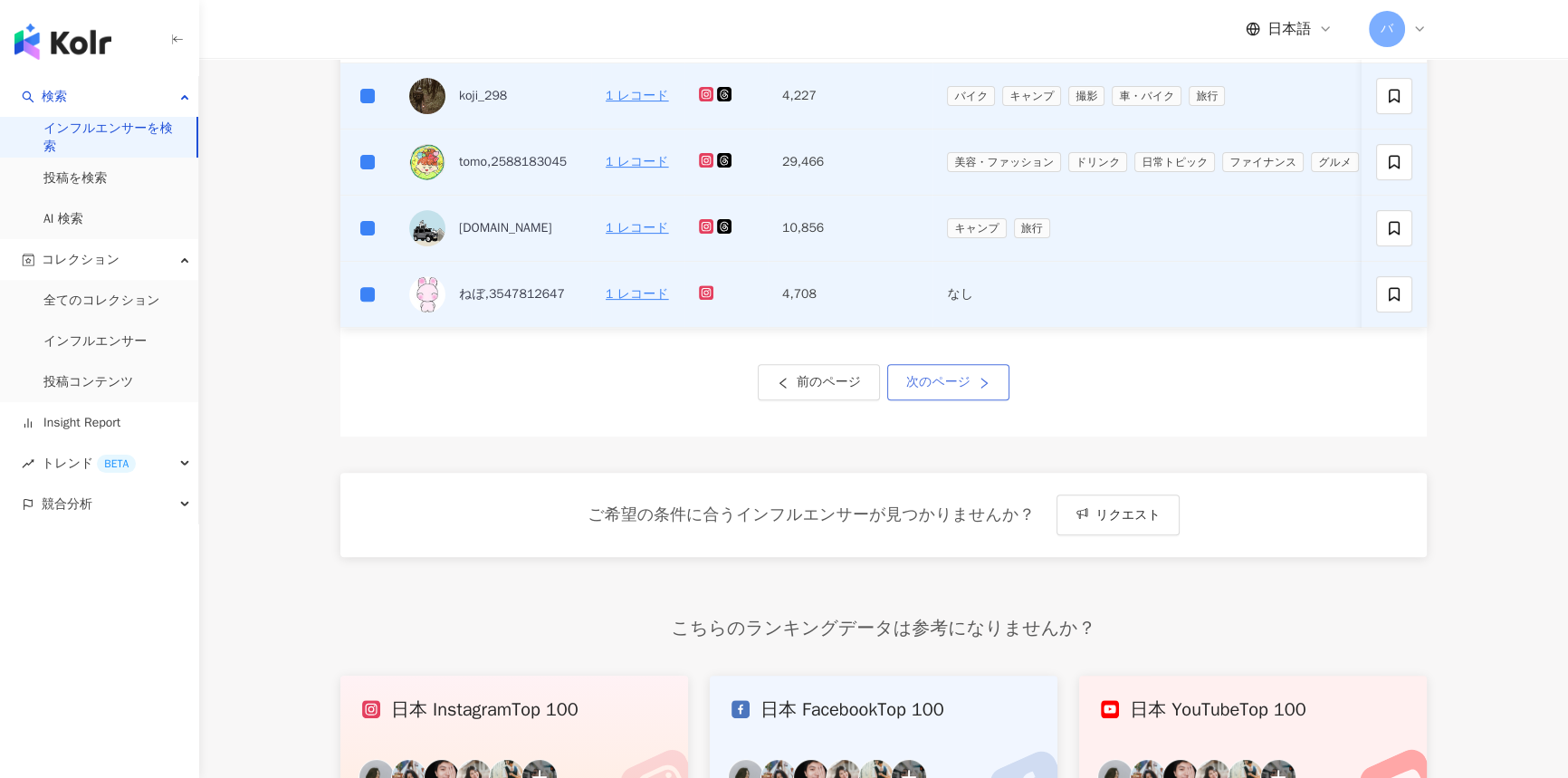click on "次のページ" at bounding box center (938, 382) 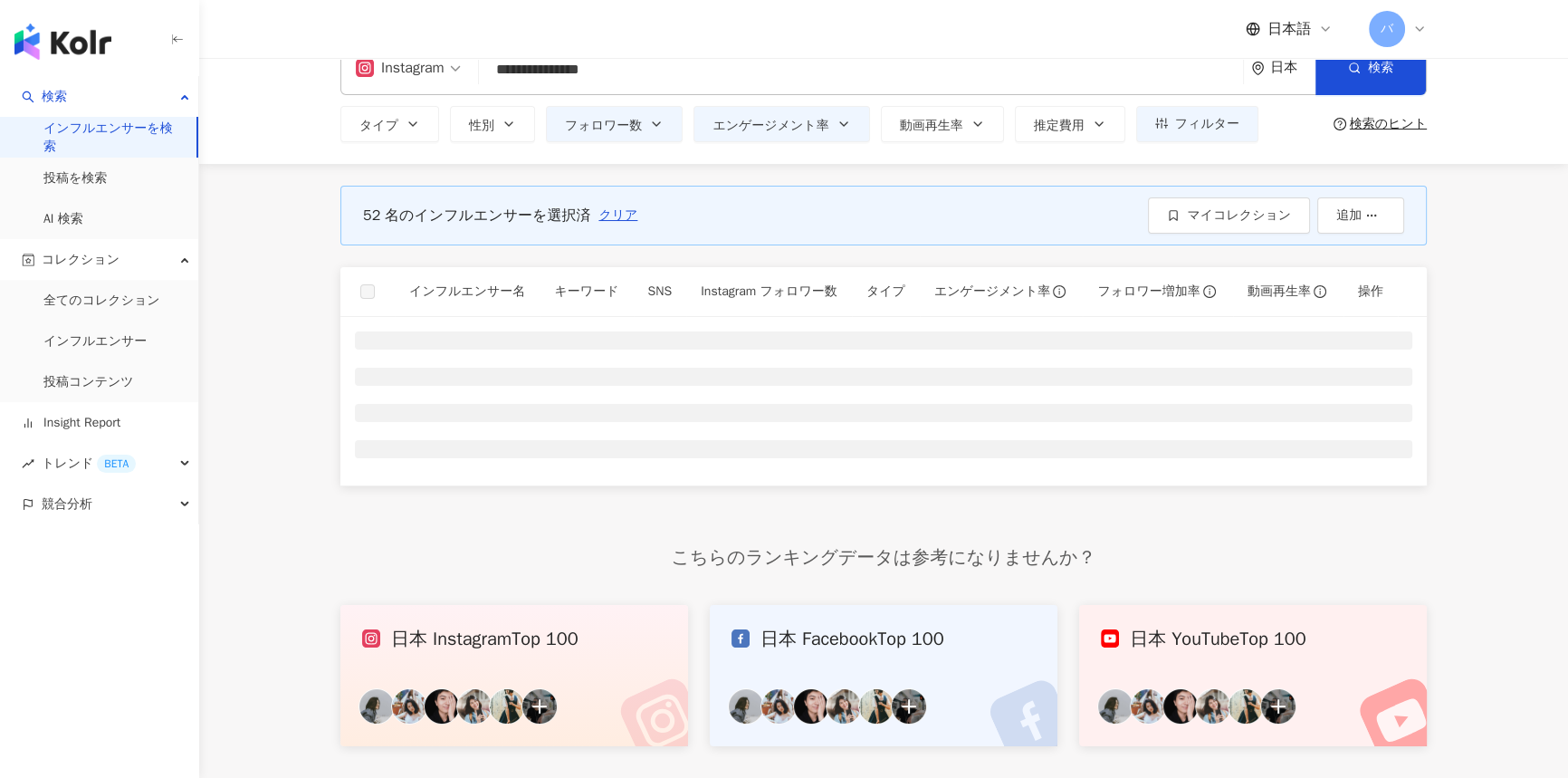 scroll, scrollTop: 0, scrollLeft: 0, axis: both 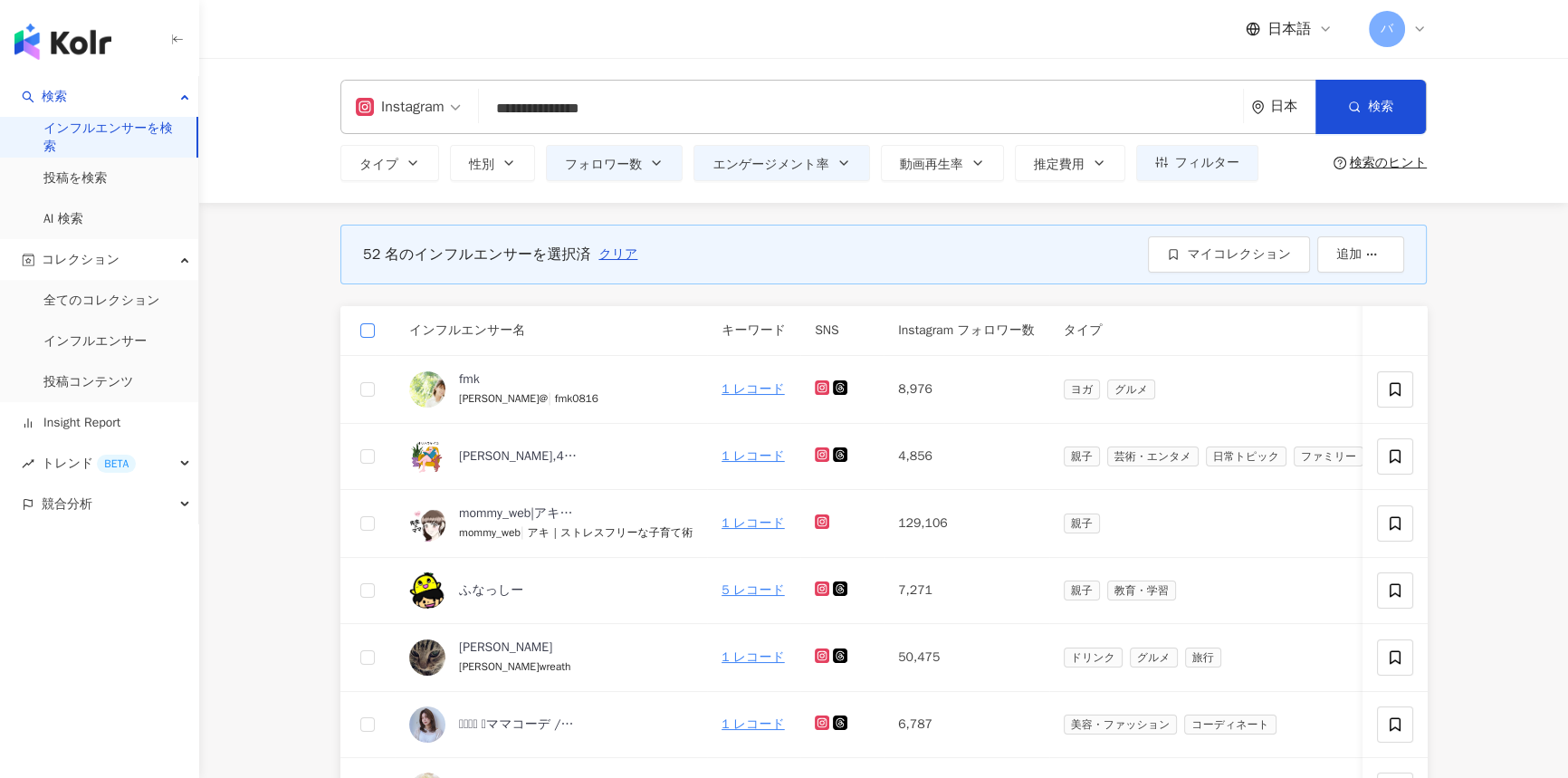 click at bounding box center [368, 331] 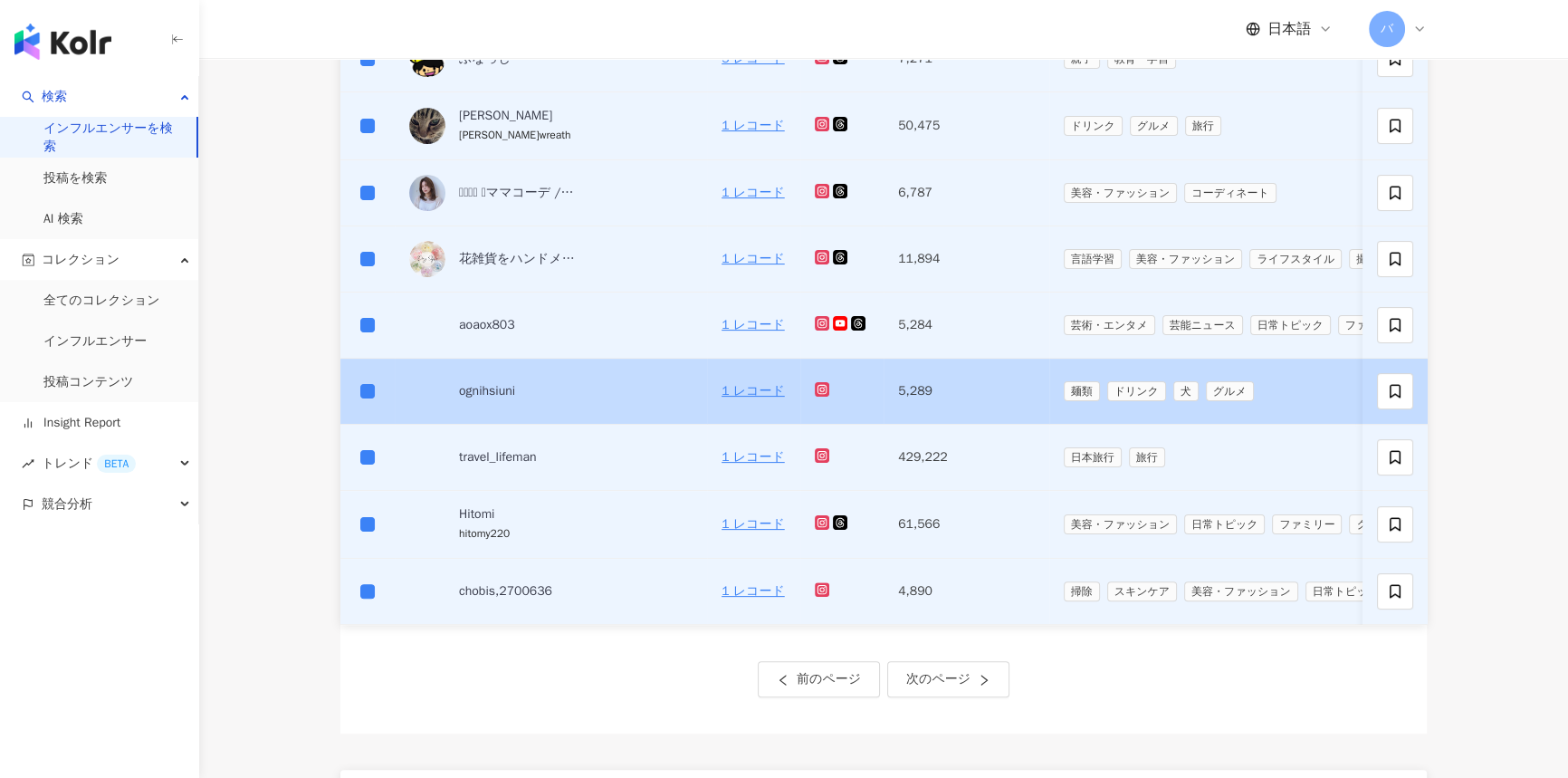 scroll, scrollTop: 658, scrollLeft: 0, axis: vertical 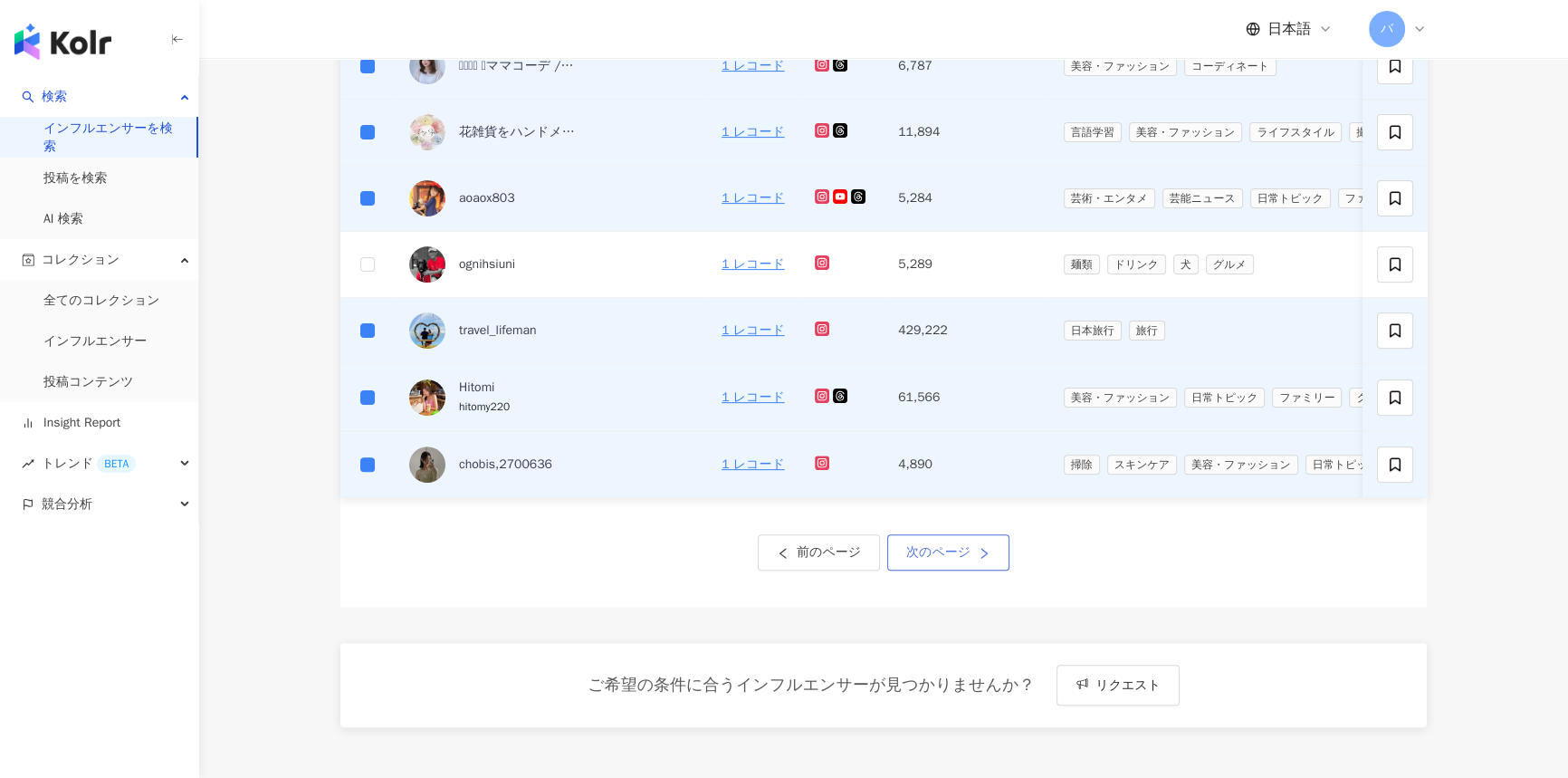 click on "次のページ" at bounding box center (948, 552) 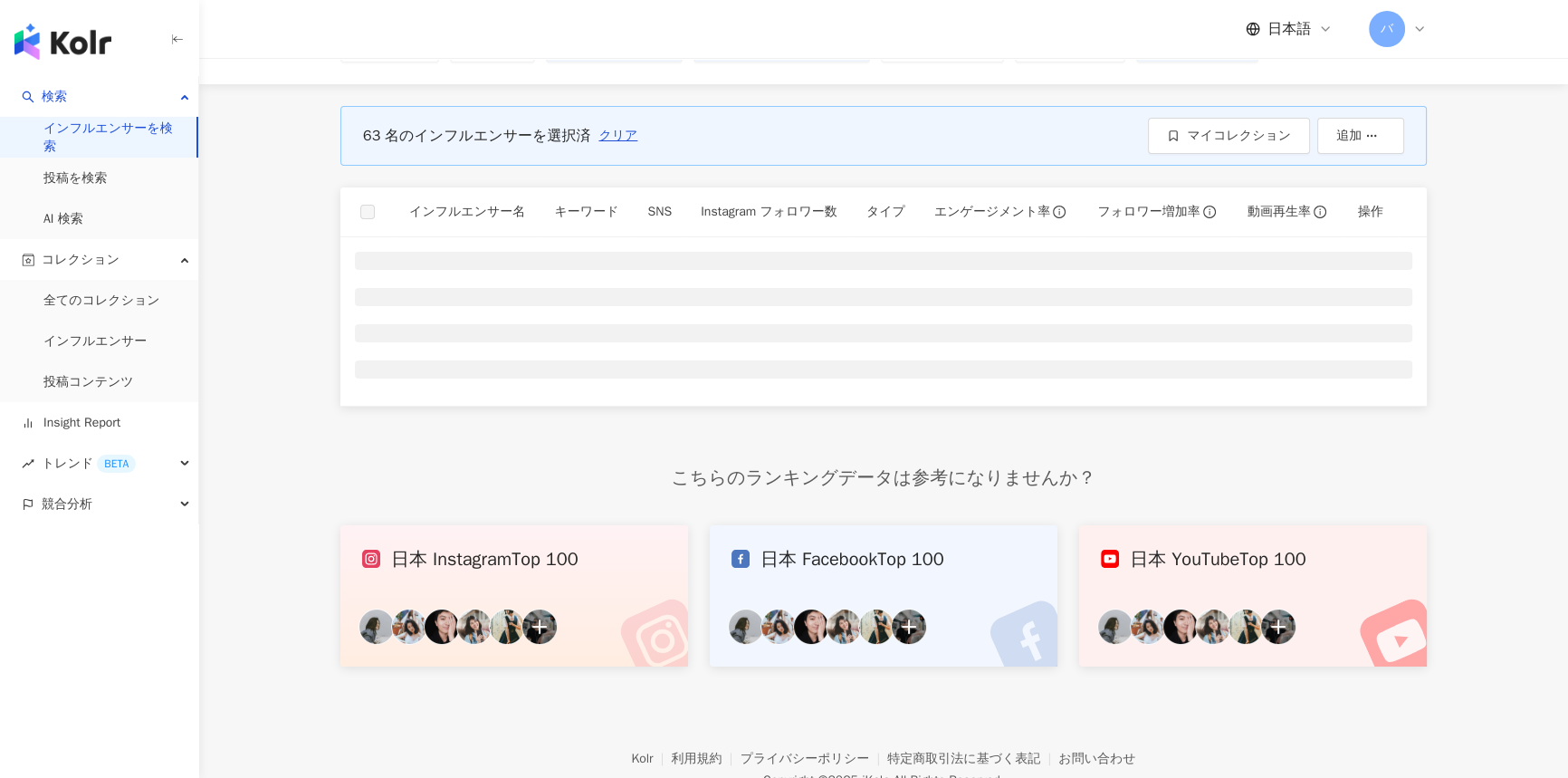 scroll, scrollTop: 0, scrollLeft: 0, axis: both 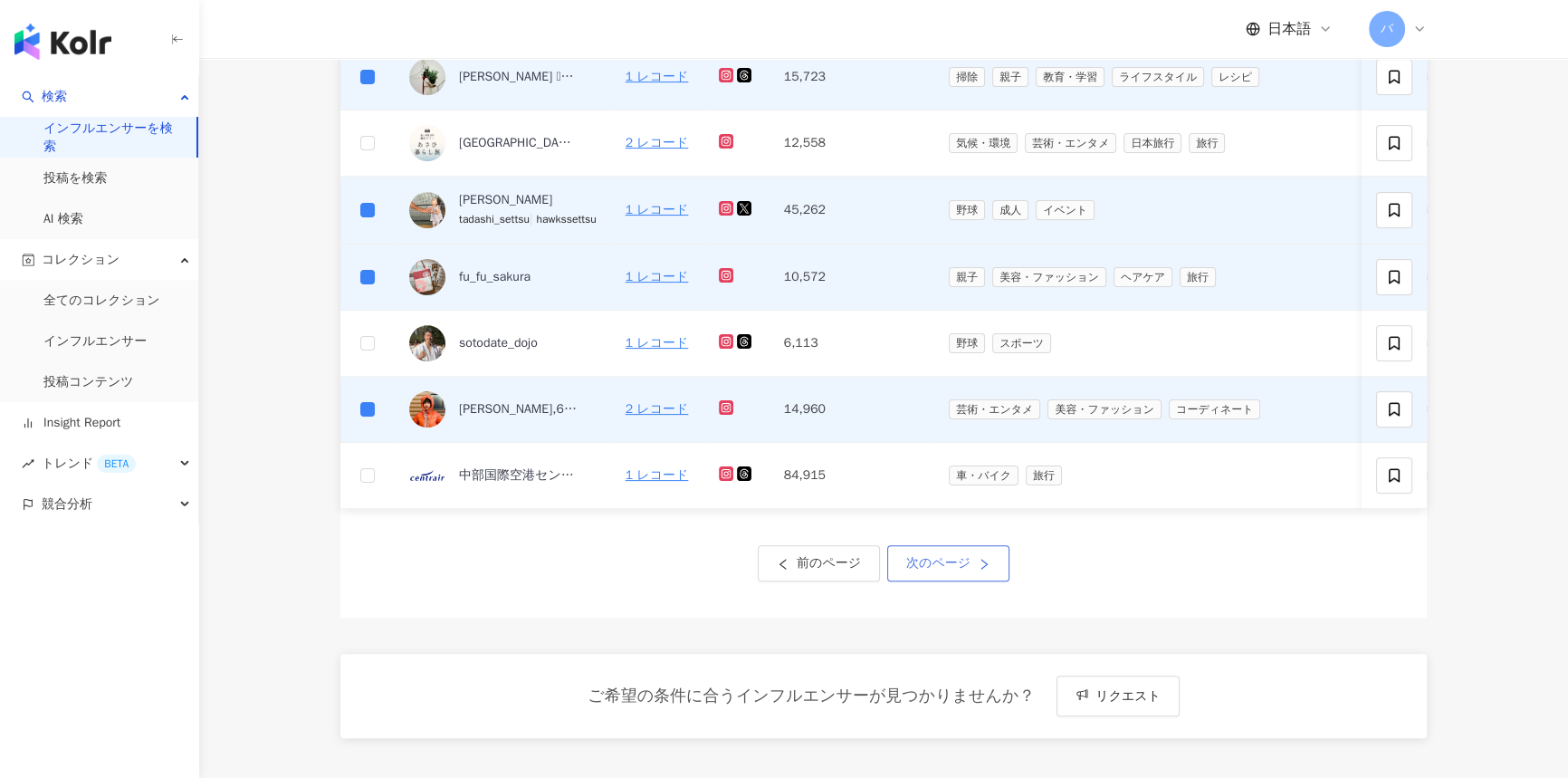 click on "次のページ" at bounding box center [948, 563] 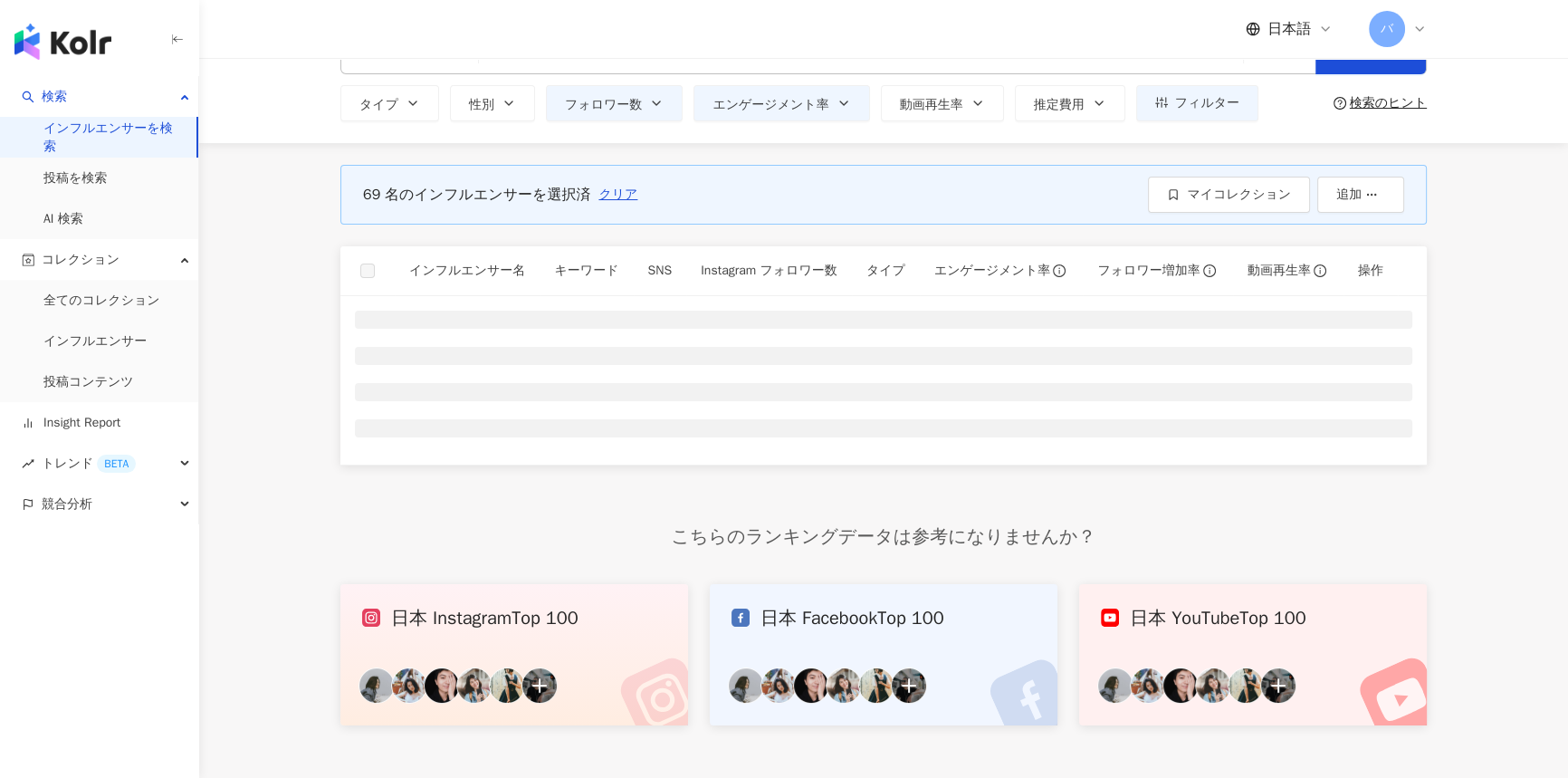 scroll, scrollTop: 0, scrollLeft: 0, axis: both 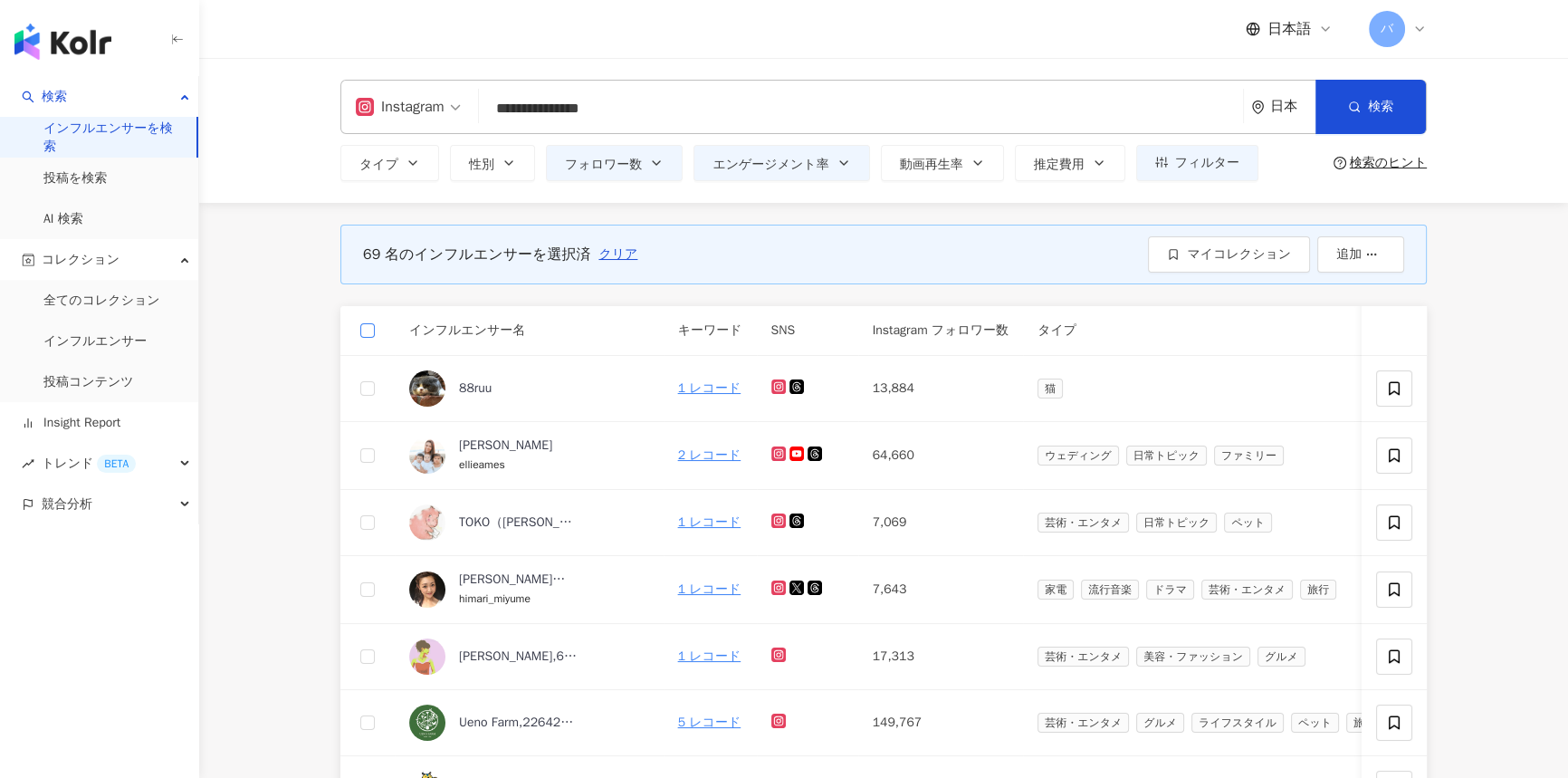 click at bounding box center [368, 331] 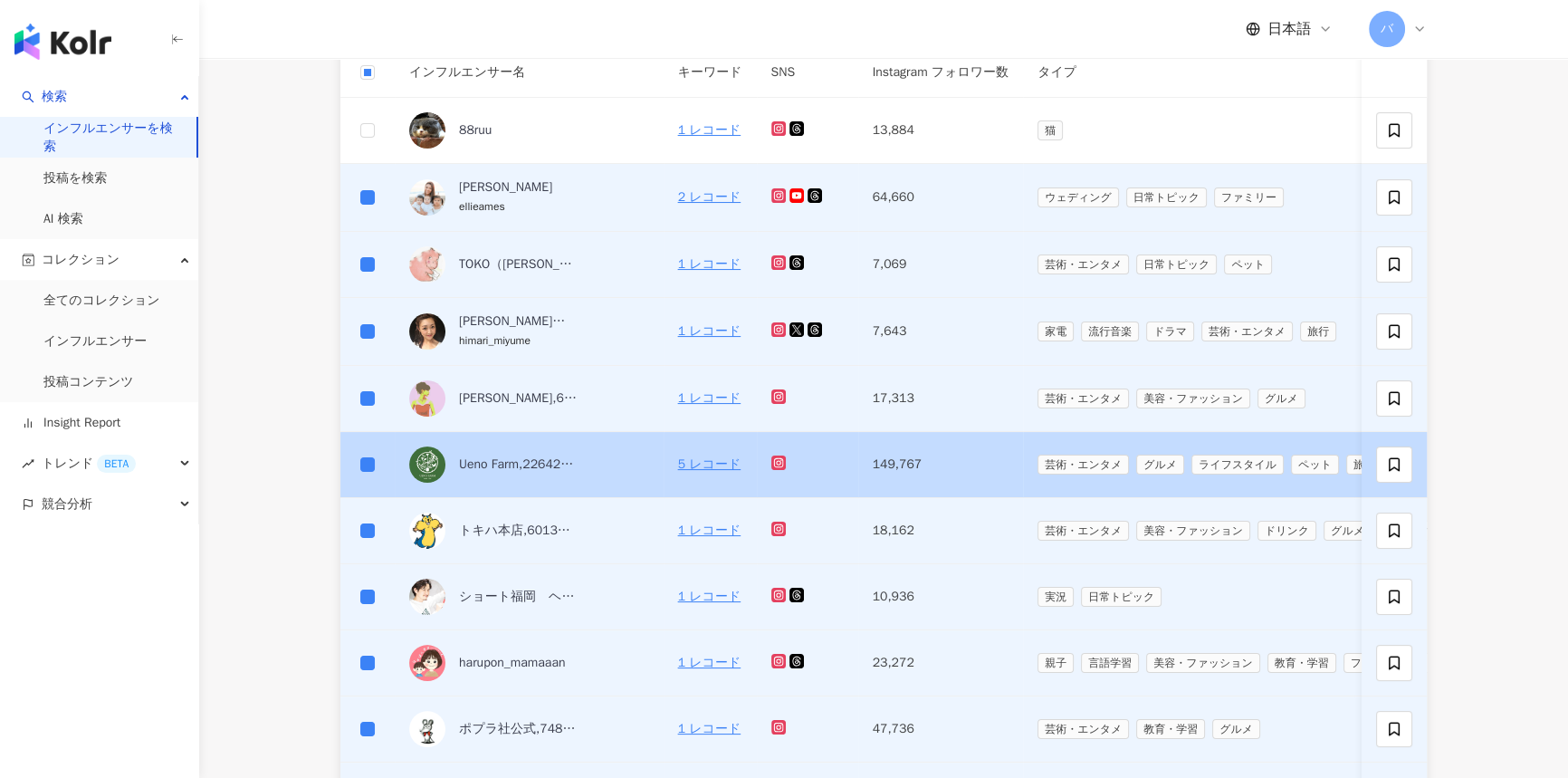 scroll, scrollTop: 411, scrollLeft: 0, axis: vertical 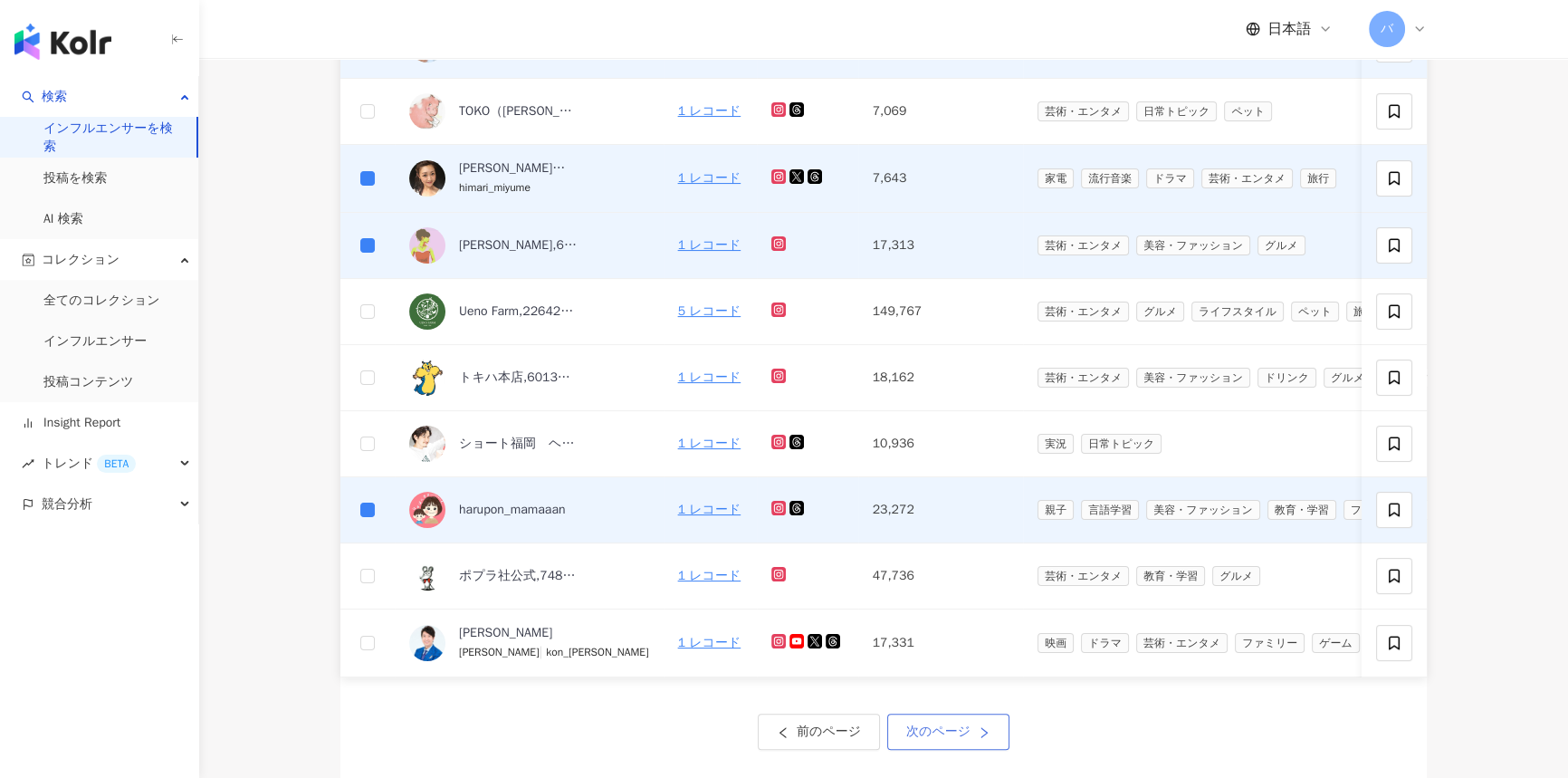 click on "次のページ" at bounding box center (938, 732) 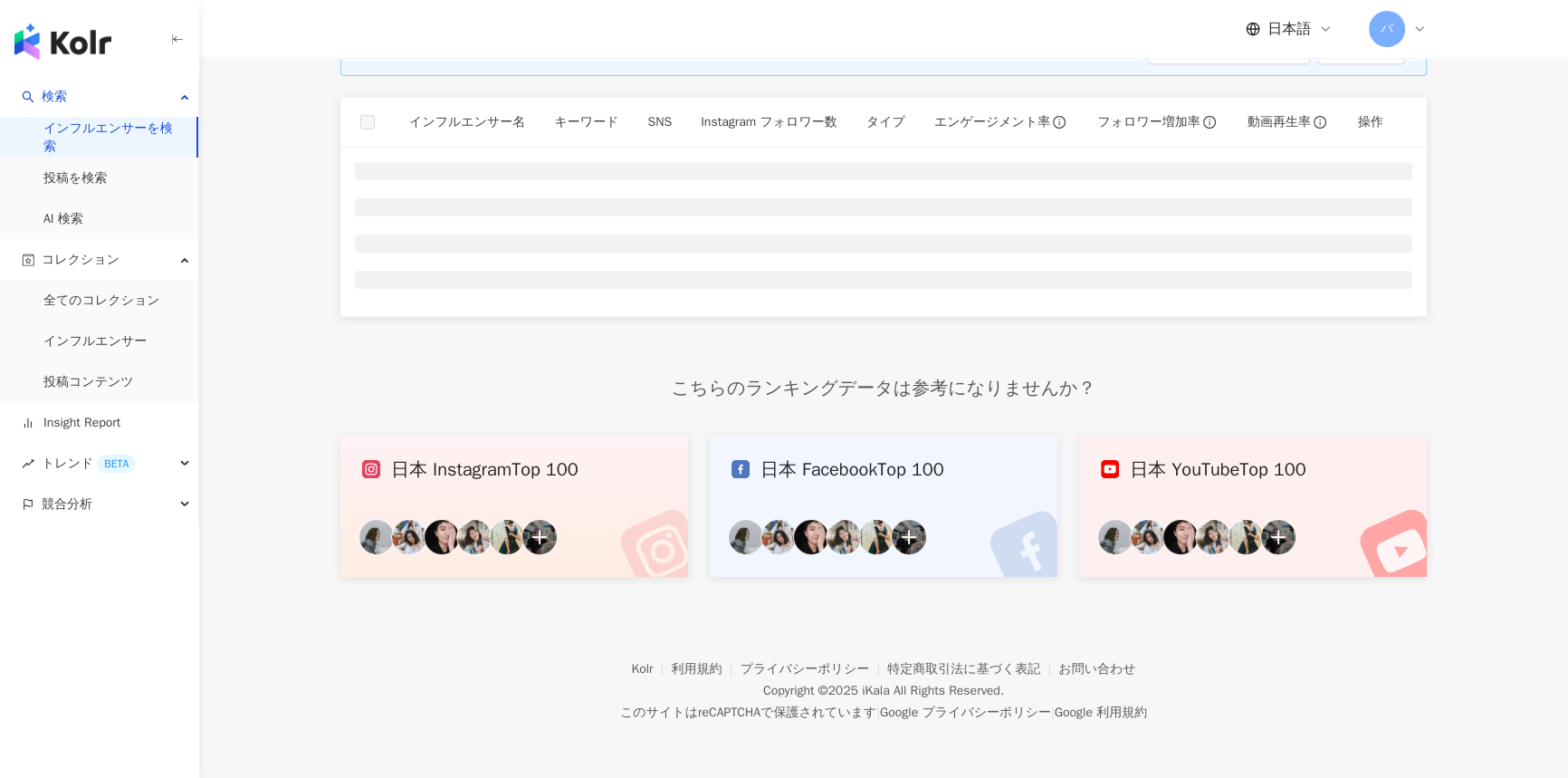 scroll, scrollTop: 0, scrollLeft: 0, axis: both 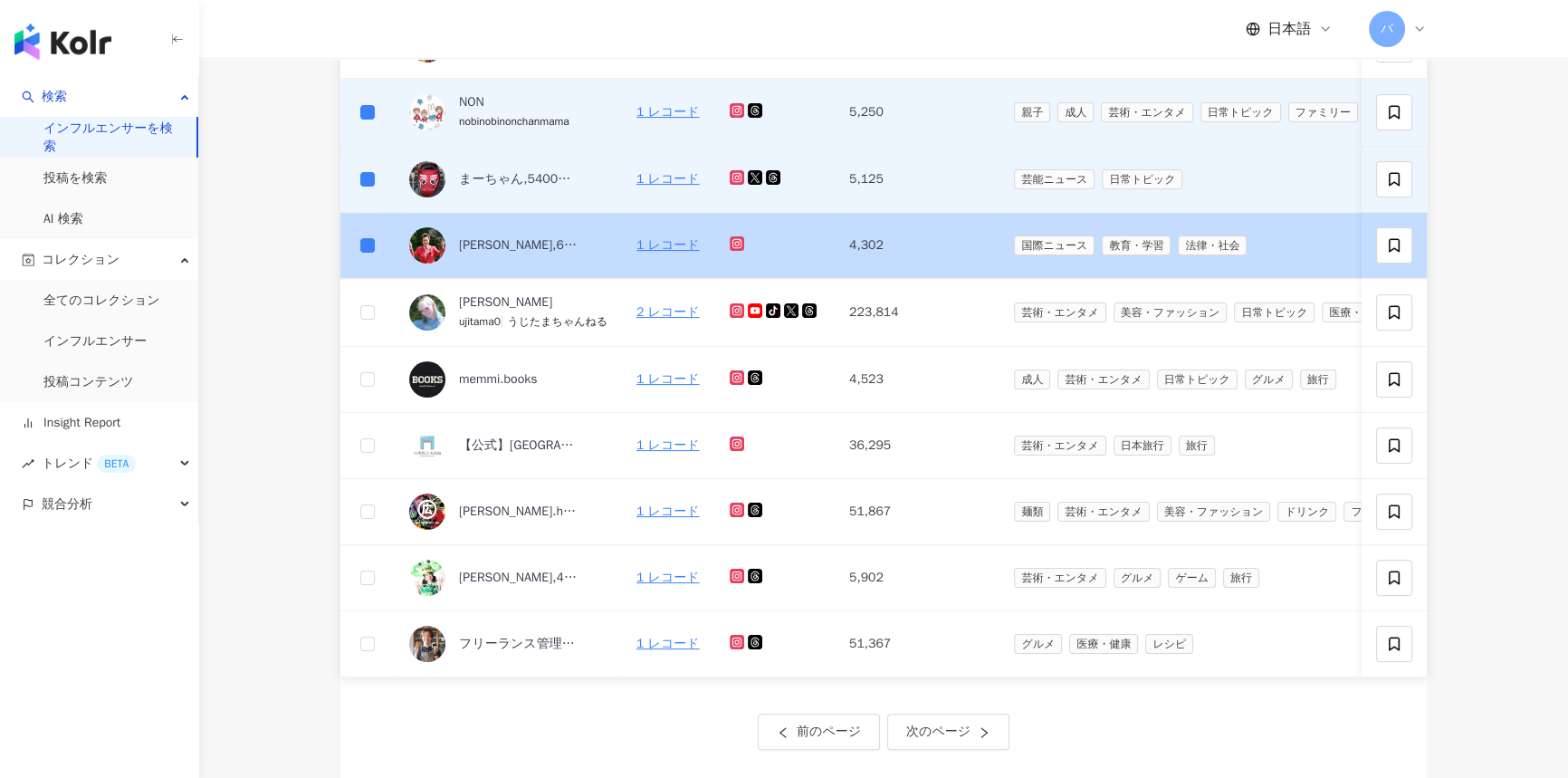 click at bounding box center [368, 245] 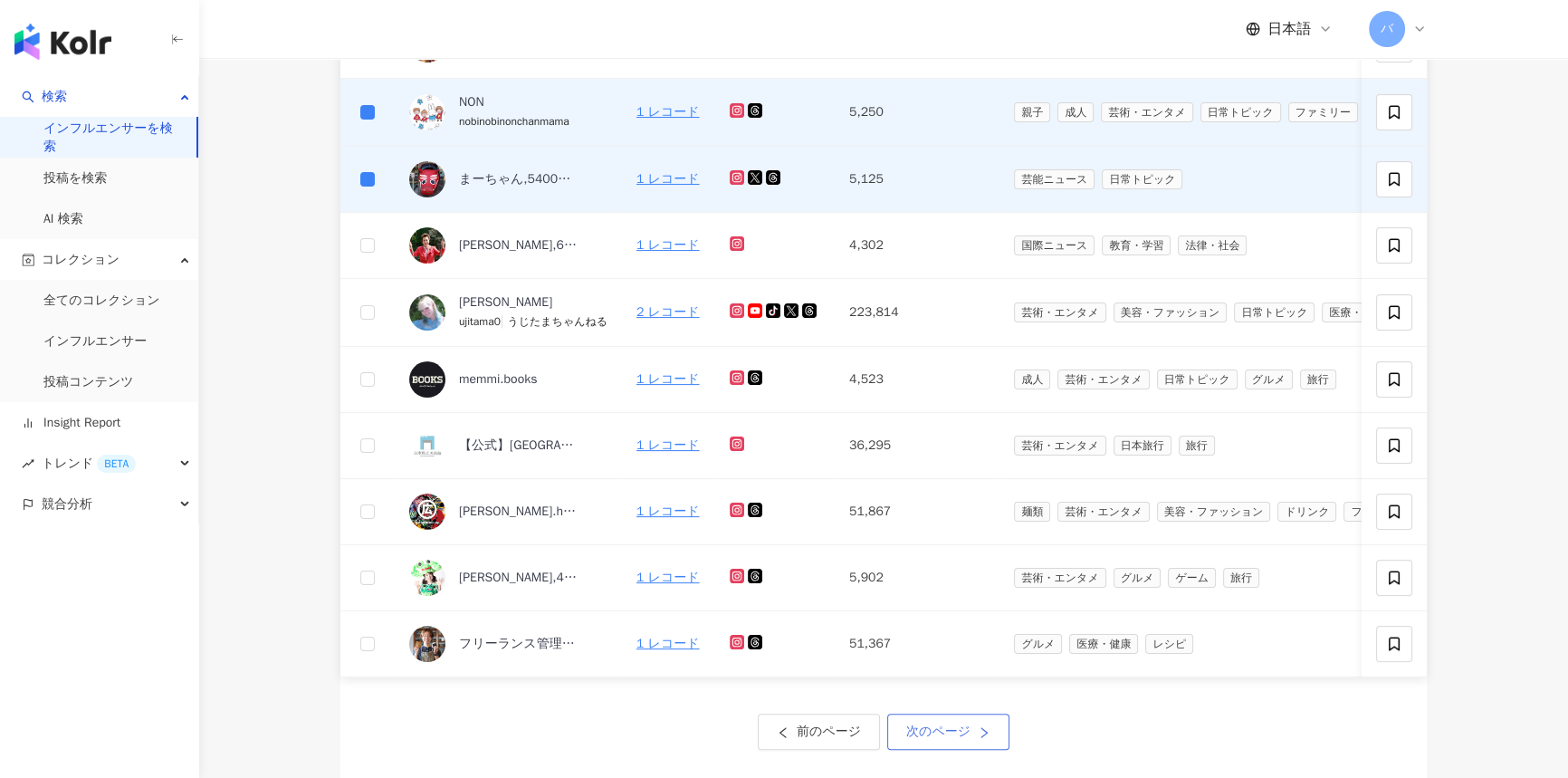 click on "次のページ" at bounding box center [938, 732] 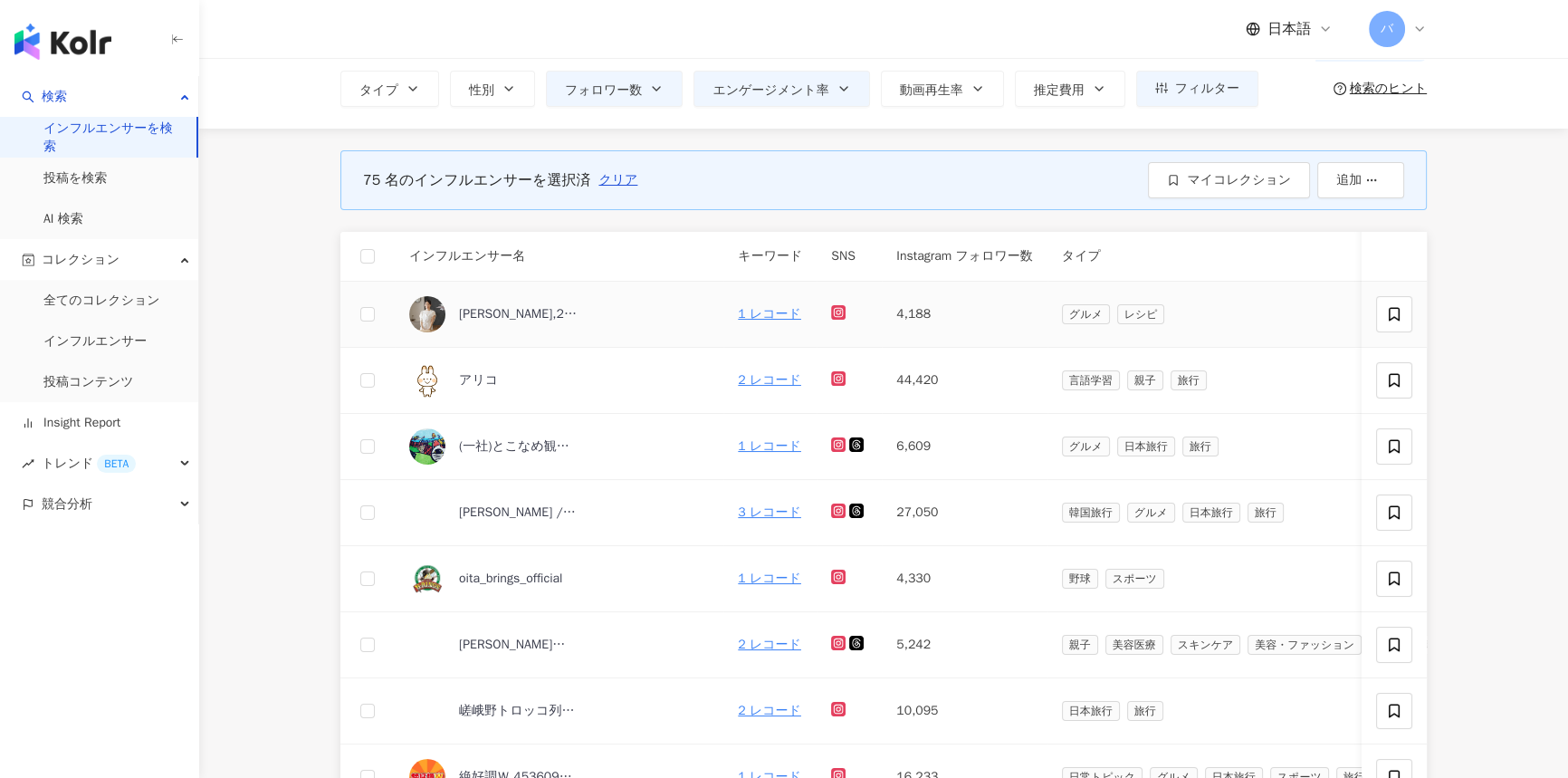 scroll, scrollTop: 164, scrollLeft: 0, axis: vertical 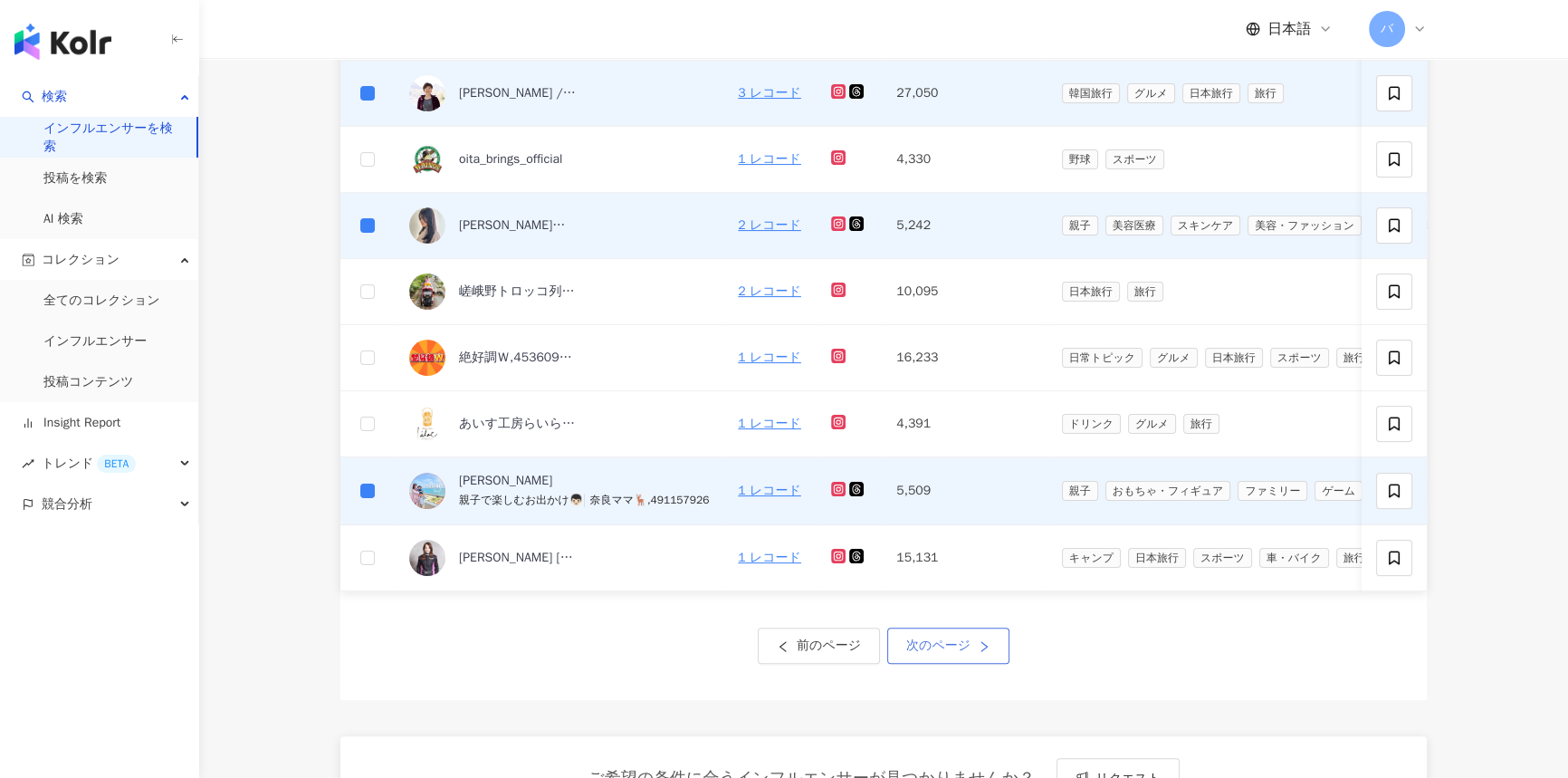 click on "次のページ" at bounding box center [938, 646] 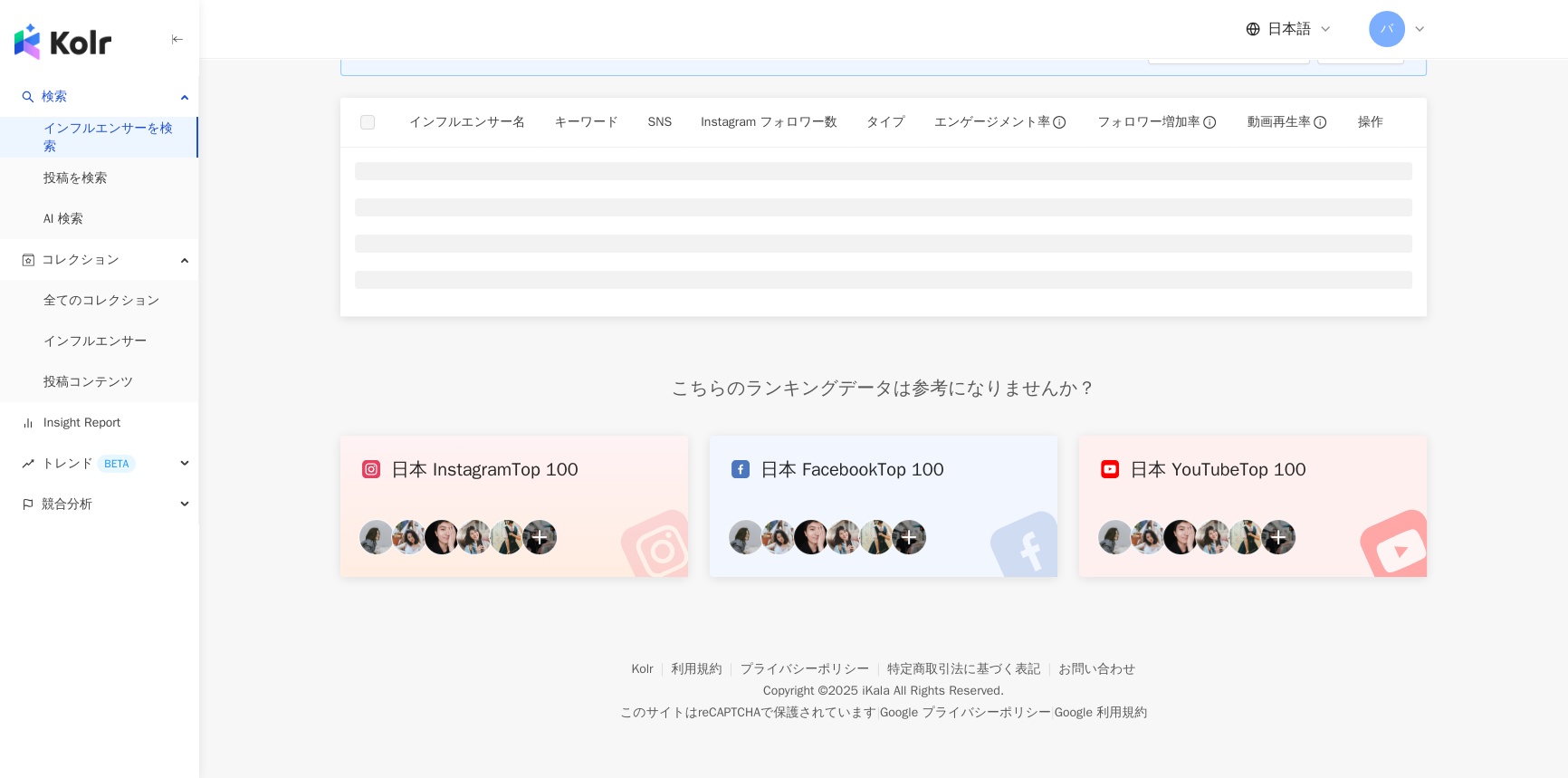 scroll, scrollTop: 0, scrollLeft: 0, axis: both 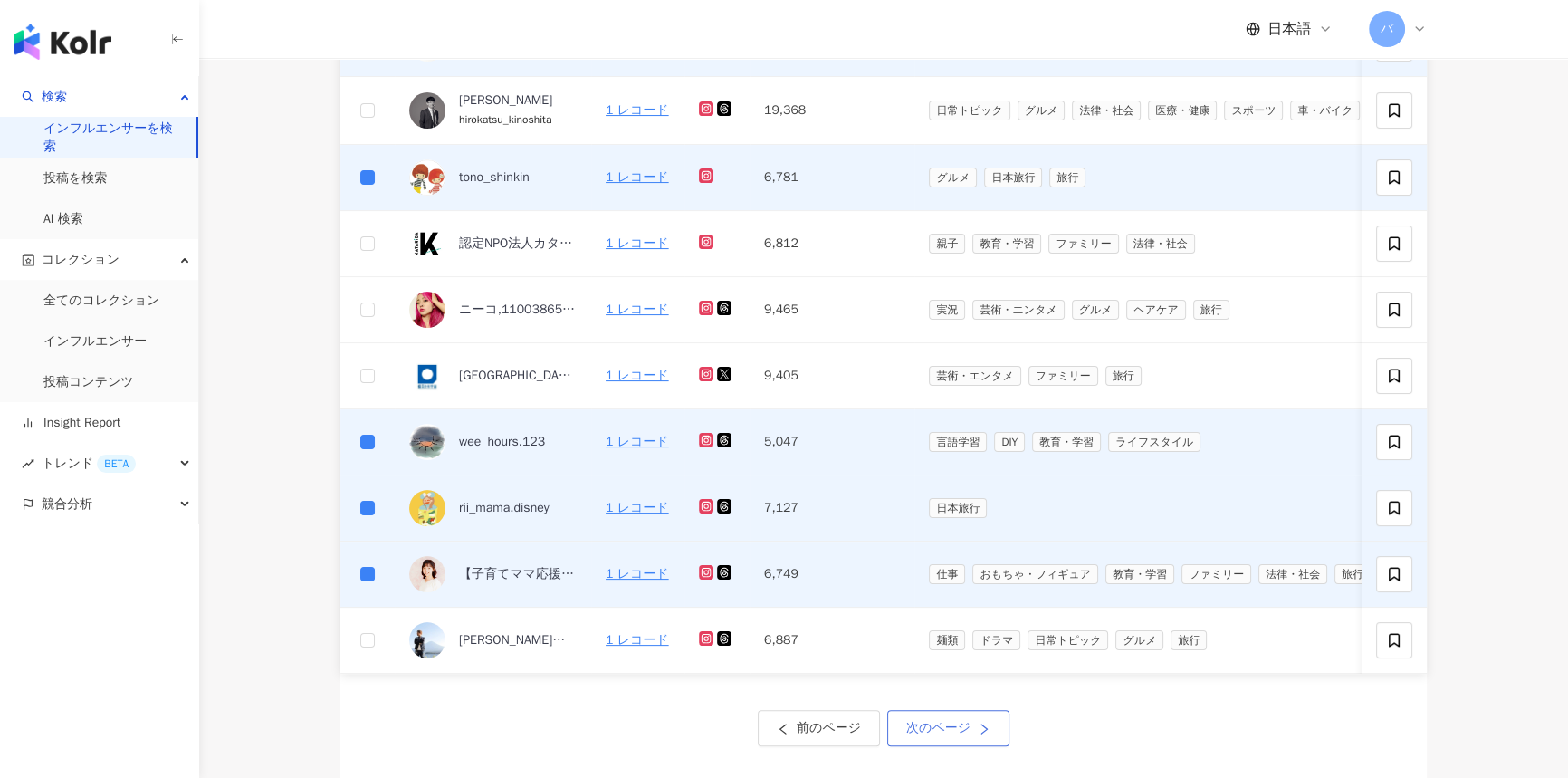 click on "次のページ" at bounding box center (948, 728) 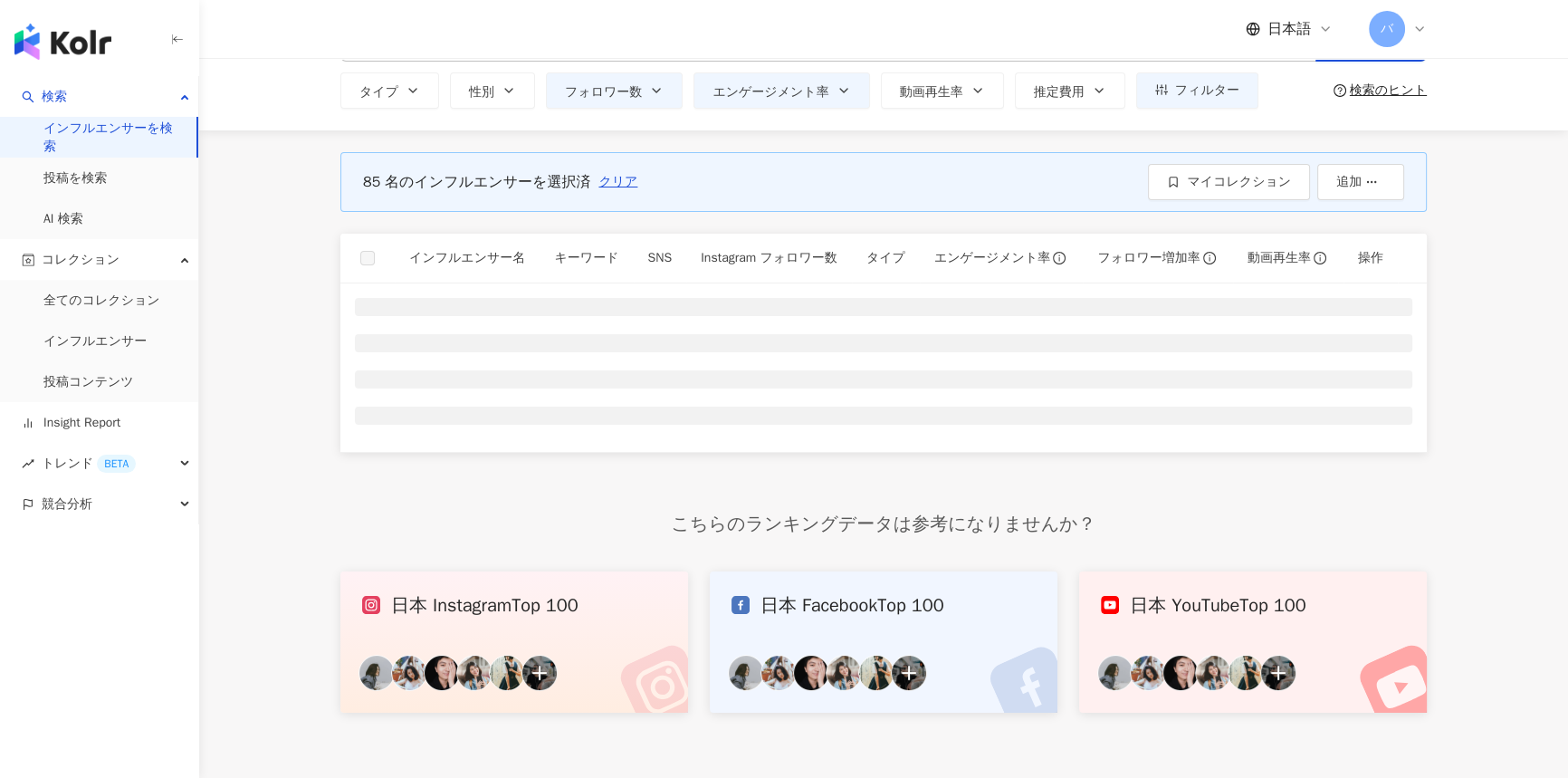 scroll, scrollTop: 0, scrollLeft: 0, axis: both 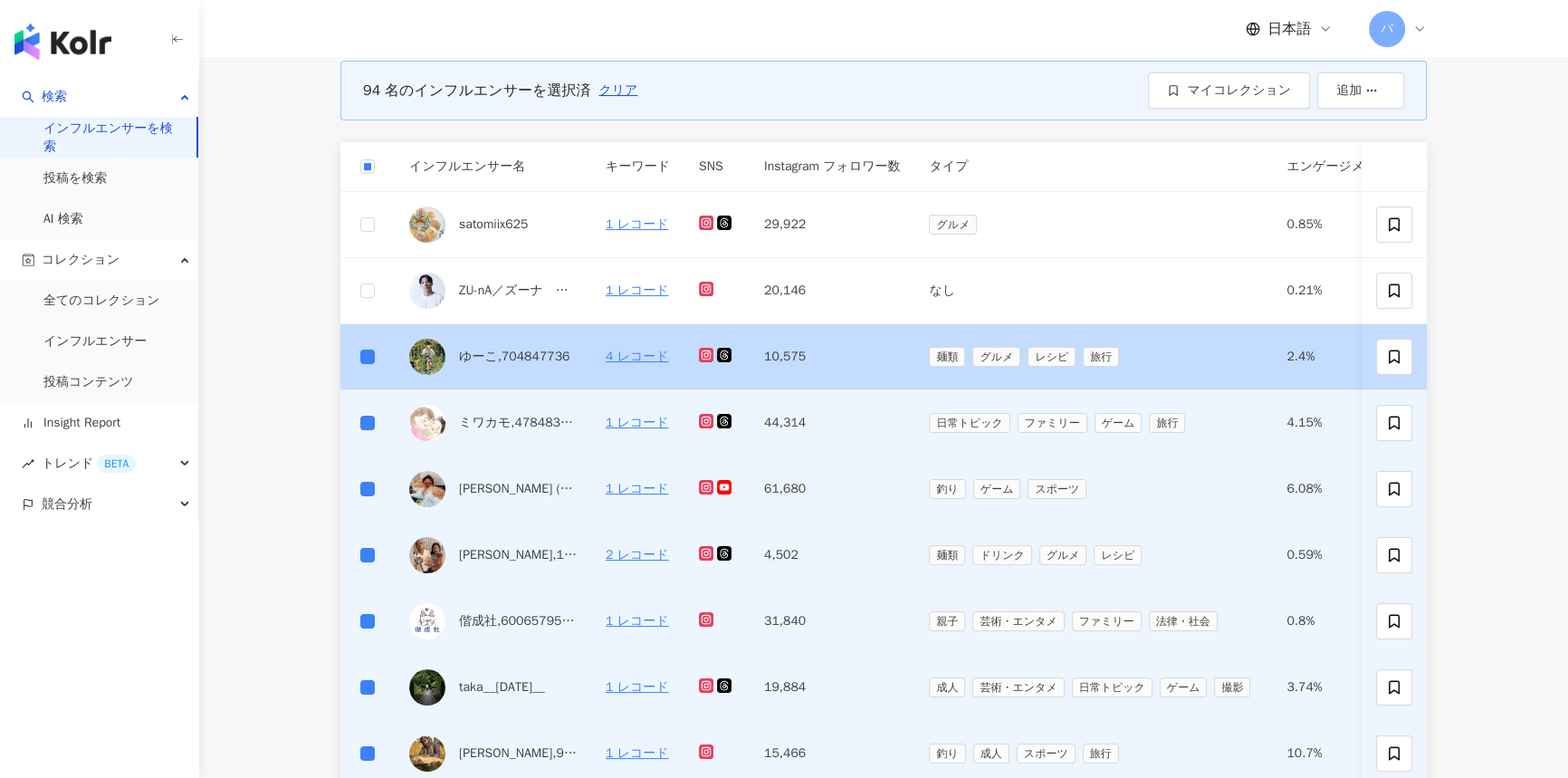 click at bounding box center [368, 357] 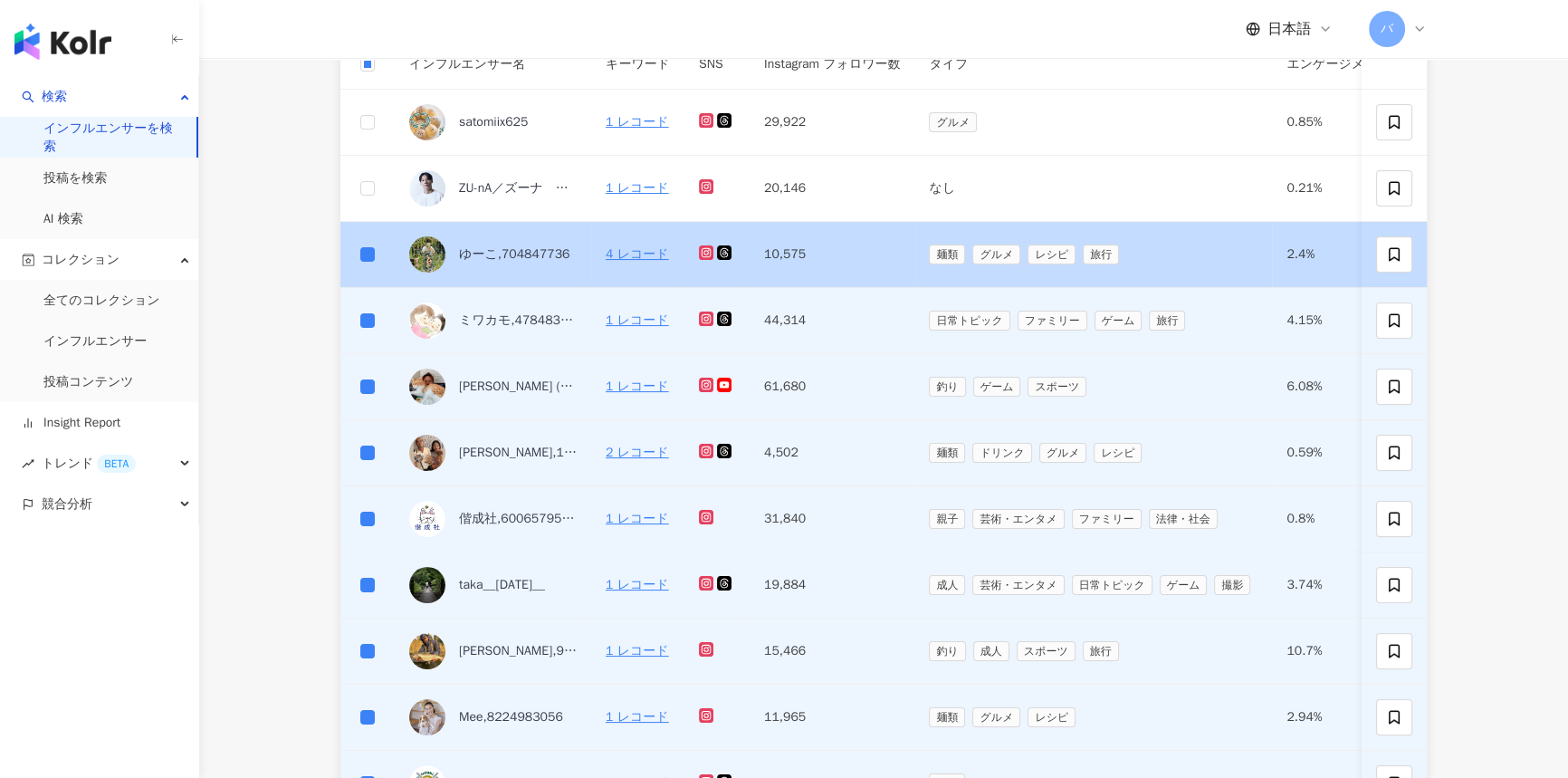 scroll, scrollTop: 329, scrollLeft: 0, axis: vertical 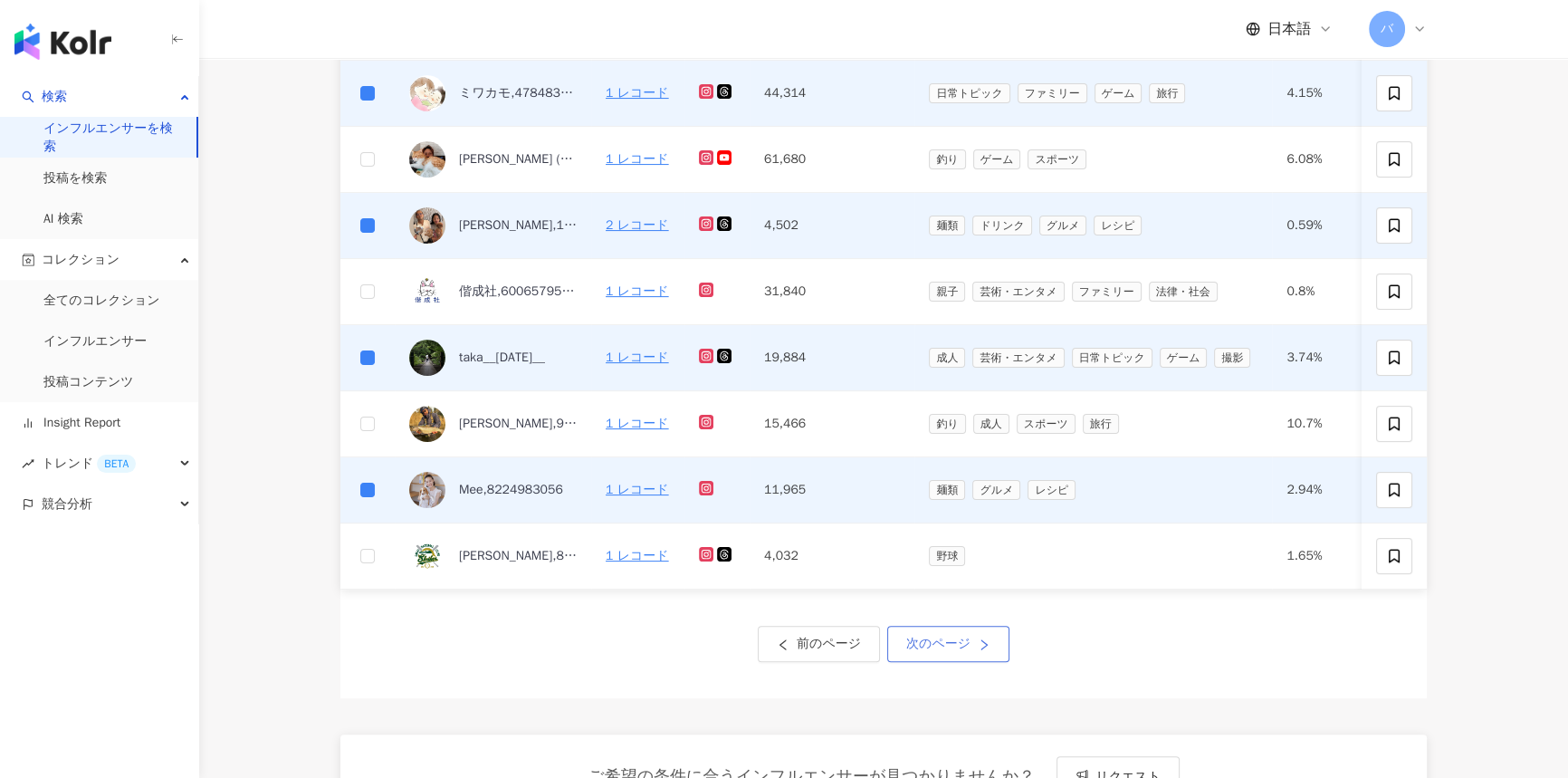 click on "次のページ" at bounding box center [938, 644] 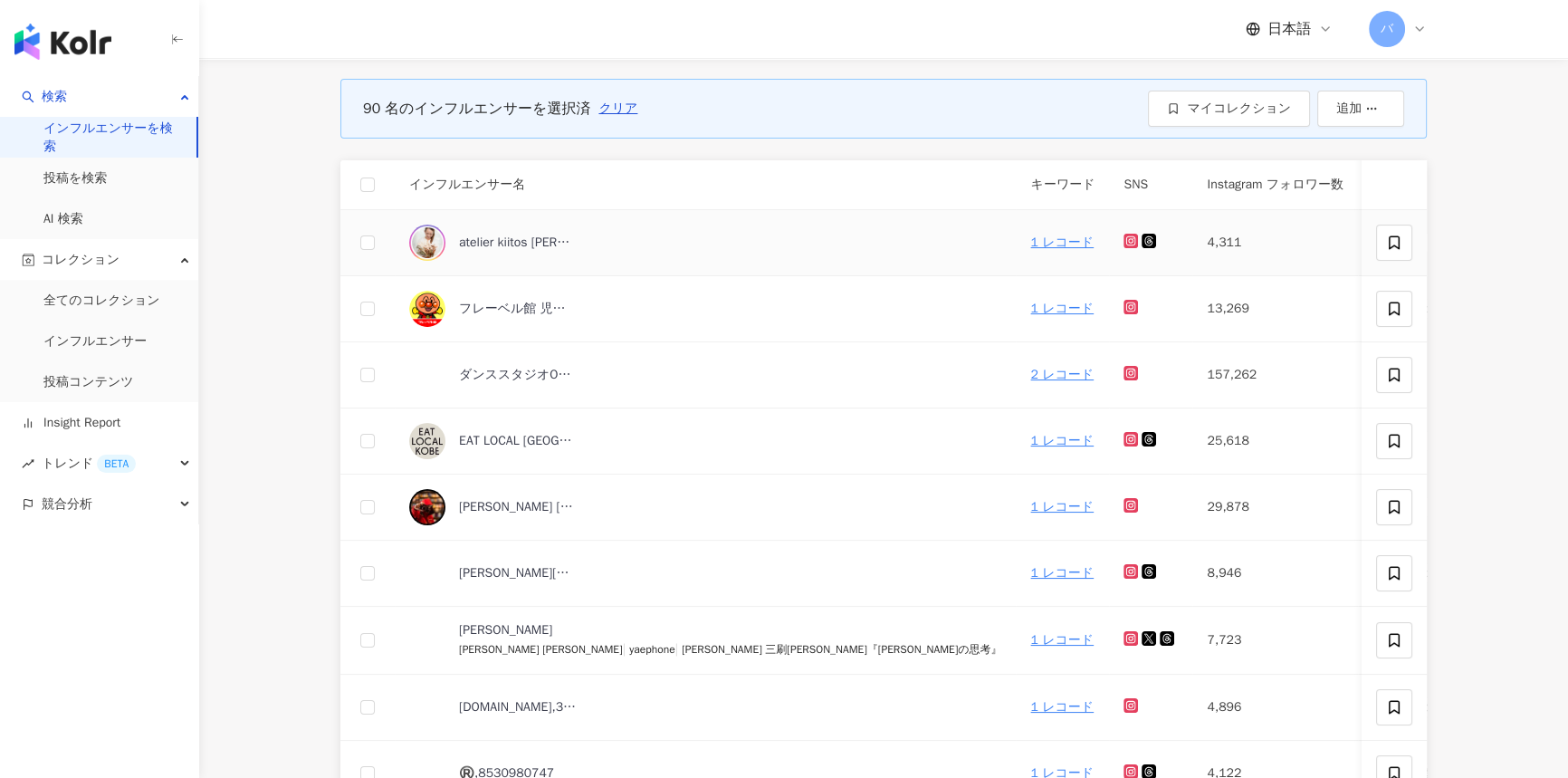 scroll, scrollTop: 0, scrollLeft: 0, axis: both 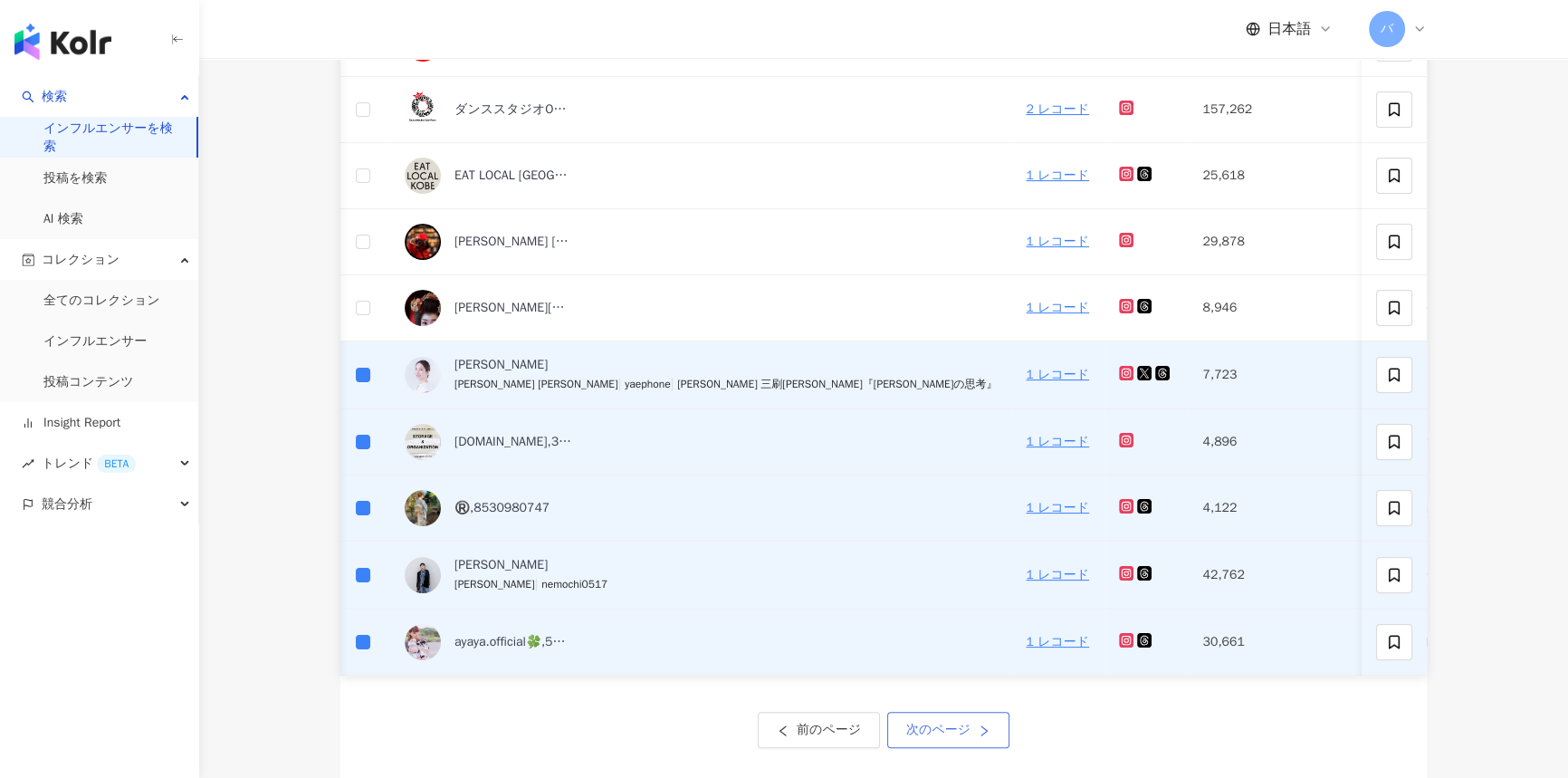 click on "次のページ" at bounding box center (938, 730) 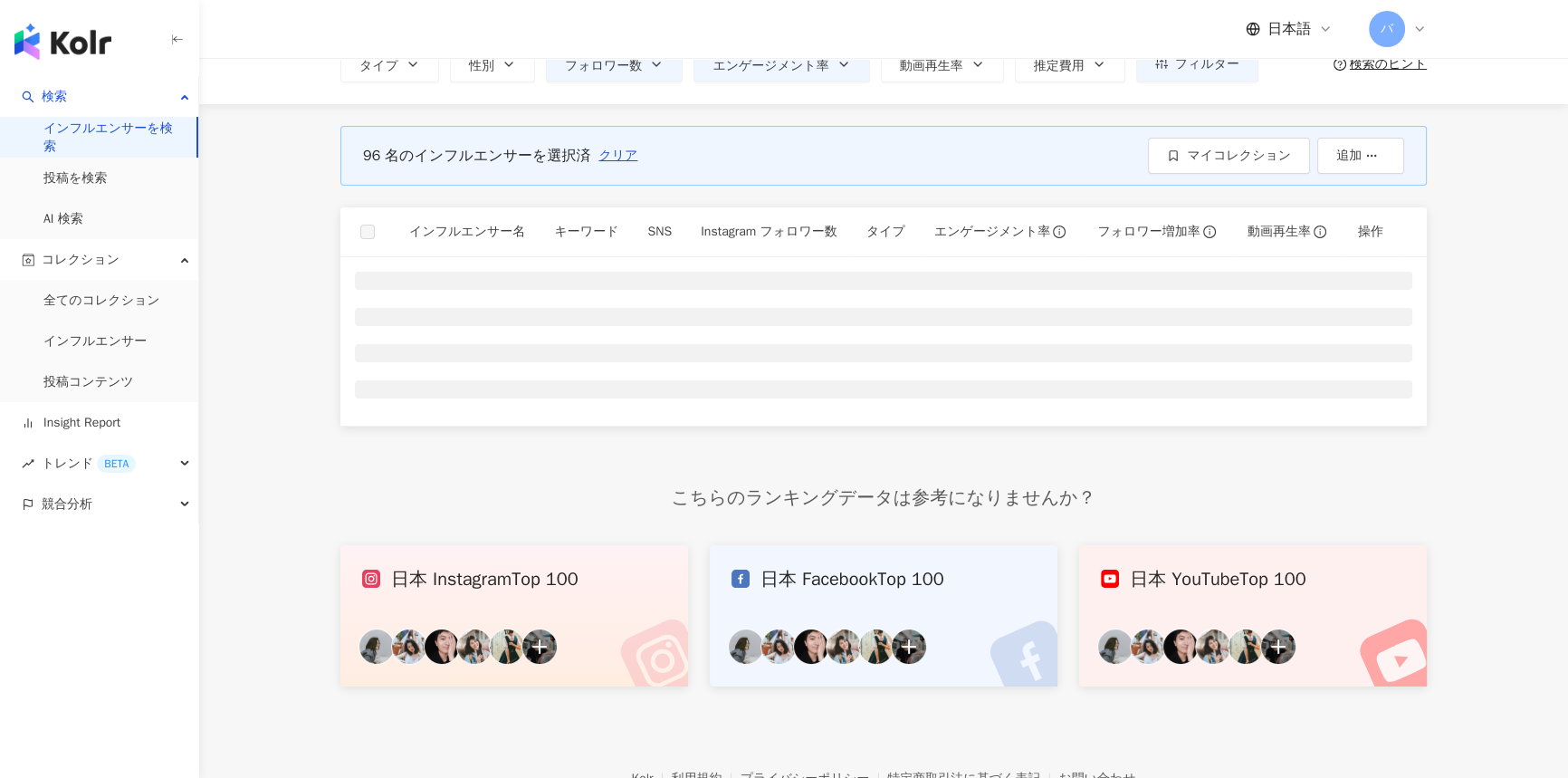 scroll, scrollTop: 0, scrollLeft: 0, axis: both 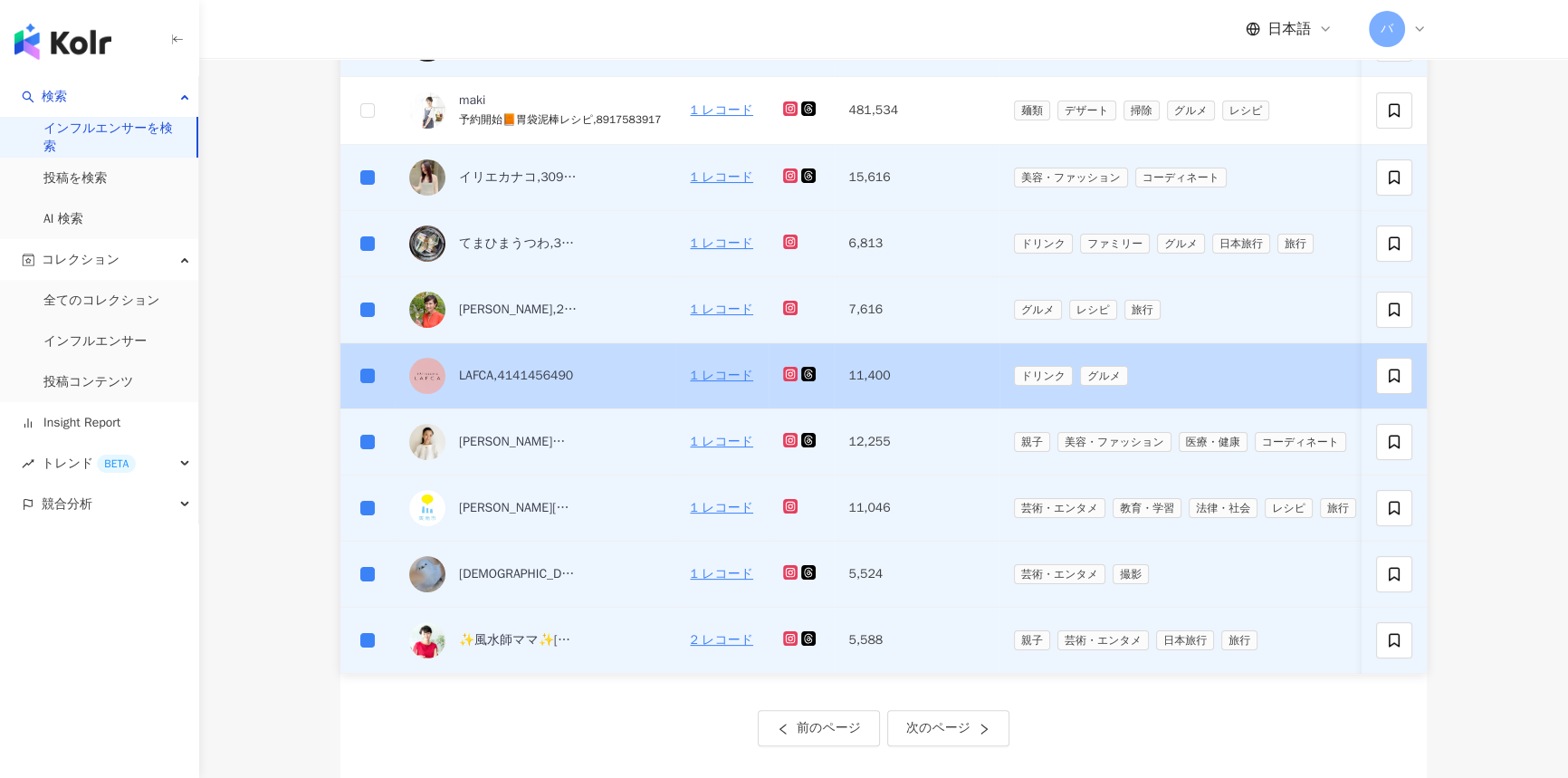 click at bounding box center (368, 376) 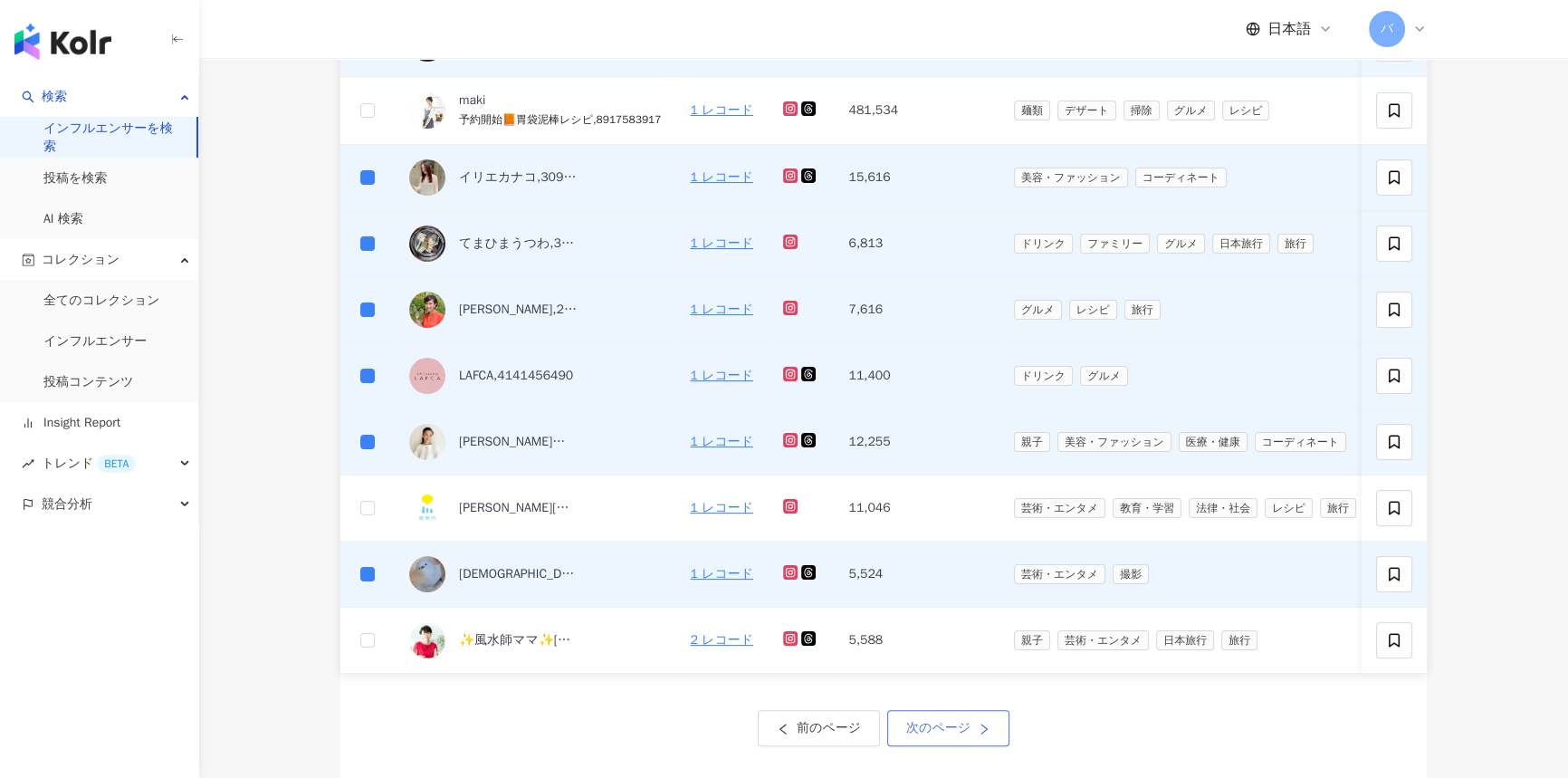 click on "次のページ" at bounding box center (938, 728) 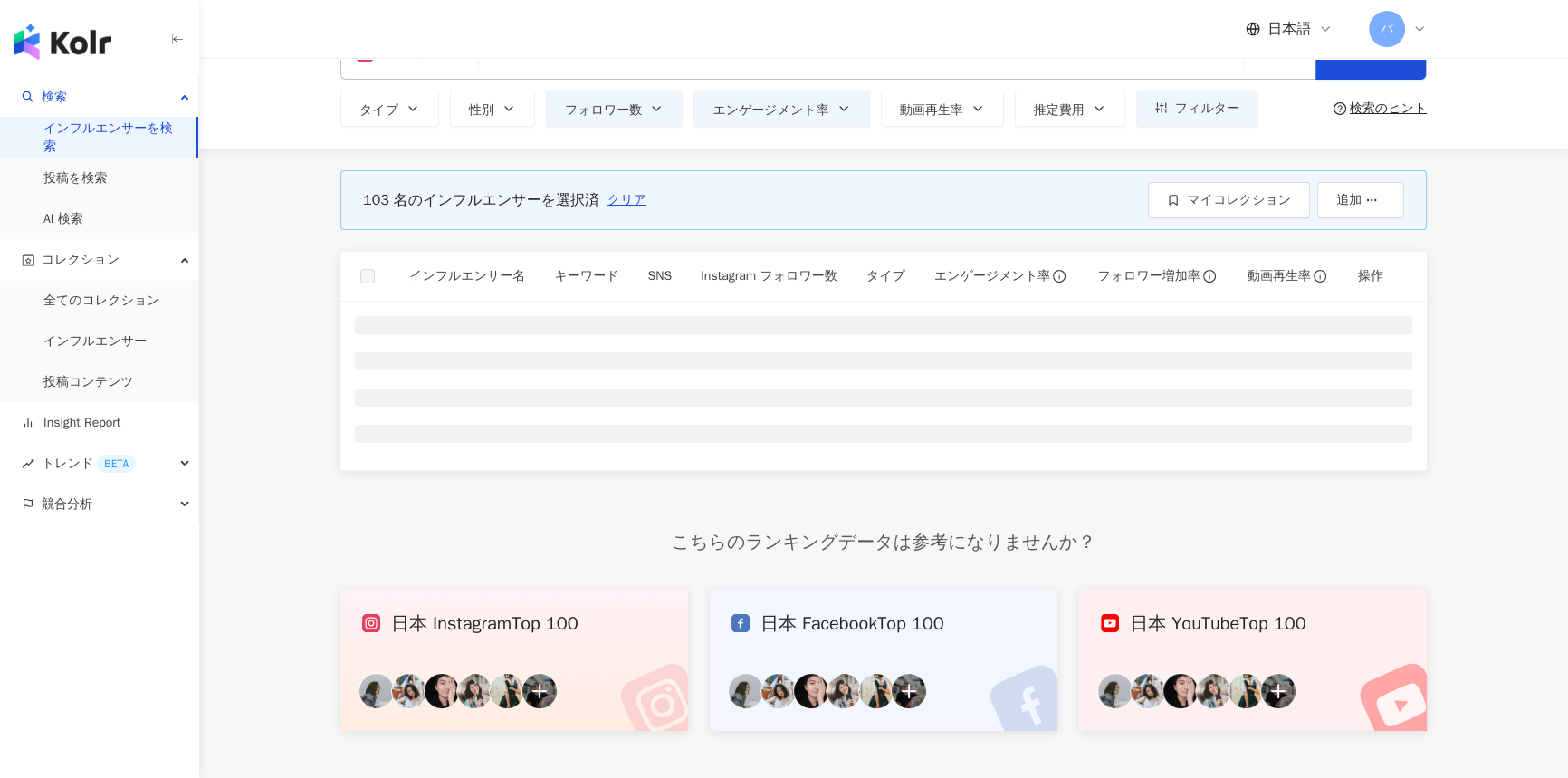 scroll, scrollTop: 0, scrollLeft: 0, axis: both 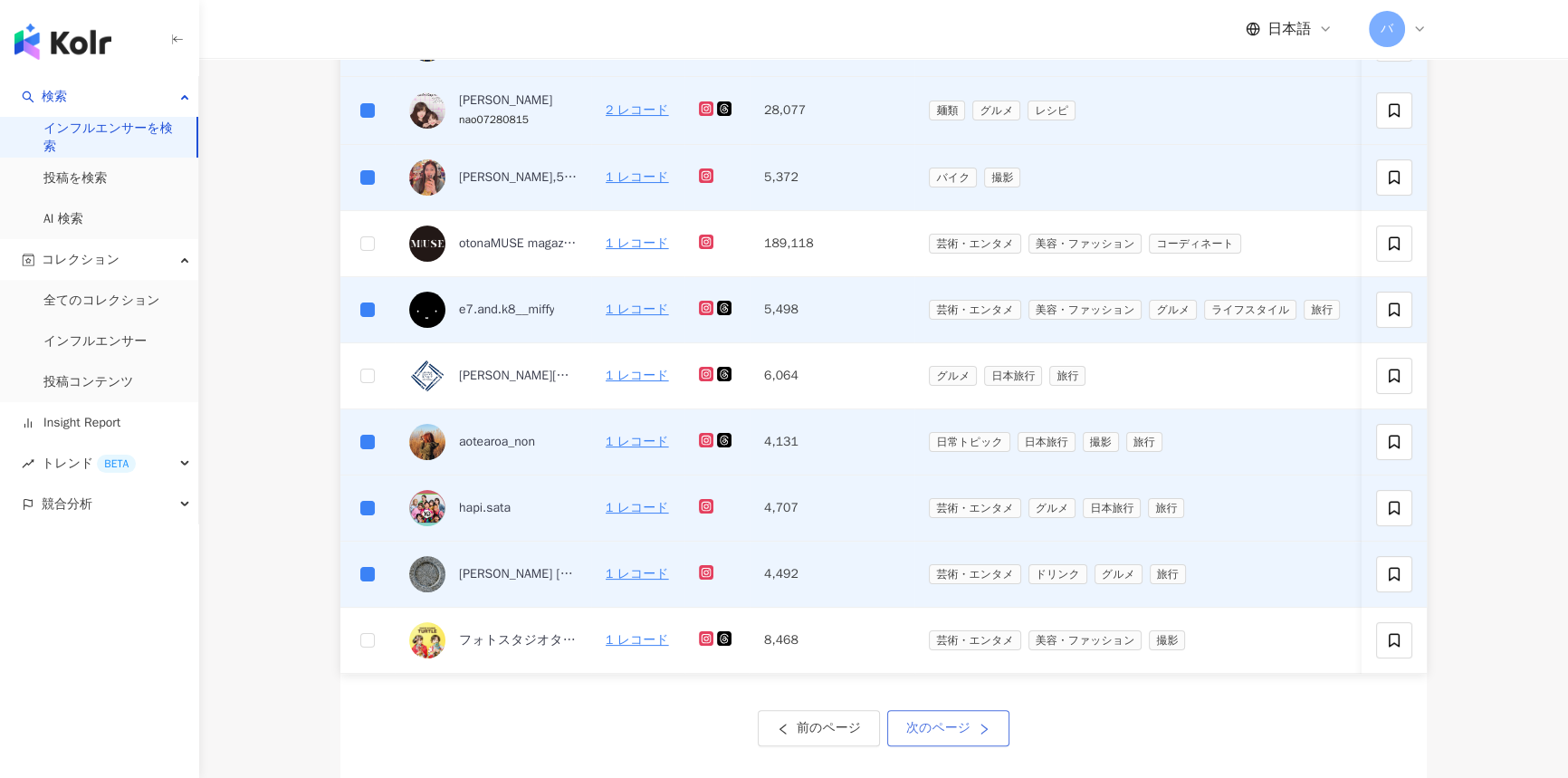 click on "次のページ" at bounding box center [948, 728] 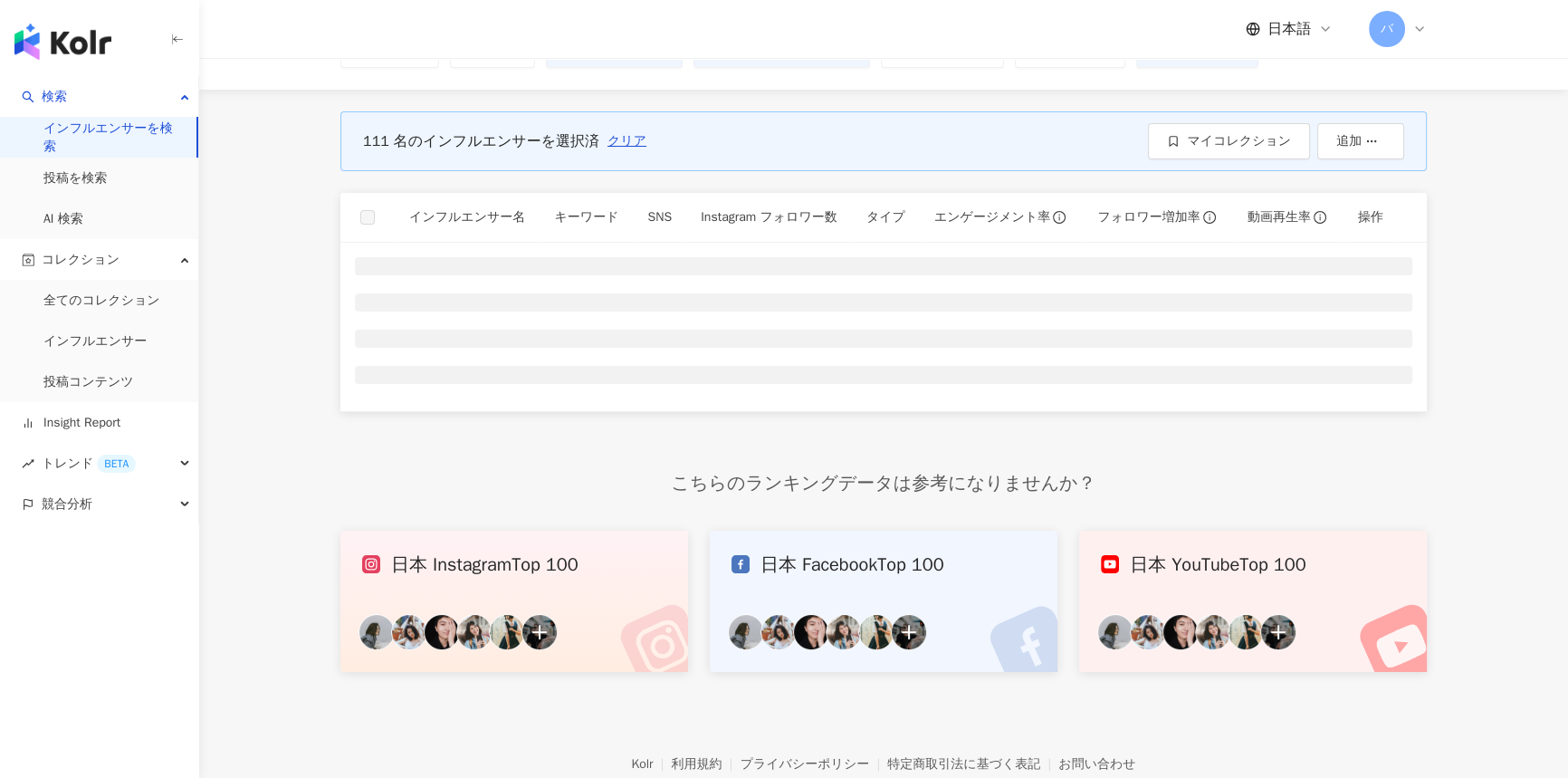 scroll, scrollTop: 0, scrollLeft: 0, axis: both 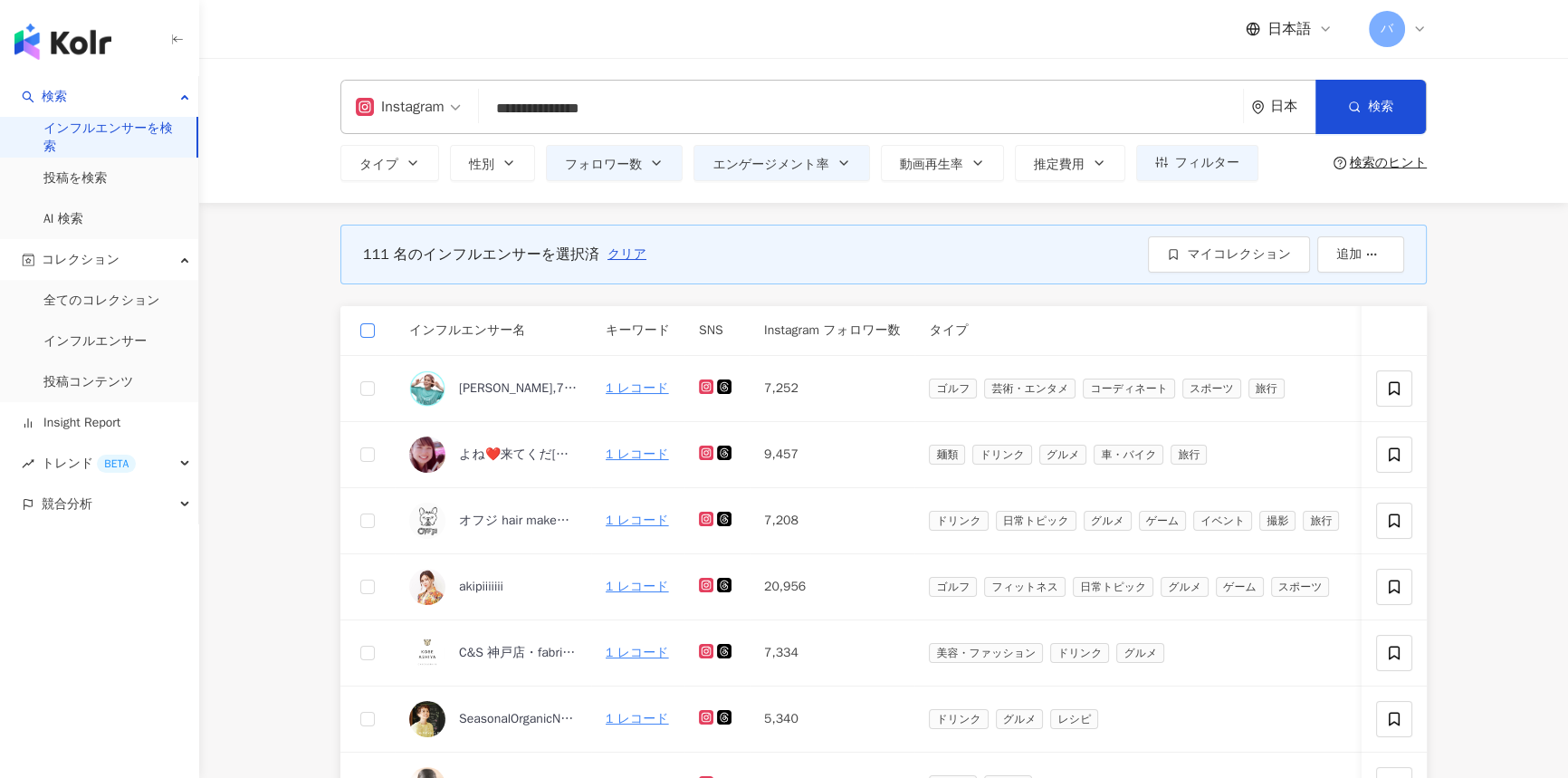 click at bounding box center [368, 331] 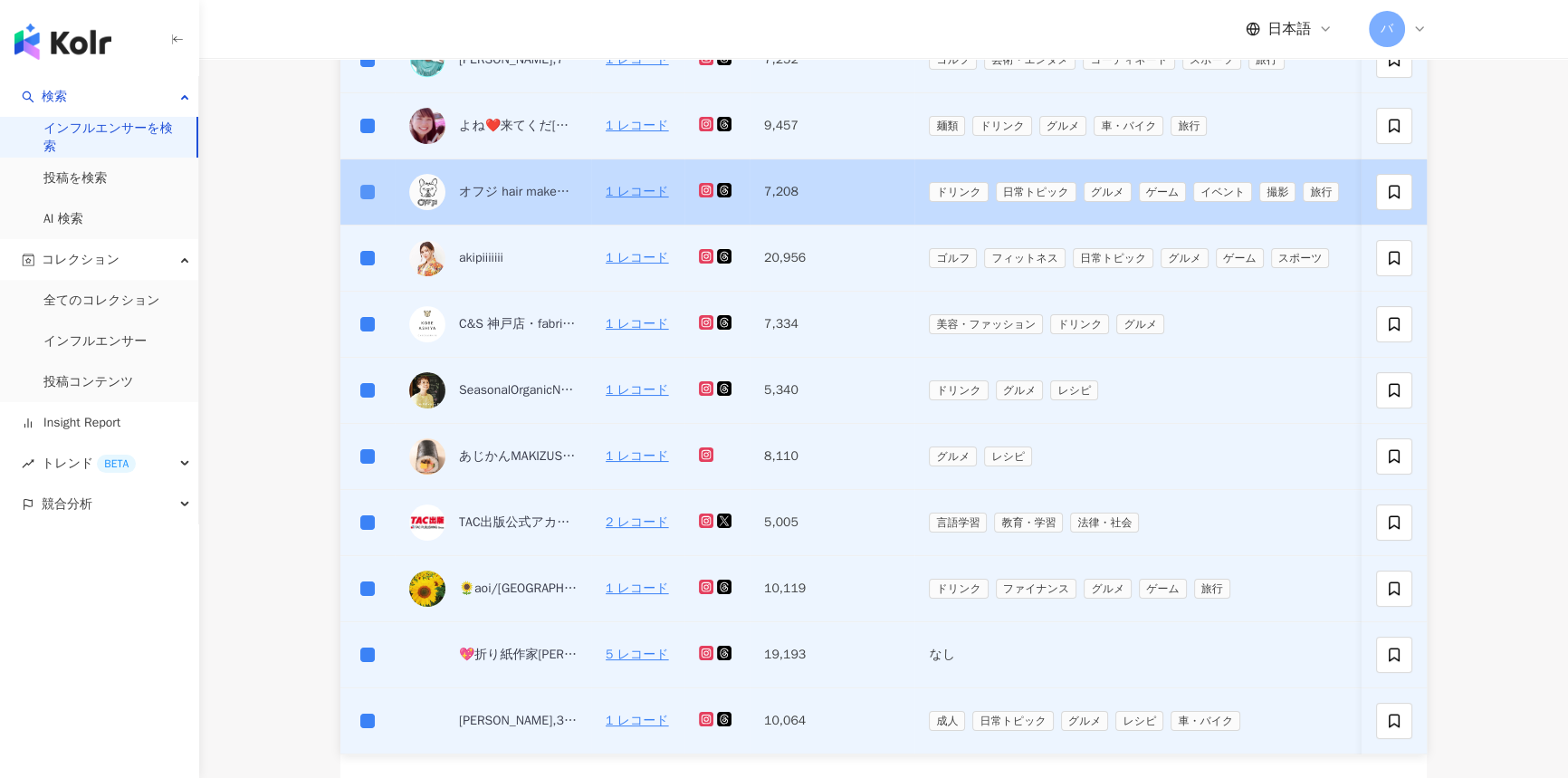 scroll, scrollTop: 411, scrollLeft: 0, axis: vertical 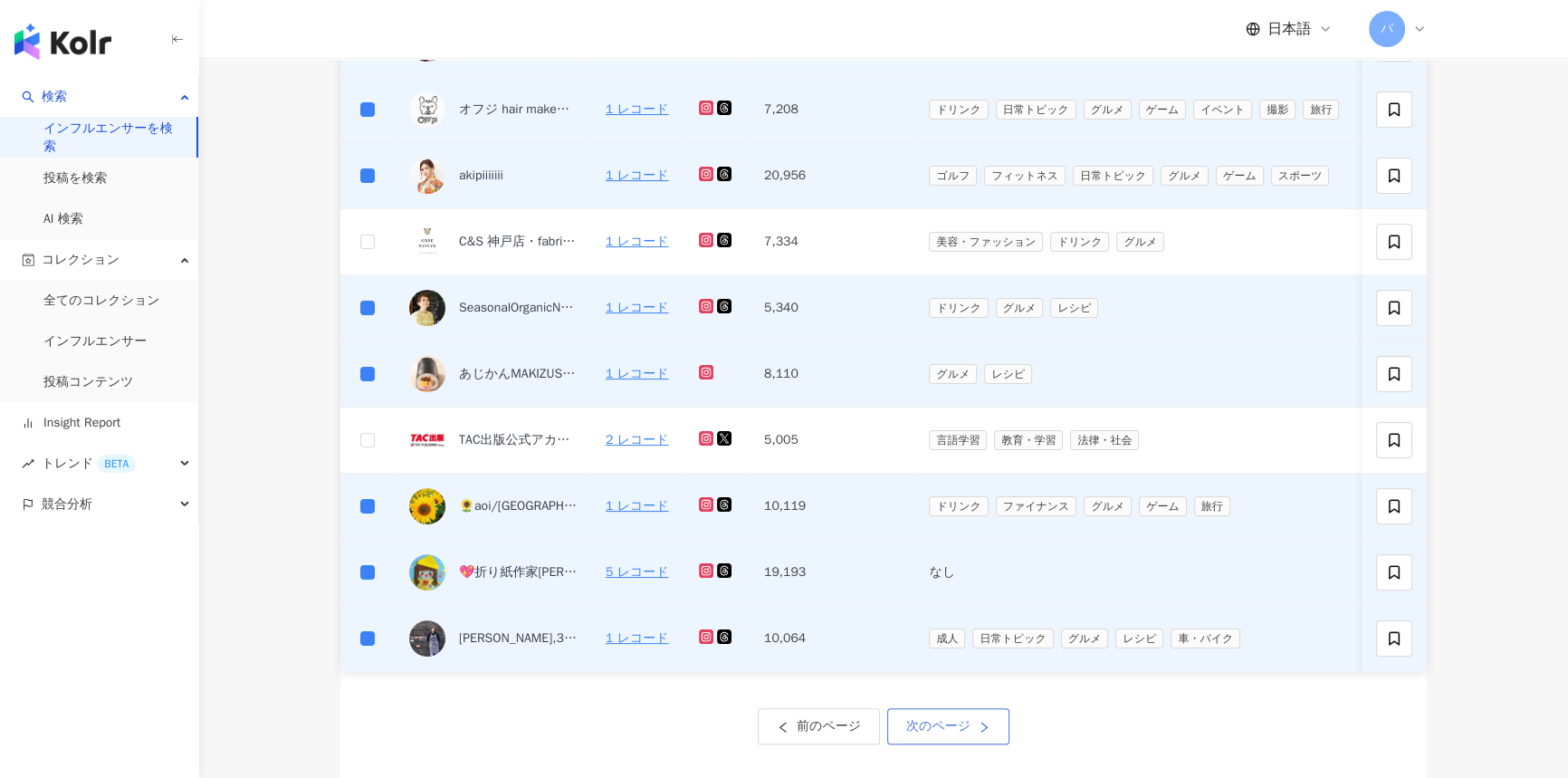 click on "次のページ" at bounding box center [938, 726] 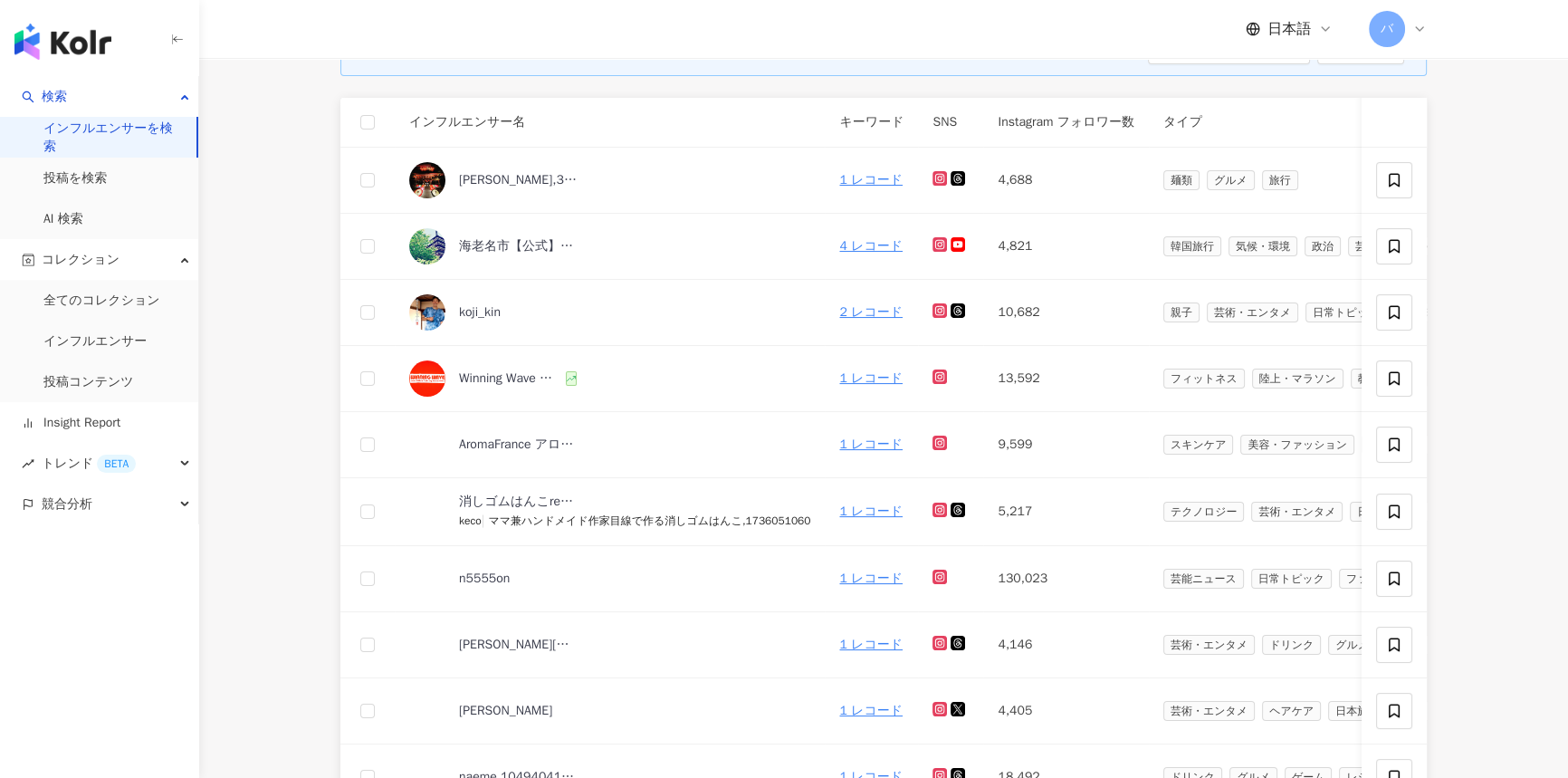 scroll, scrollTop: 0, scrollLeft: 0, axis: both 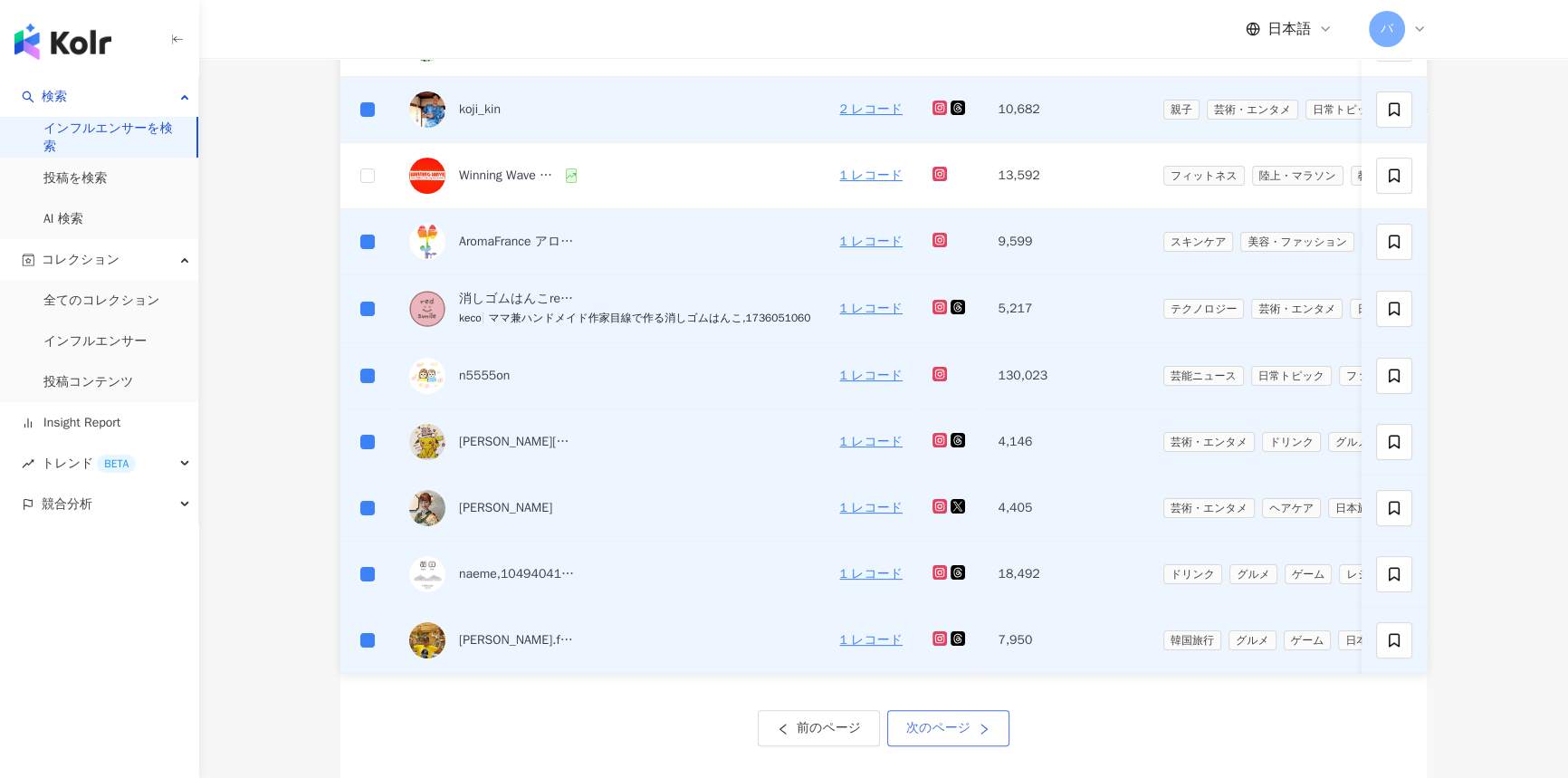 click on "次のページ" at bounding box center [948, 728] 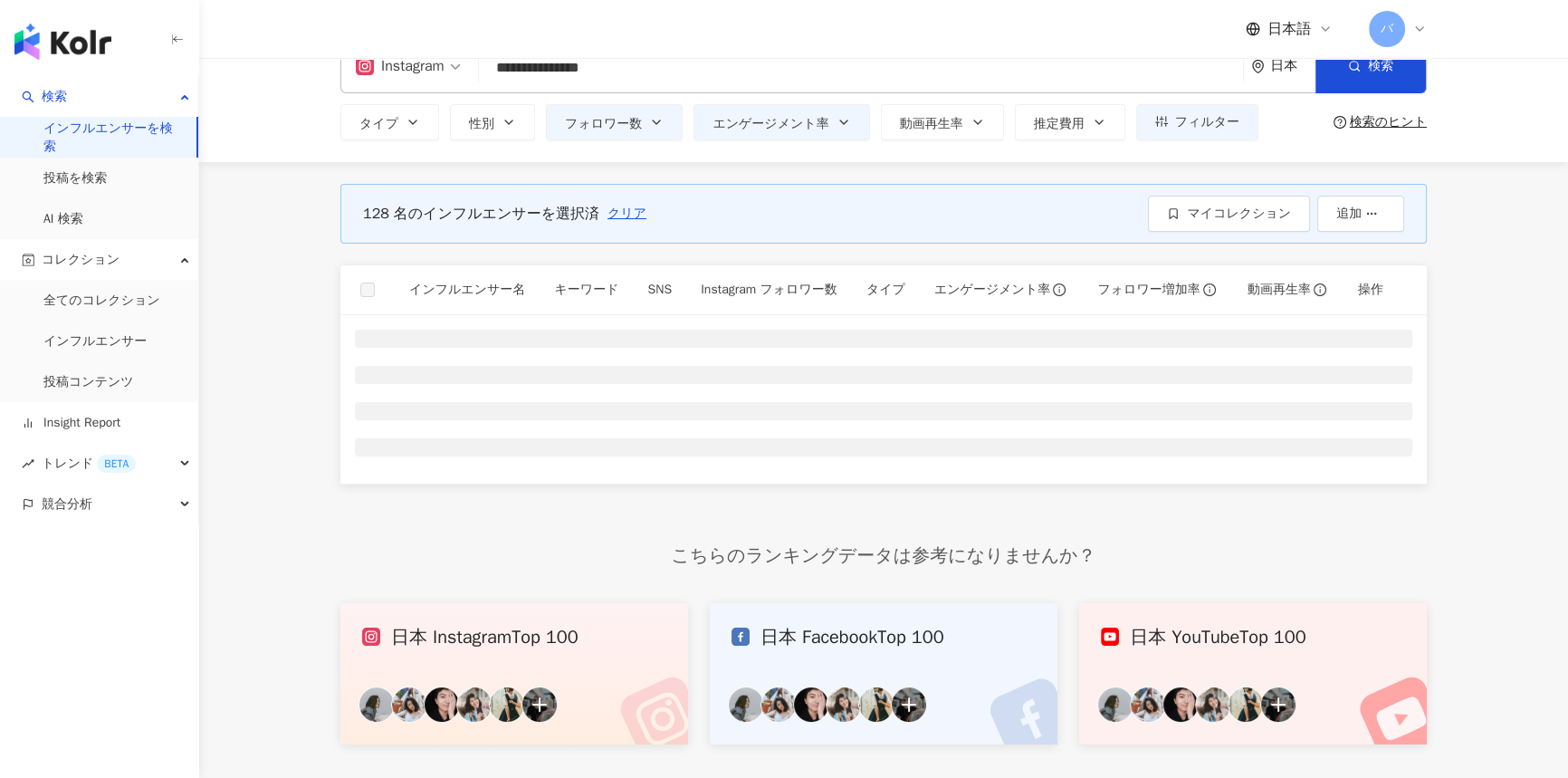 scroll, scrollTop: 0, scrollLeft: 0, axis: both 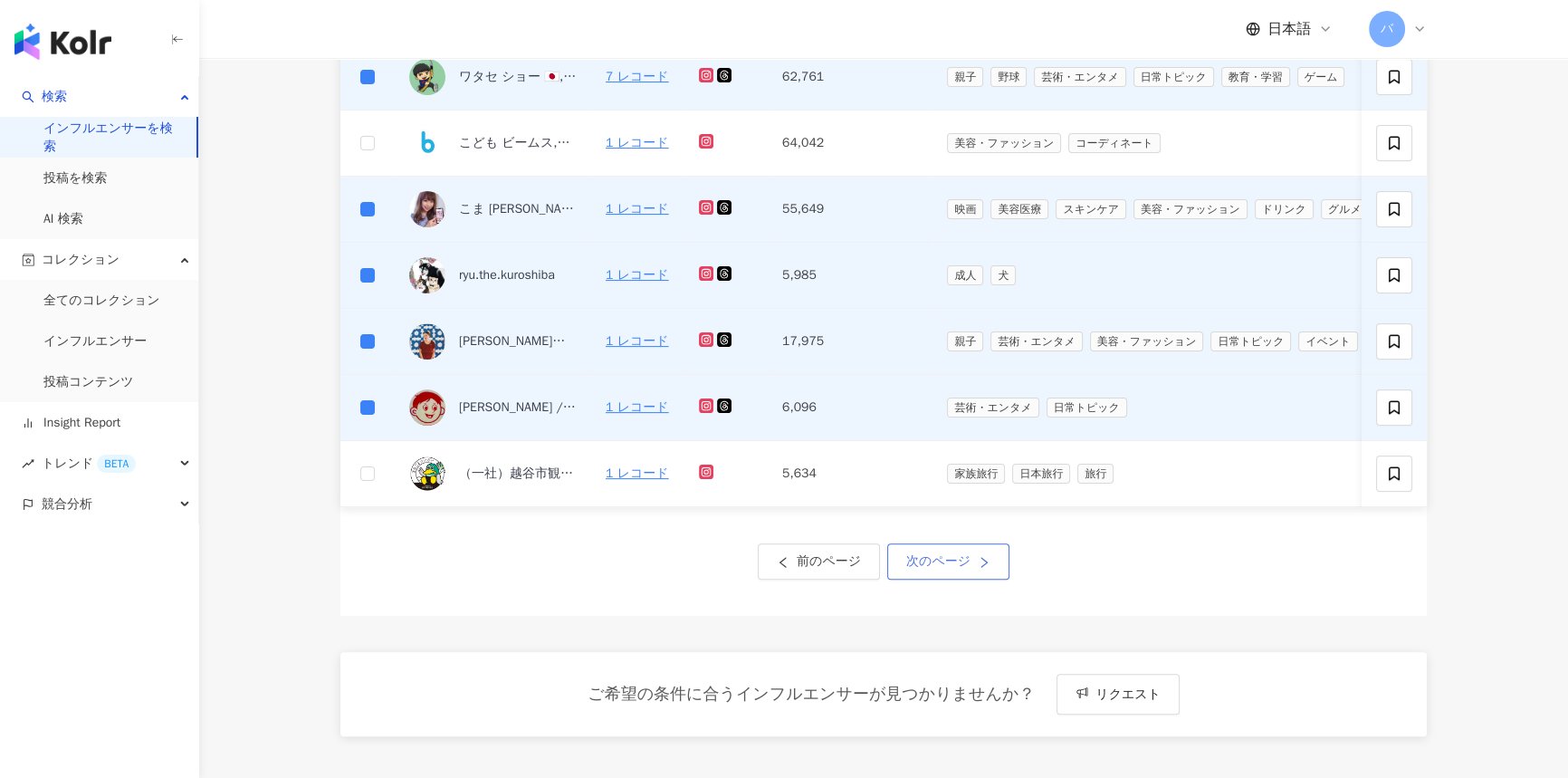 click on "次のページ" at bounding box center [938, 562] 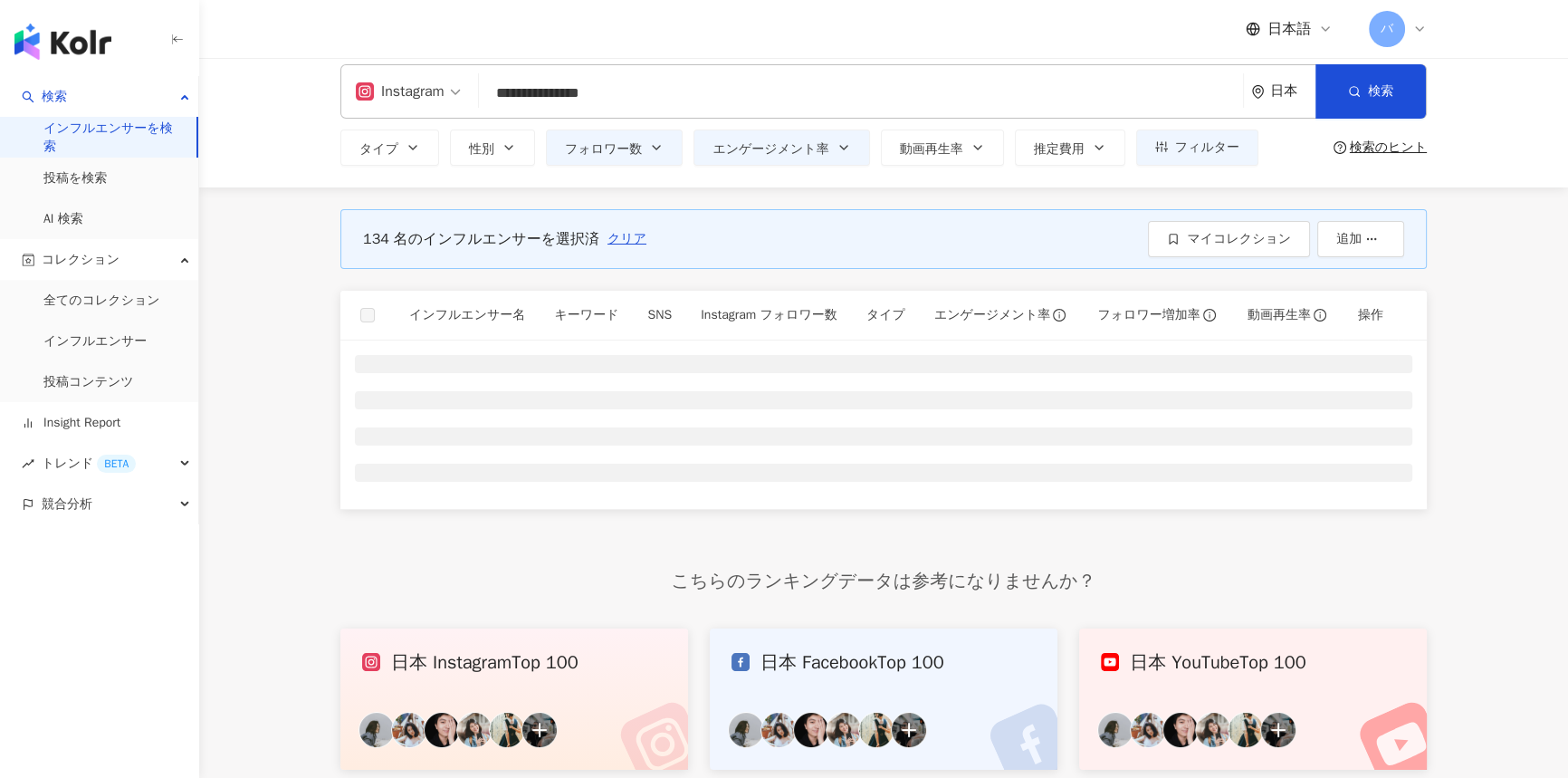 scroll, scrollTop: 0, scrollLeft: 0, axis: both 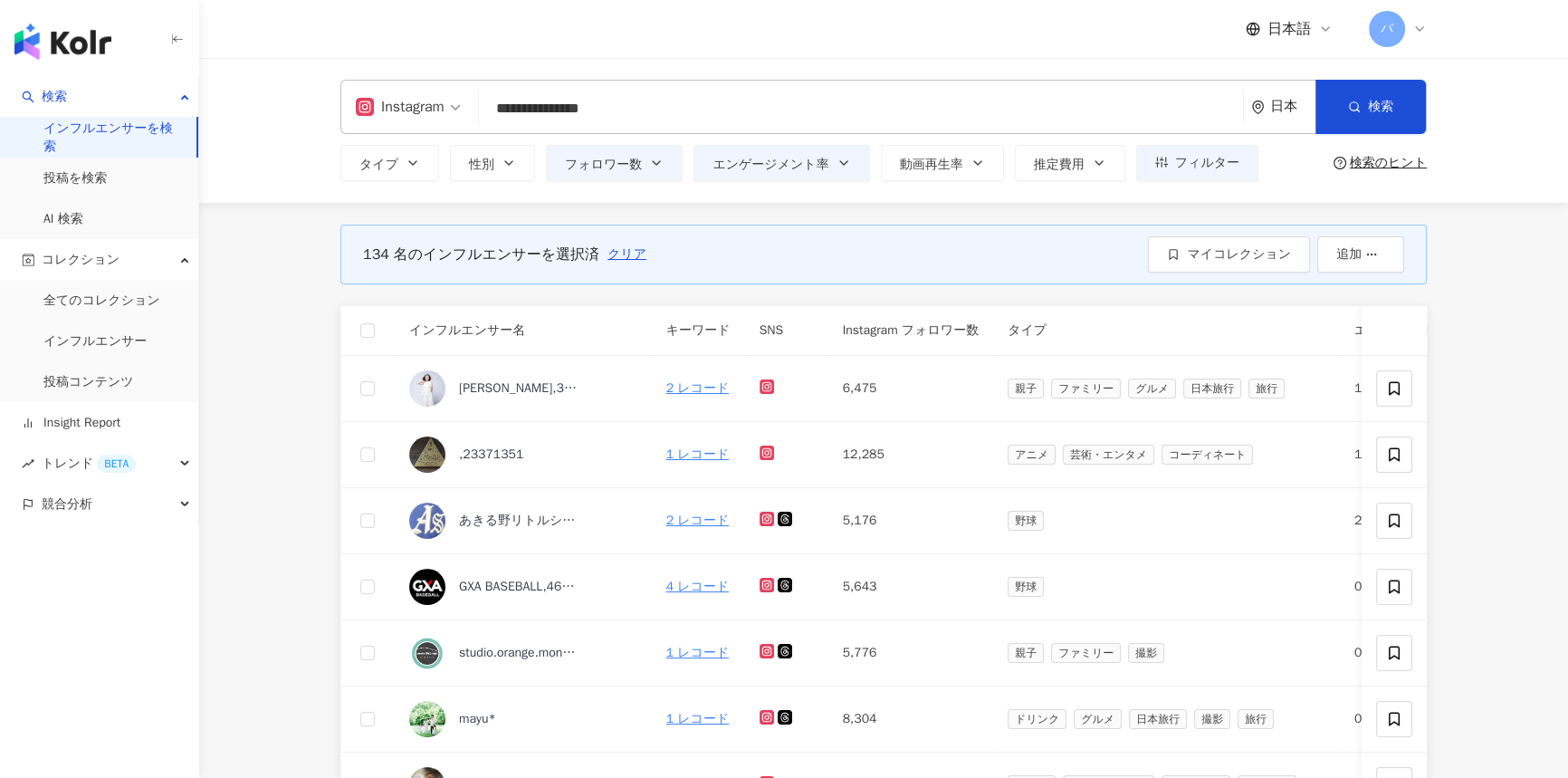 click at bounding box center (368, 331) 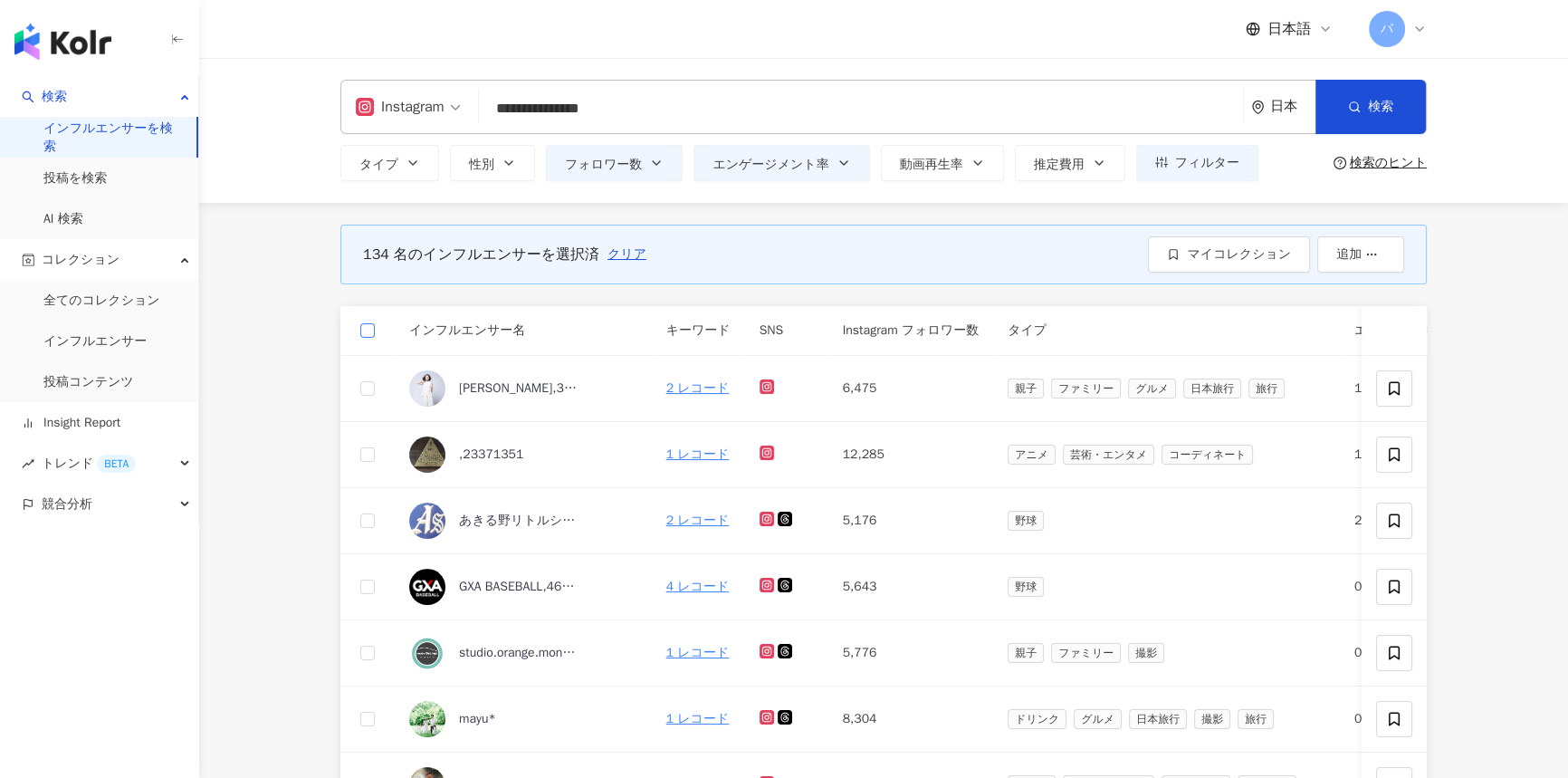 click at bounding box center [368, 331] 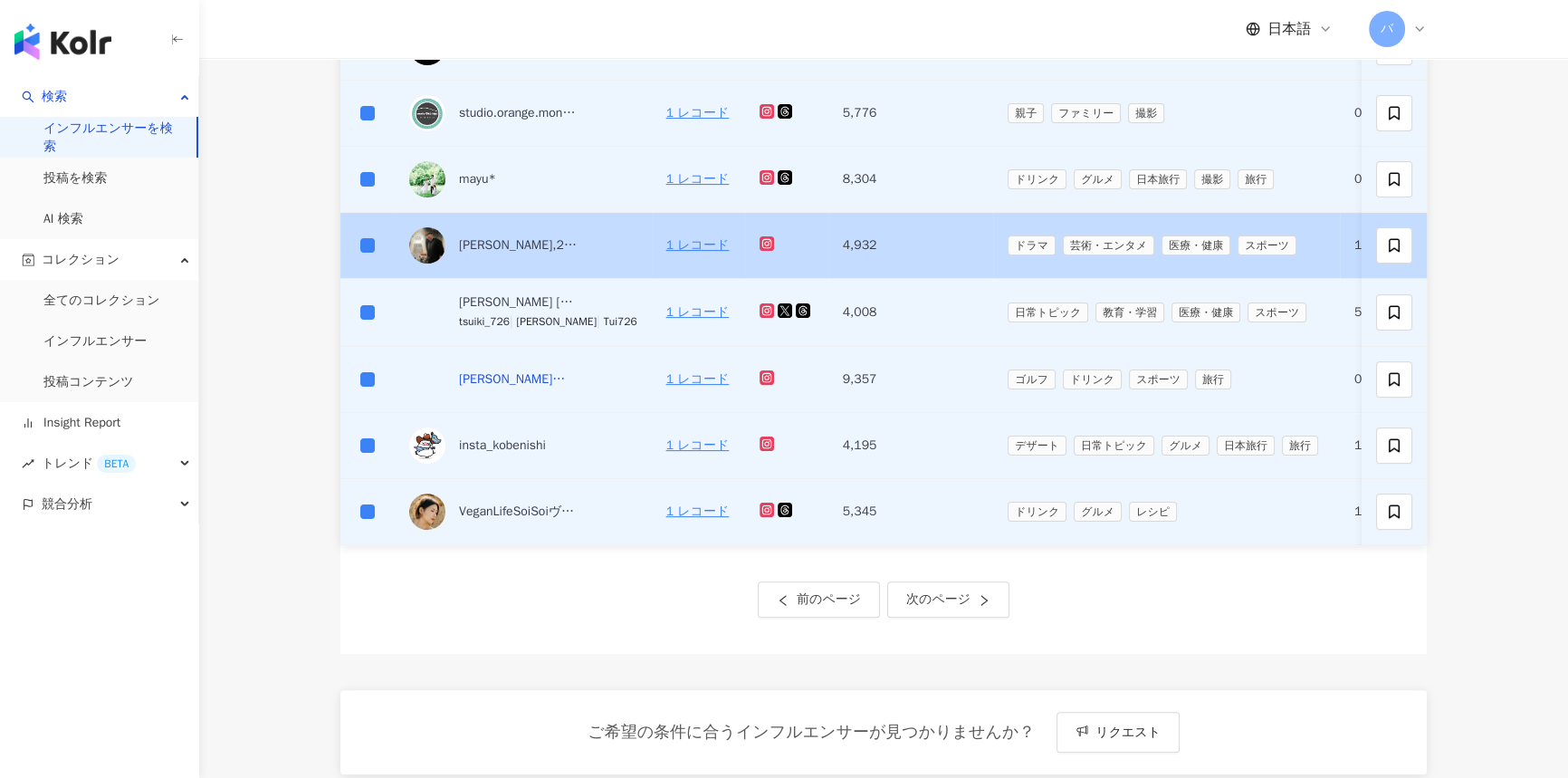 scroll, scrollTop: 576, scrollLeft: 0, axis: vertical 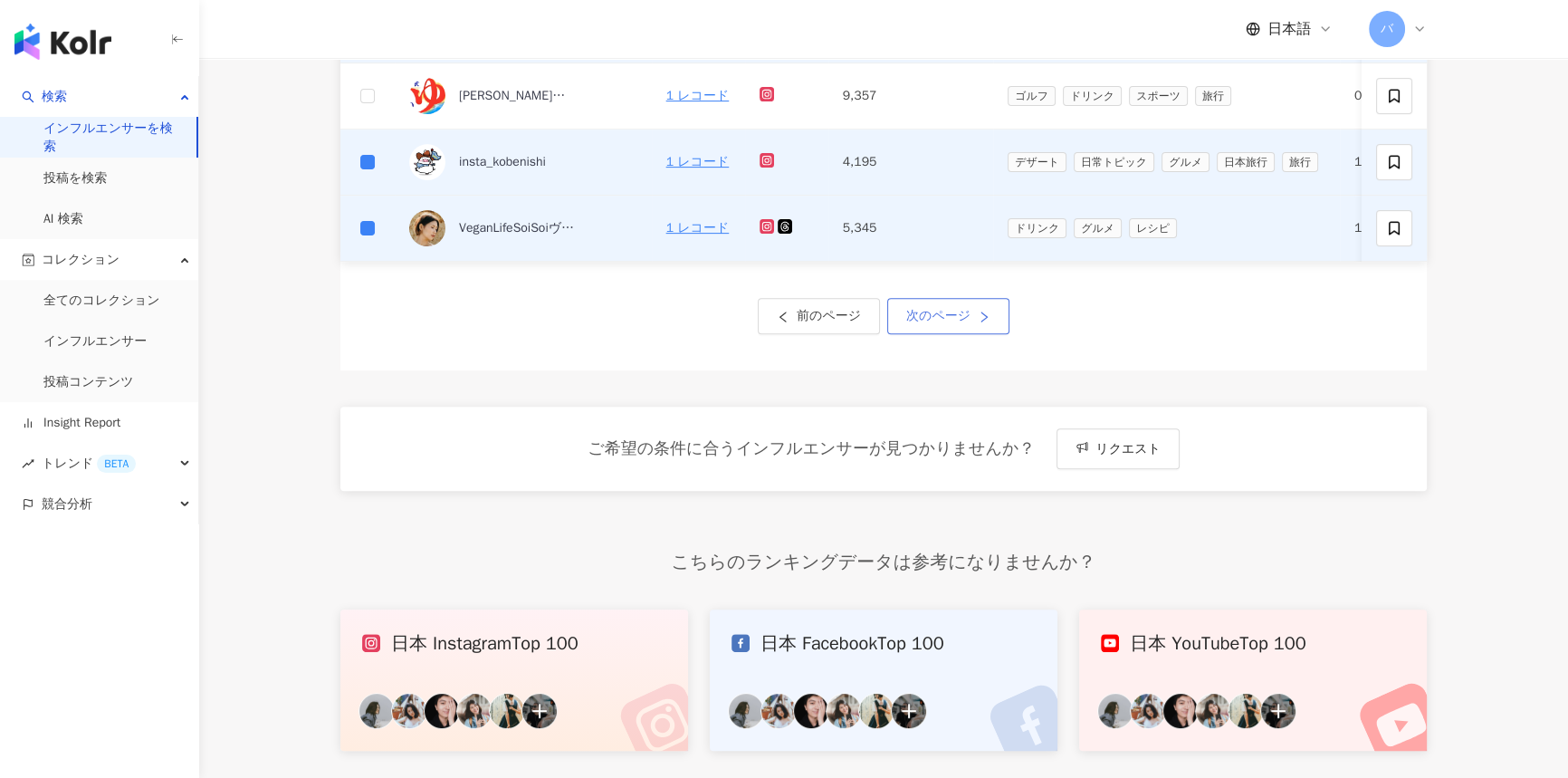 click on "次のページ" at bounding box center [948, 316] 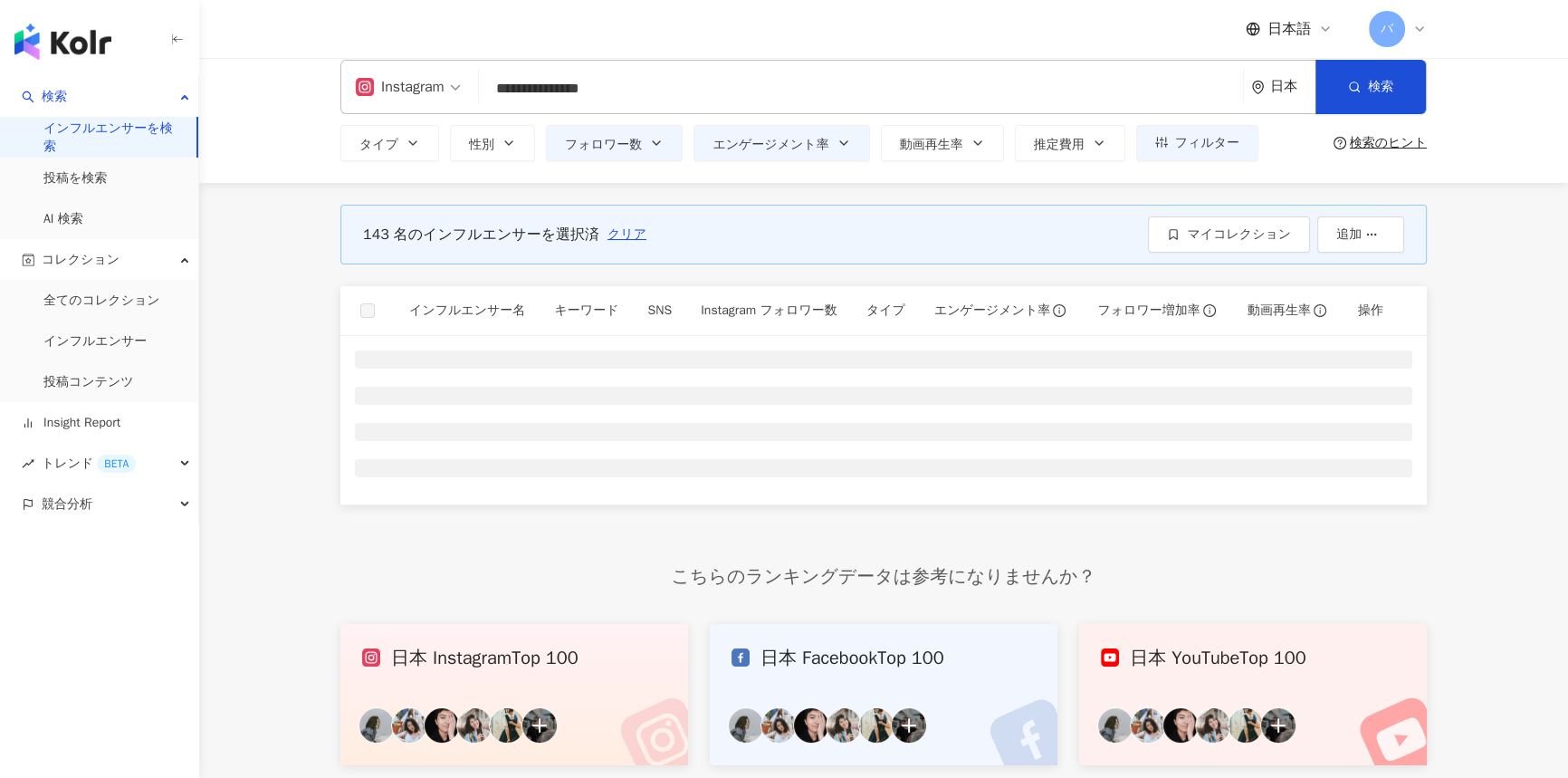 scroll, scrollTop: 0, scrollLeft: 0, axis: both 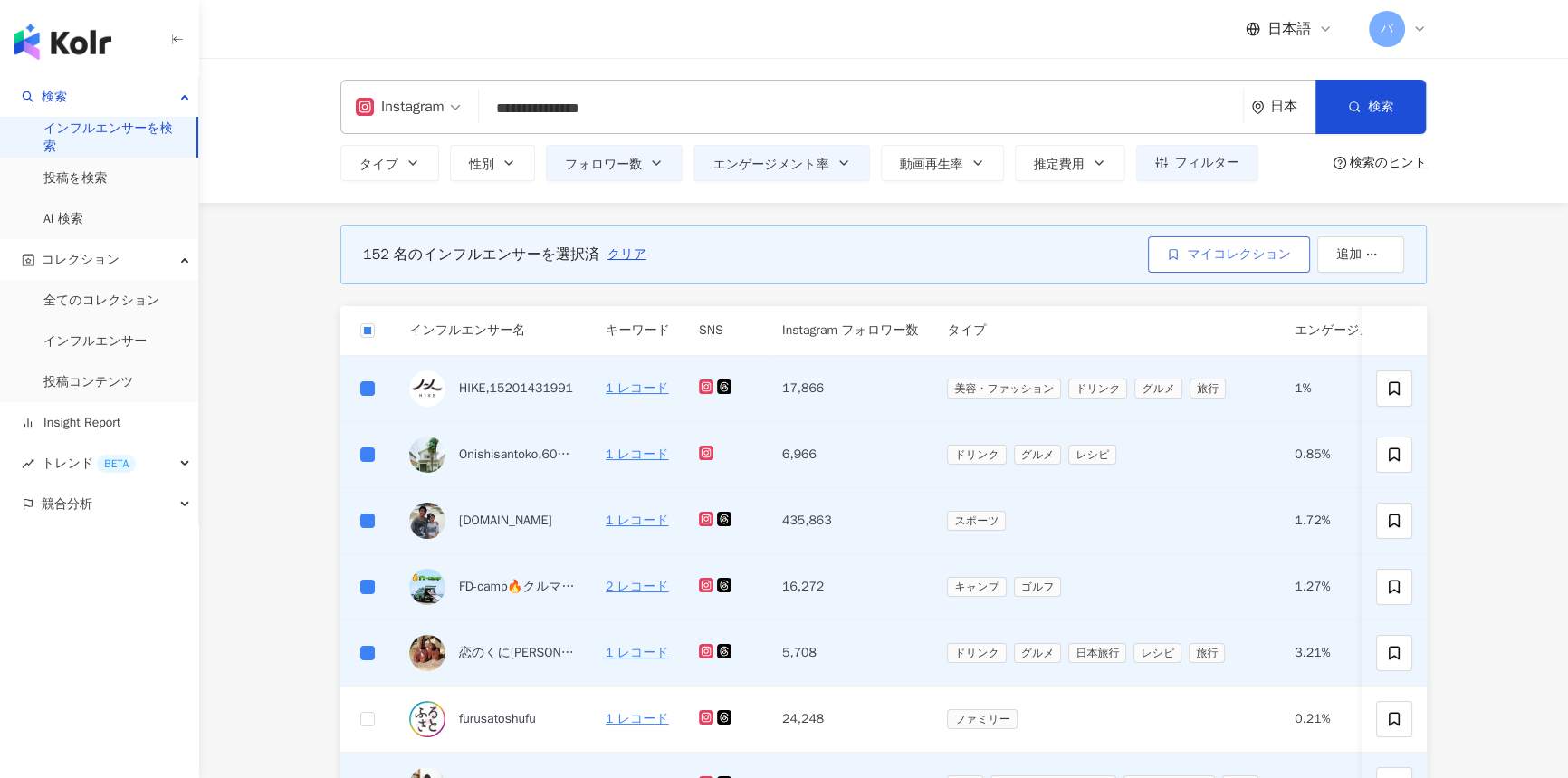 click on "マイコレクション" at bounding box center [1229, 255] 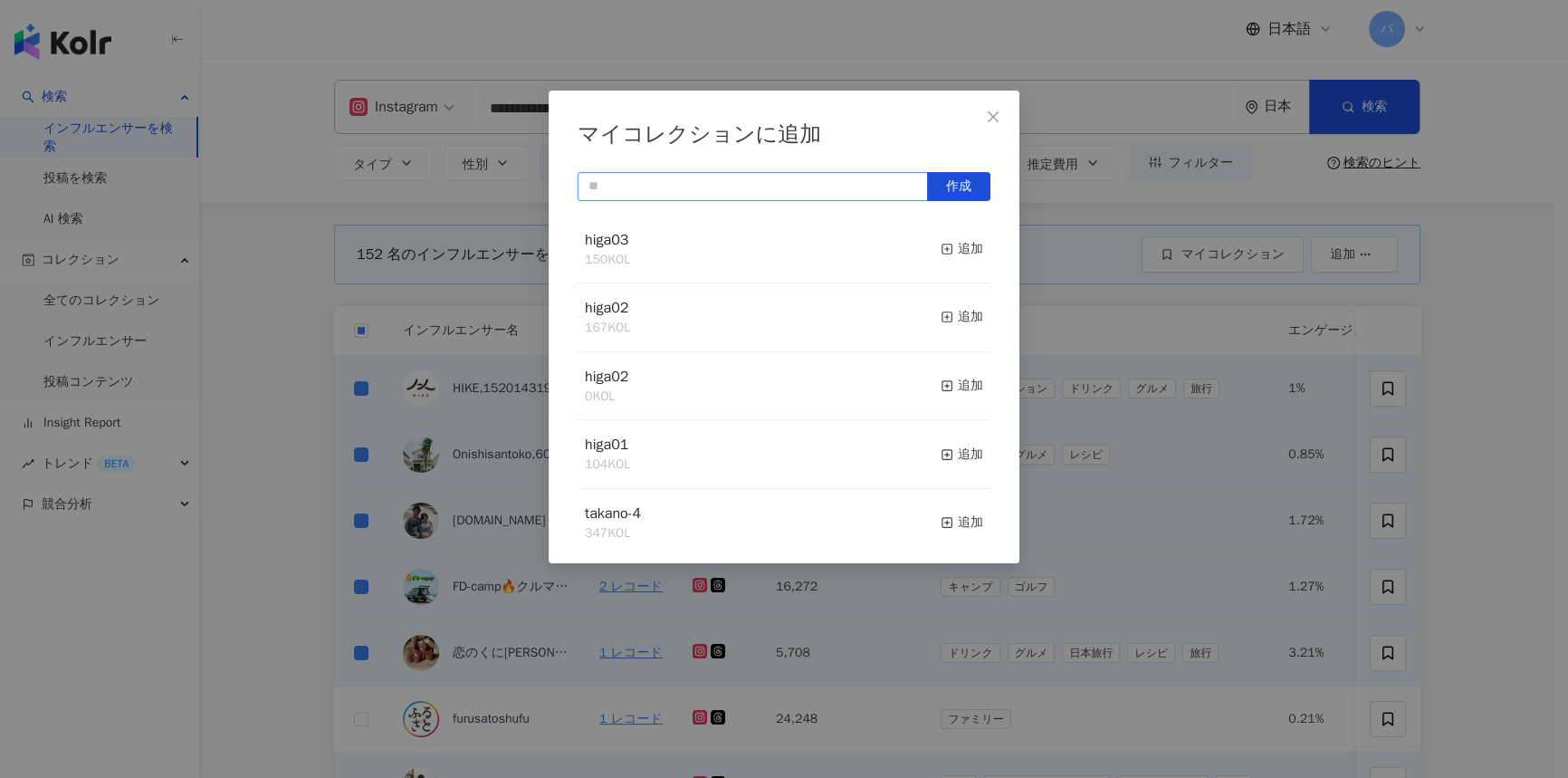 click at bounding box center [752, 187] 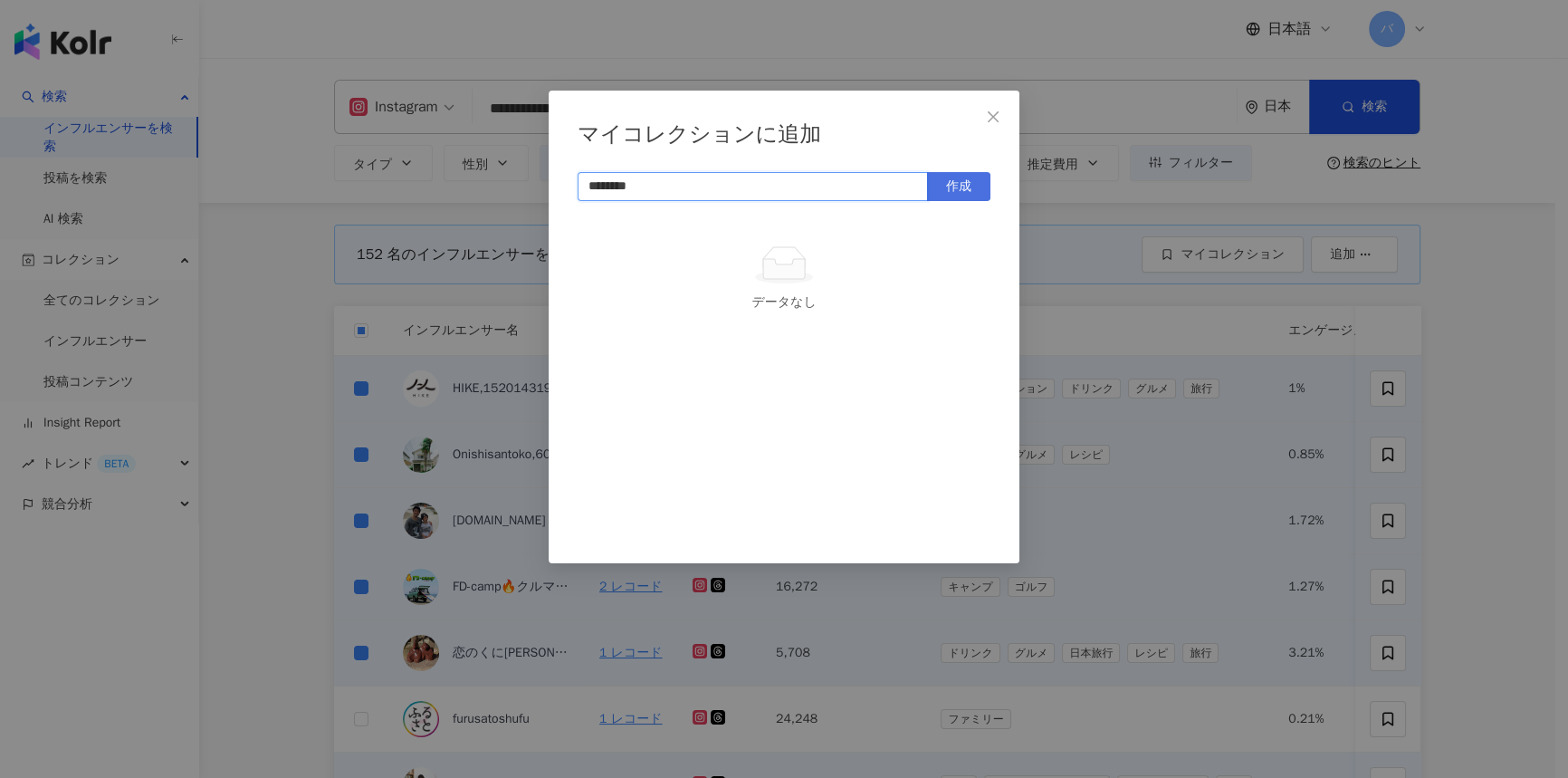 click on "作成" at bounding box center [959, 187] 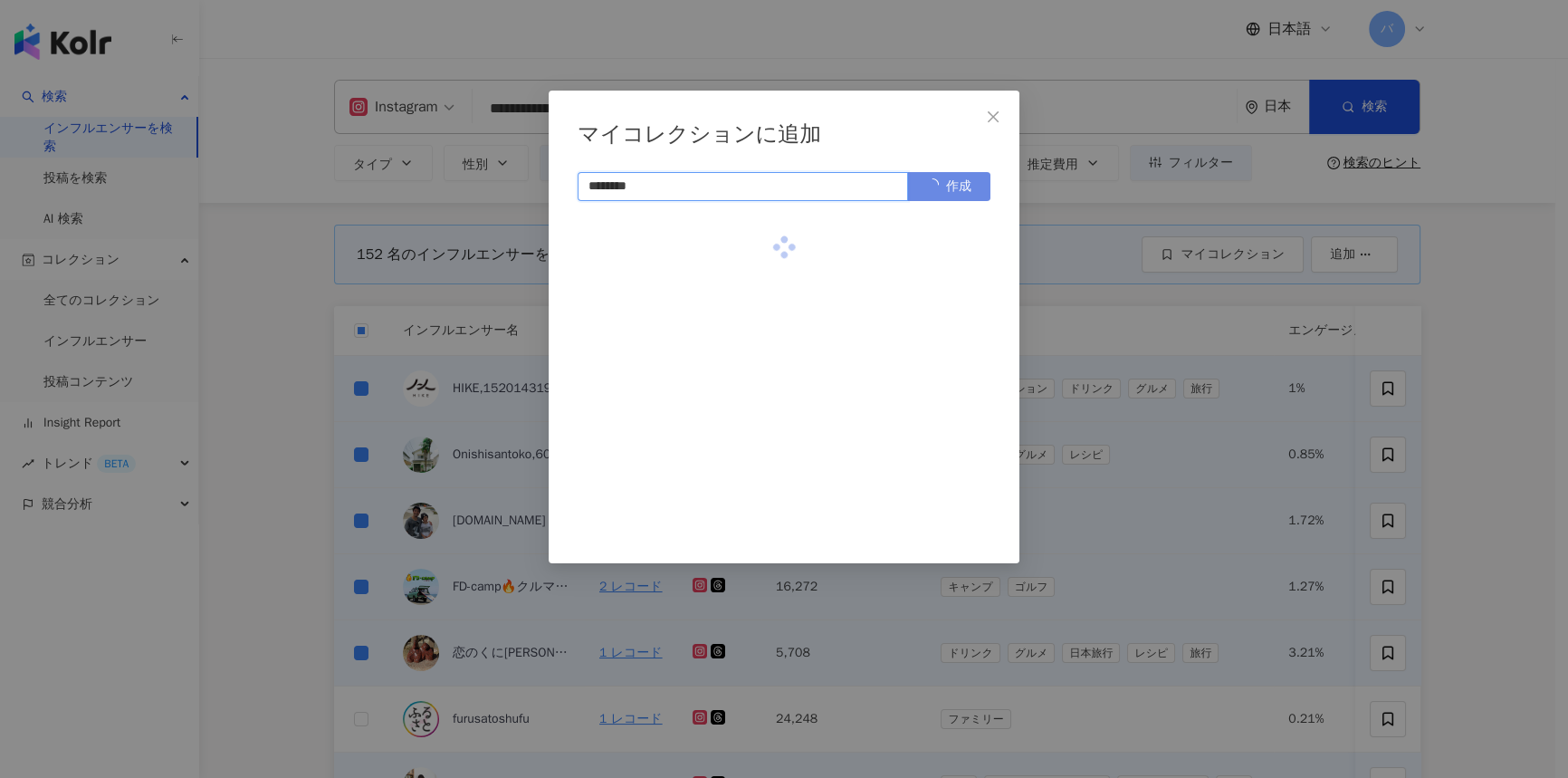 type on "********" 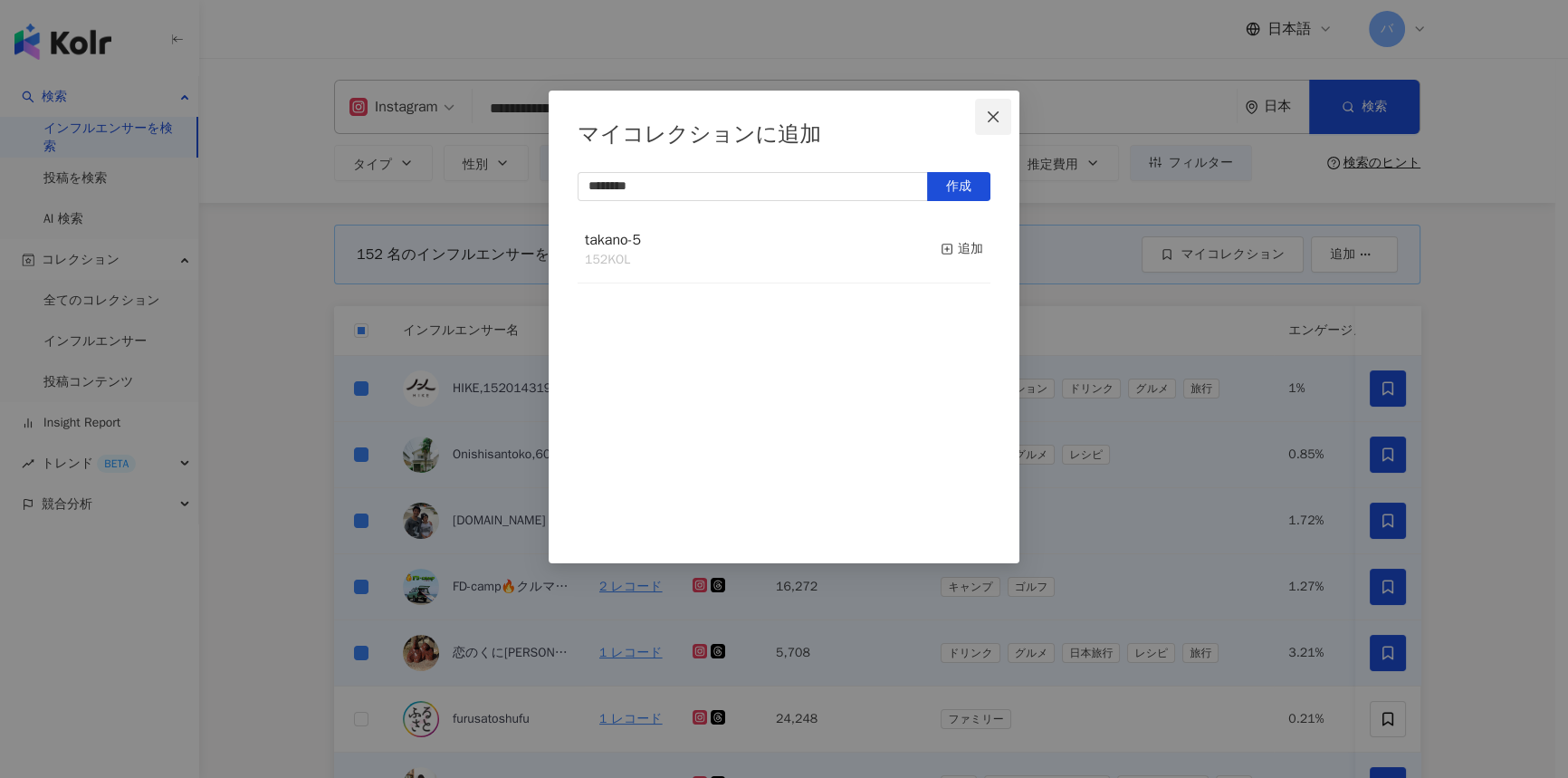 click 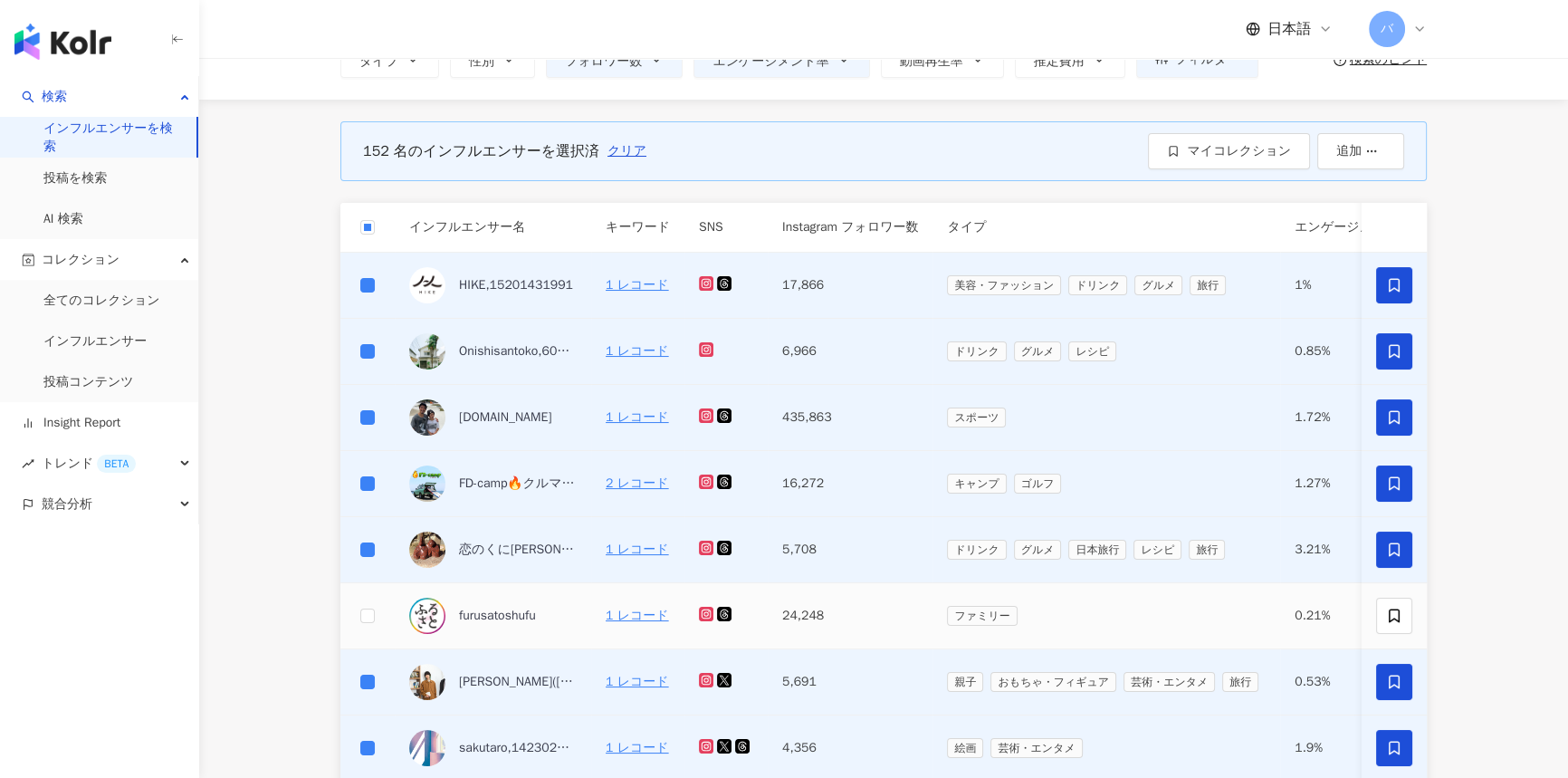 scroll, scrollTop: 0, scrollLeft: 0, axis: both 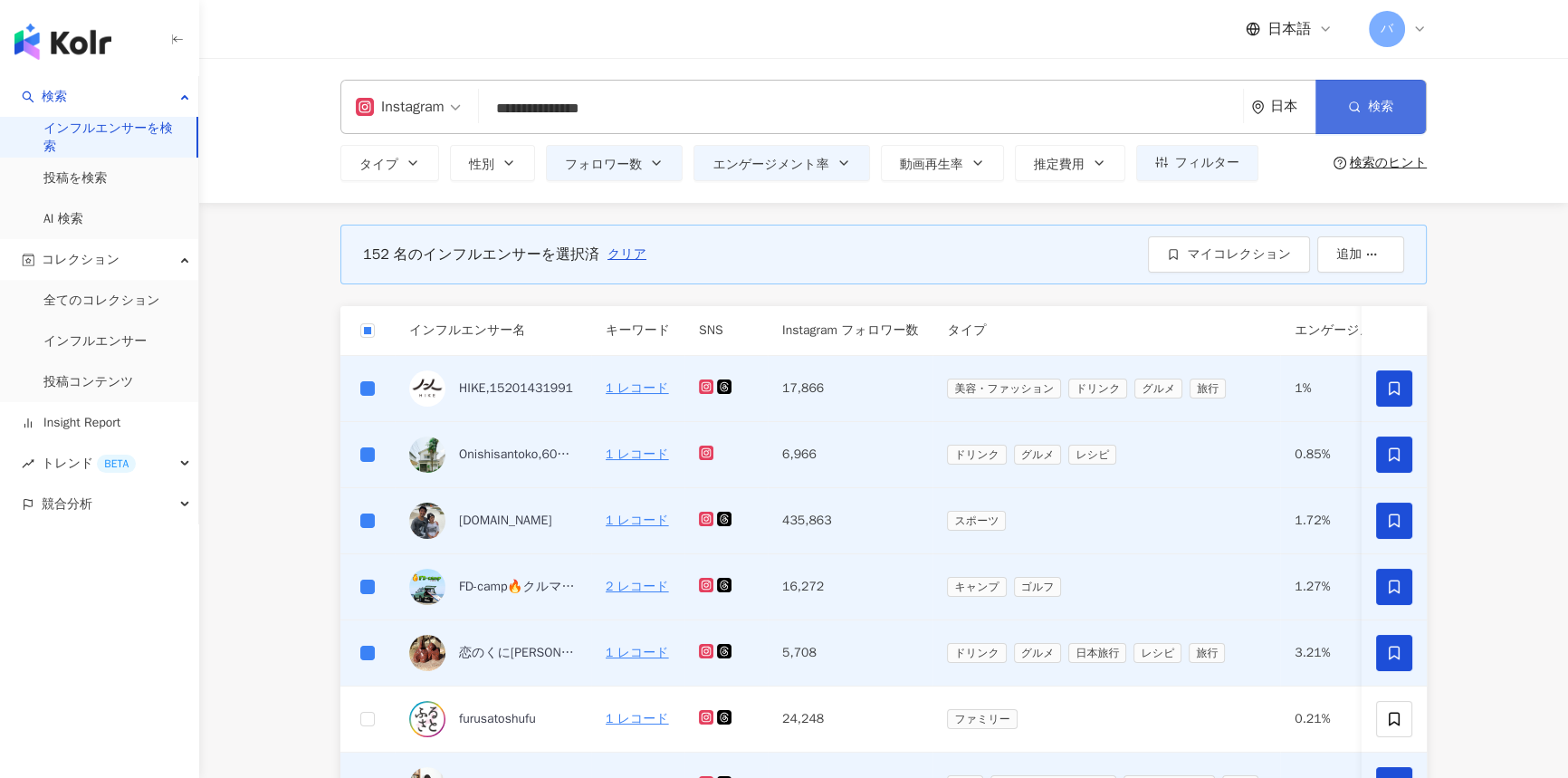 click on "検索" at bounding box center (1371, 107) 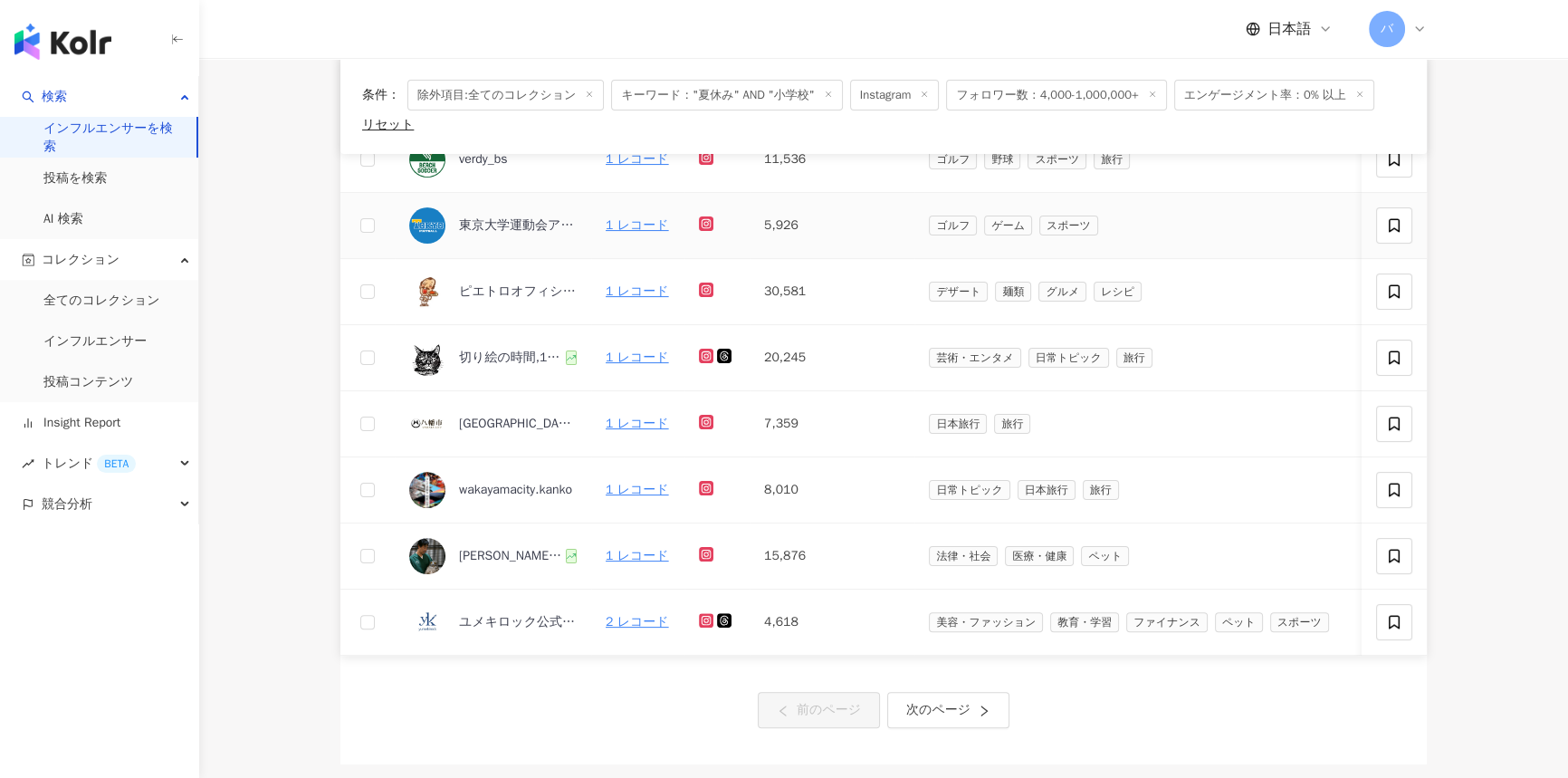 scroll, scrollTop: 658, scrollLeft: 0, axis: vertical 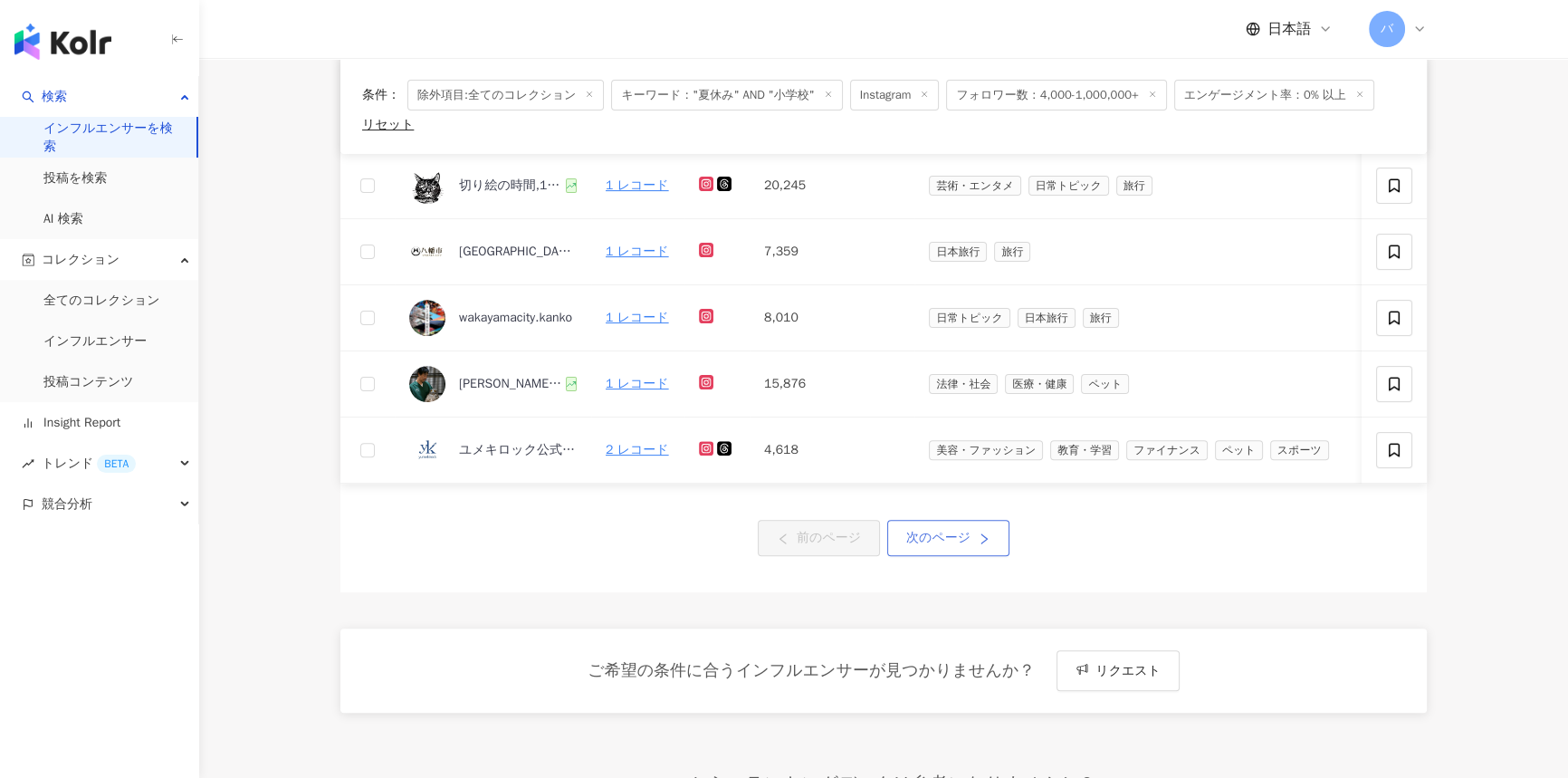 click on "次のページ" at bounding box center (938, 538) 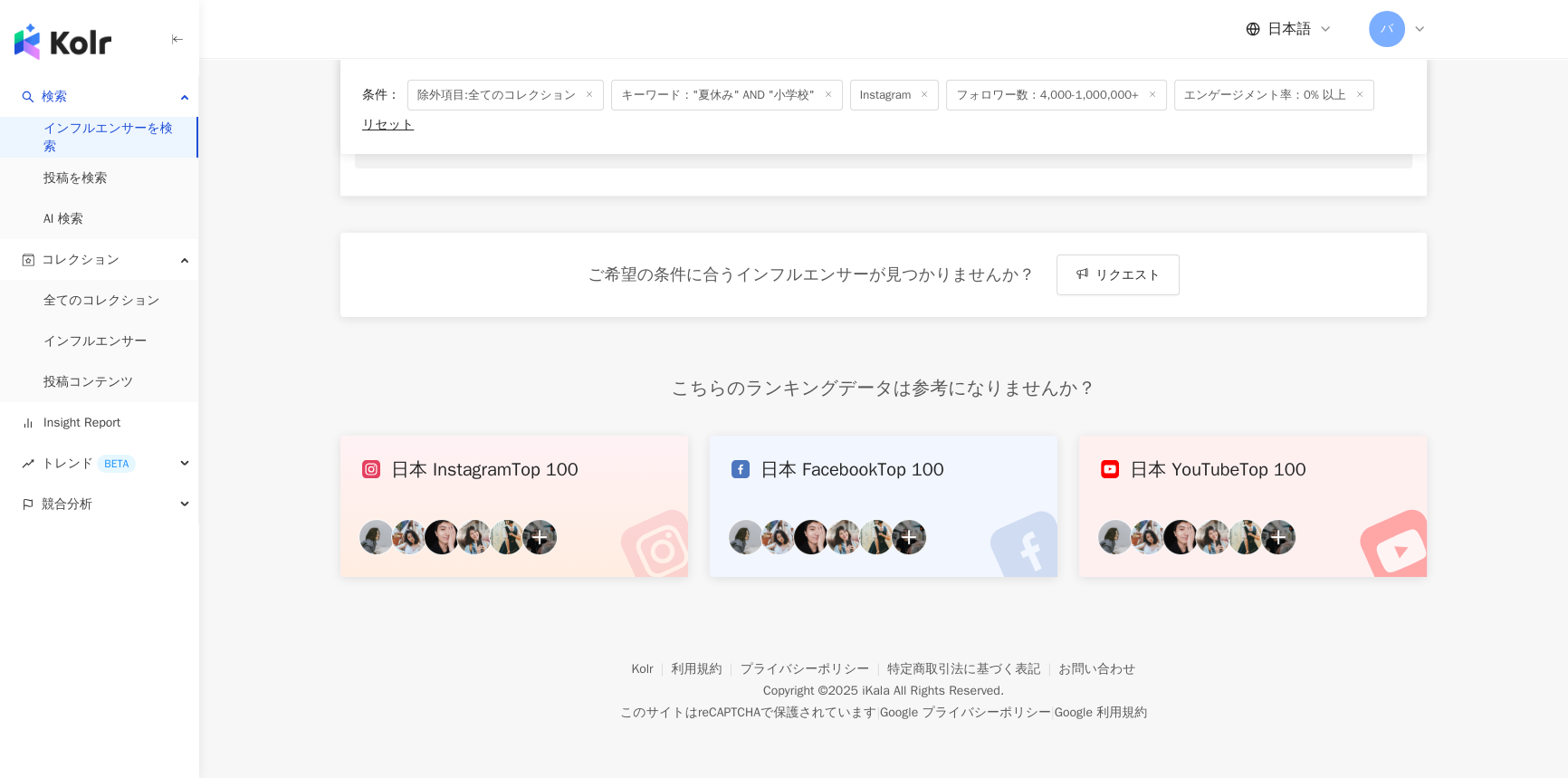 scroll, scrollTop: 321, scrollLeft: 0, axis: vertical 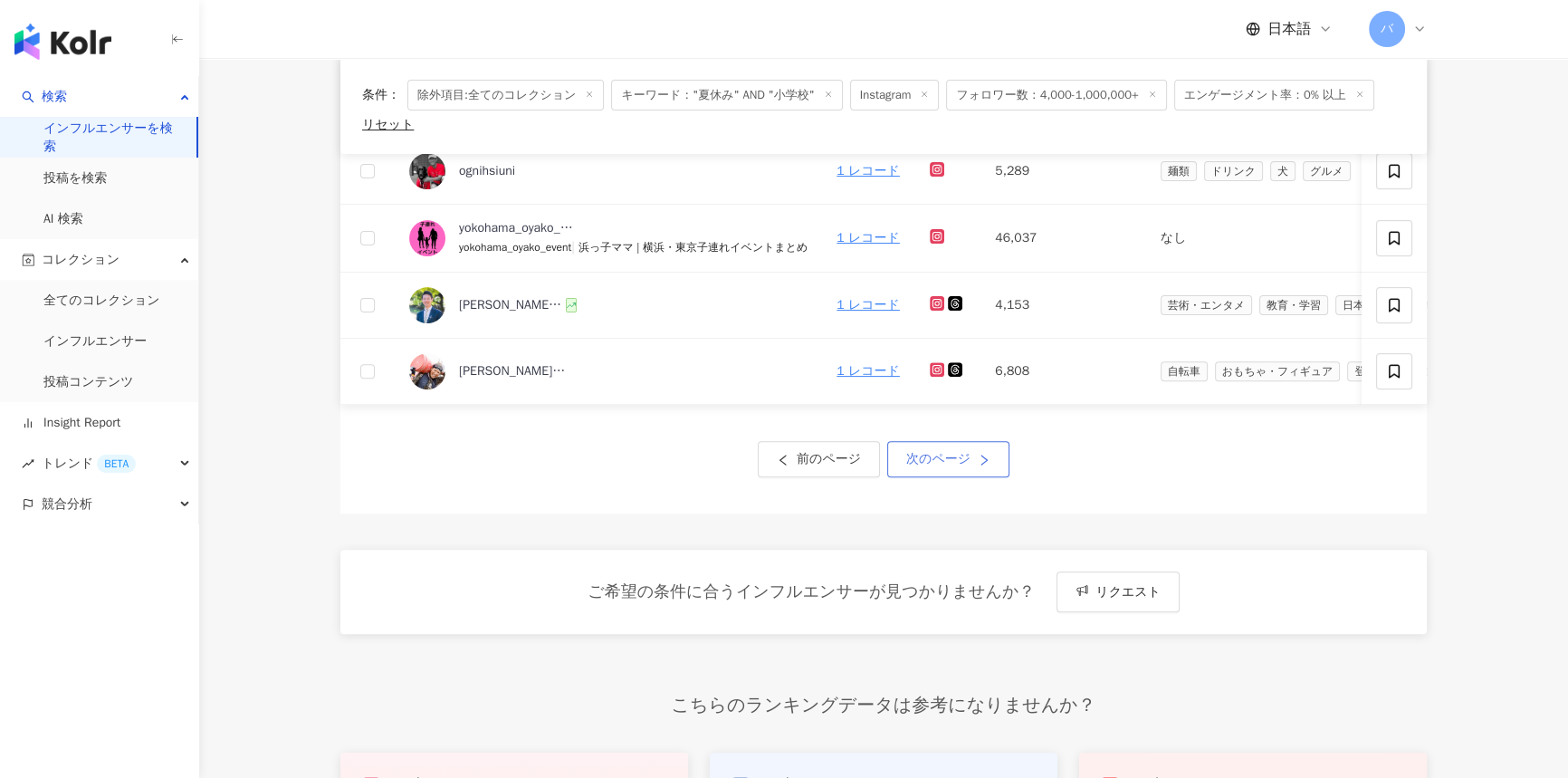 click on "次のページ" at bounding box center [948, 459] 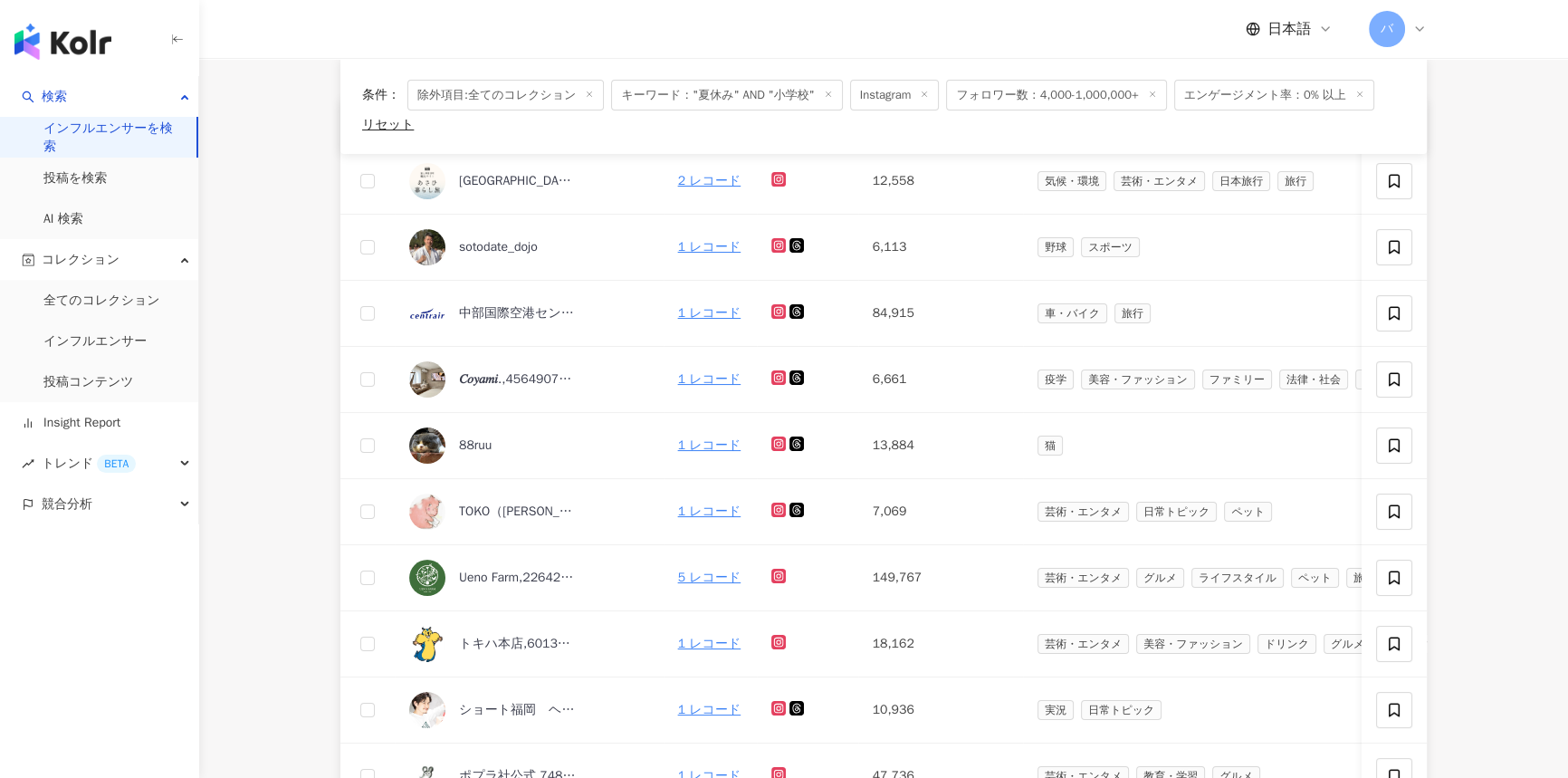 scroll, scrollTop: 741, scrollLeft: 0, axis: vertical 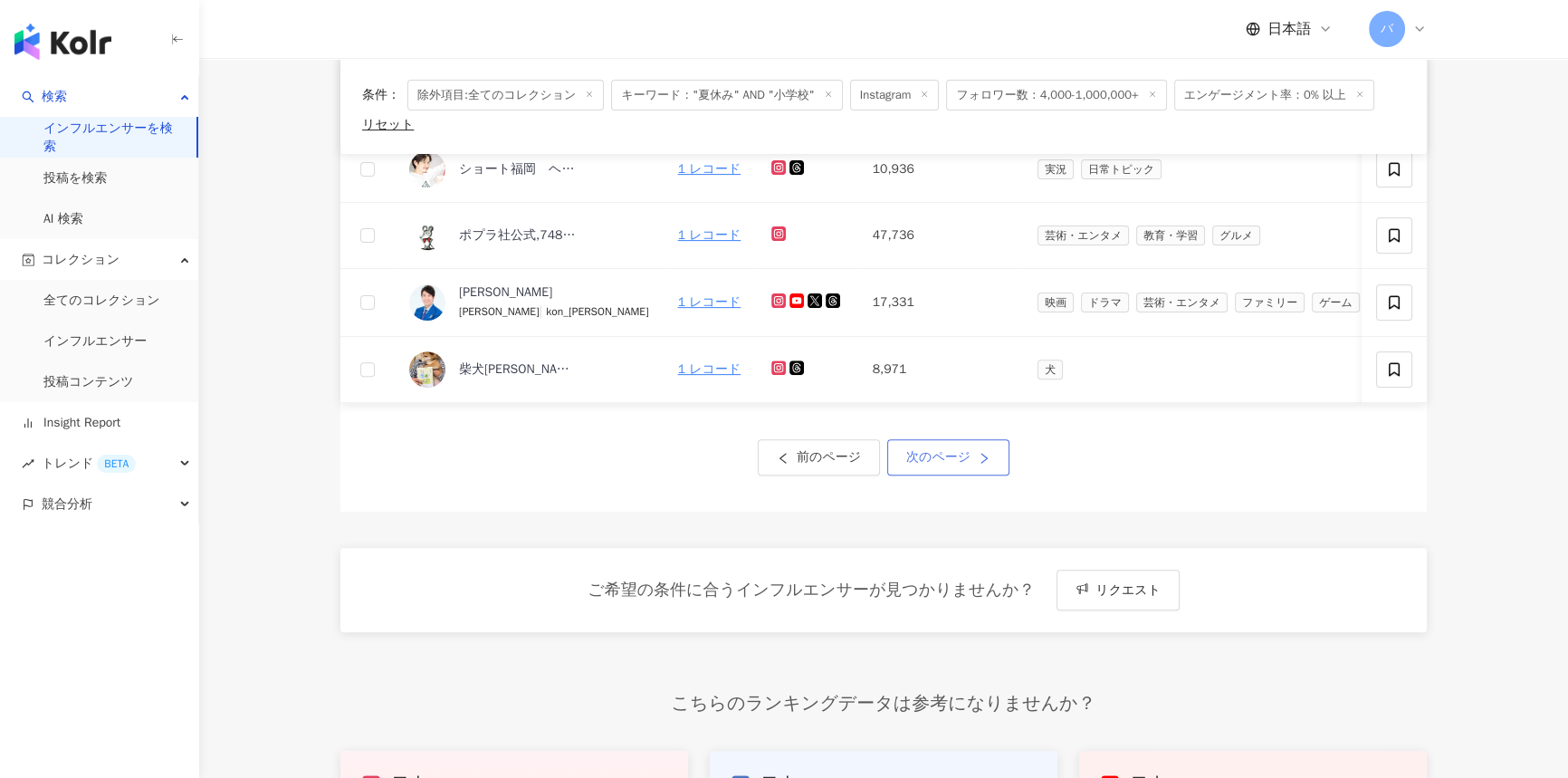 click on "次のページ" at bounding box center (938, 457) 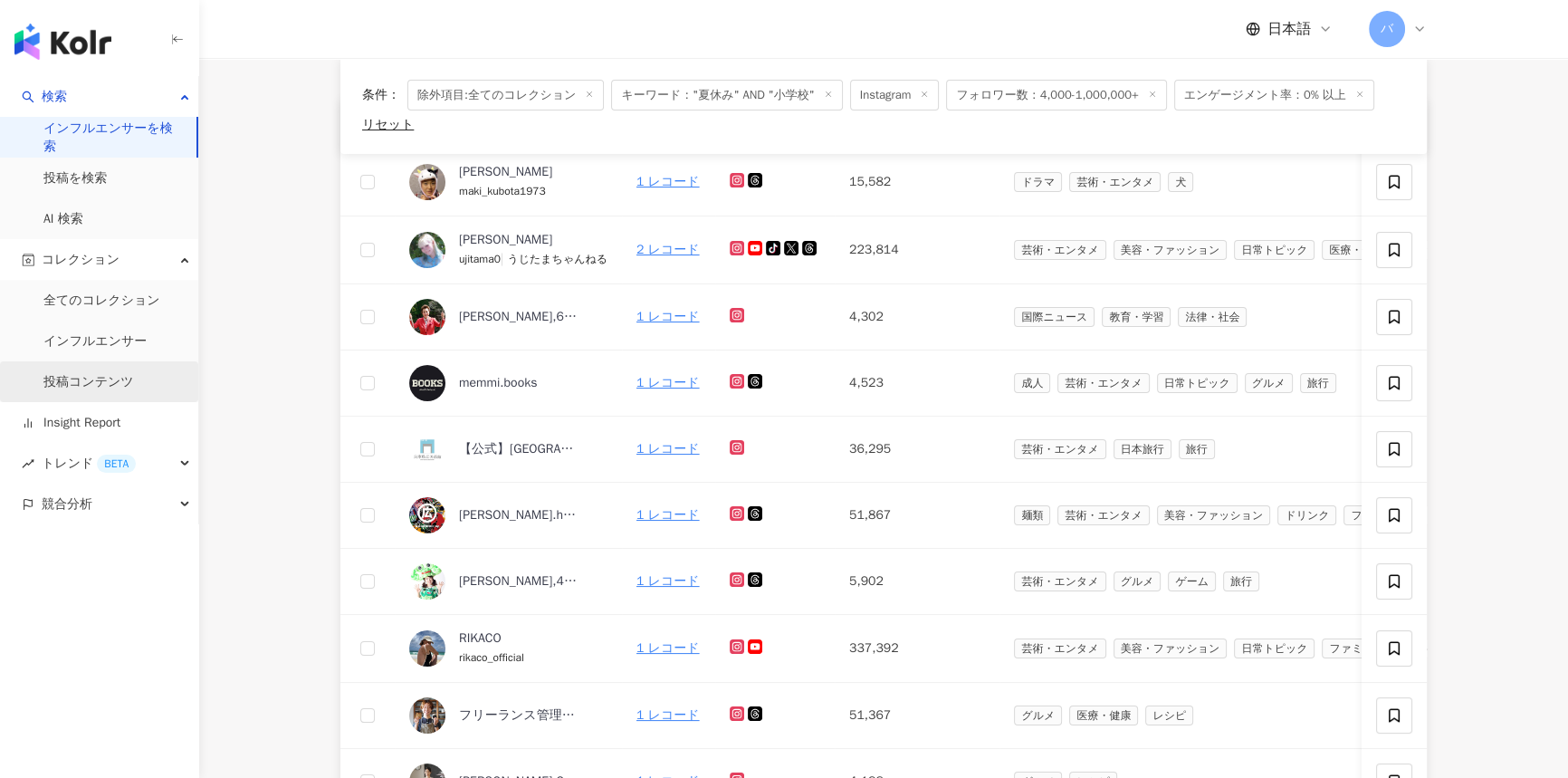scroll, scrollTop: 741, scrollLeft: 0, axis: vertical 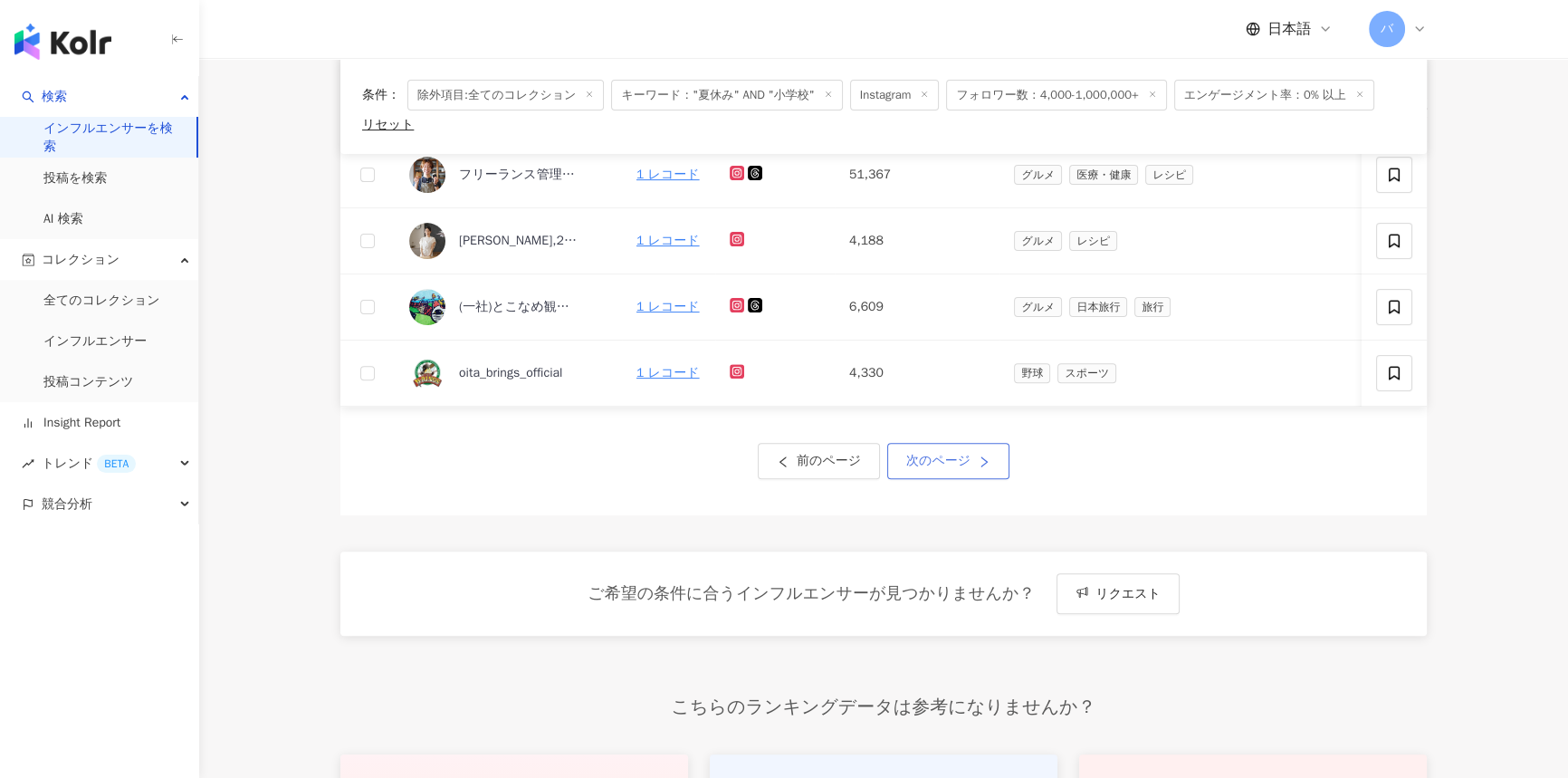 click on "次のページ" at bounding box center (938, 461) 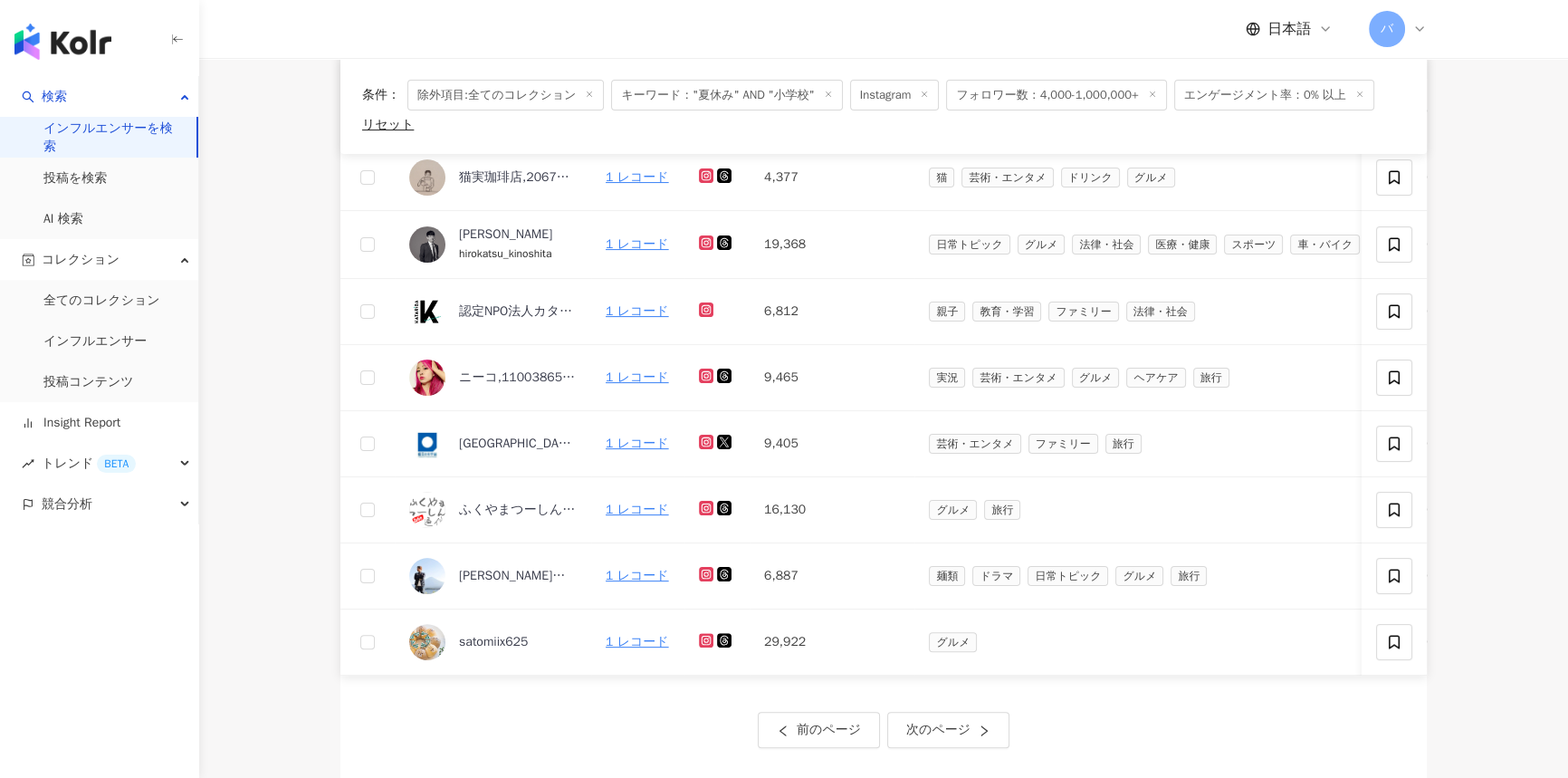 scroll, scrollTop: 658, scrollLeft: 0, axis: vertical 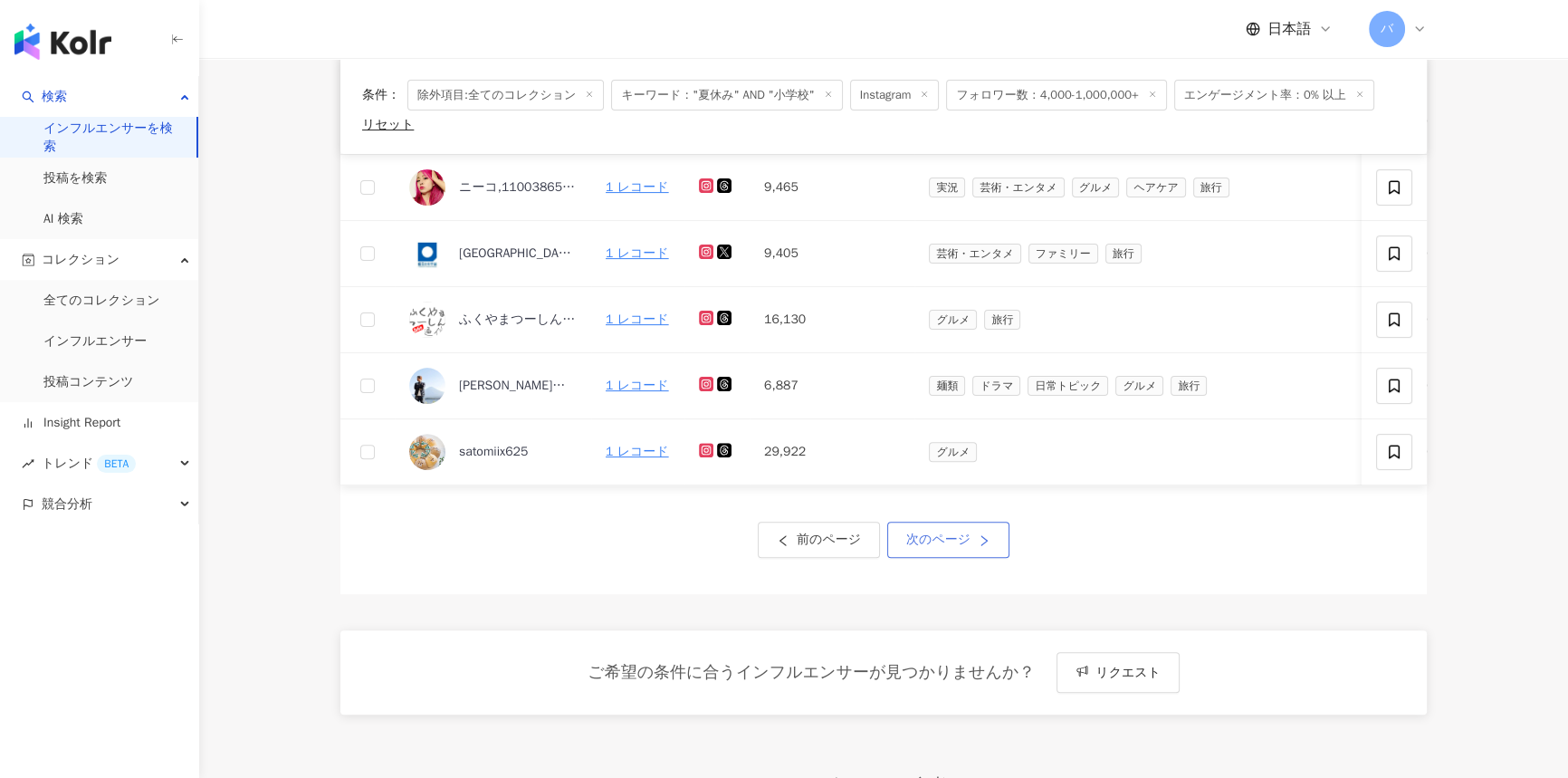 click on "次のページ" at bounding box center (938, 540) 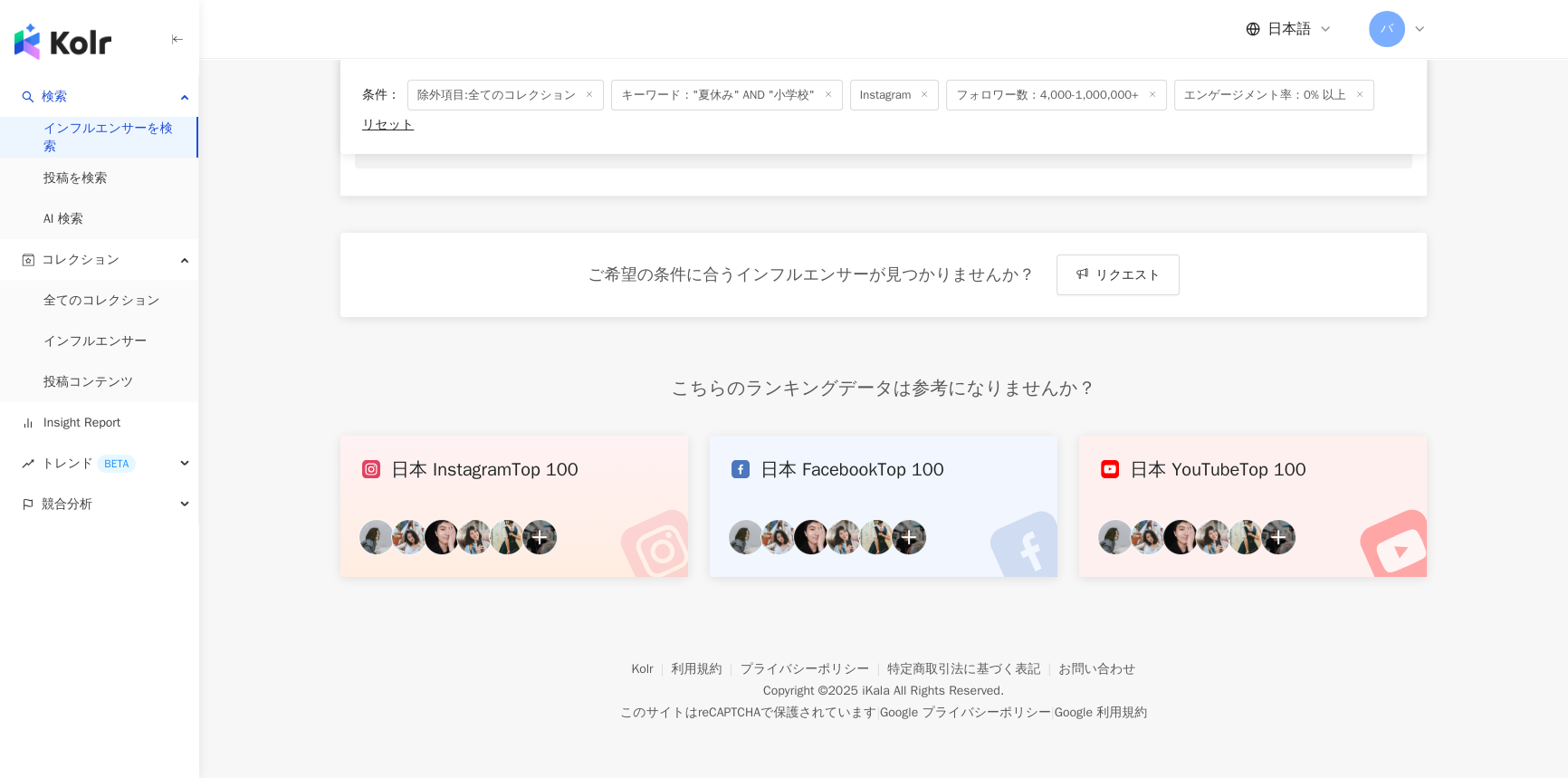 scroll, scrollTop: 321, scrollLeft: 0, axis: vertical 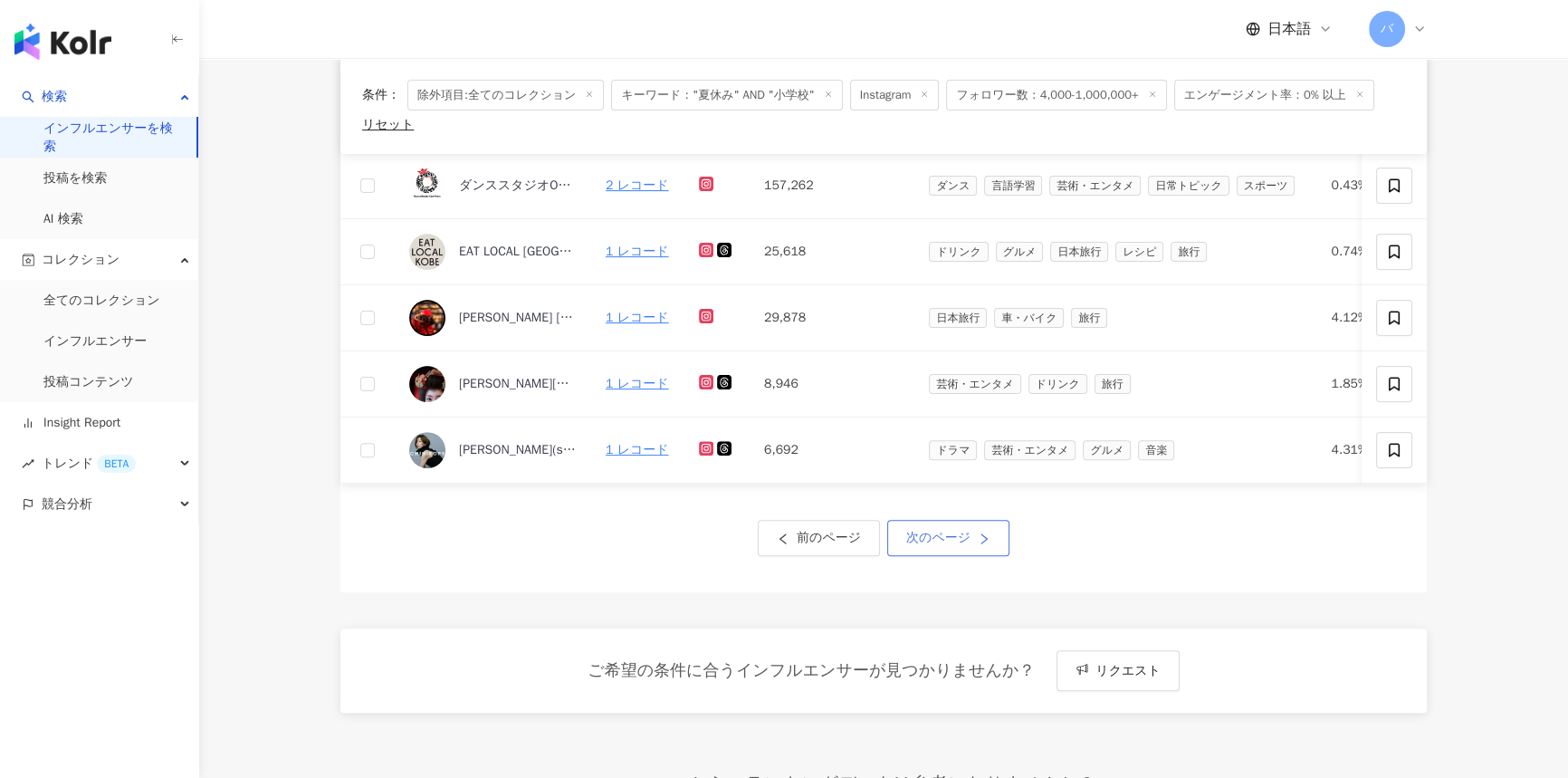 click on "次のページ" at bounding box center (938, 538) 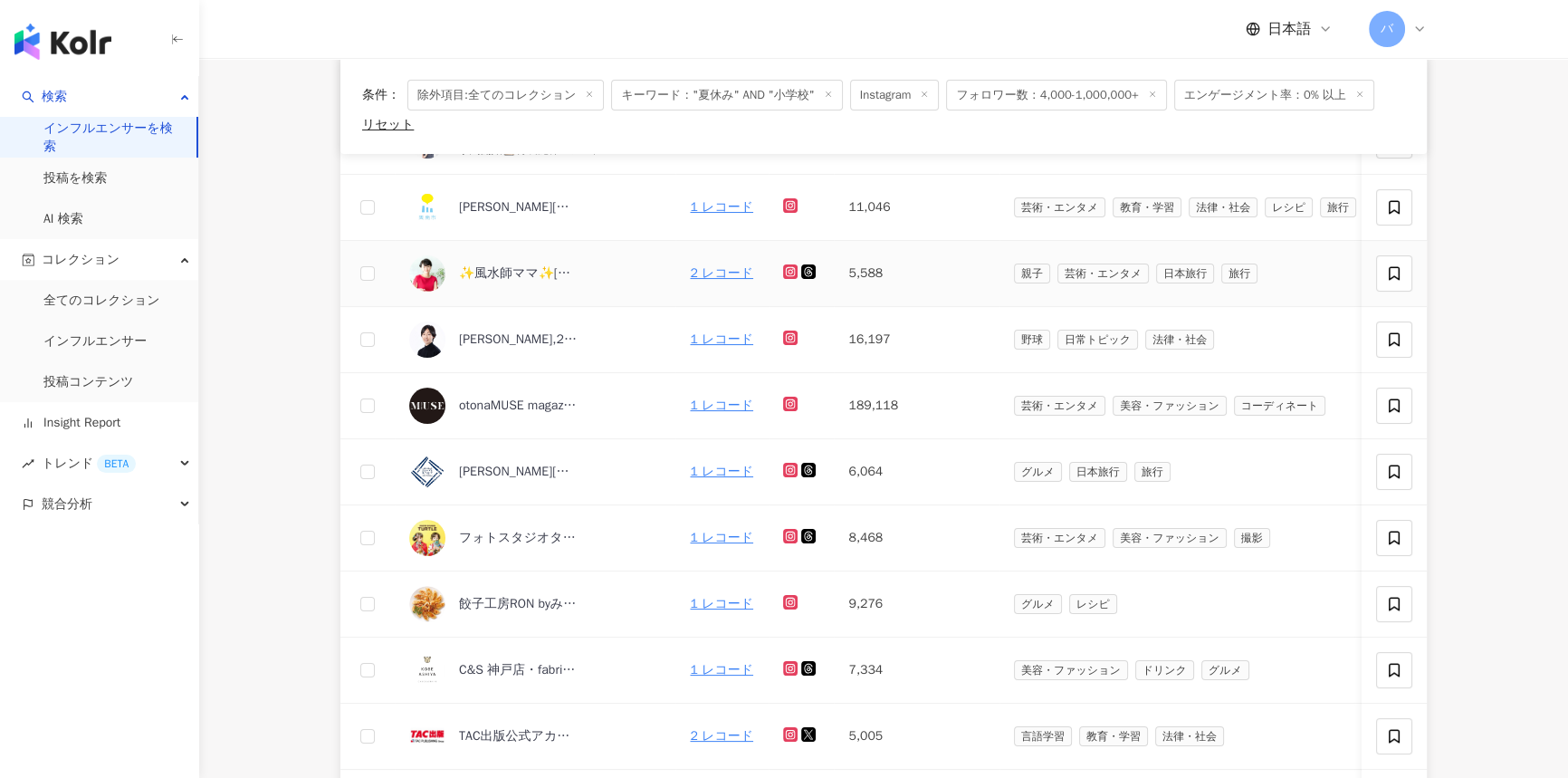 scroll, scrollTop: 494, scrollLeft: 0, axis: vertical 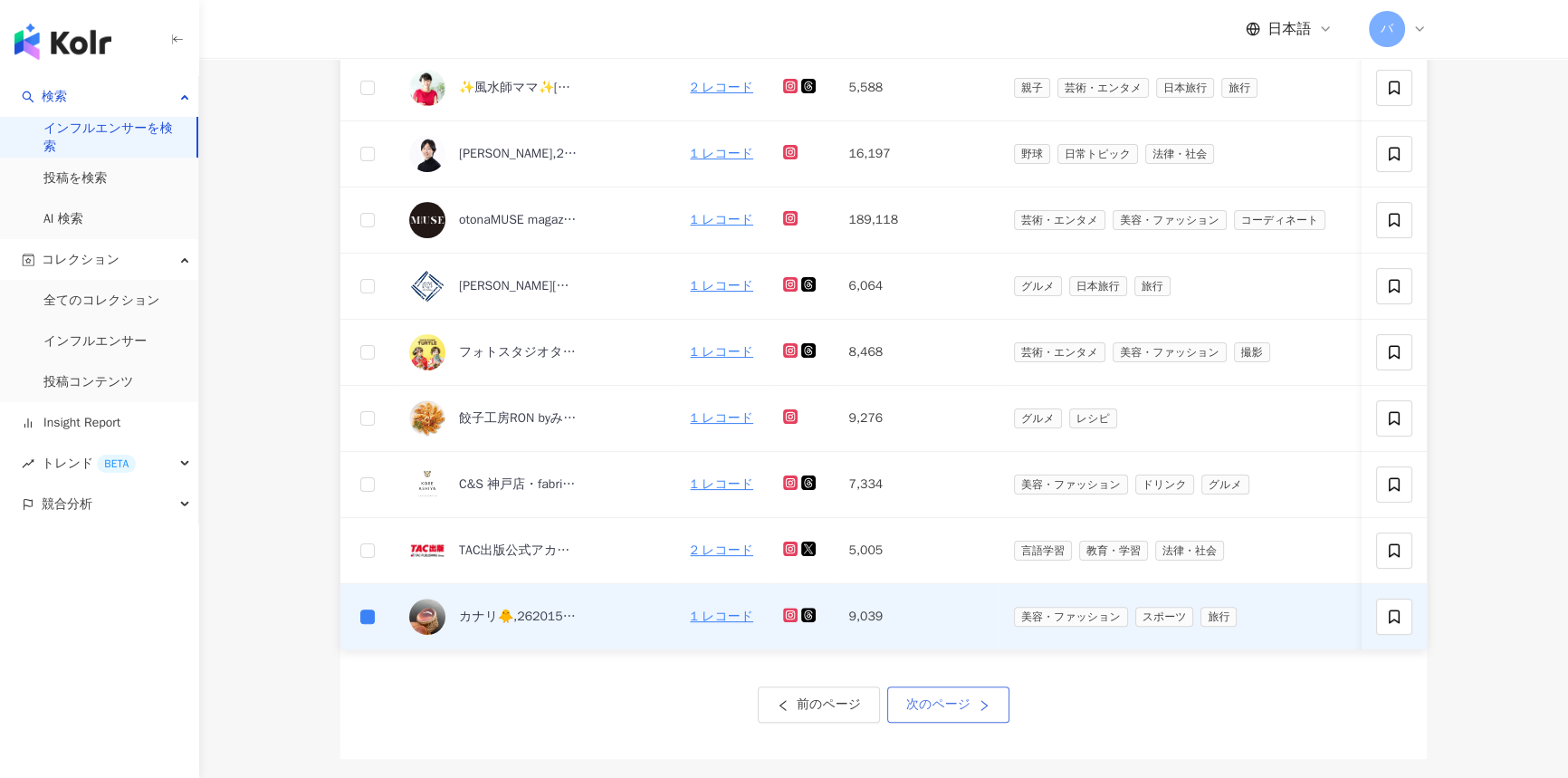 click on "次のページ" at bounding box center [948, 705] 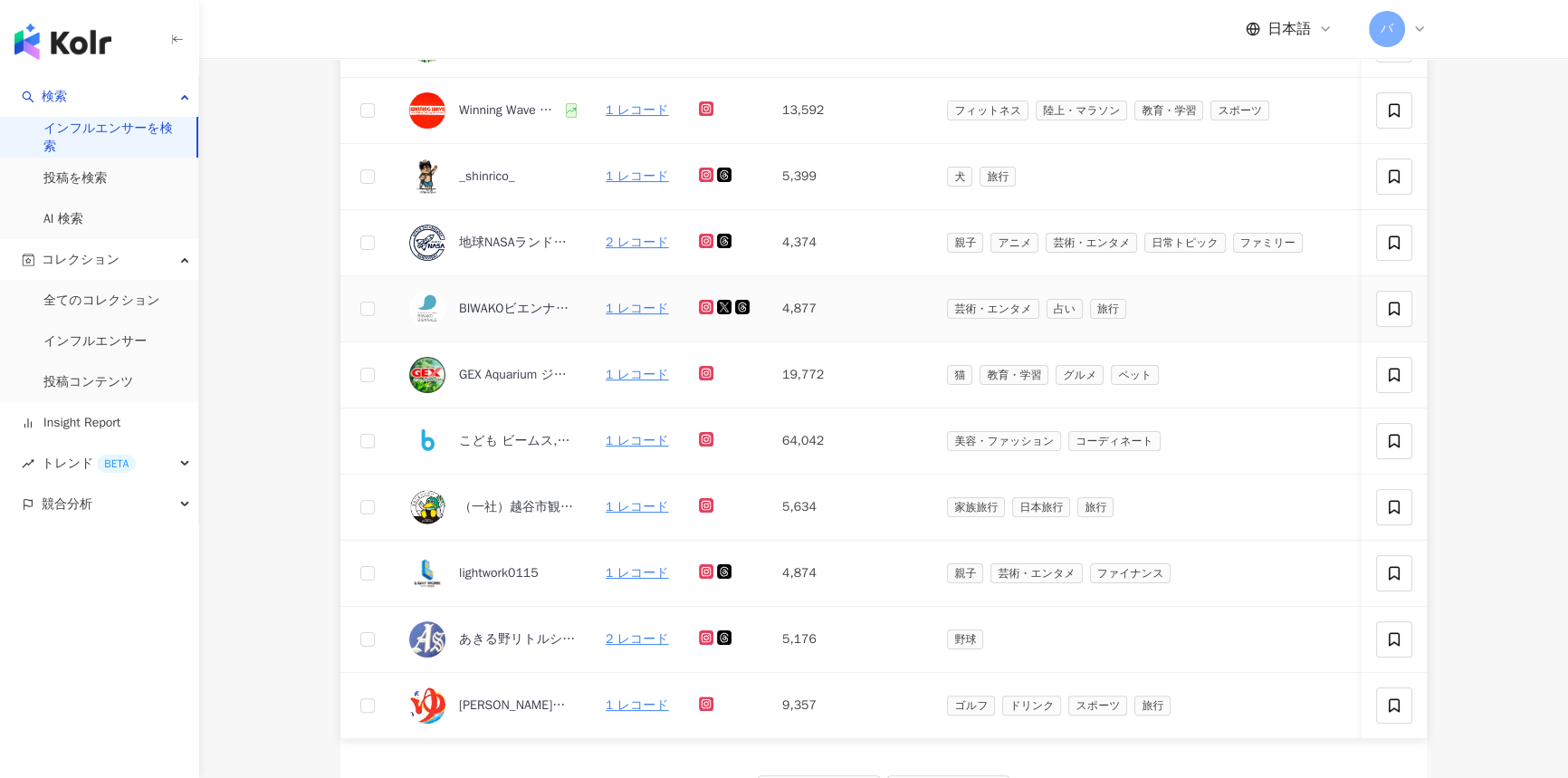 scroll, scrollTop: 576, scrollLeft: 0, axis: vertical 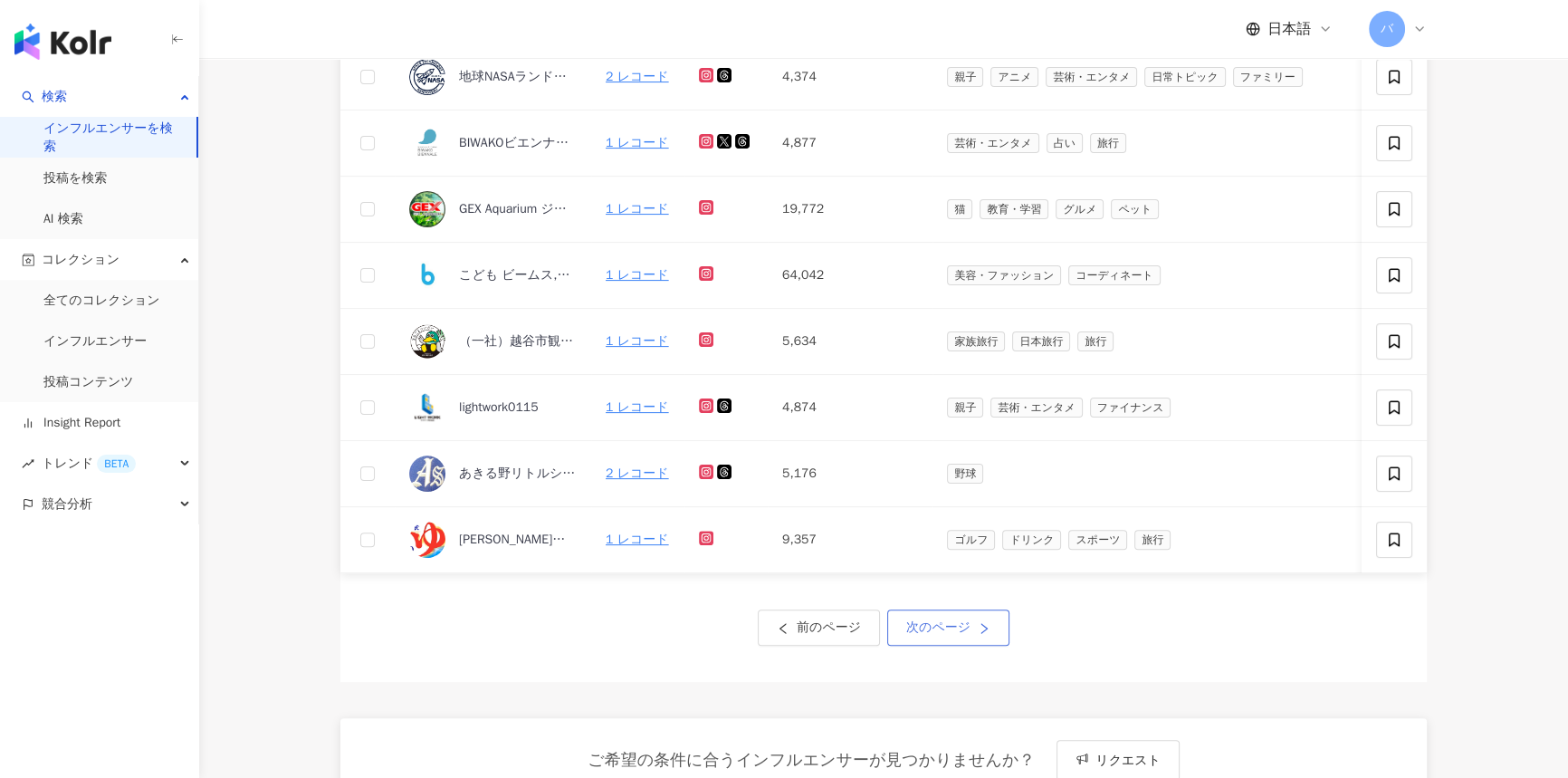 click on "次のページ" at bounding box center [938, 628] 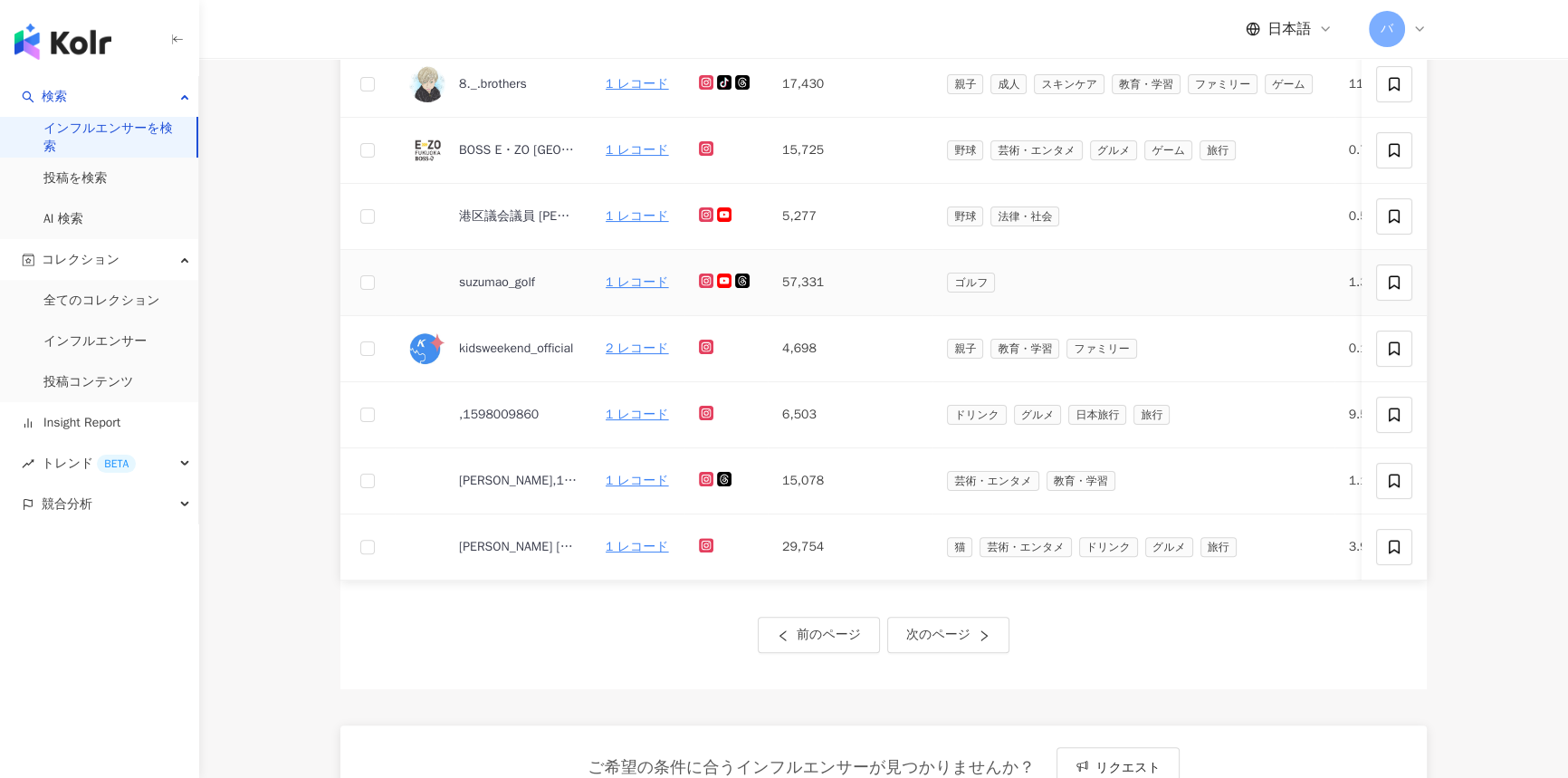 scroll, scrollTop: 576, scrollLeft: 0, axis: vertical 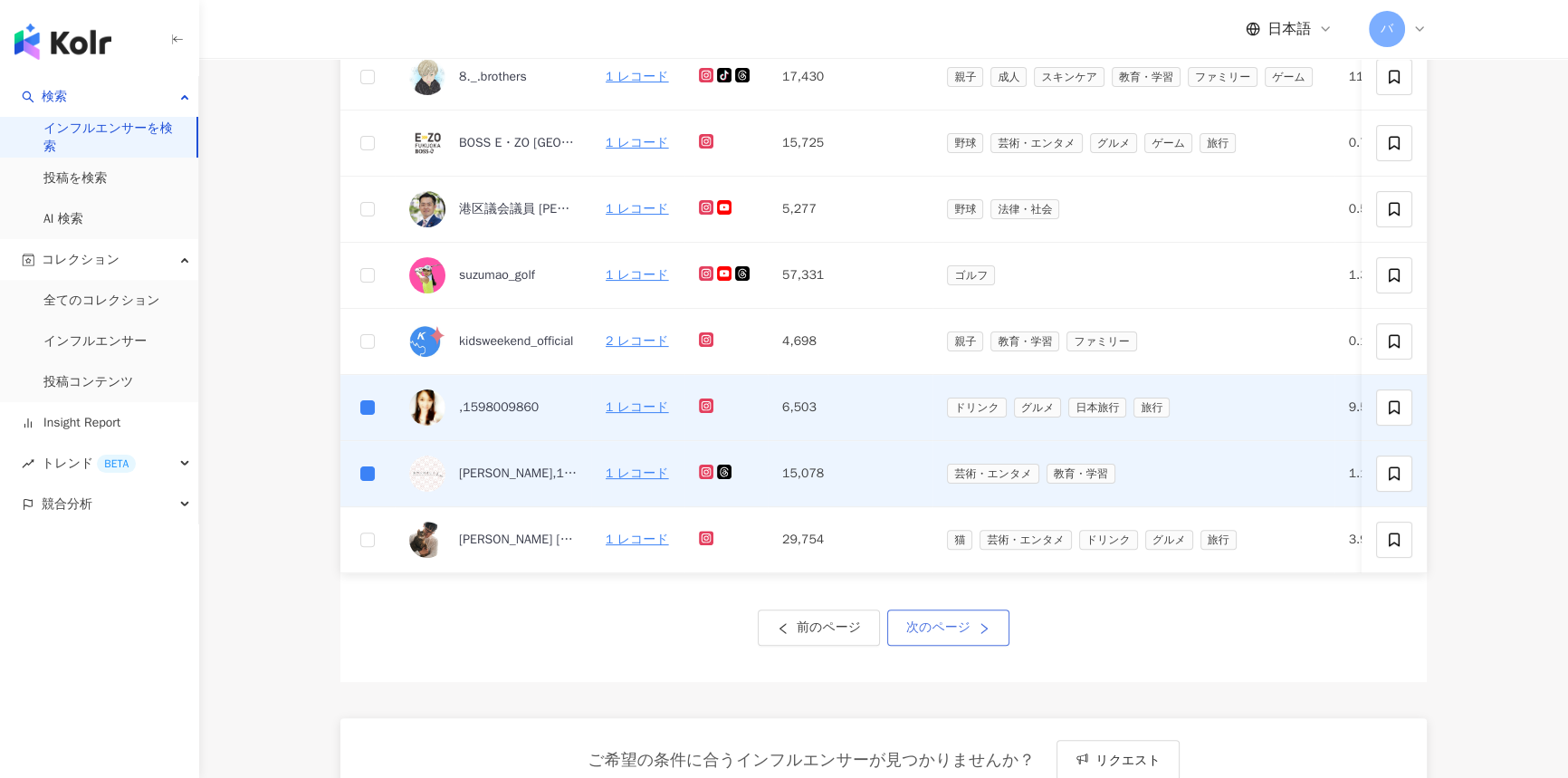click on "次のページ" at bounding box center (948, 628) 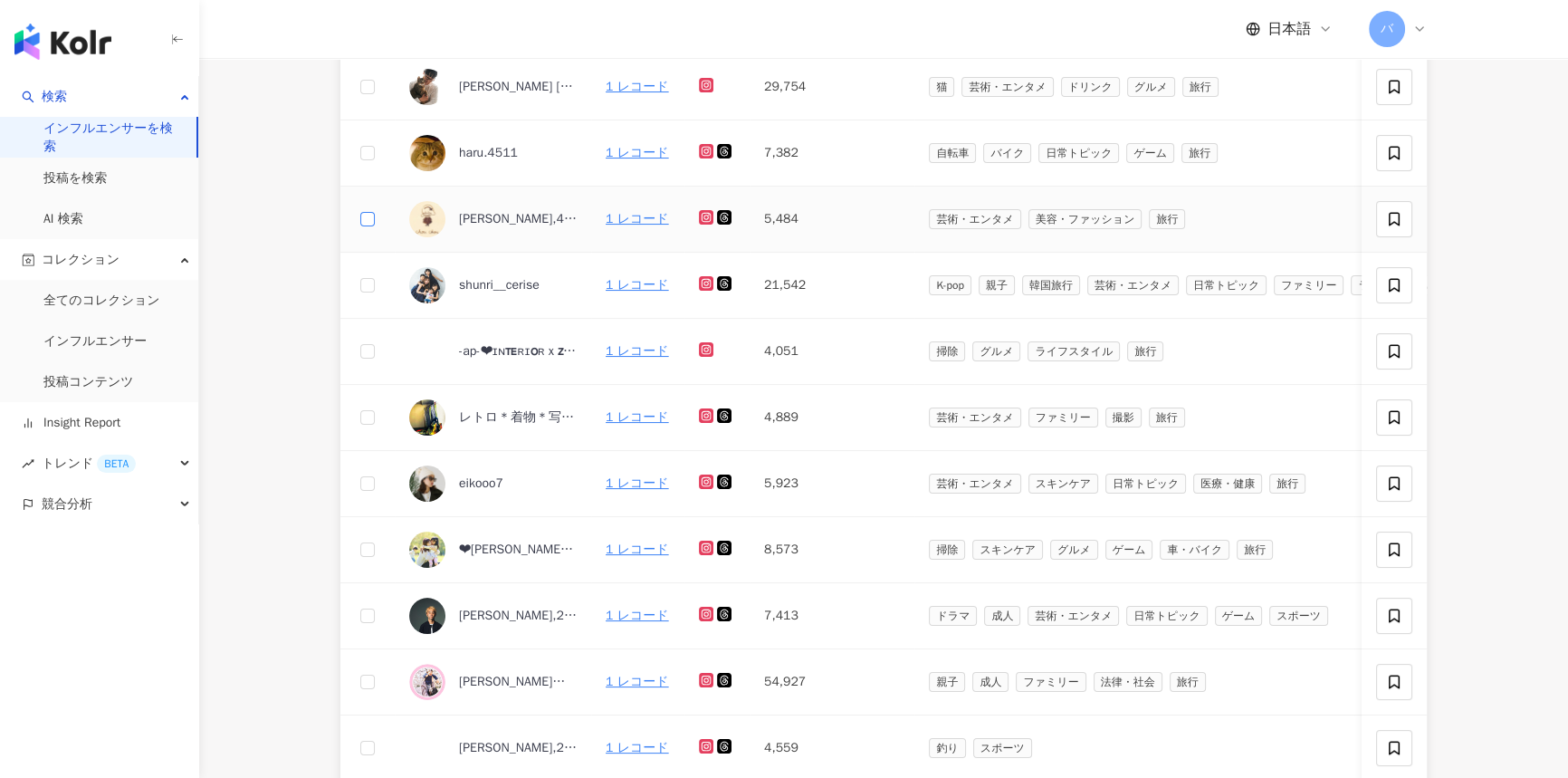 scroll, scrollTop: 329, scrollLeft: 0, axis: vertical 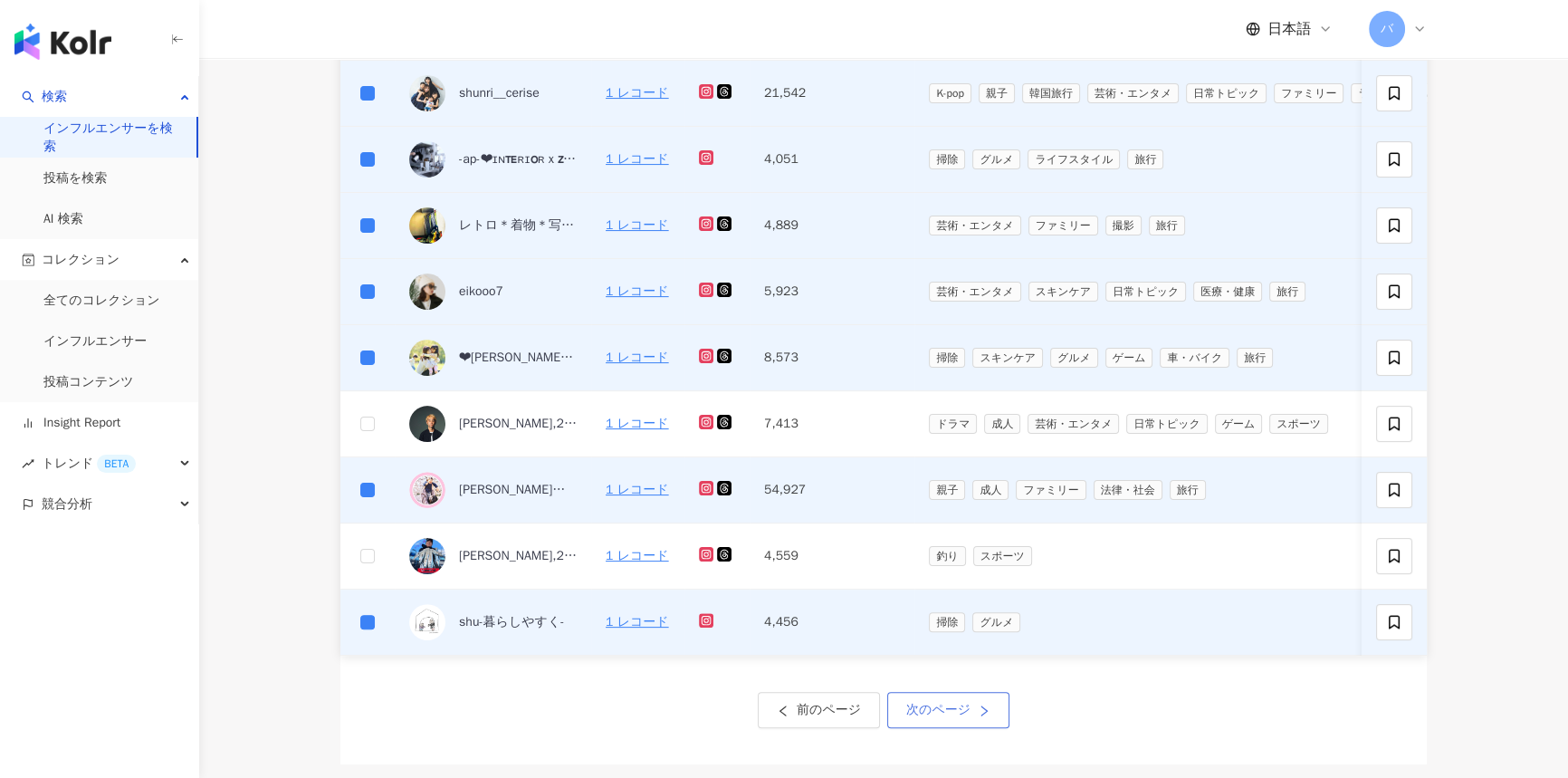 click on "次のページ" at bounding box center [948, 710] 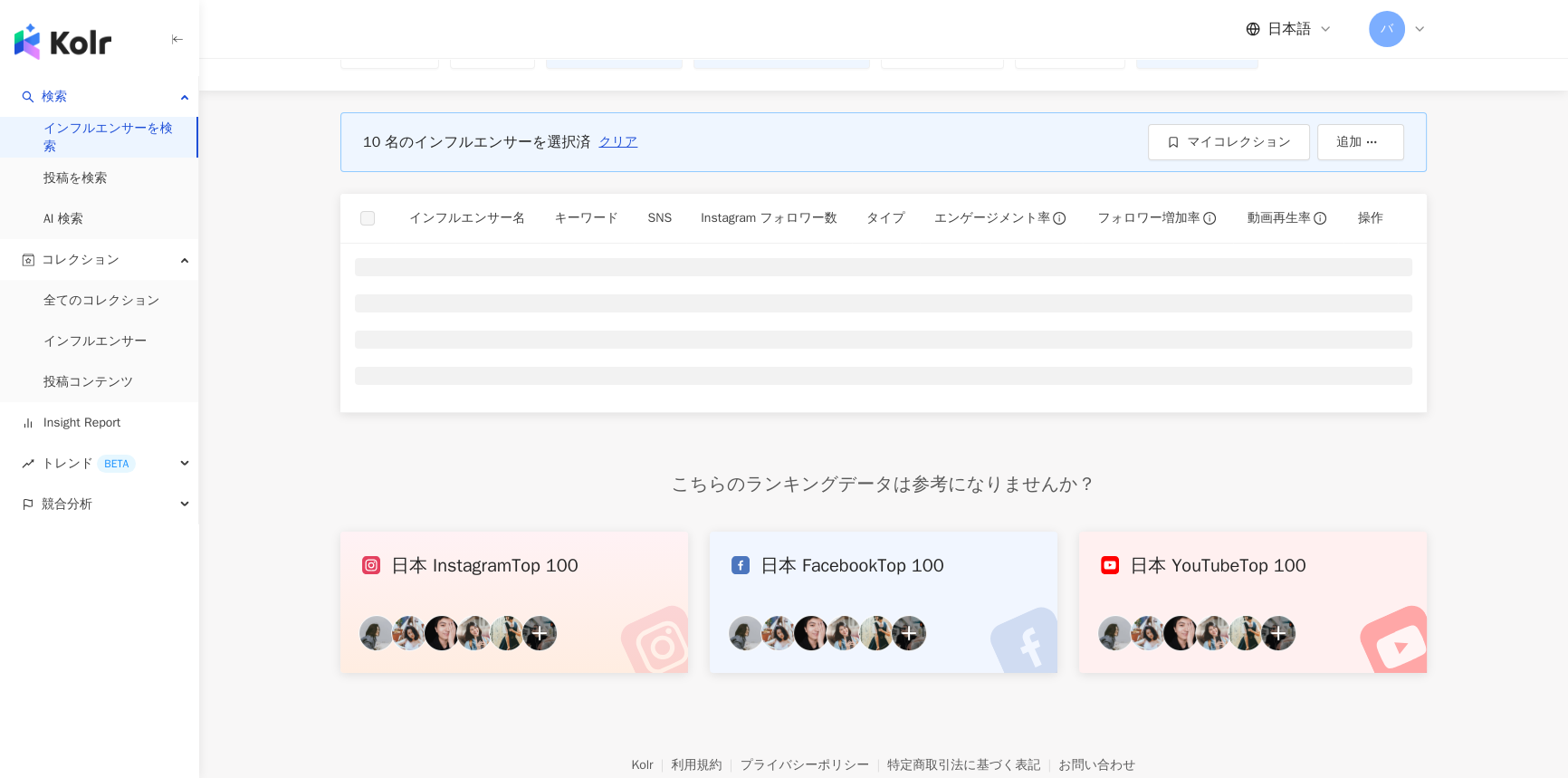 scroll, scrollTop: 0, scrollLeft: 0, axis: both 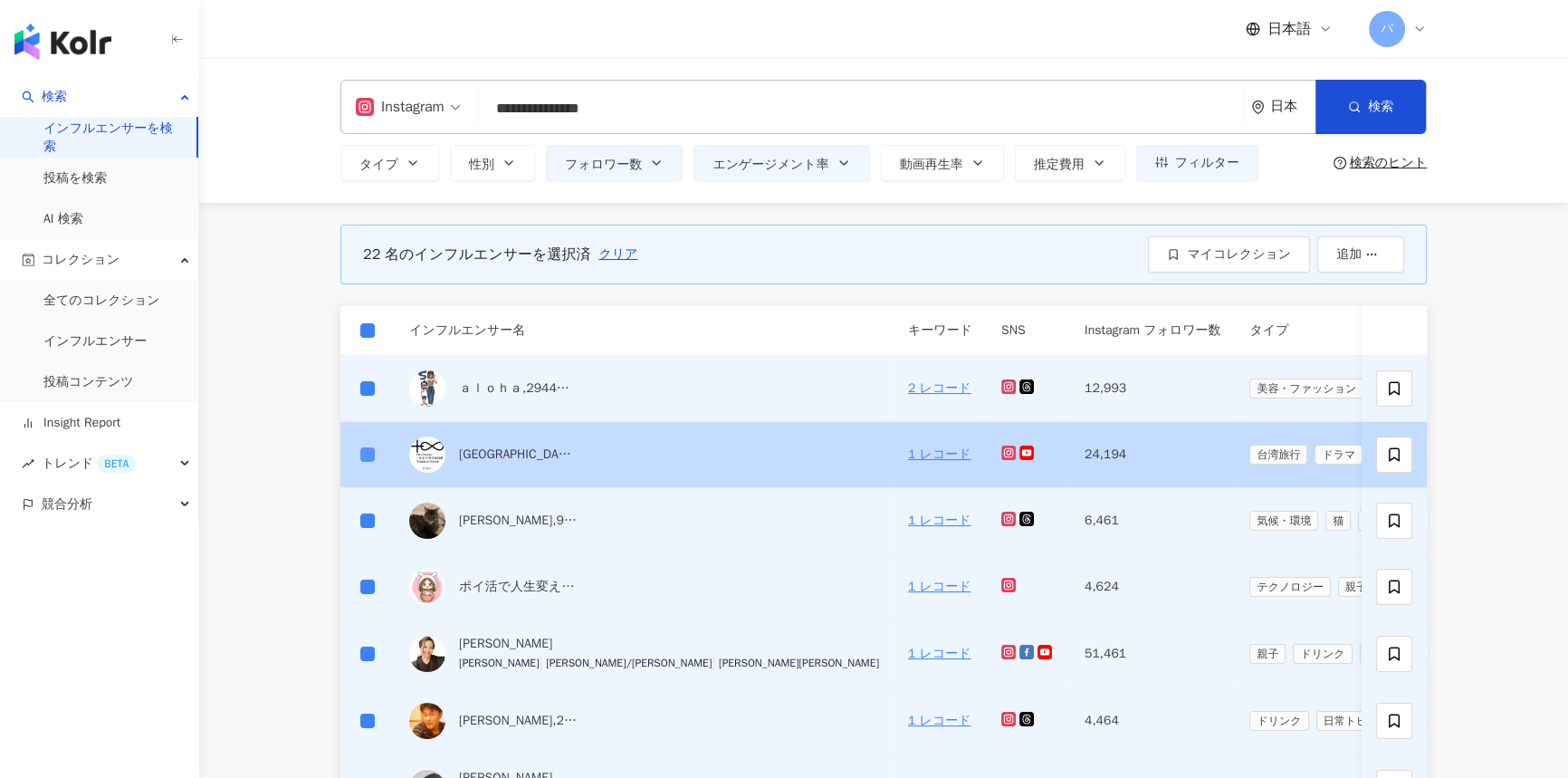 click at bounding box center [368, 455] 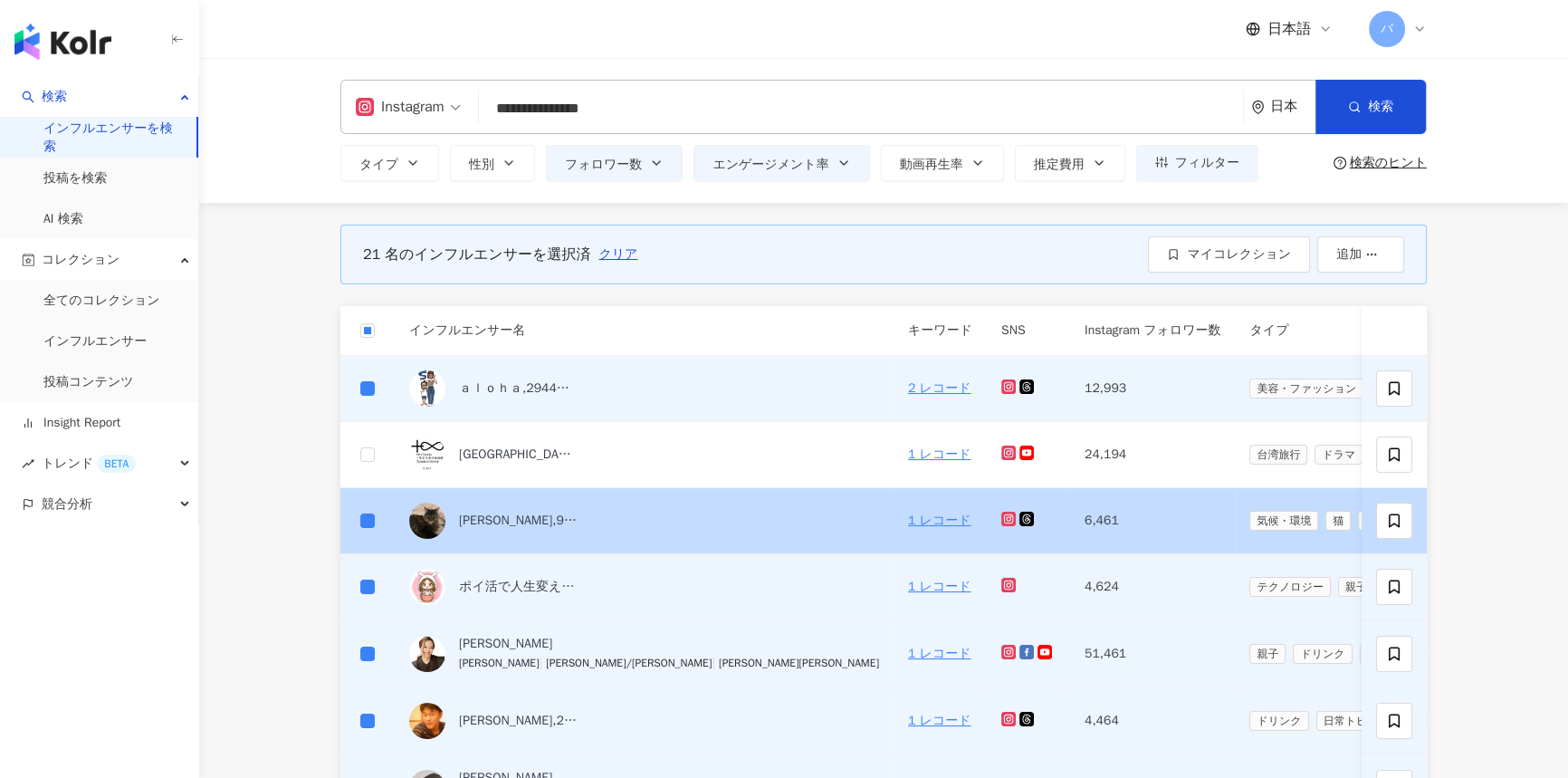 click at bounding box center (368, 521) 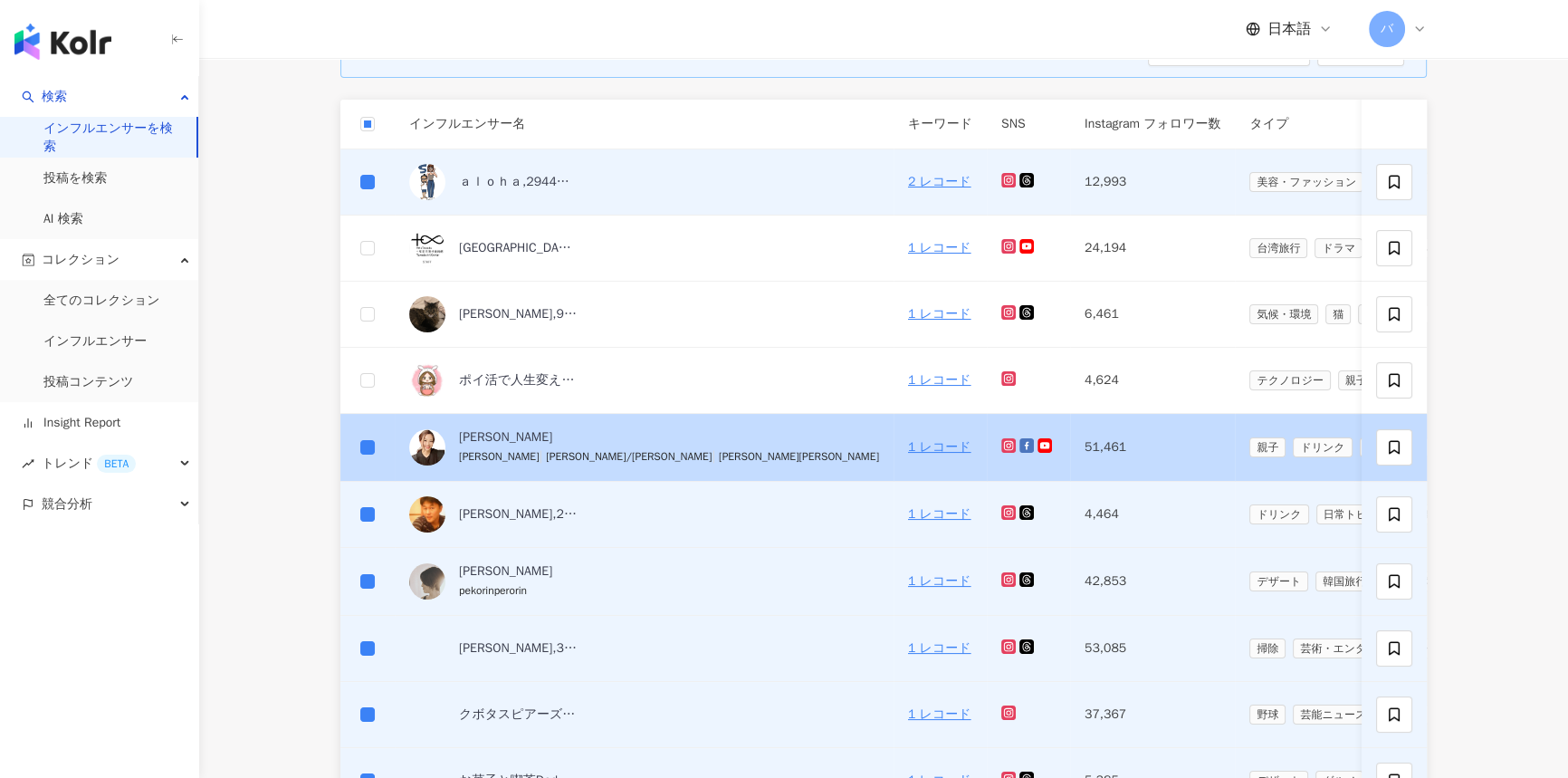 scroll, scrollTop: 329, scrollLeft: 0, axis: vertical 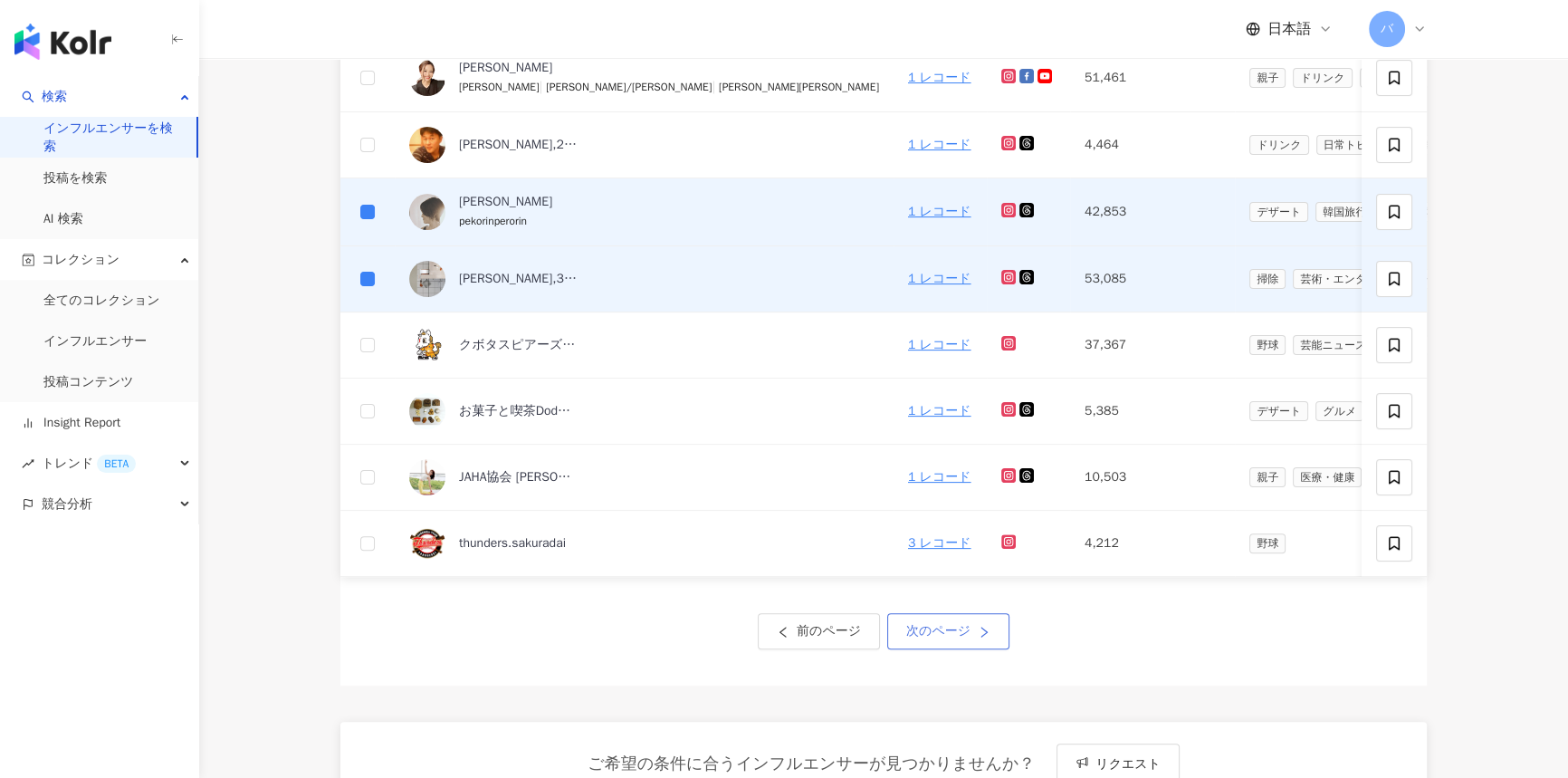 click on "次のページ" at bounding box center [948, 631] 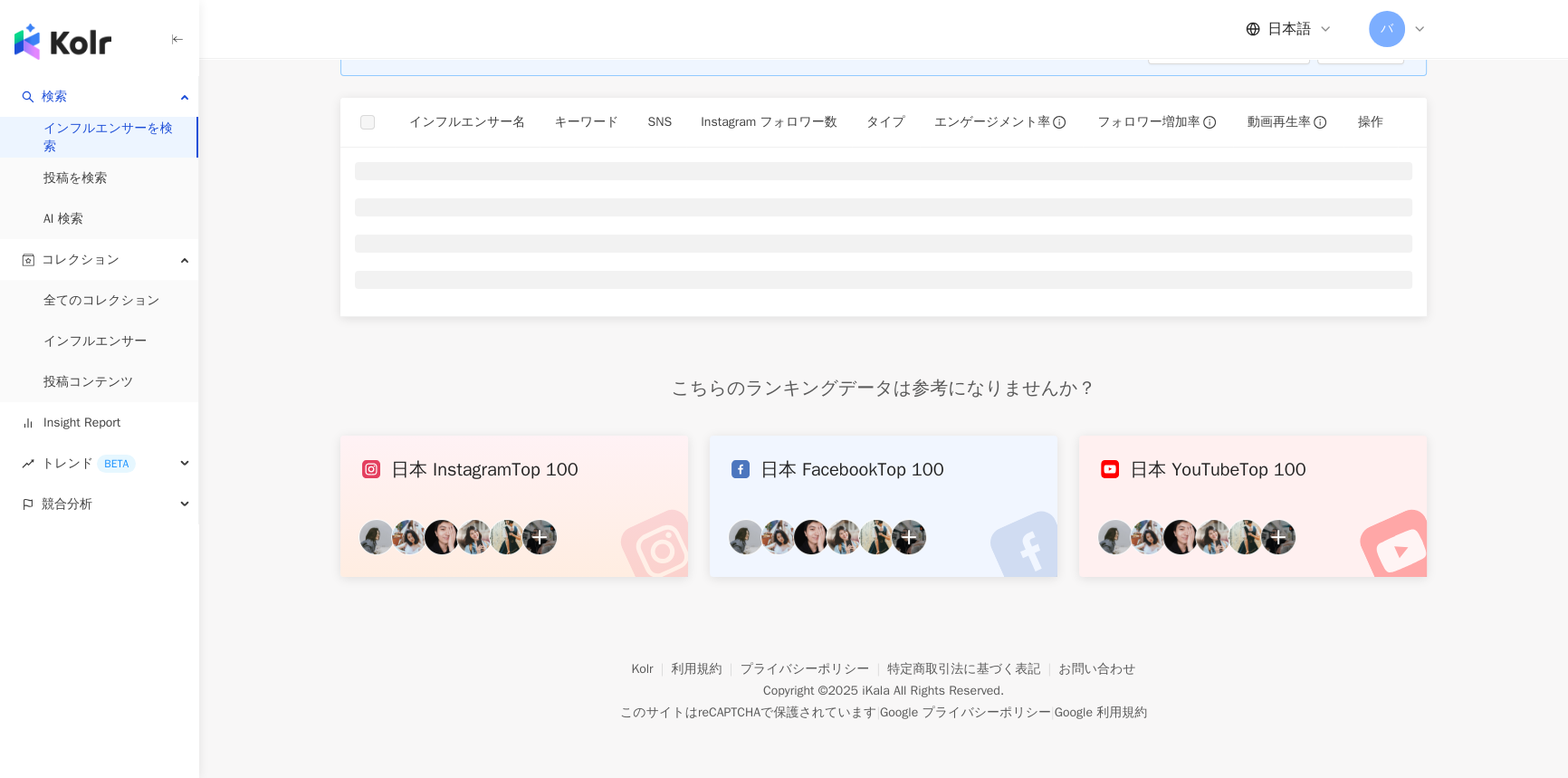scroll, scrollTop: 0, scrollLeft: 0, axis: both 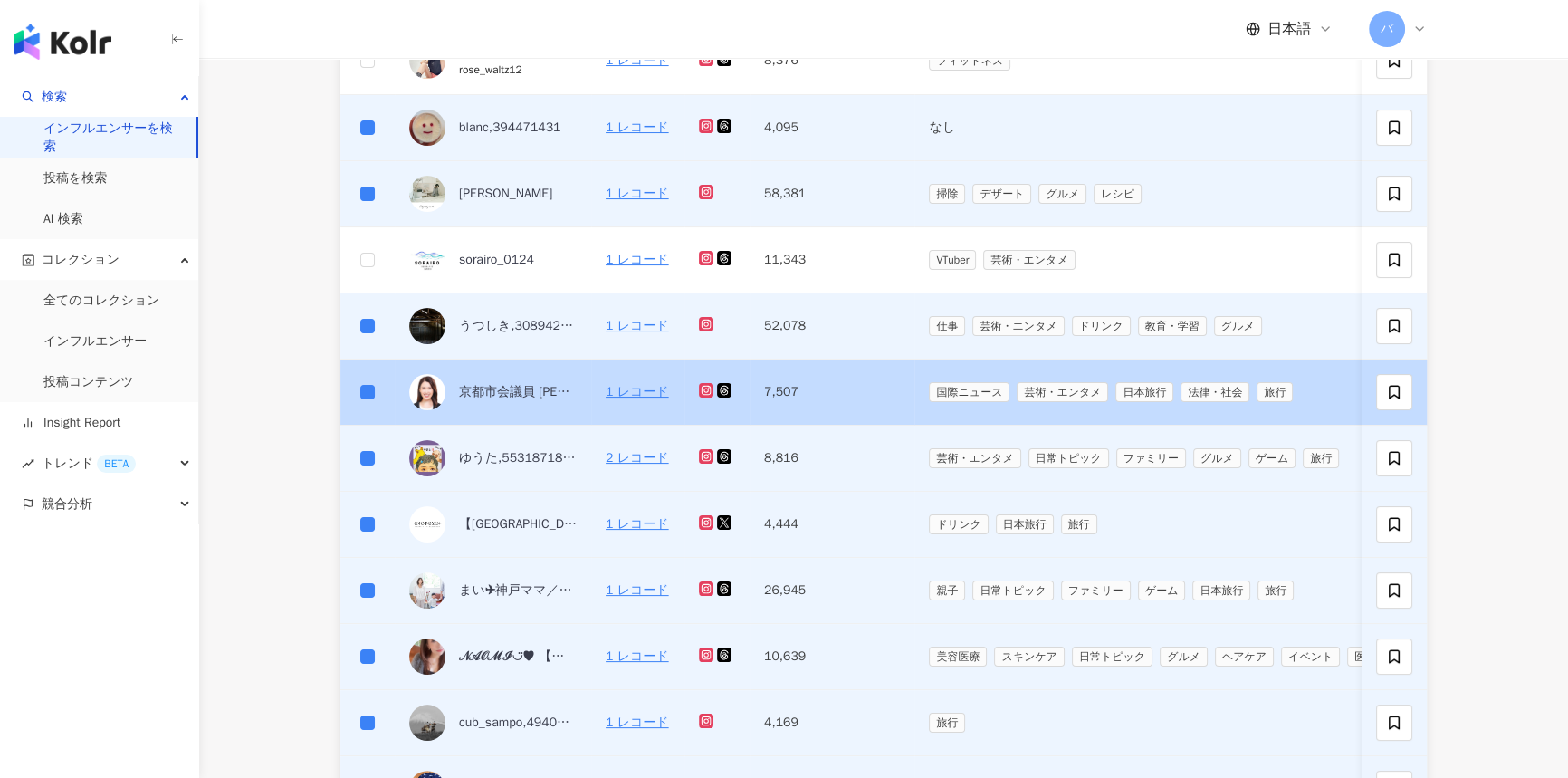 click at bounding box center [368, 392] 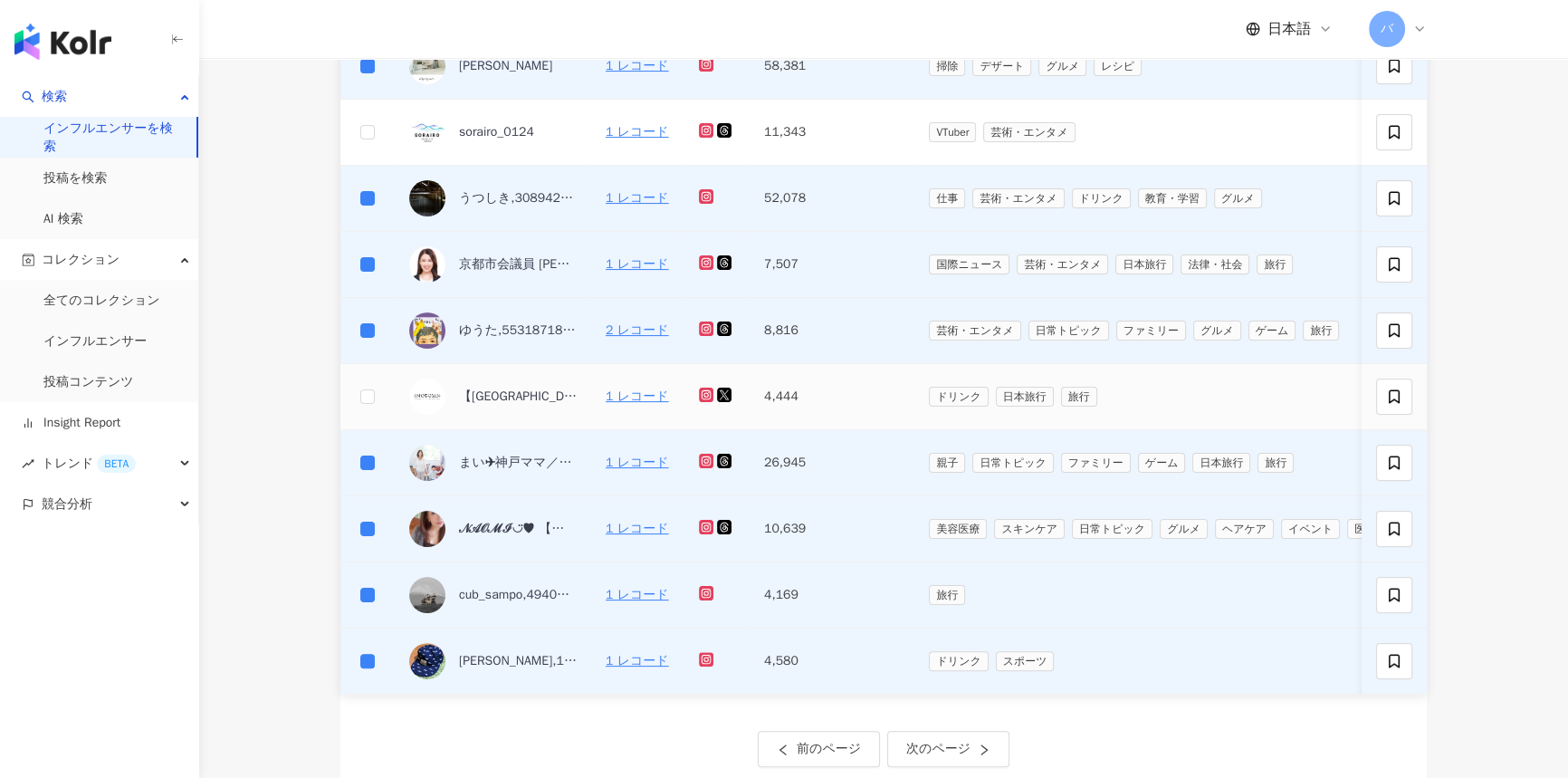 scroll, scrollTop: 658, scrollLeft: 0, axis: vertical 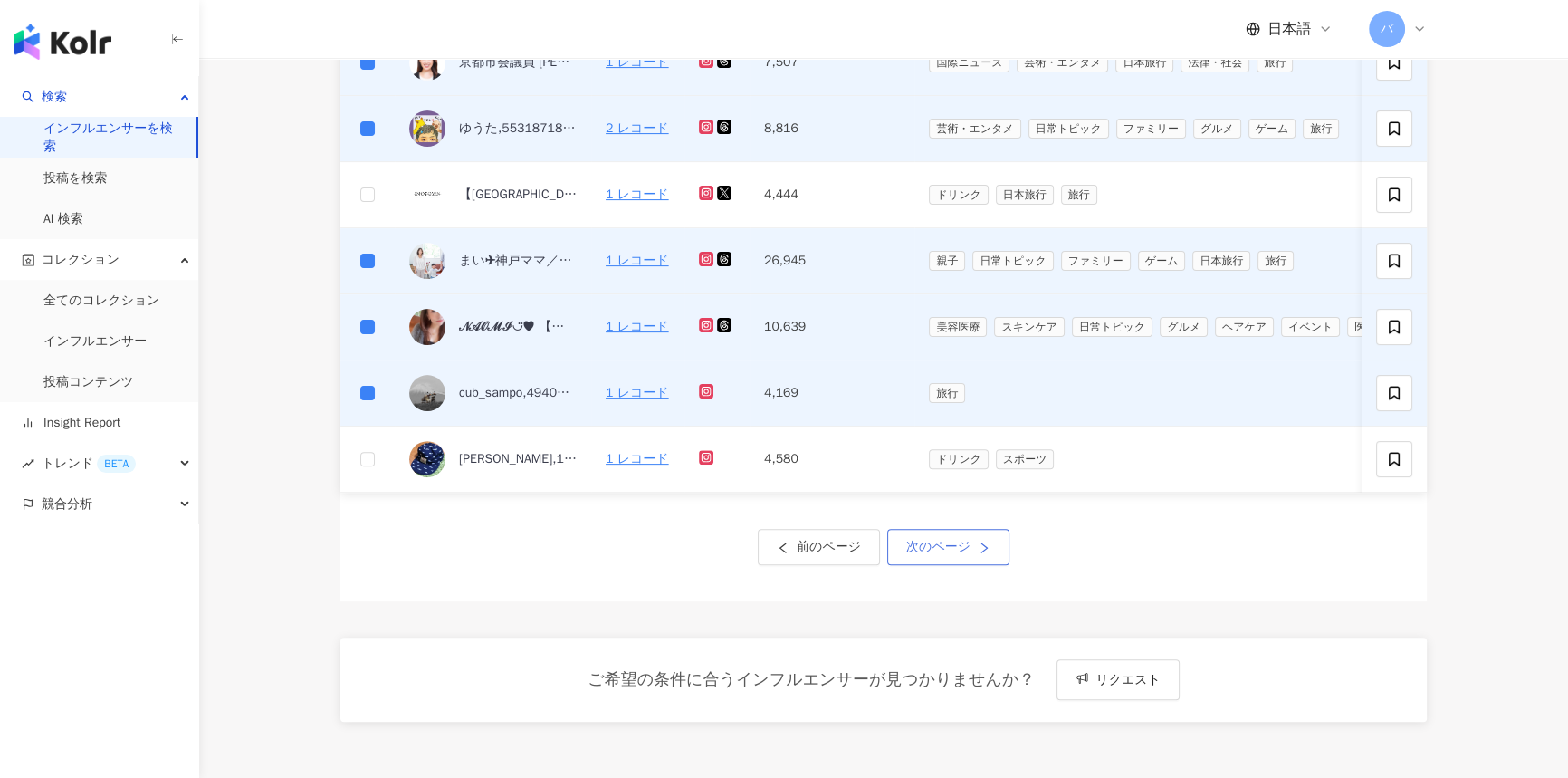click on "次のページ" at bounding box center [938, 547] 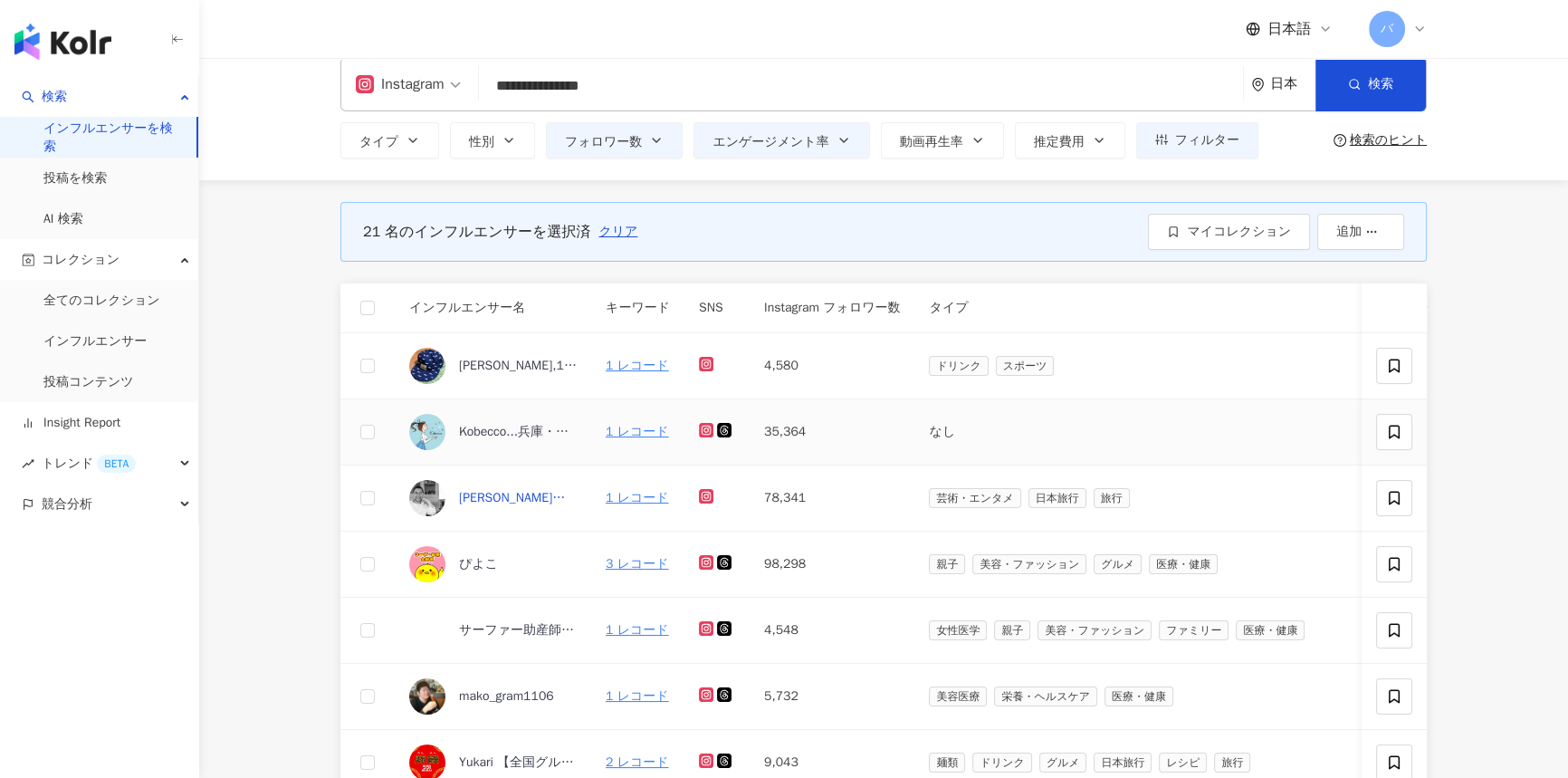 scroll, scrollTop: 164, scrollLeft: 0, axis: vertical 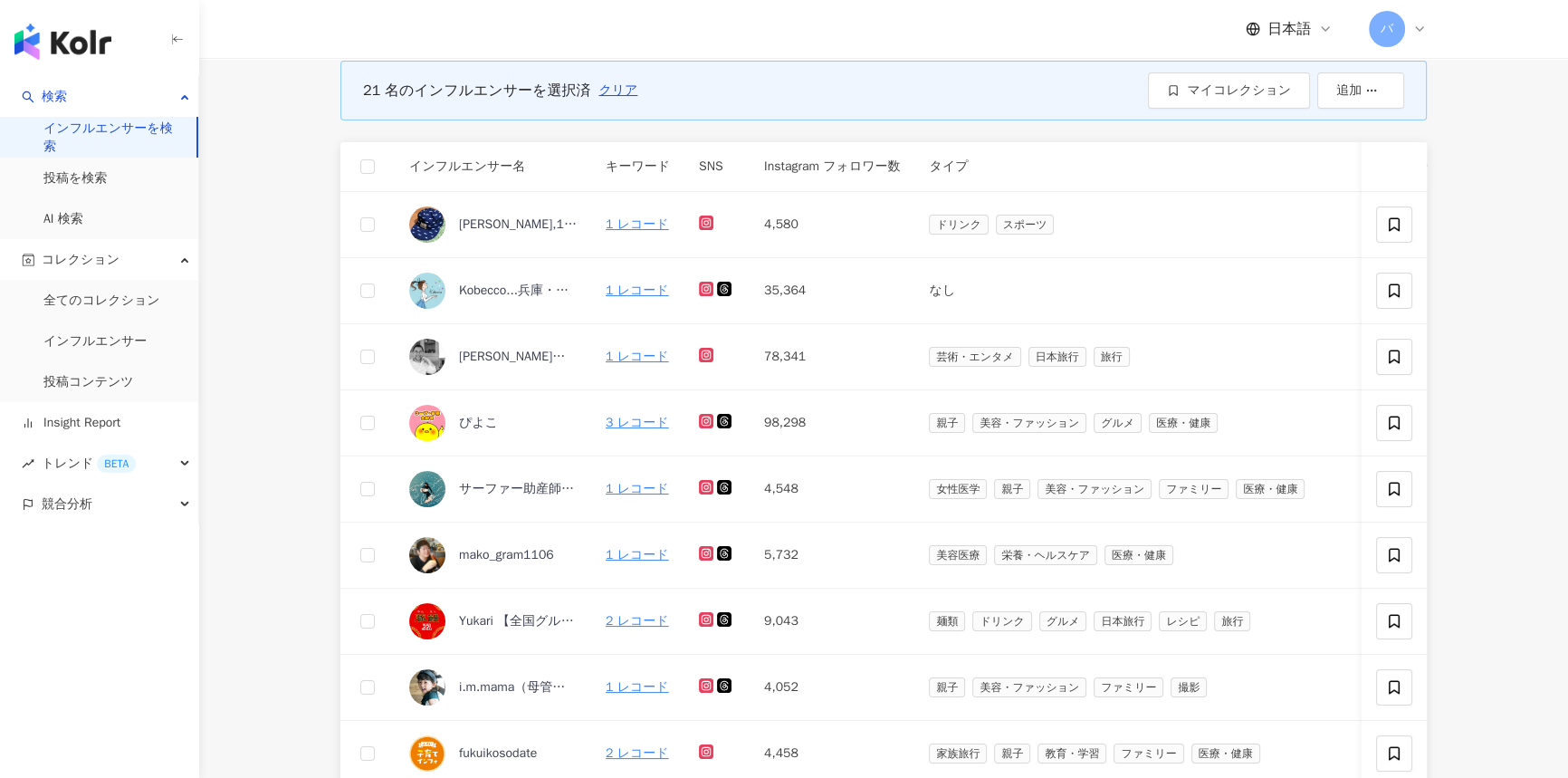 drag, startPoint x: 371, startPoint y: 156, endPoint x: 376, endPoint y: 211, distance: 55.226805 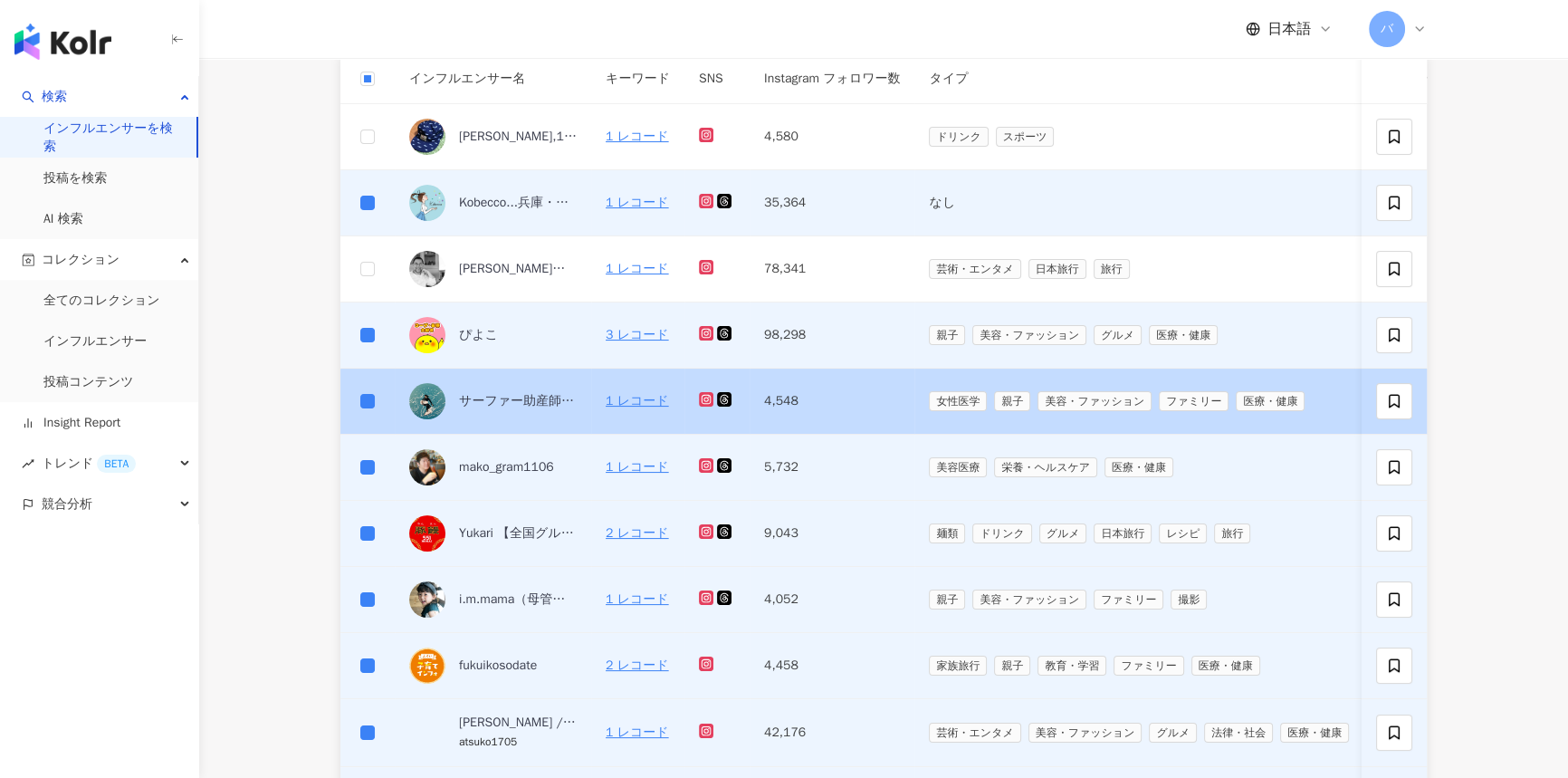 scroll, scrollTop: 329, scrollLeft: 0, axis: vertical 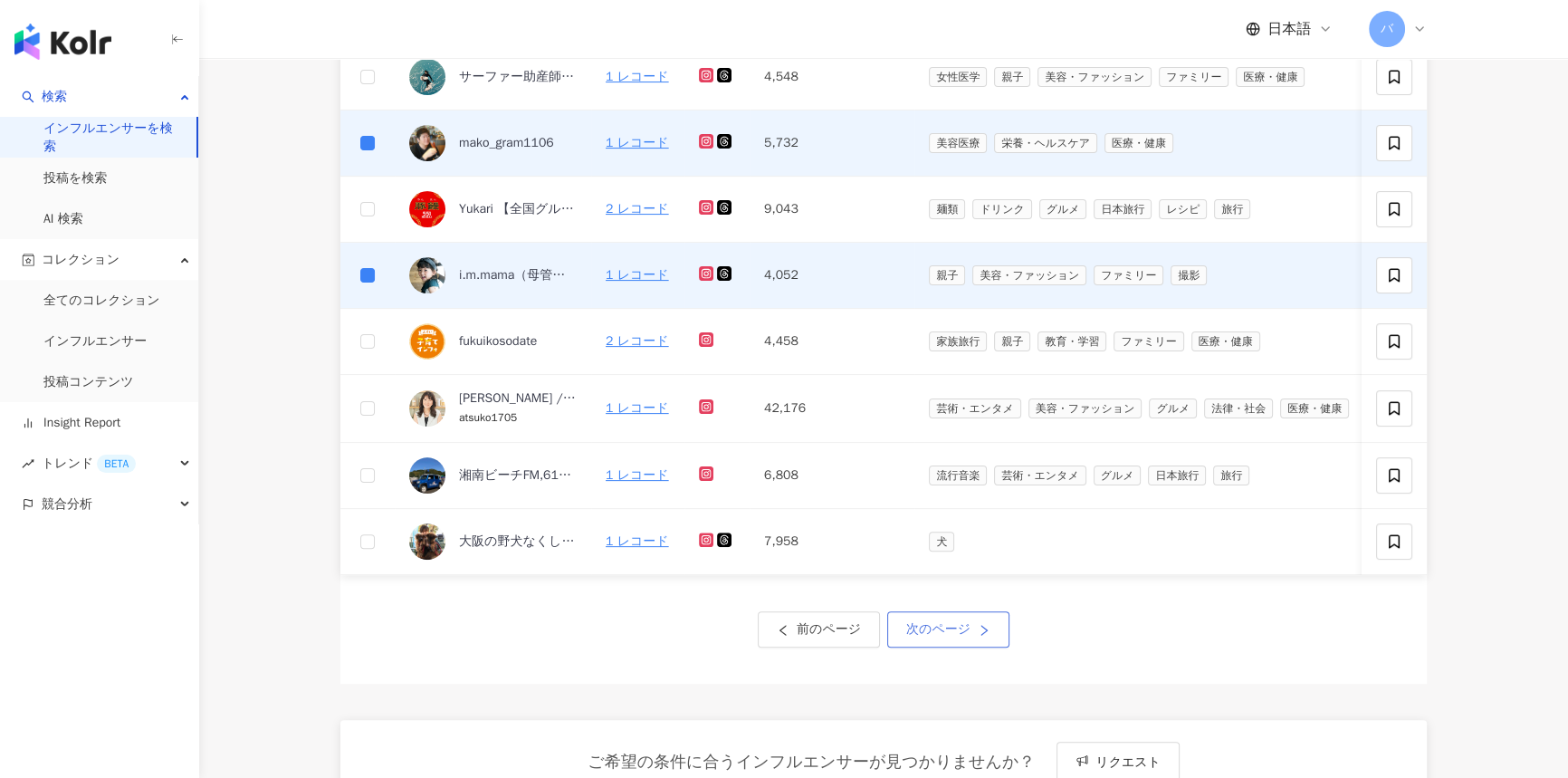 click on "次のページ" at bounding box center (948, 629) 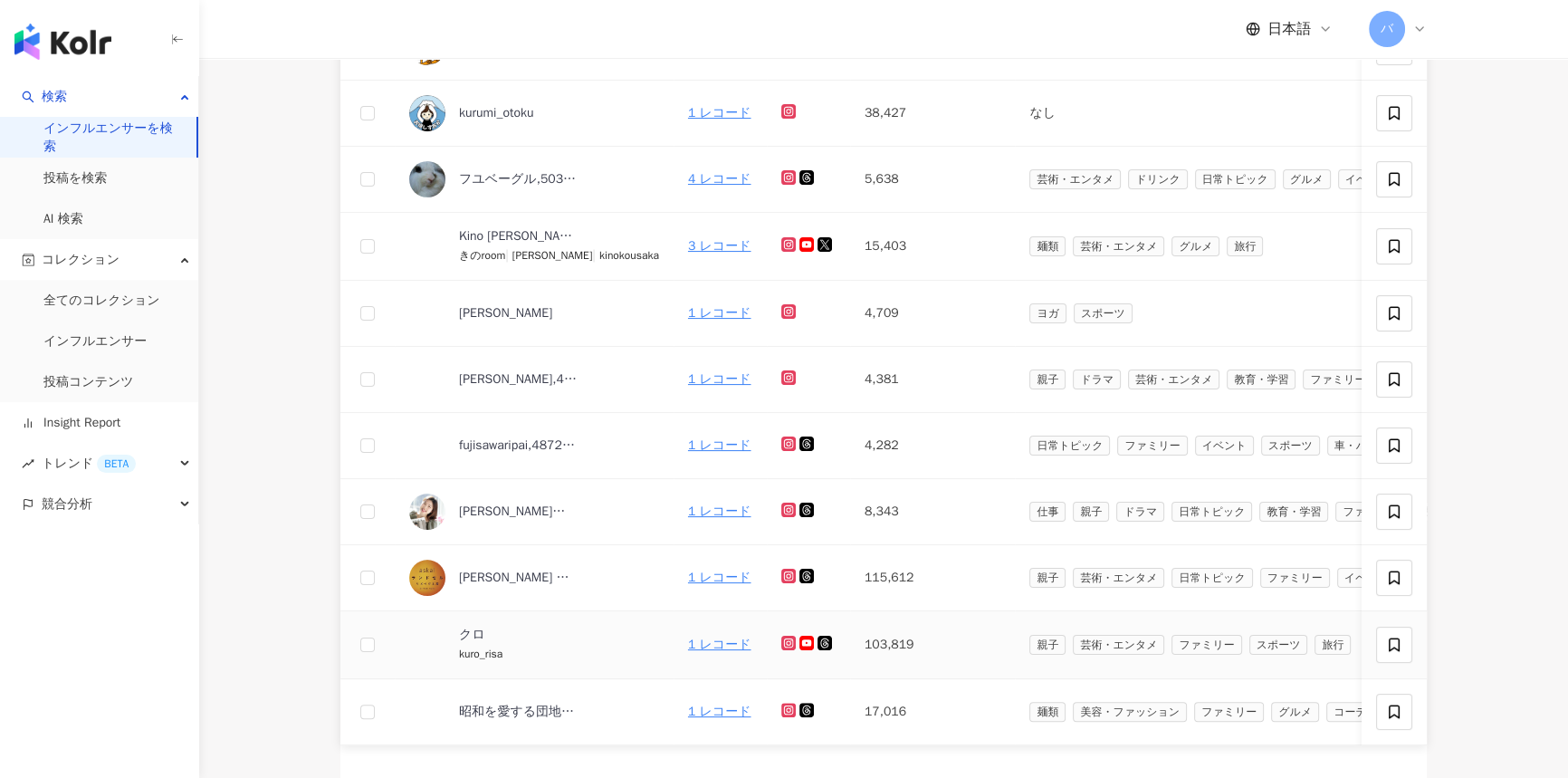 scroll, scrollTop: 82, scrollLeft: 0, axis: vertical 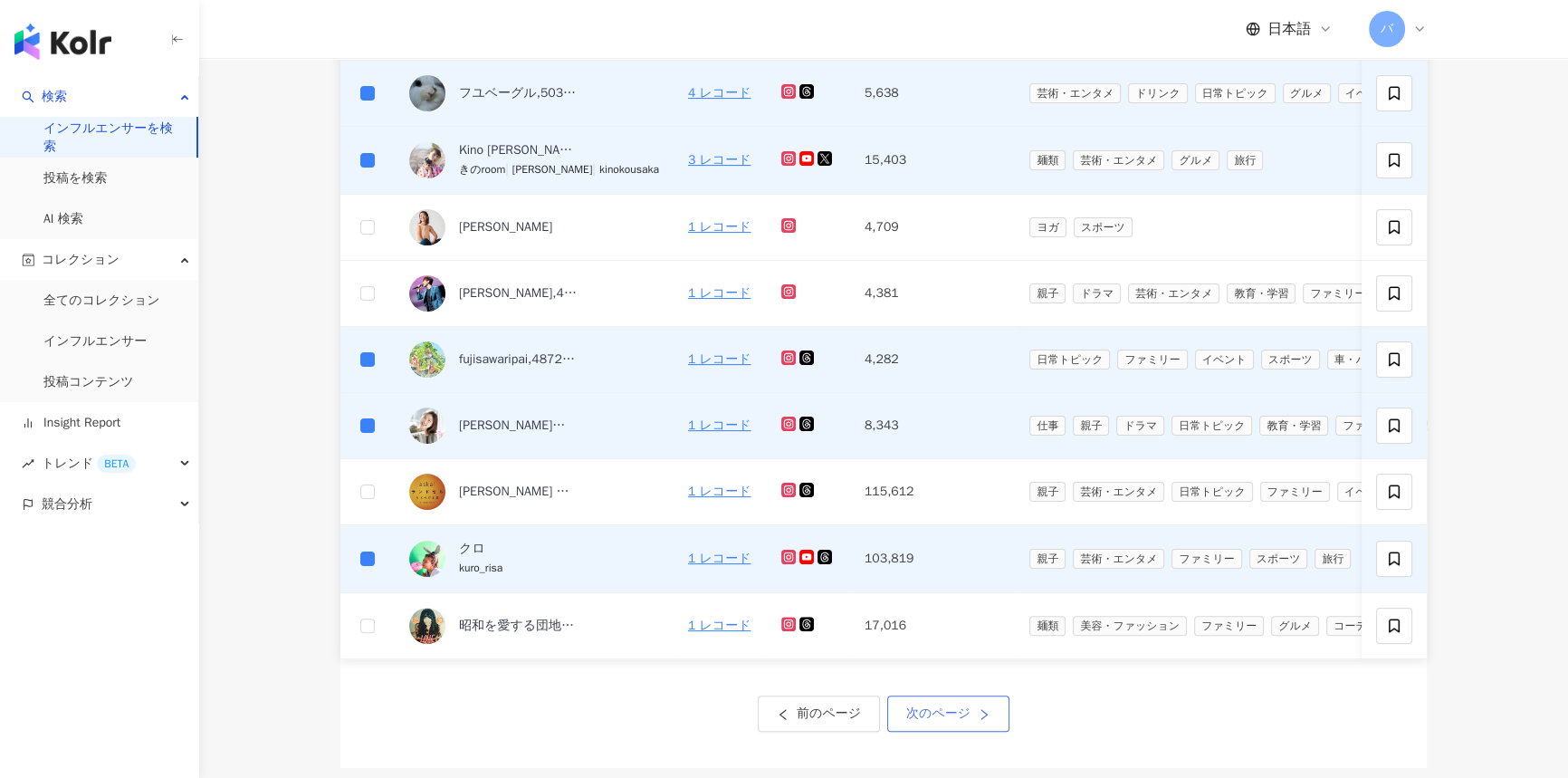 click on "次のページ" at bounding box center (948, 714) 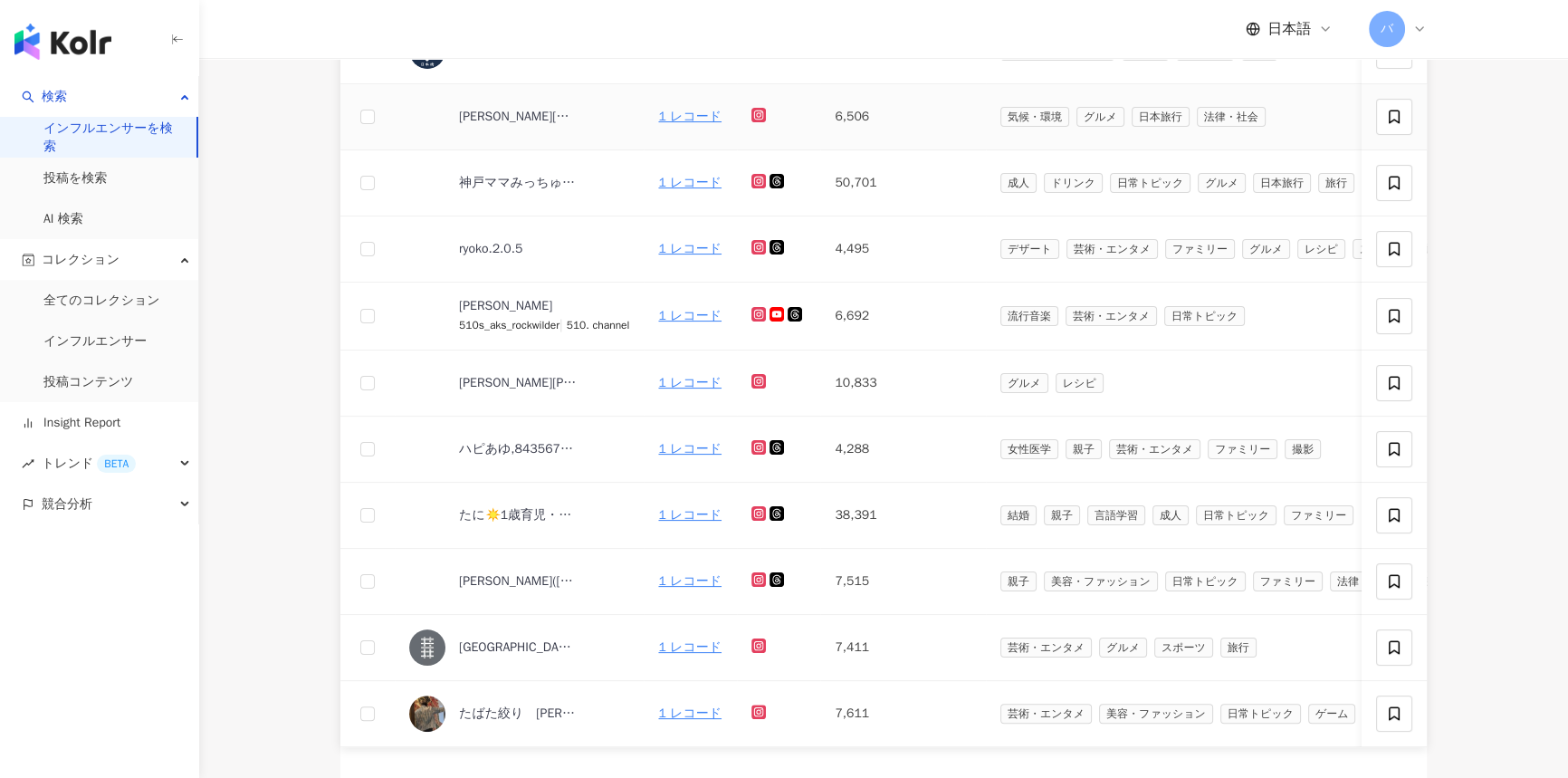 scroll, scrollTop: 411, scrollLeft: 0, axis: vertical 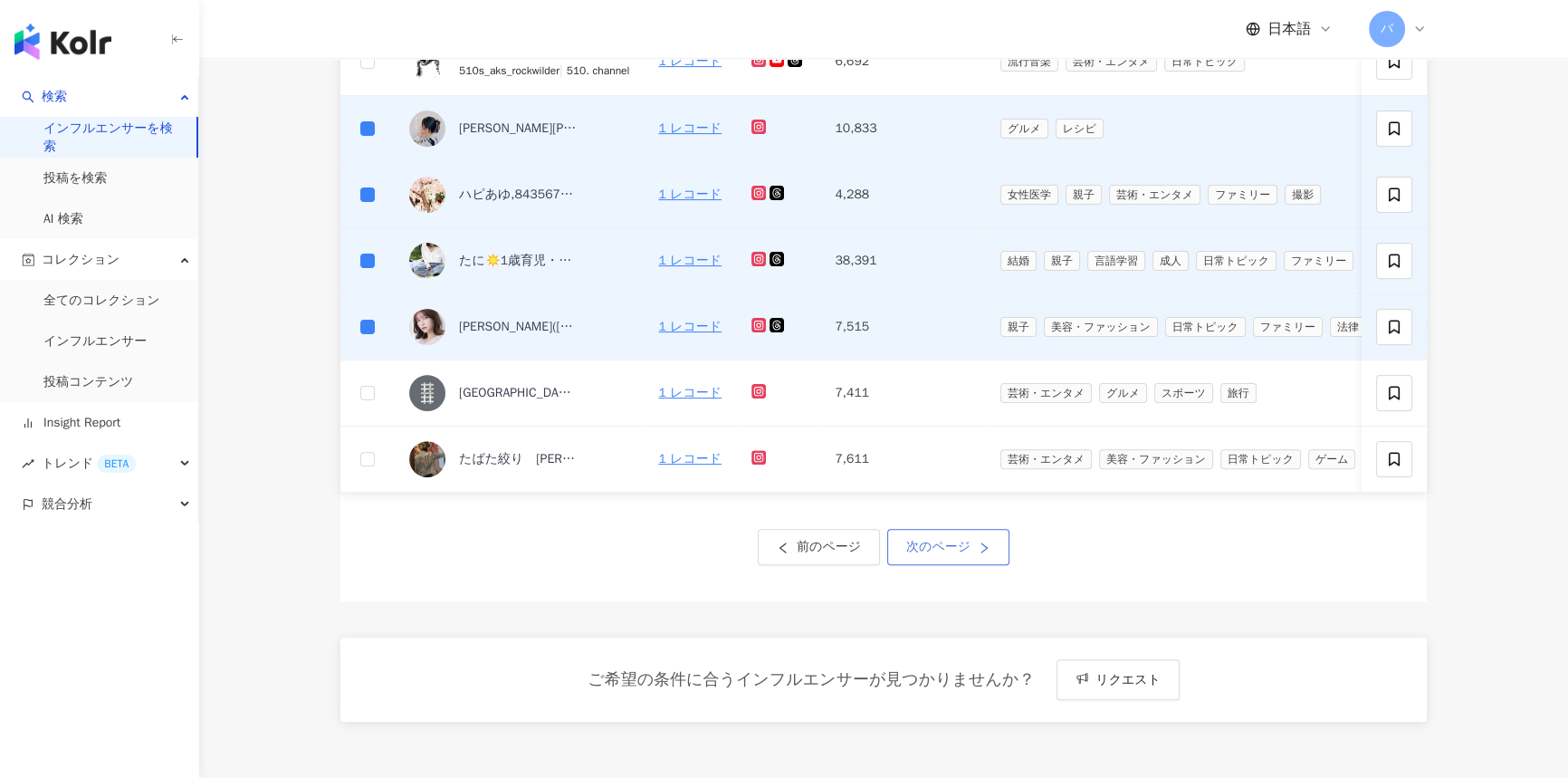 click on "次のページ" at bounding box center (938, 547) 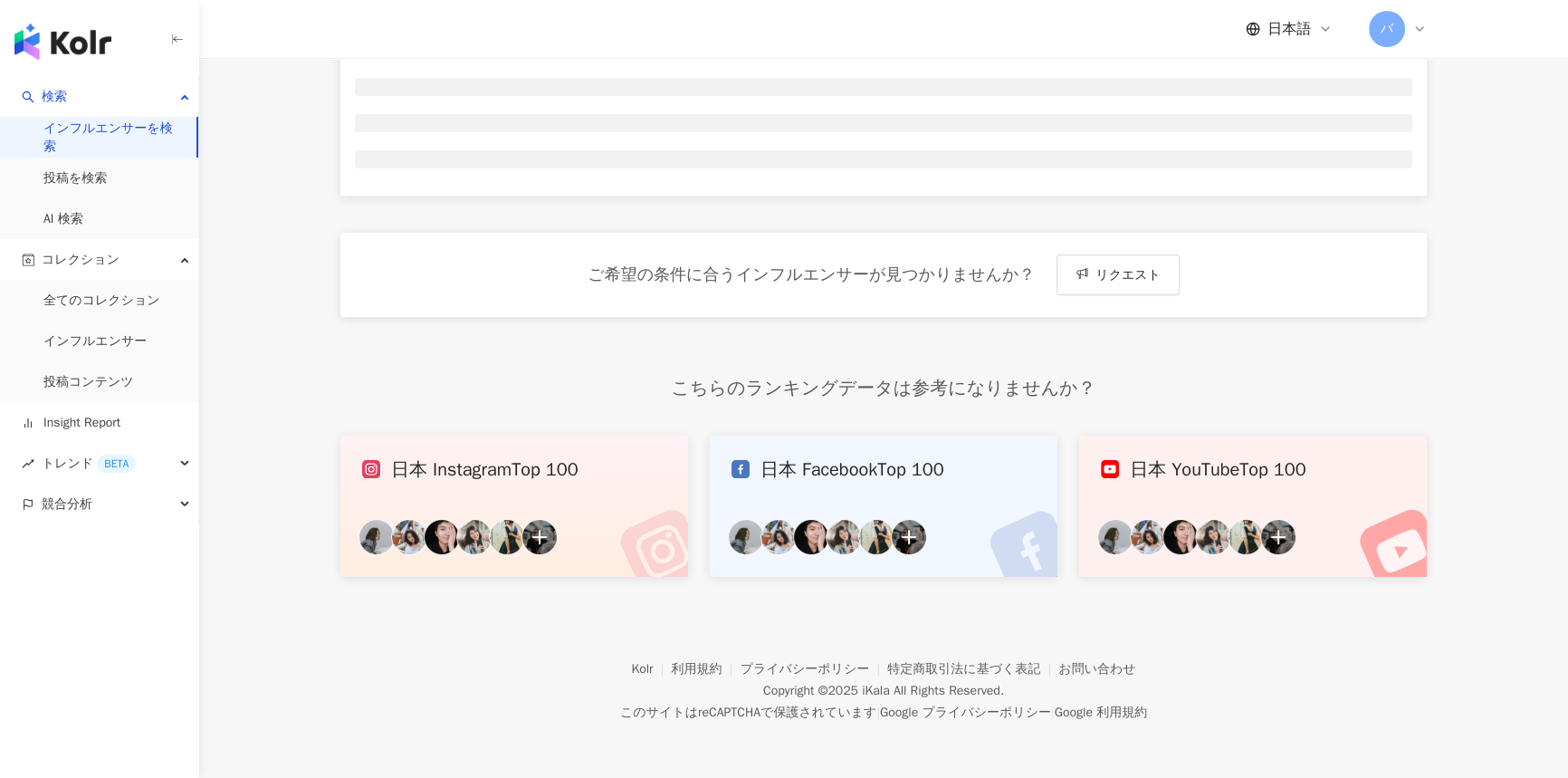 scroll, scrollTop: 328, scrollLeft: 0, axis: vertical 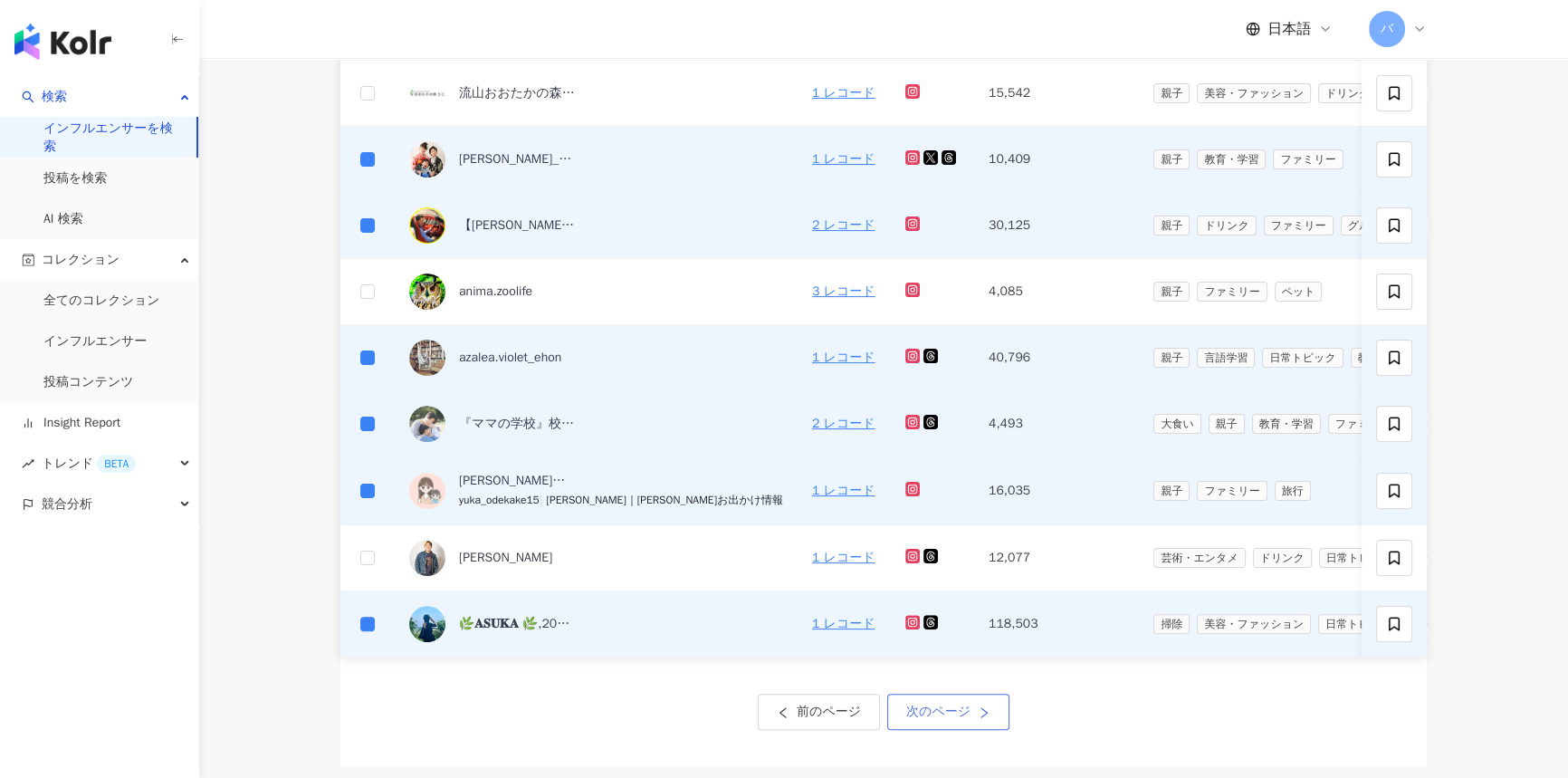 click on "次のページ" at bounding box center (948, 712) 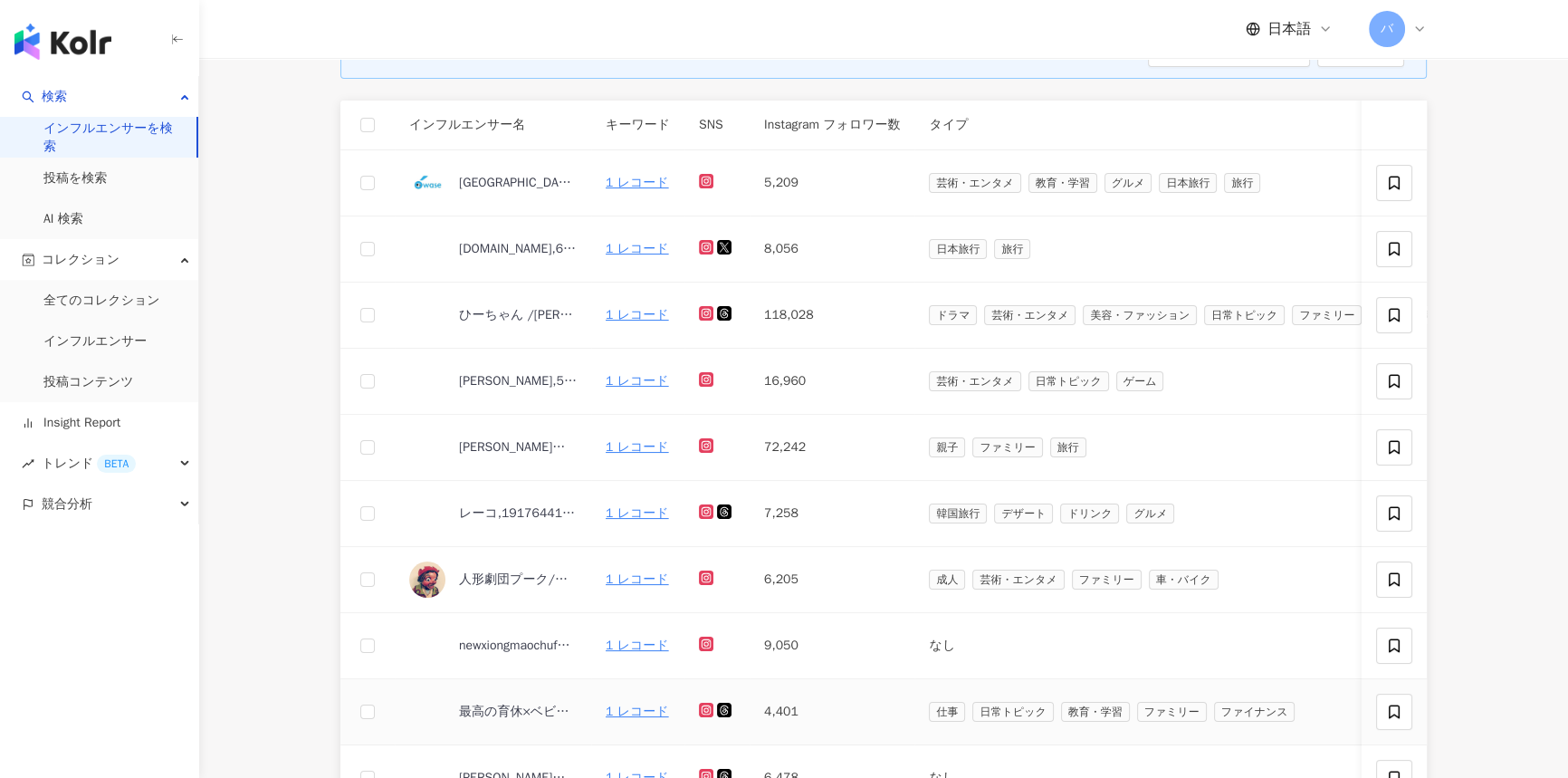 scroll, scrollTop: 0, scrollLeft: 0, axis: both 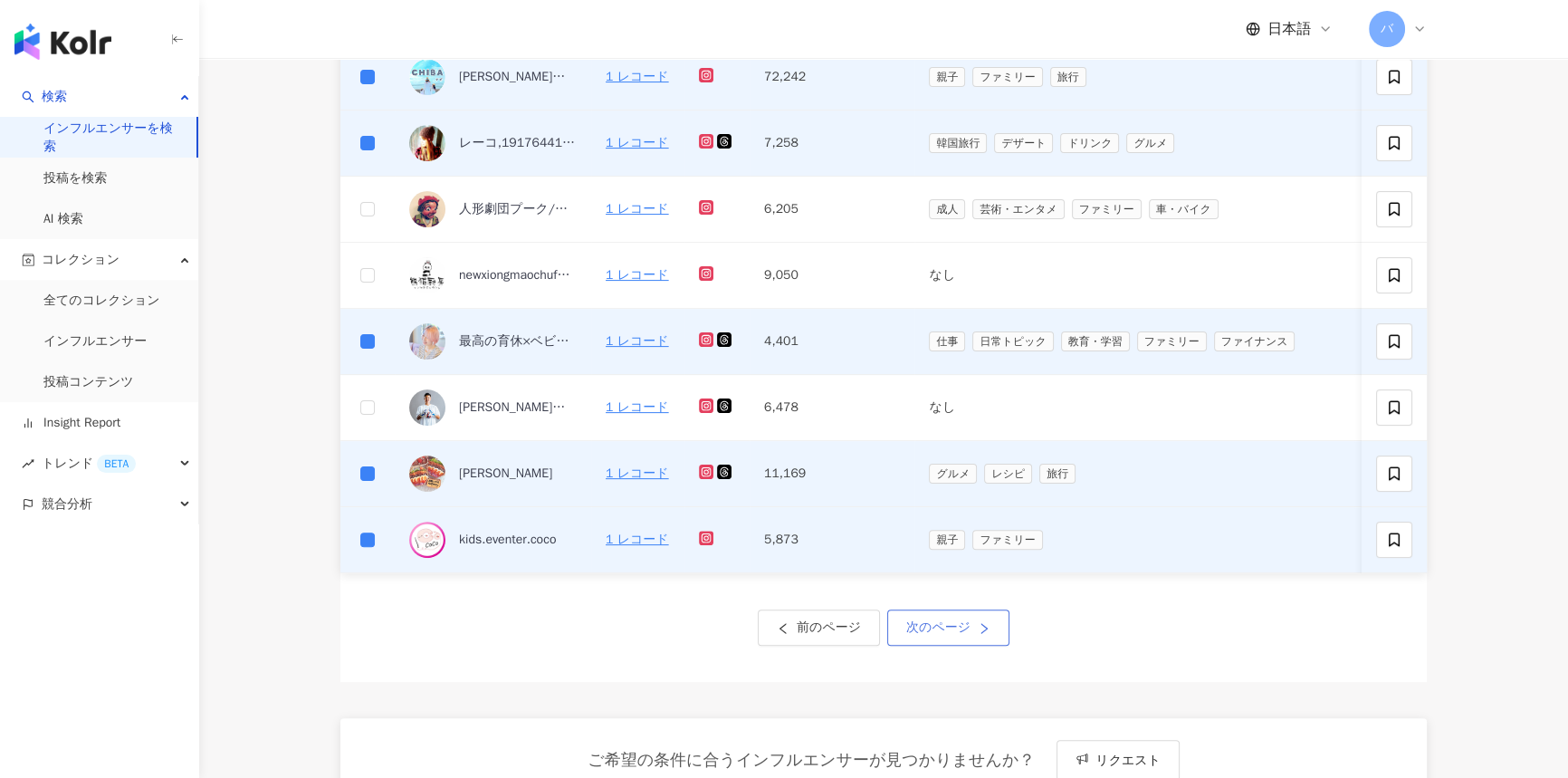 click on "次のページ" at bounding box center [938, 628] 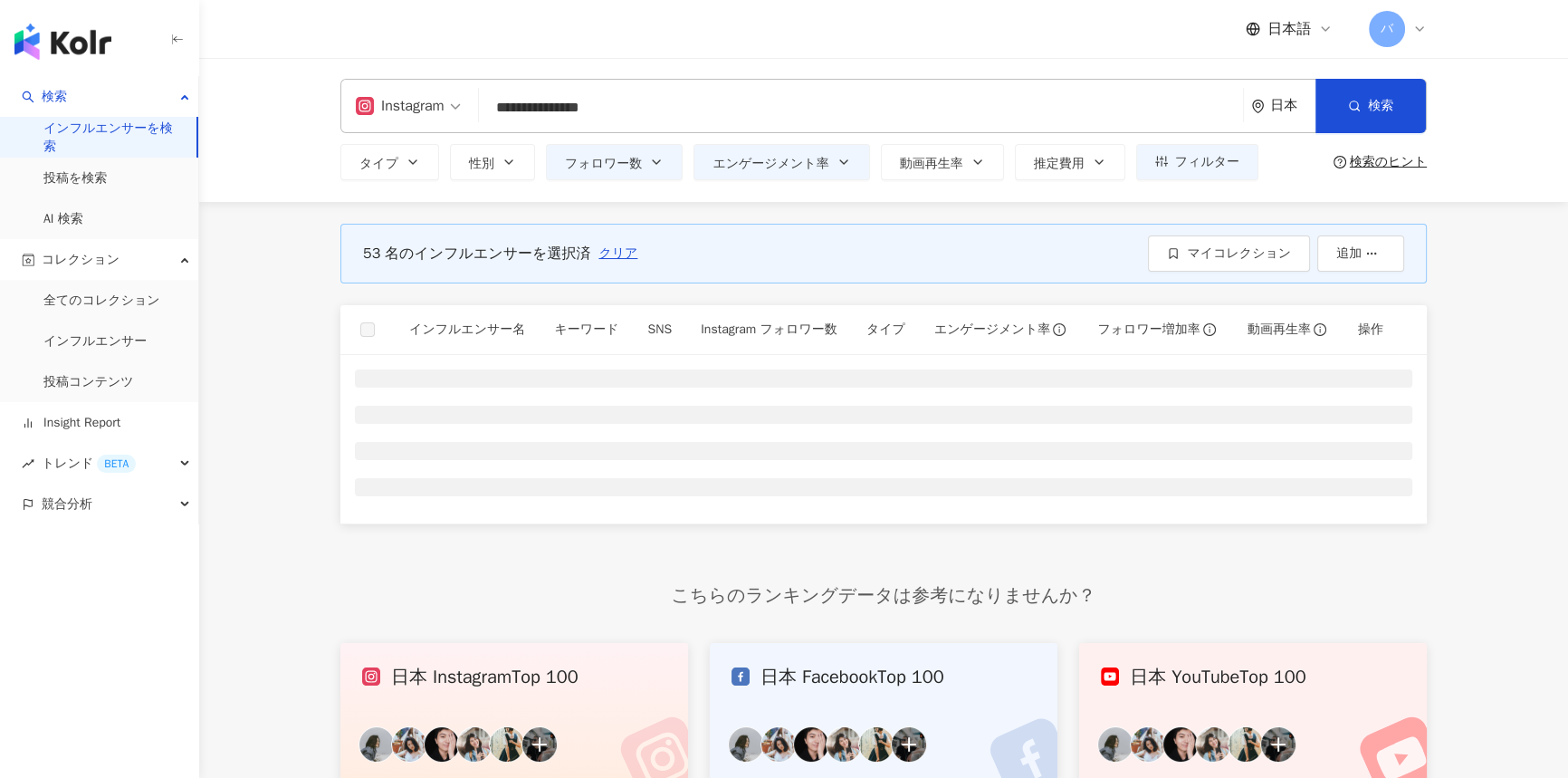 scroll, scrollTop: 0, scrollLeft: 0, axis: both 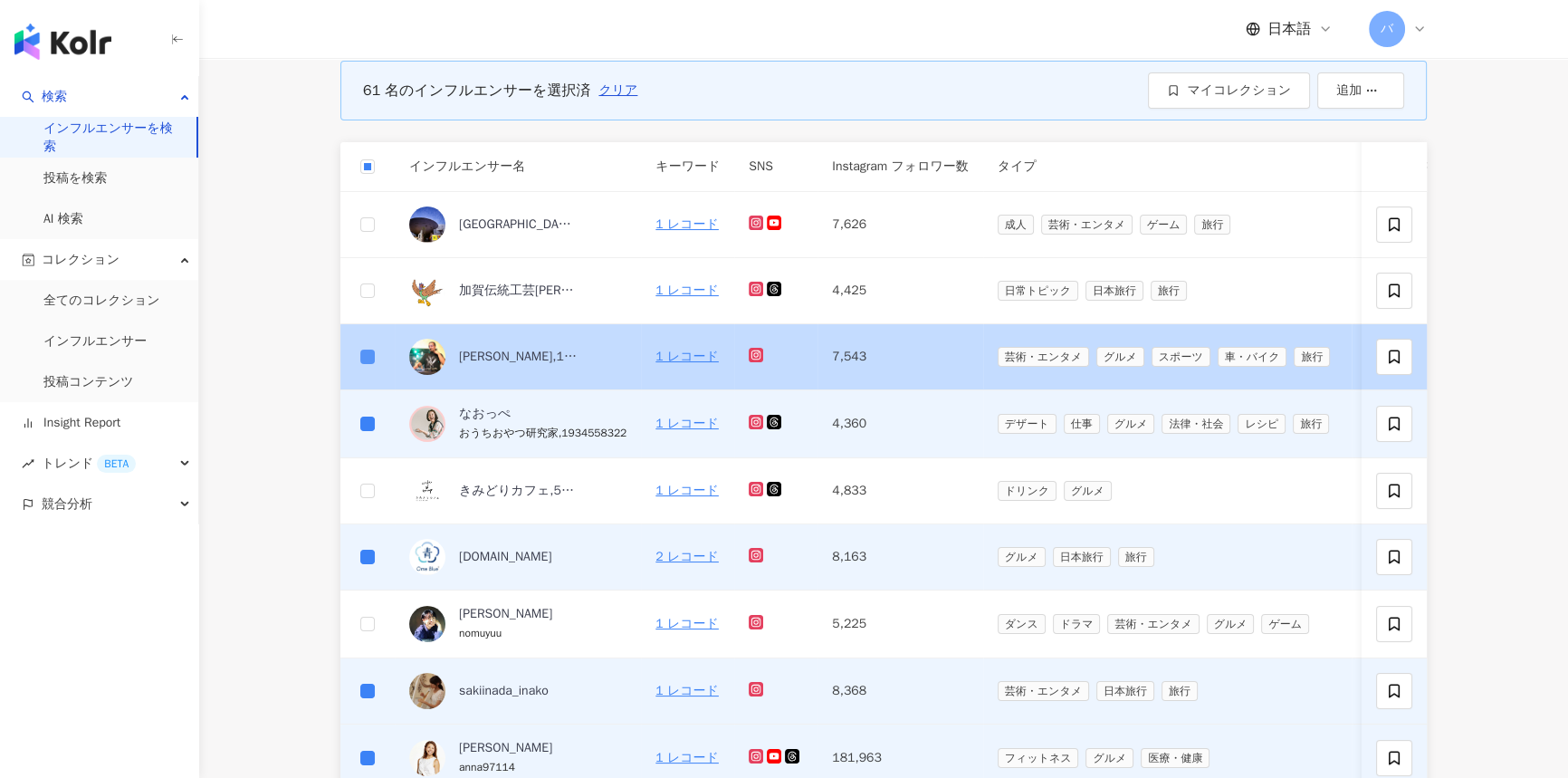 click at bounding box center [368, 357] 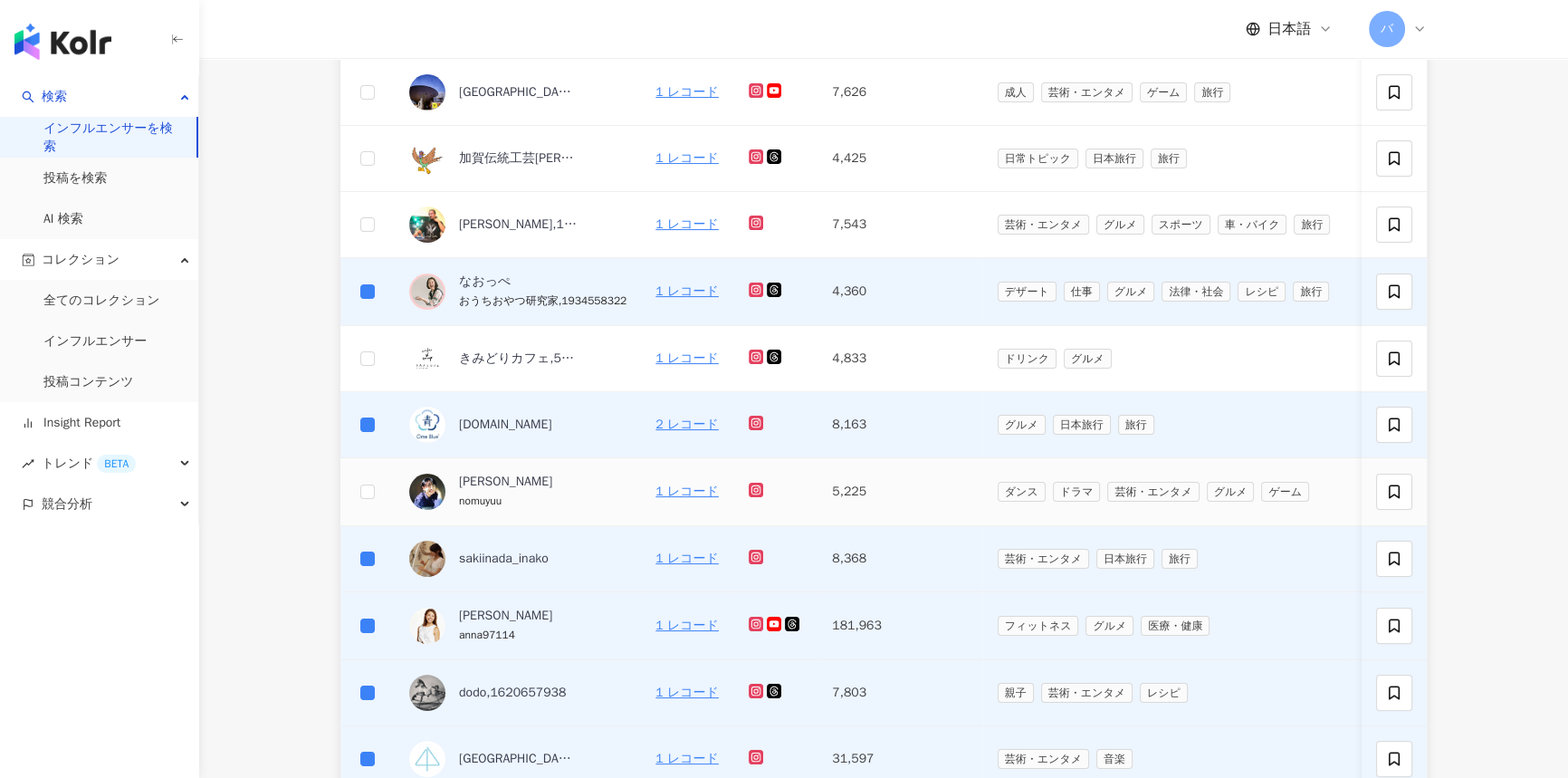 scroll, scrollTop: 494, scrollLeft: 0, axis: vertical 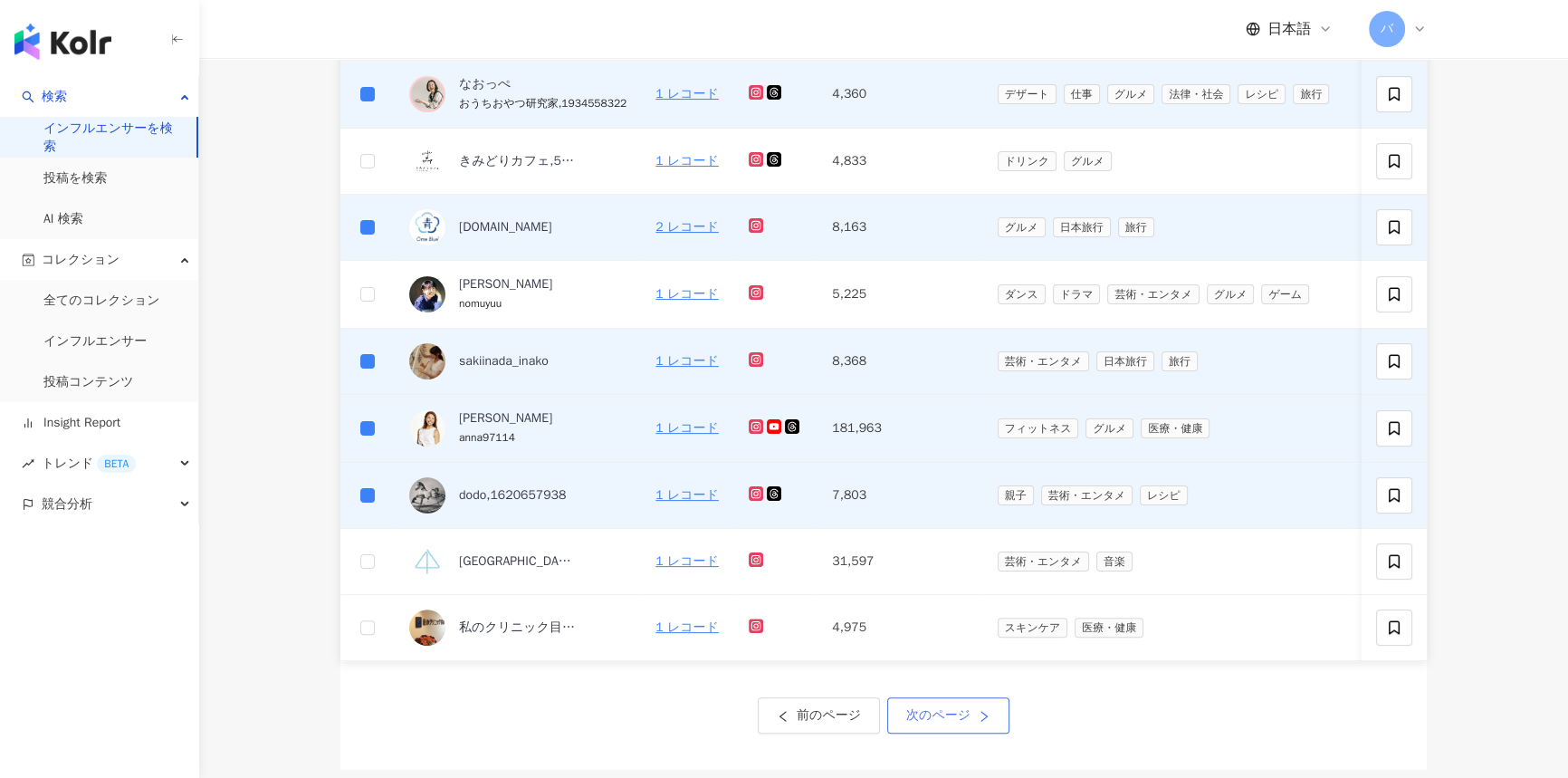 click on "次のページ" at bounding box center [938, 716] 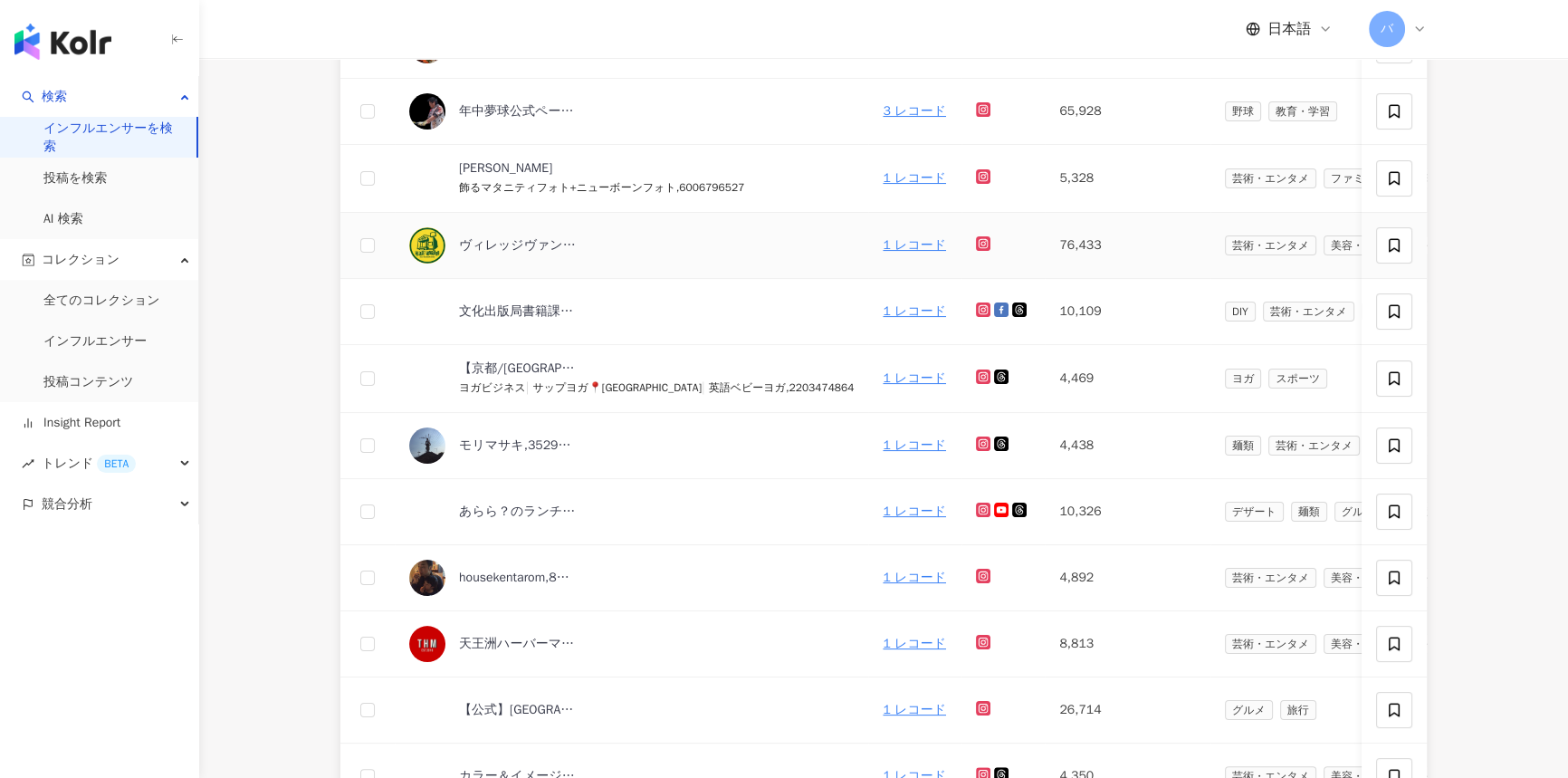 scroll, scrollTop: 494, scrollLeft: 0, axis: vertical 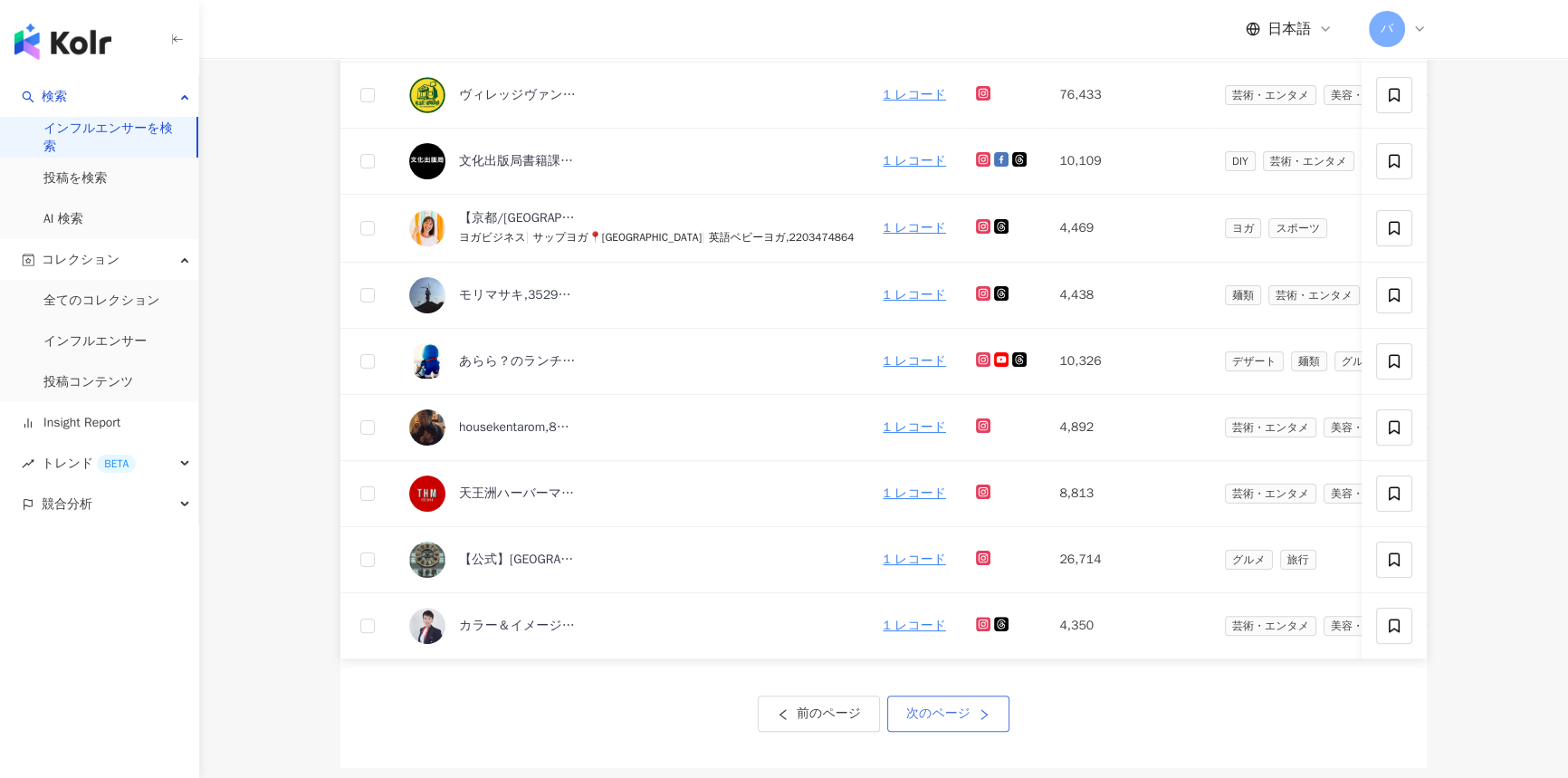 click on "次のページ" at bounding box center (948, 714) 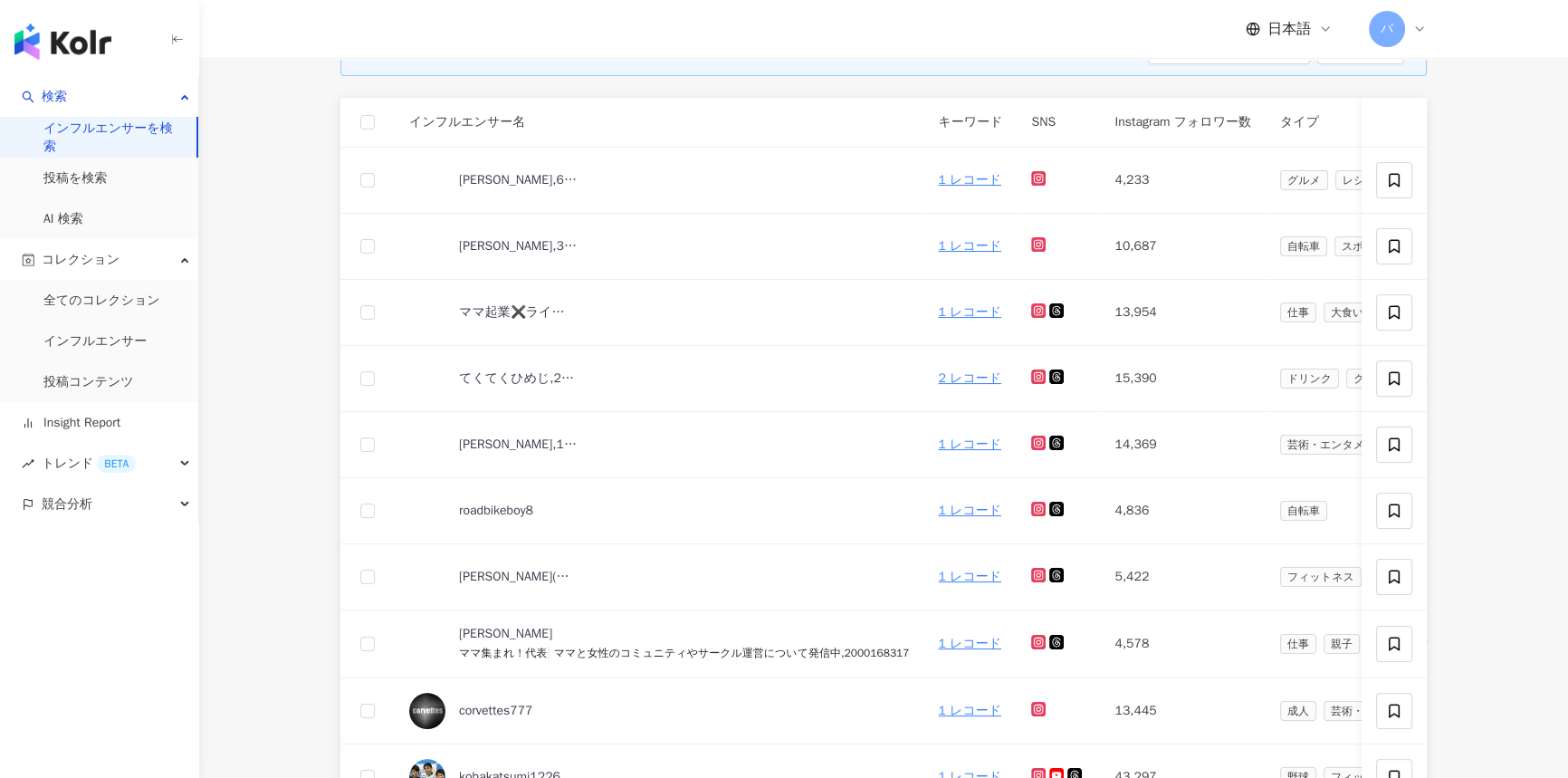 scroll, scrollTop: 494, scrollLeft: 0, axis: vertical 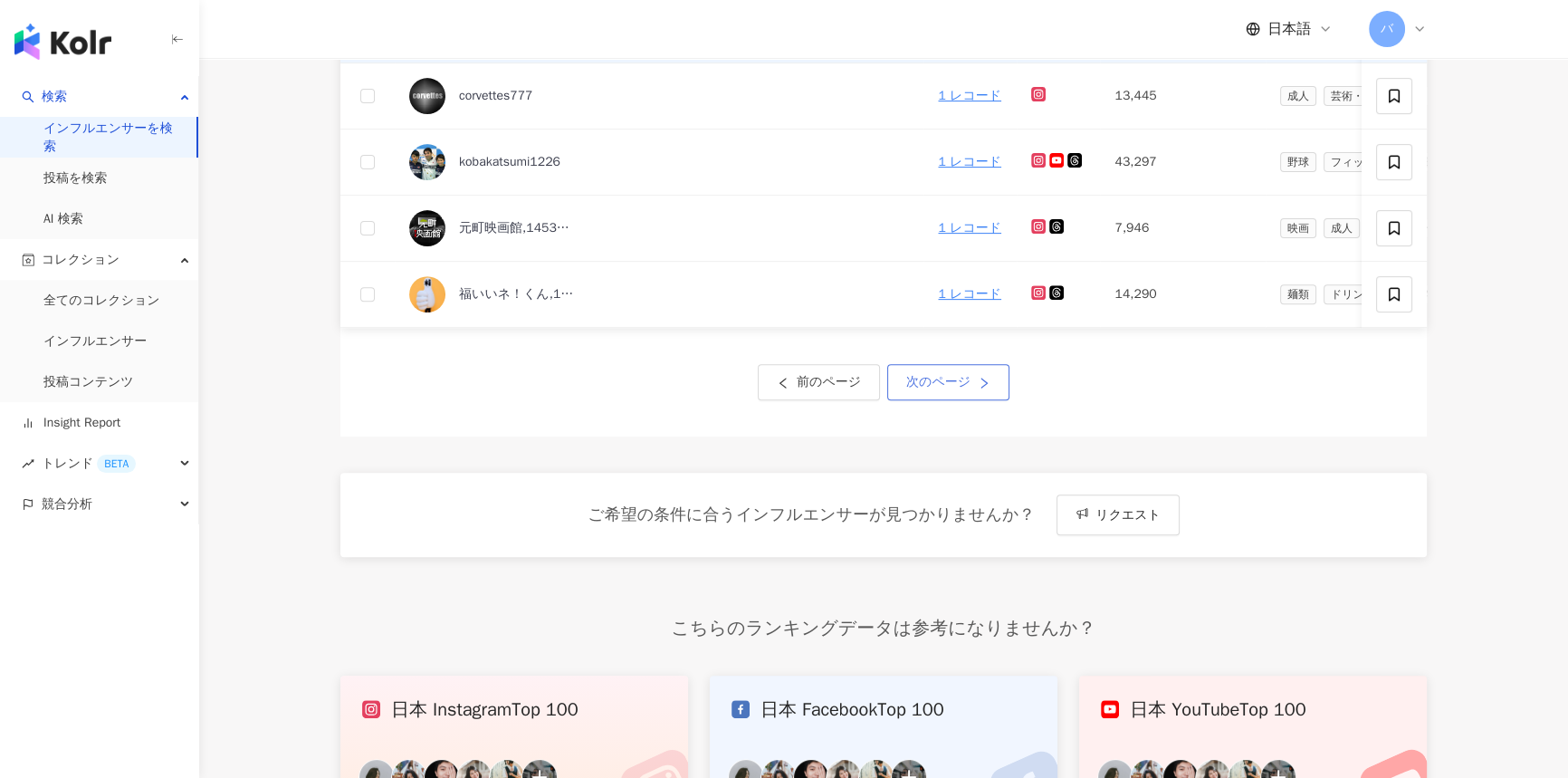 click on "次のページ" at bounding box center (938, 382) 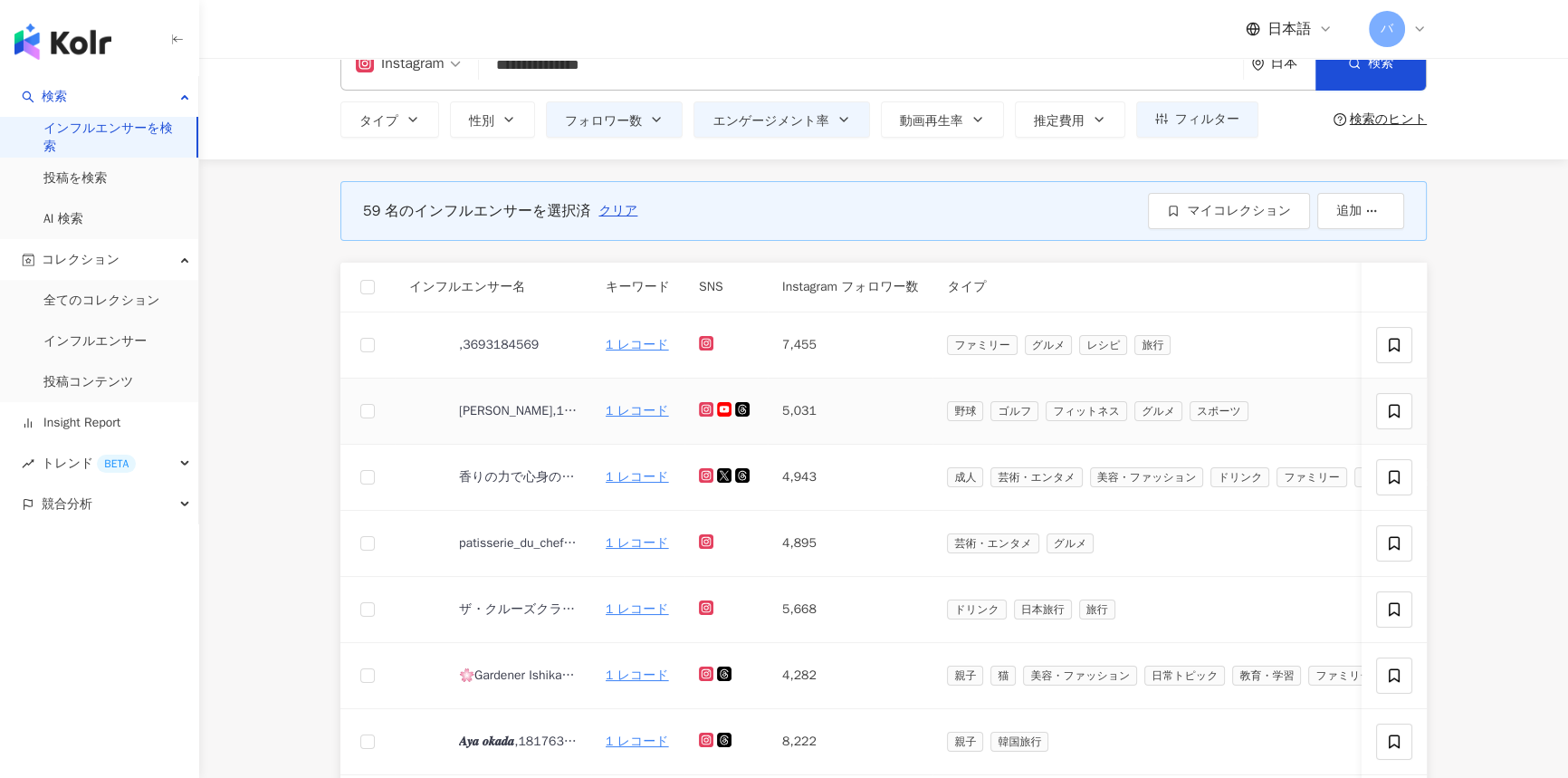 scroll, scrollTop: 82, scrollLeft: 0, axis: vertical 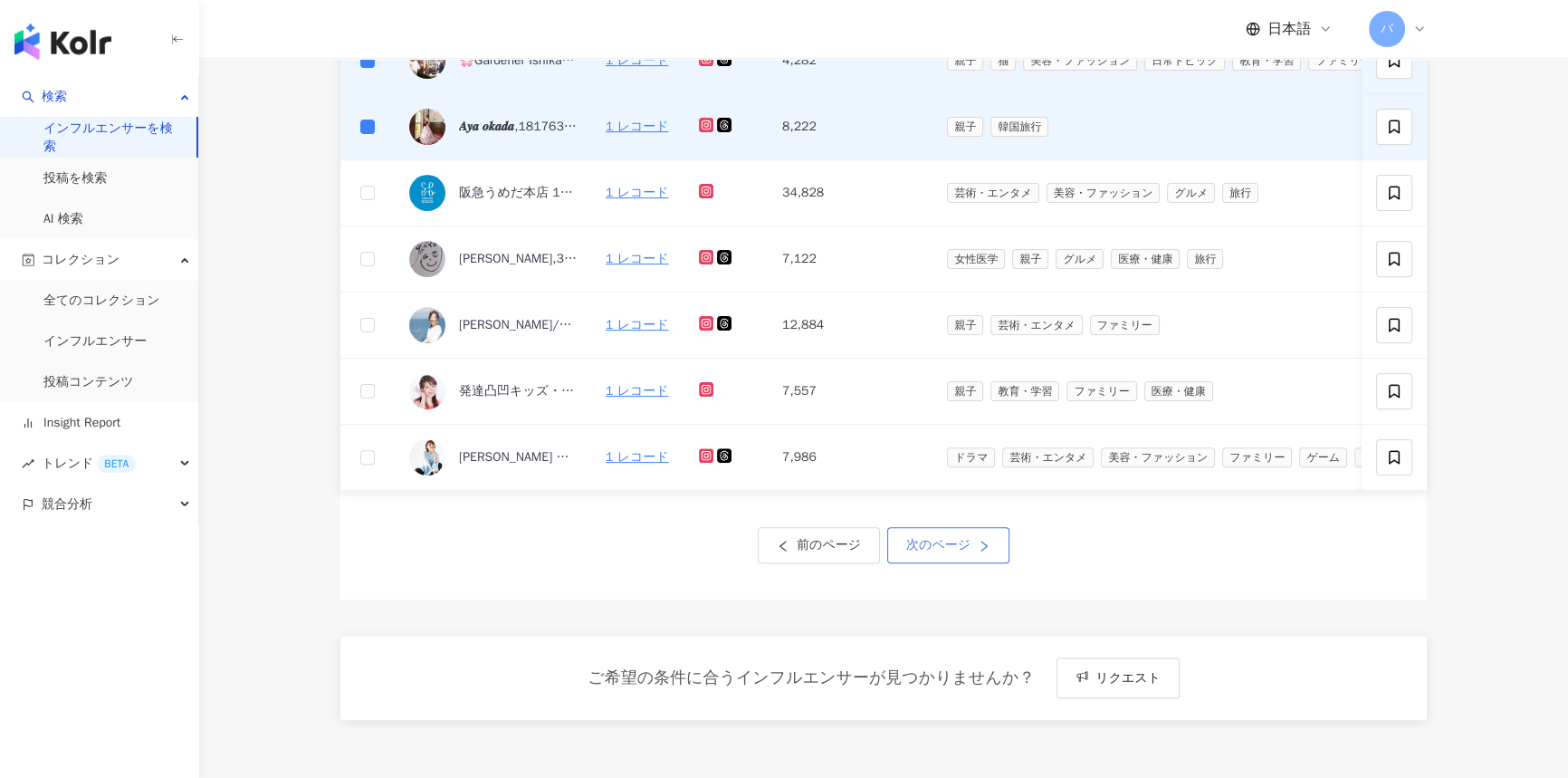 click on "次のページ" at bounding box center [938, 545] 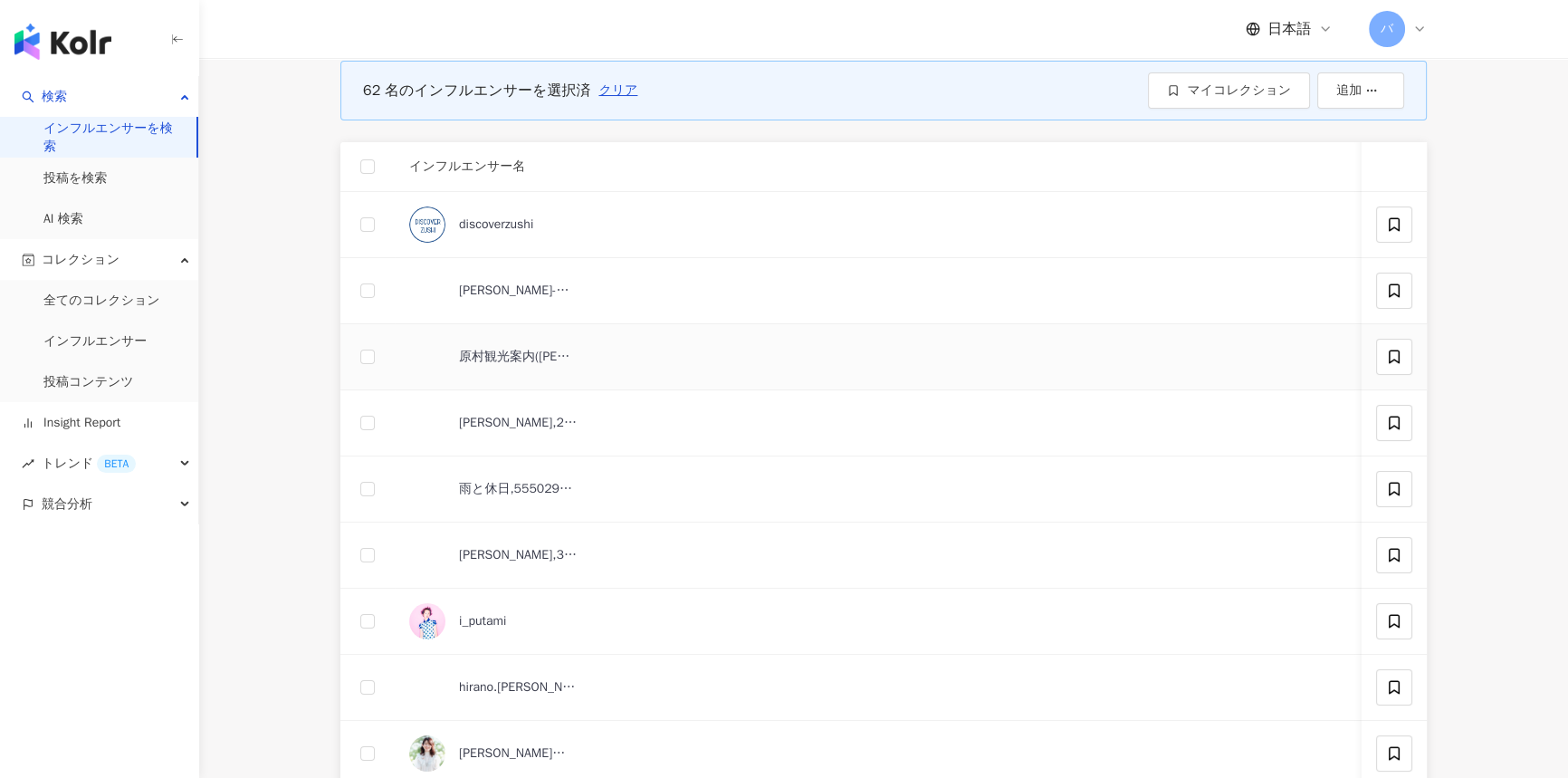 scroll, scrollTop: 576, scrollLeft: 0, axis: vertical 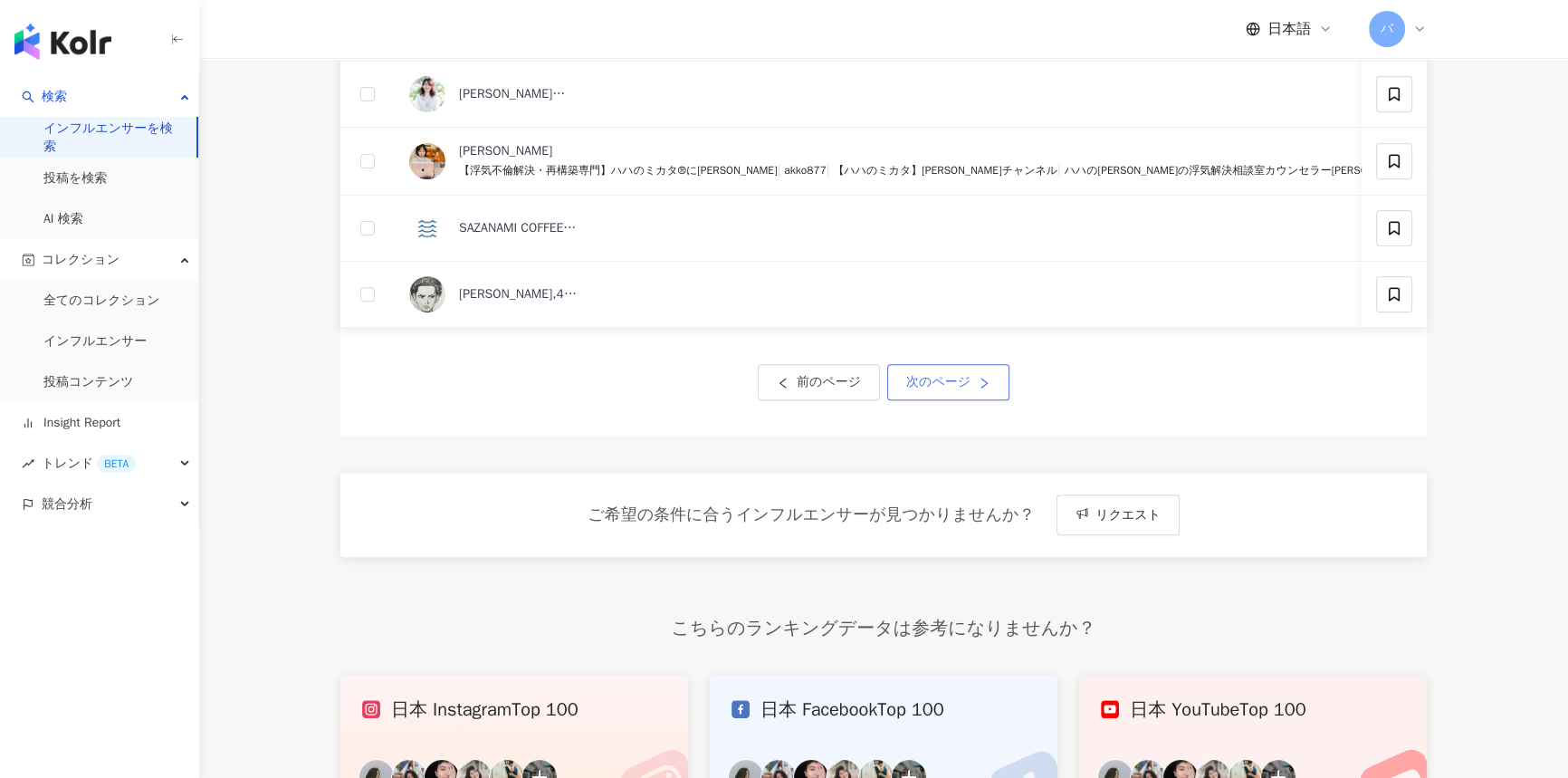 click on "次のページ" at bounding box center (938, 382) 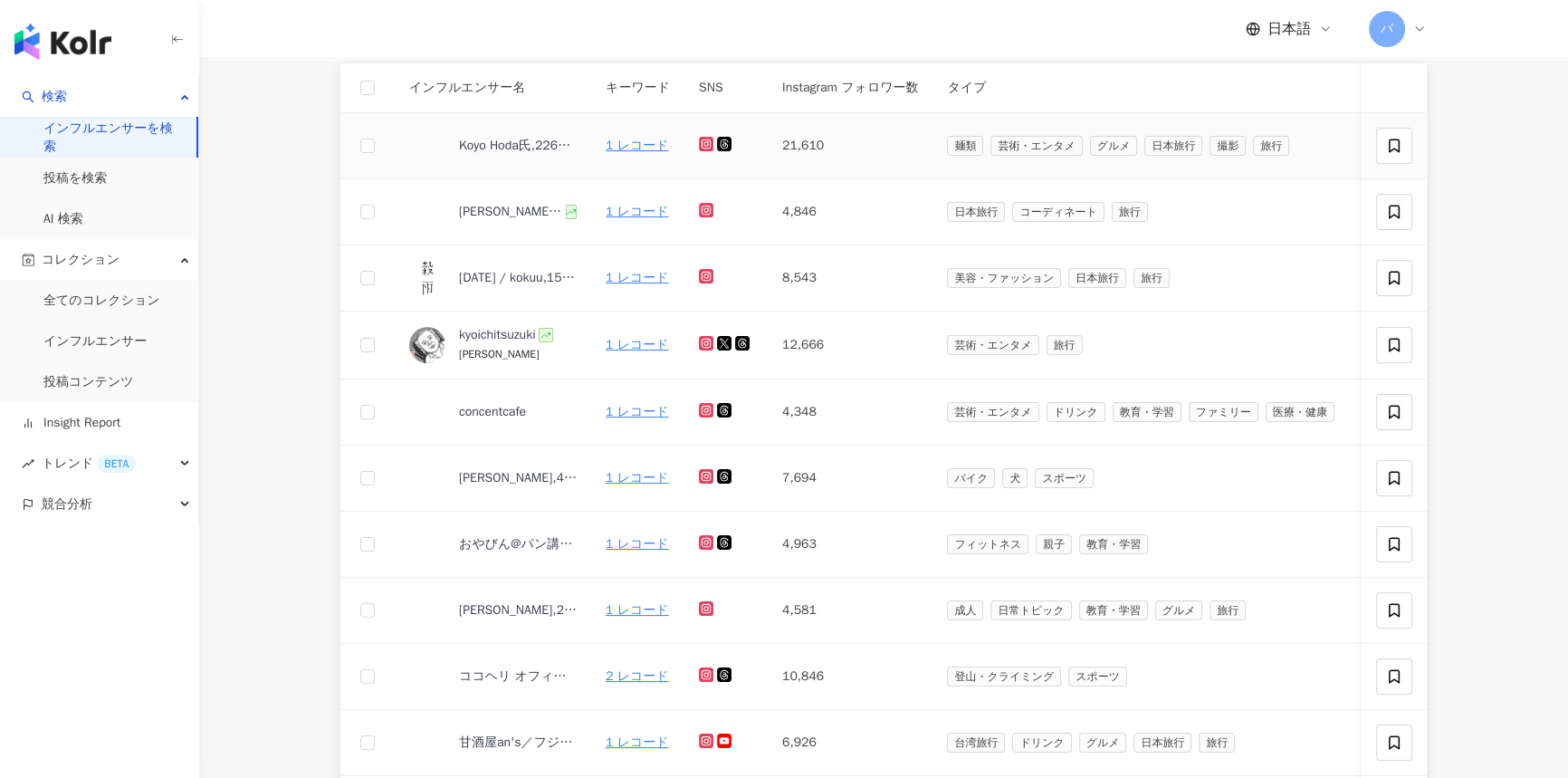 scroll, scrollTop: 0, scrollLeft: 0, axis: both 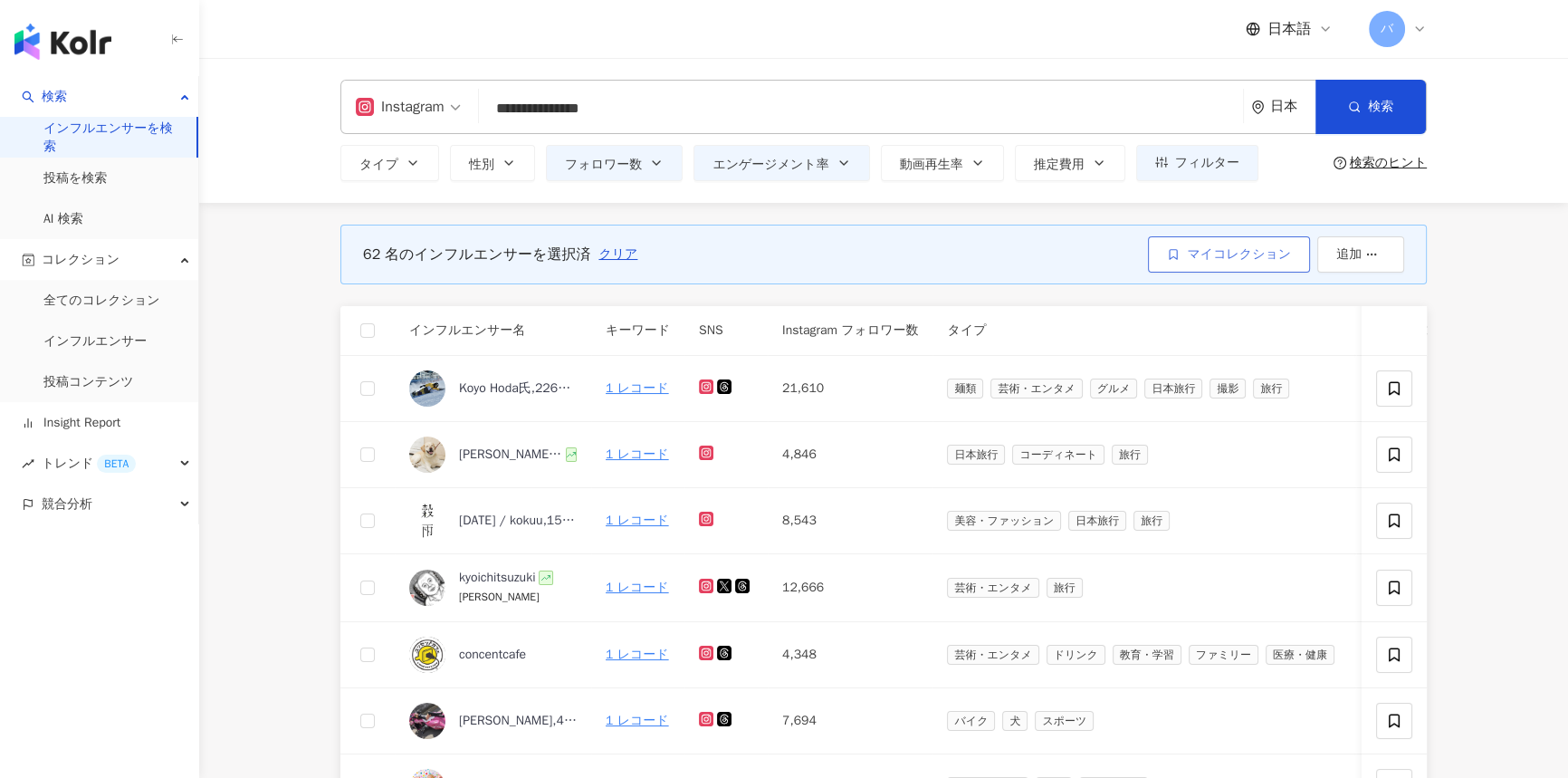 click on "マイコレクション" at bounding box center [1229, 255] 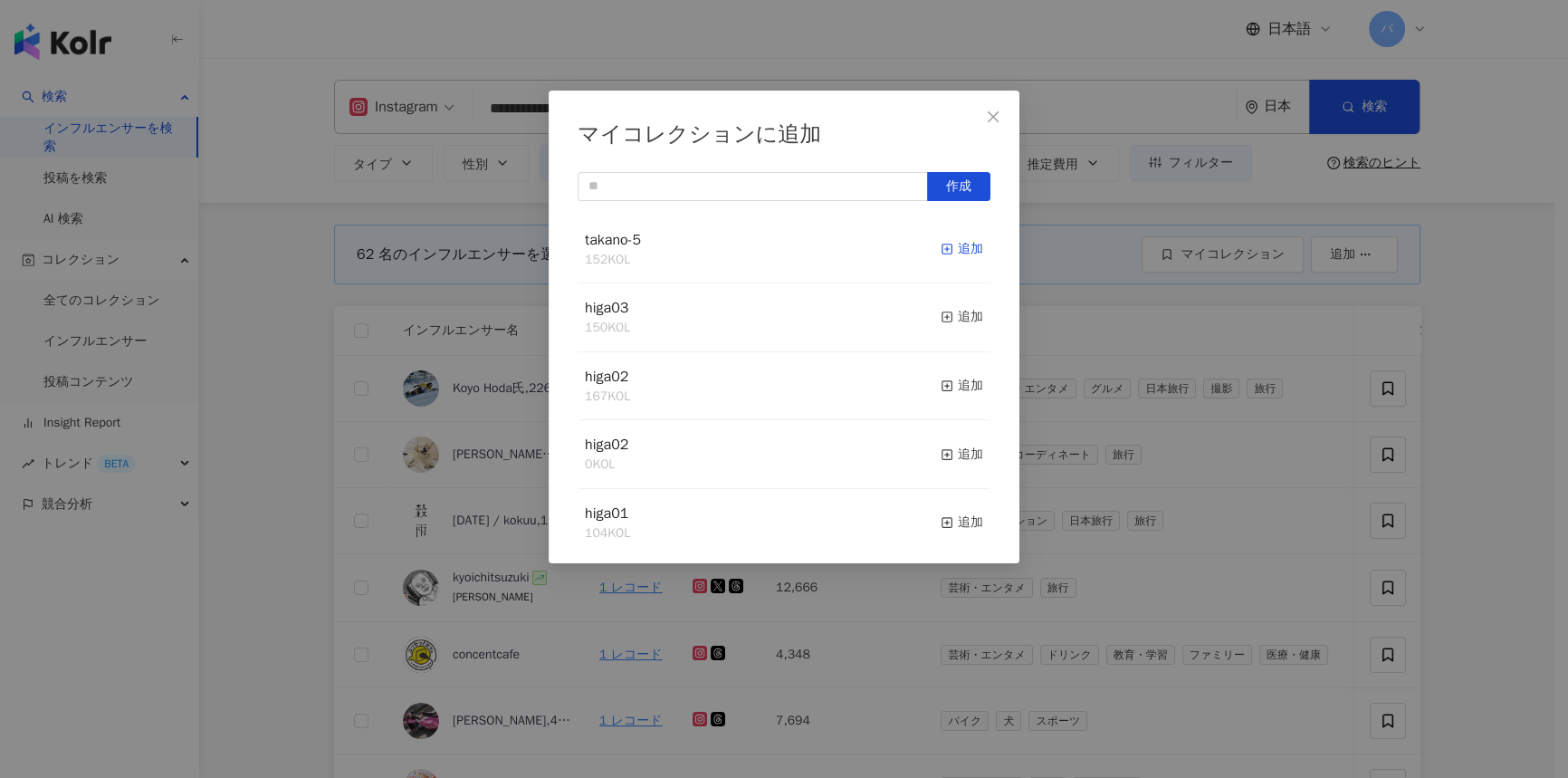 click on "追加" at bounding box center (961, 249) 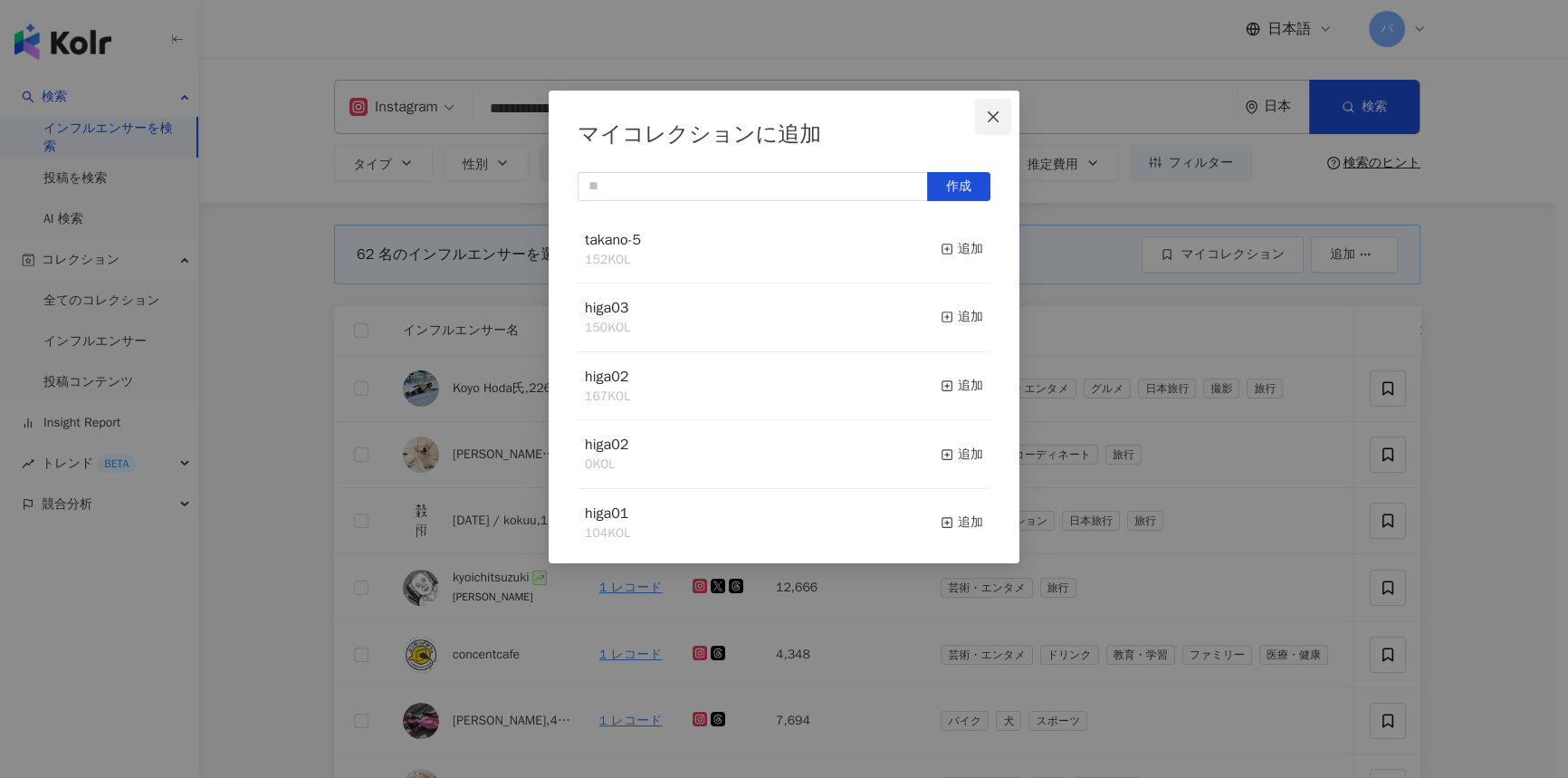 click at bounding box center [993, 117] 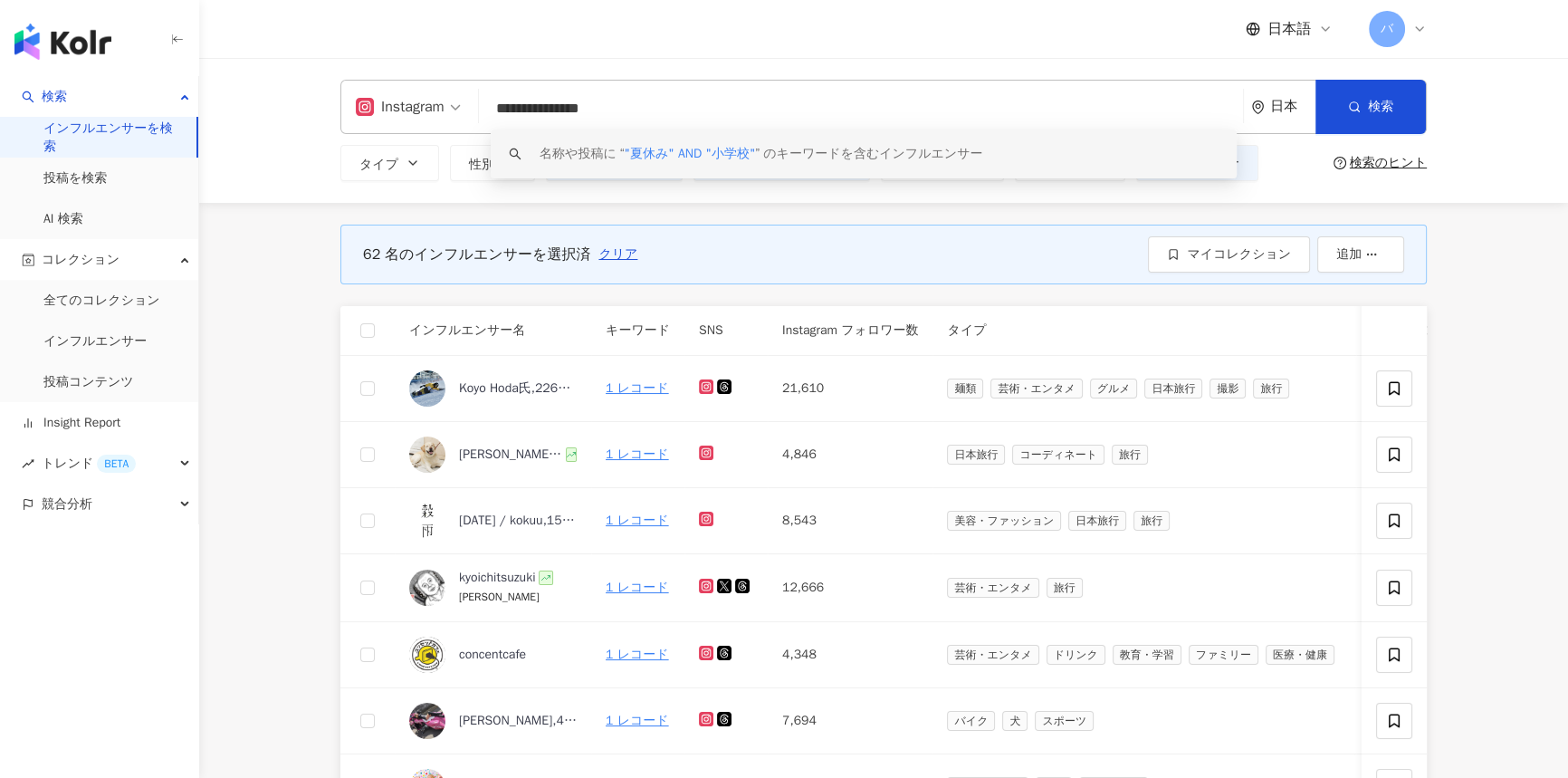 drag, startPoint x: 642, startPoint y: 115, endPoint x: 605, endPoint y: 118, distance: 37.121422 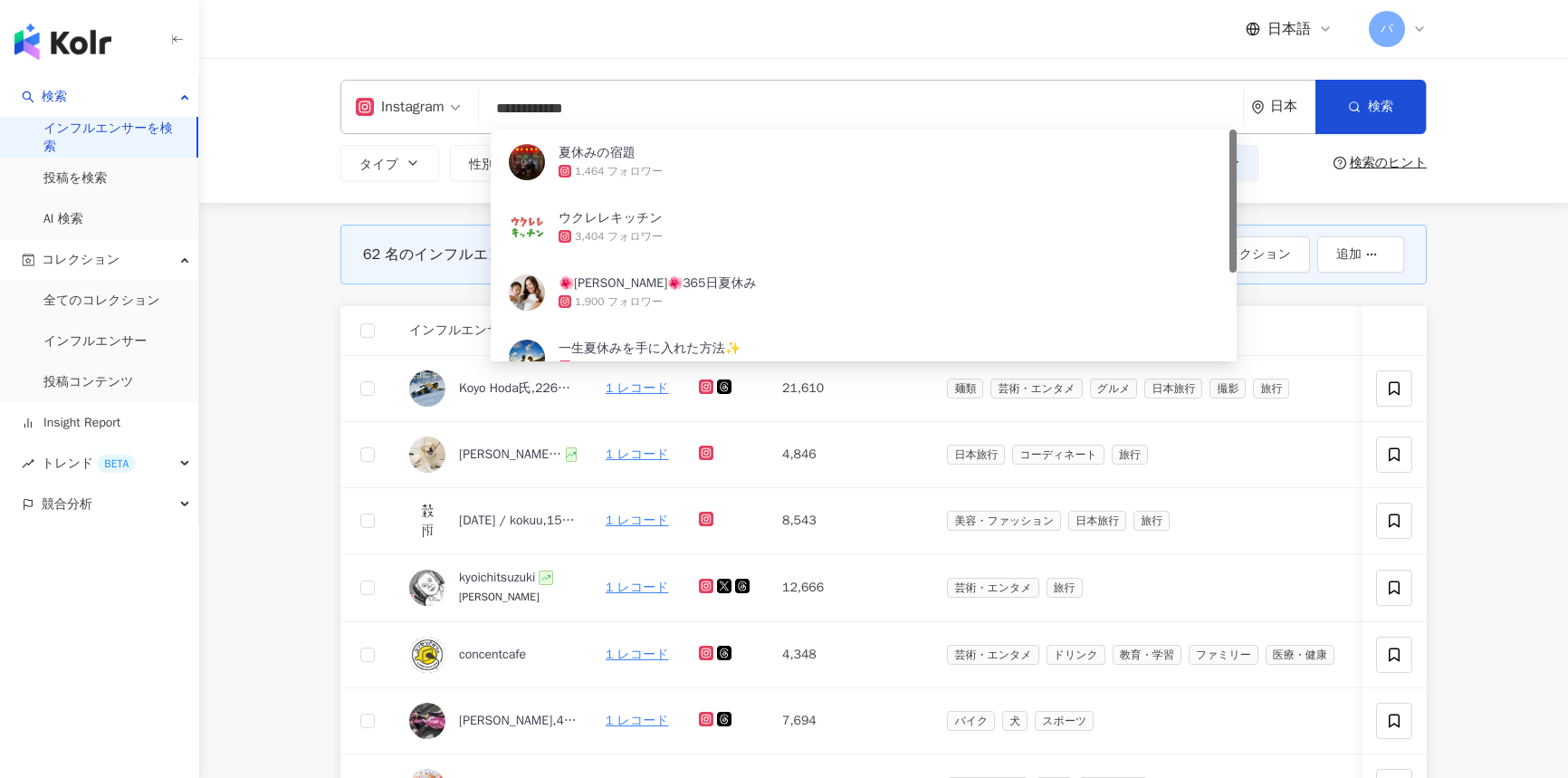 scroll, scrollTop: 0, scrollLeft: 0, axis: both 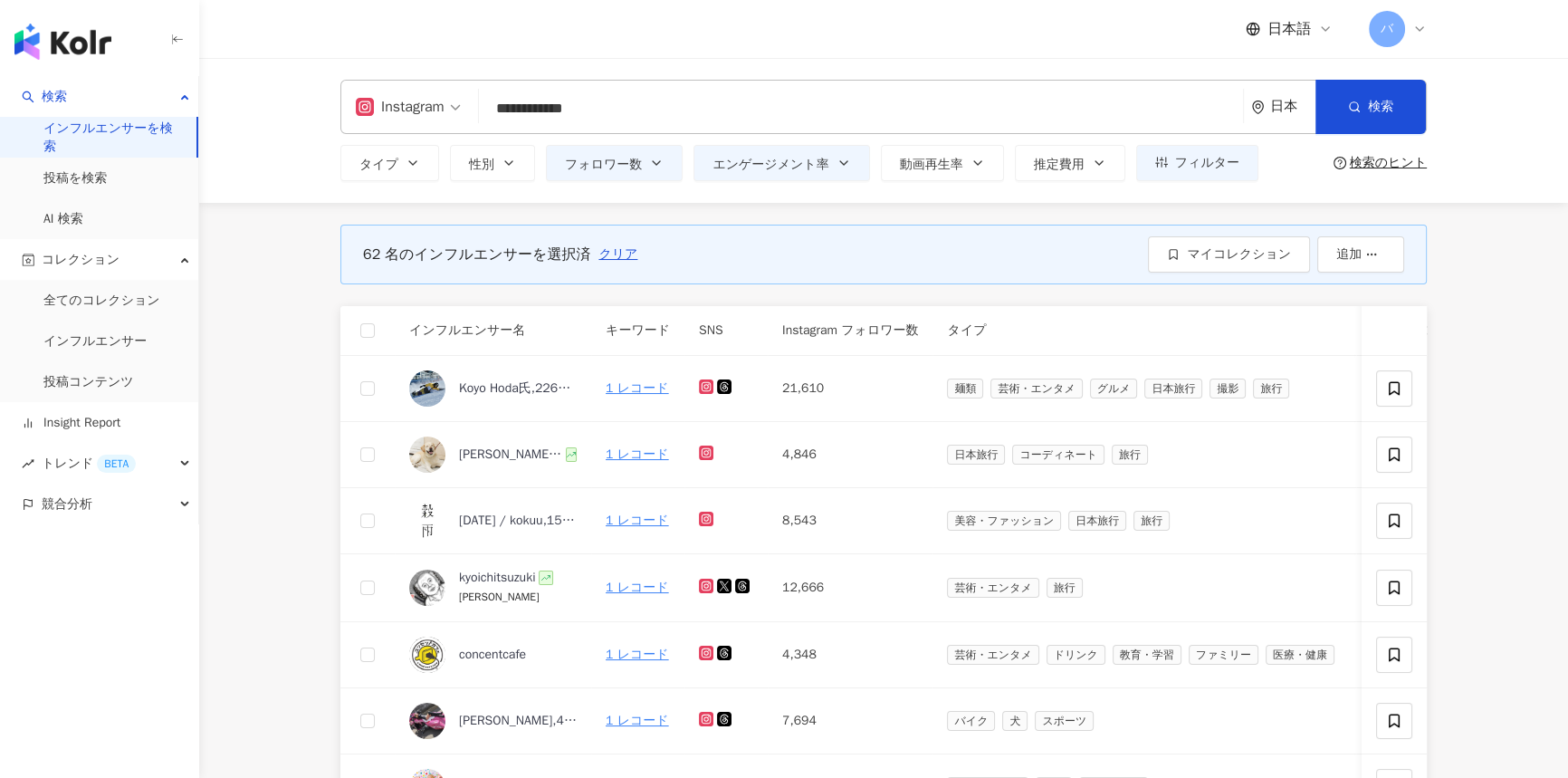 click on "**********" at bounding box center [861, 109] 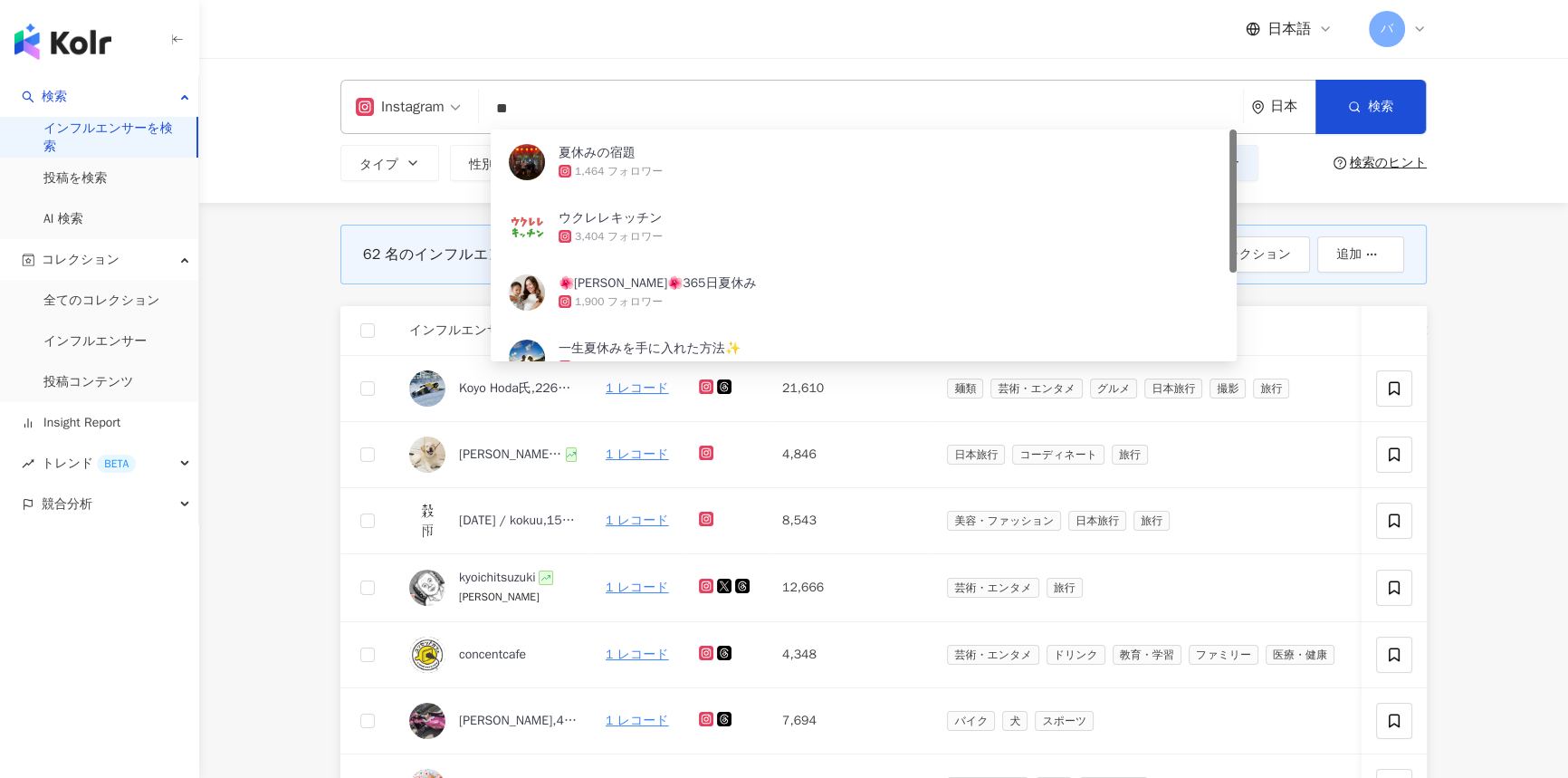 type on "*" 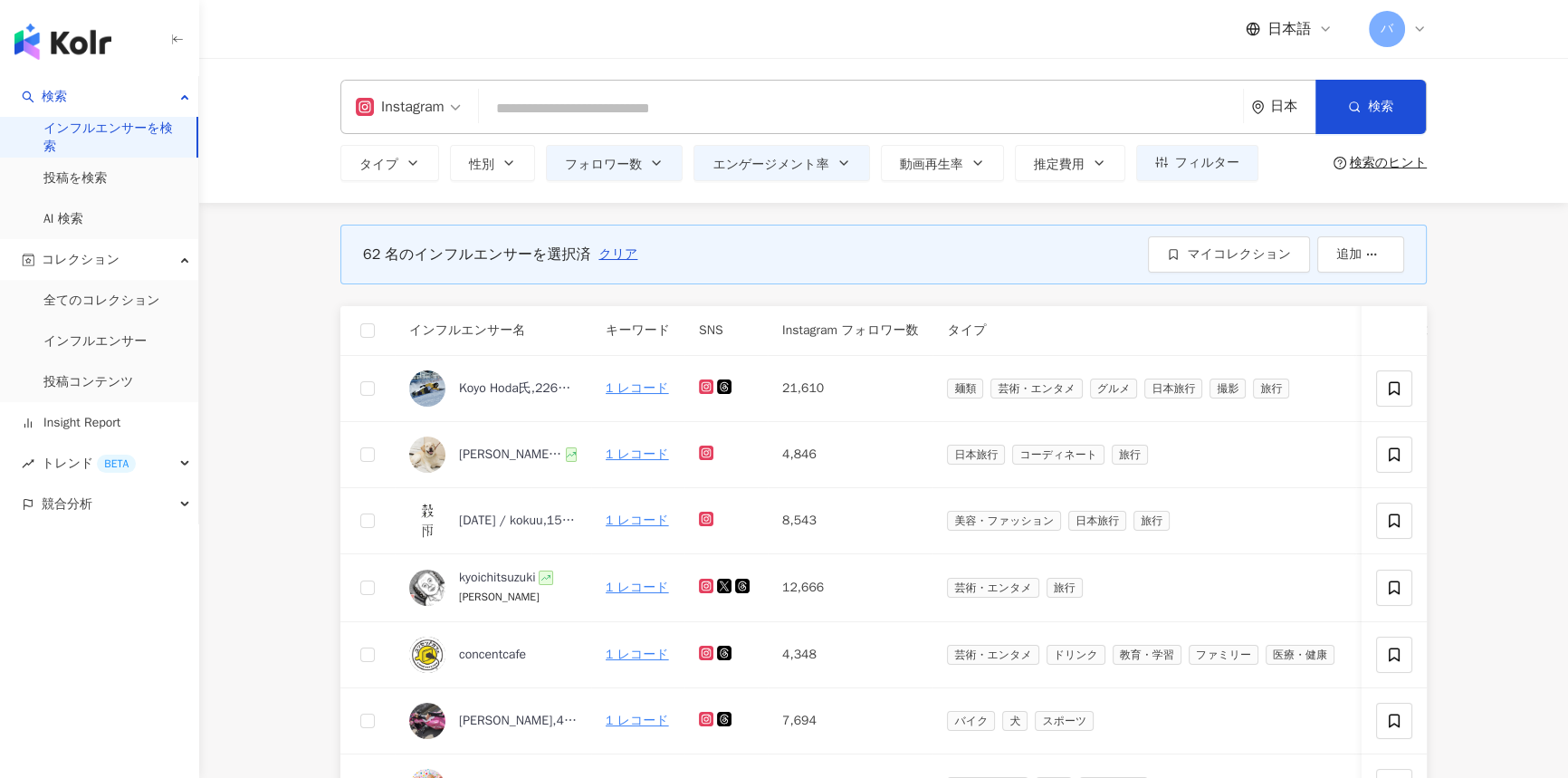 click at bounding box center (861, 109) 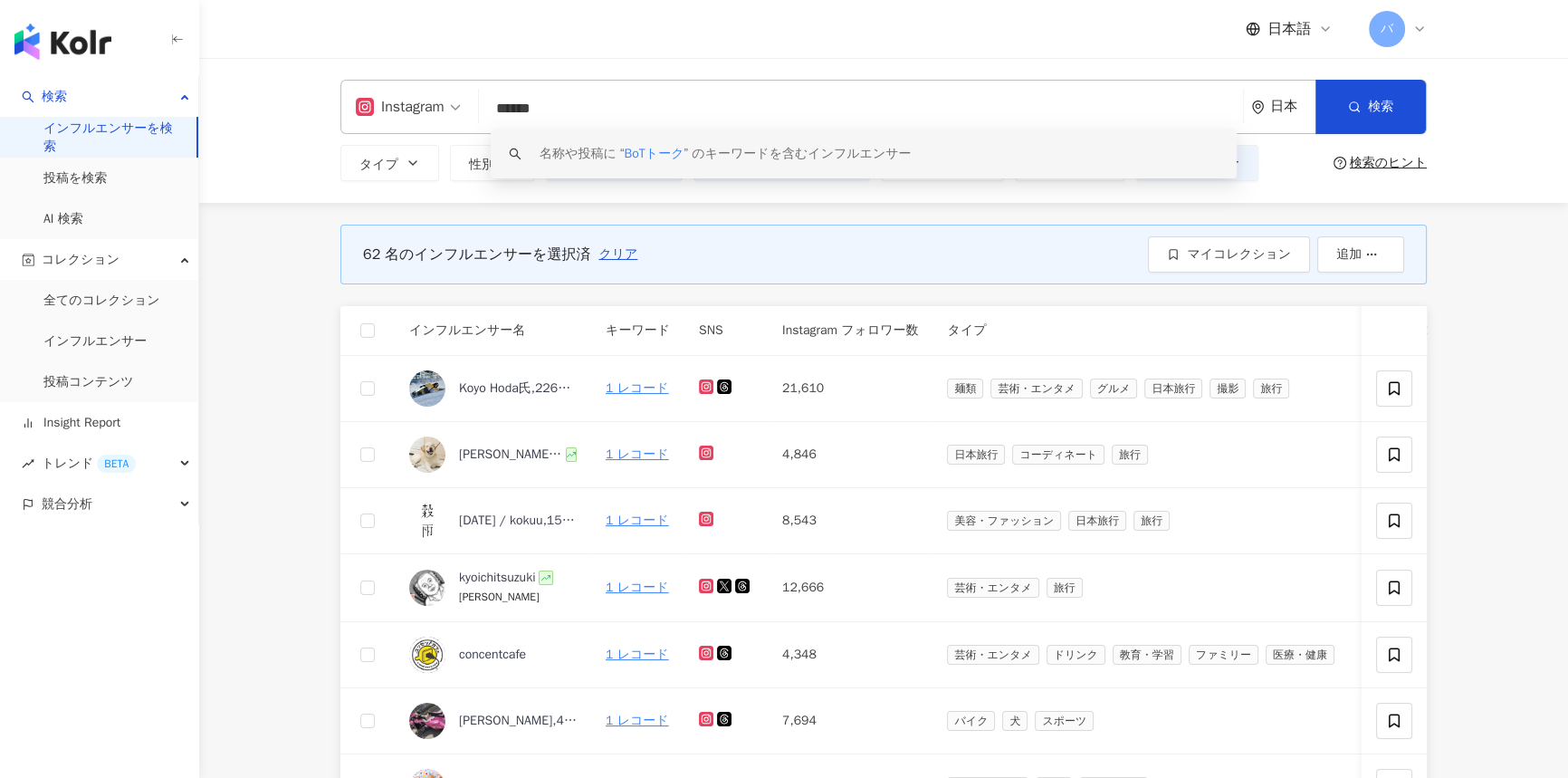 click on "BoTトーク" at bounding box center (655, 153) 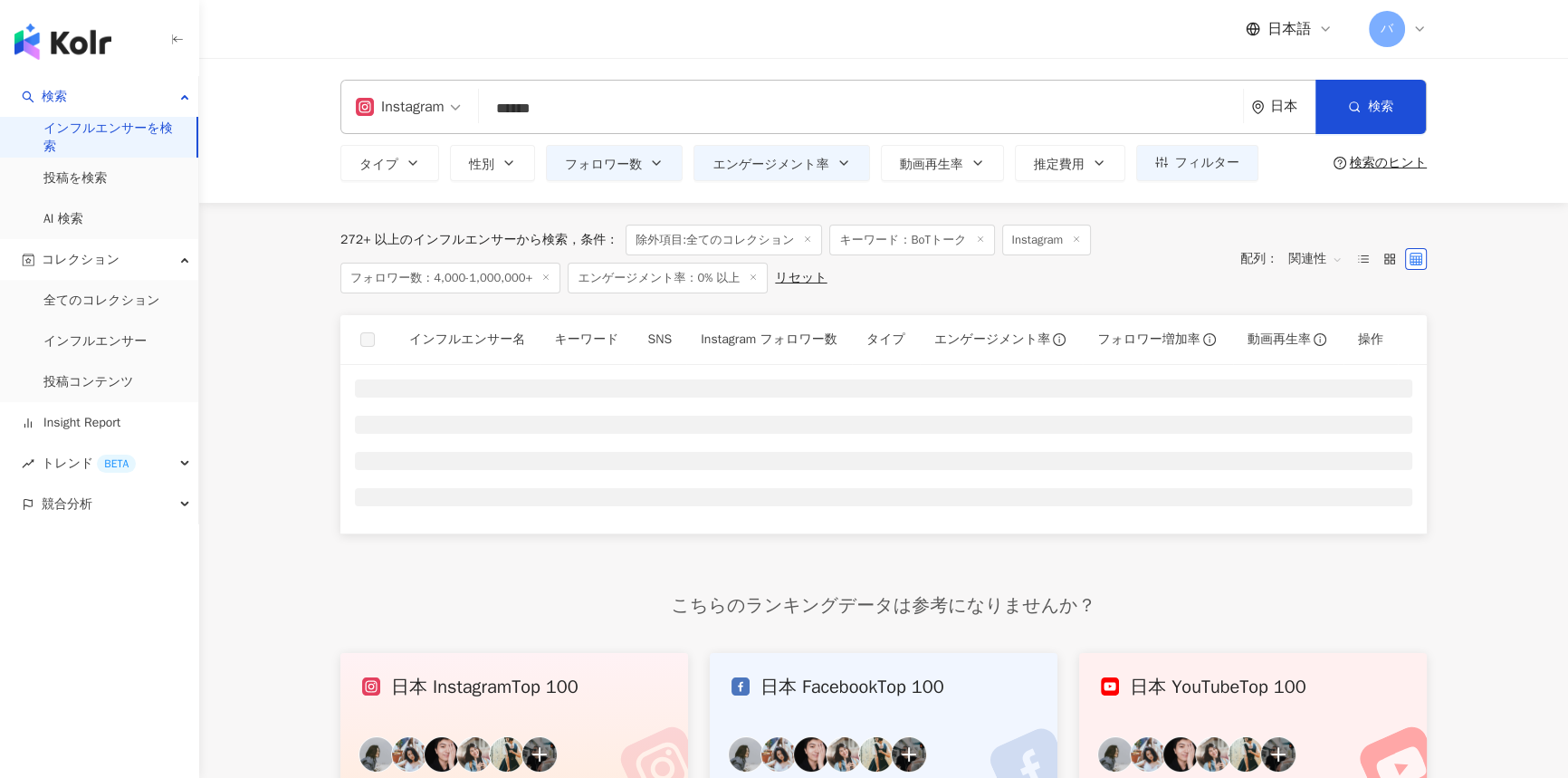 click on "******" at bounding box center (861, 109) 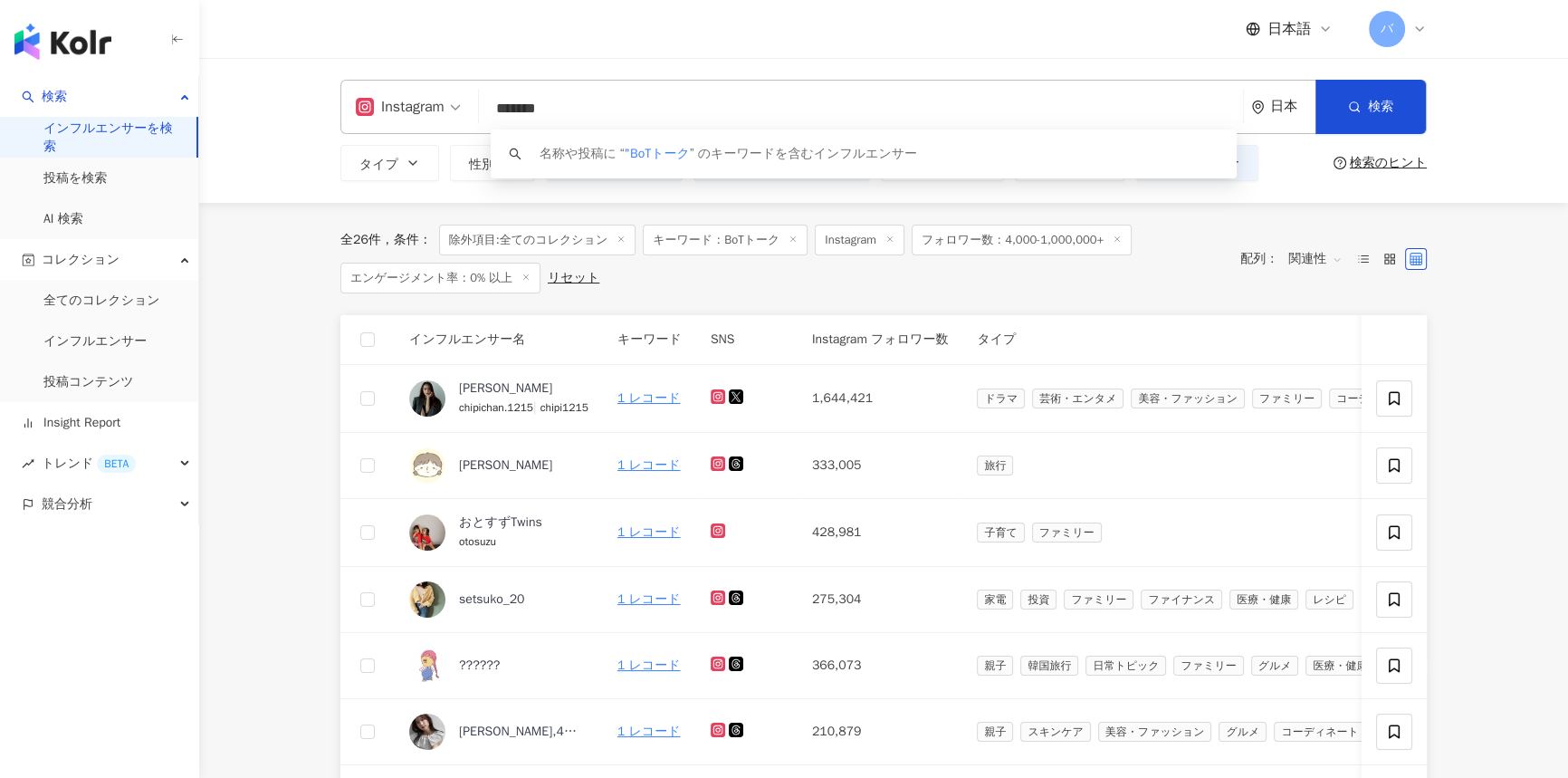 drag, startPoint x: 507, startPoint y: 103, endPoint x: 492, endPoint y: 103, distance: 15 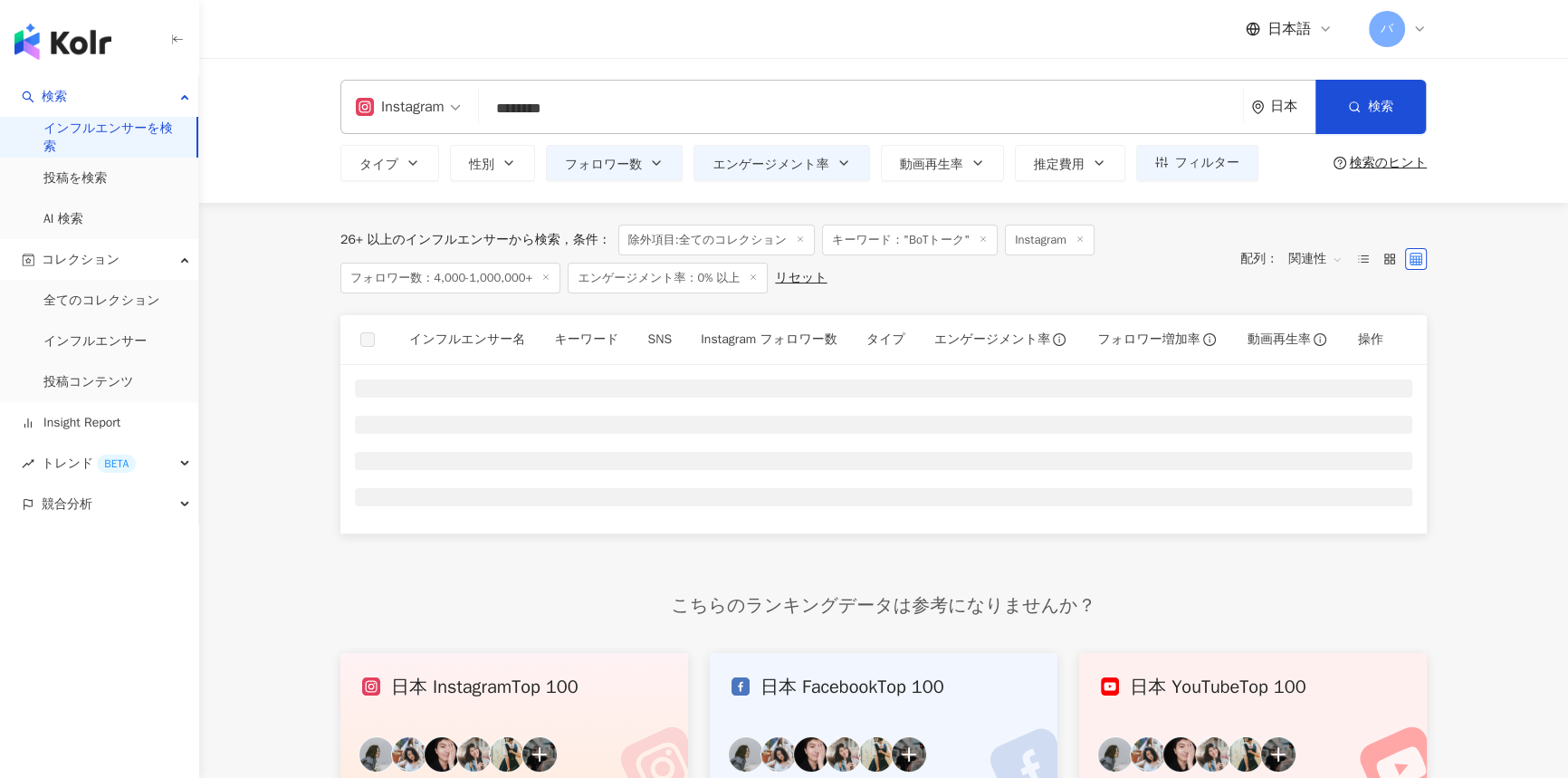 drag, startPoint x: 632, startPoint y: 106, endPoint x: 498, endPoint y: 97, distance: 134.3019 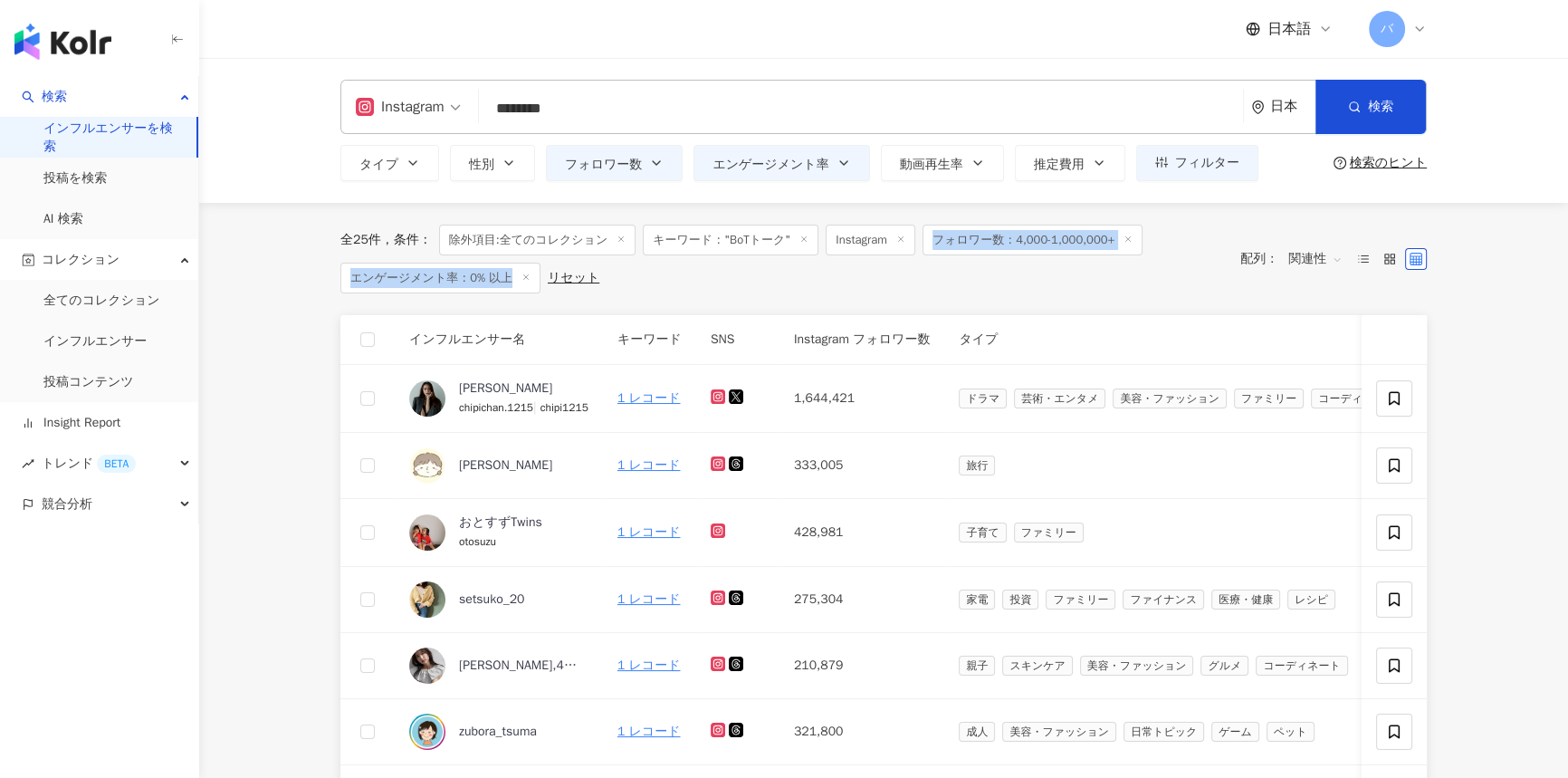 drag, startPoint x: 977, startPoint y: 250, endPoint x: 507, endPoint y: 281, distance: 471.0212 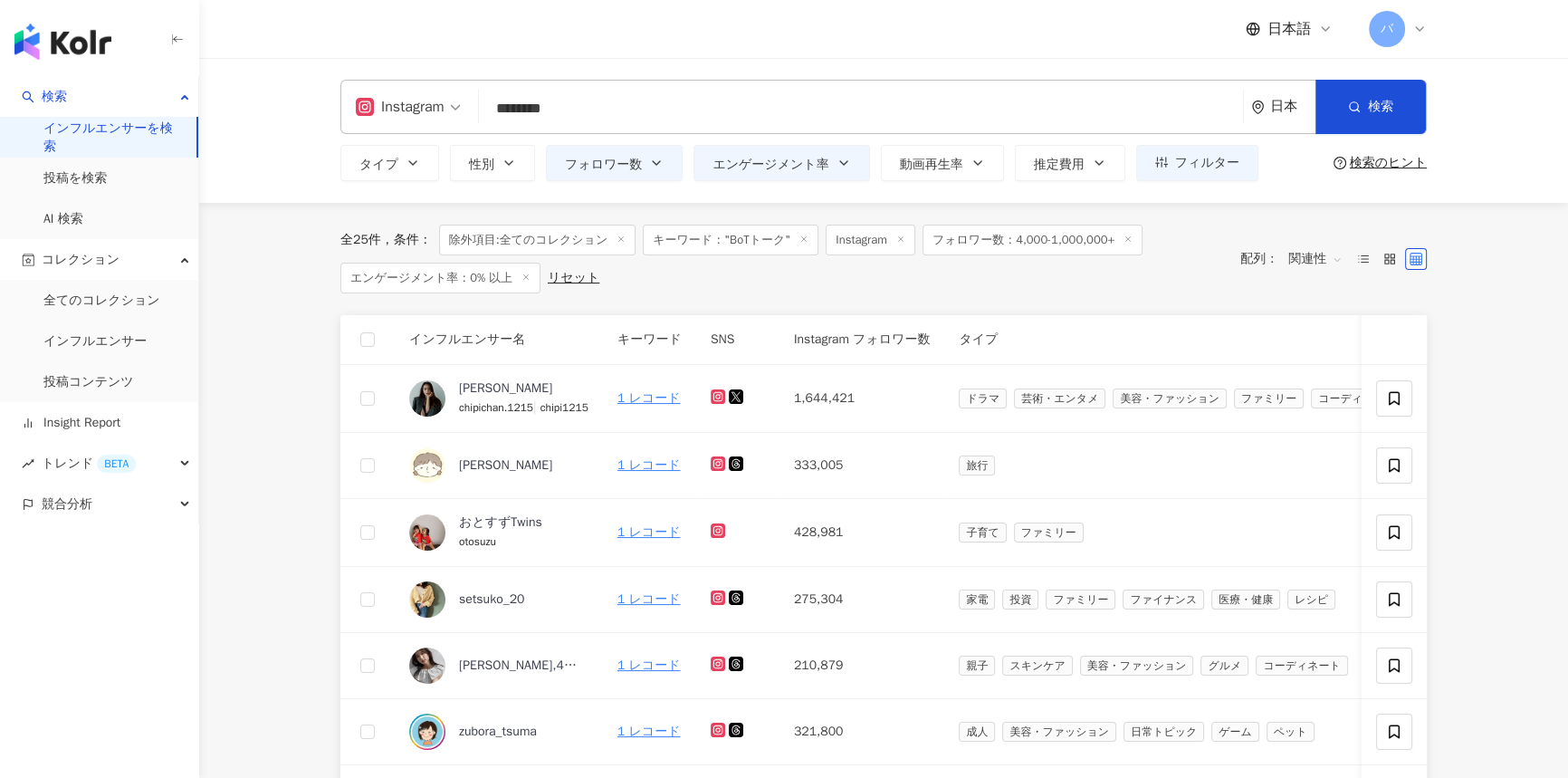 click 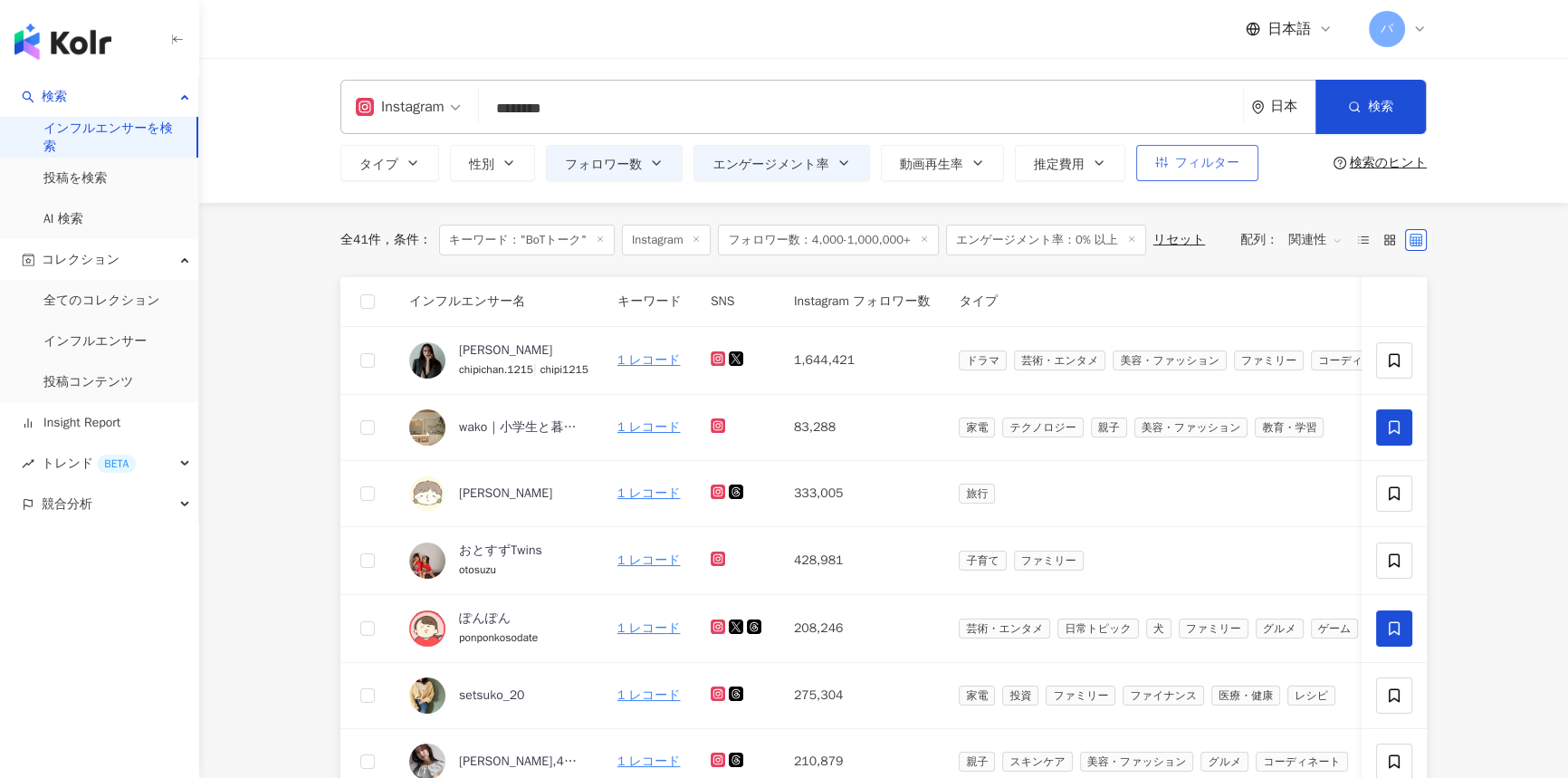 click on "フィルター" at bounding box center [1207, 163] 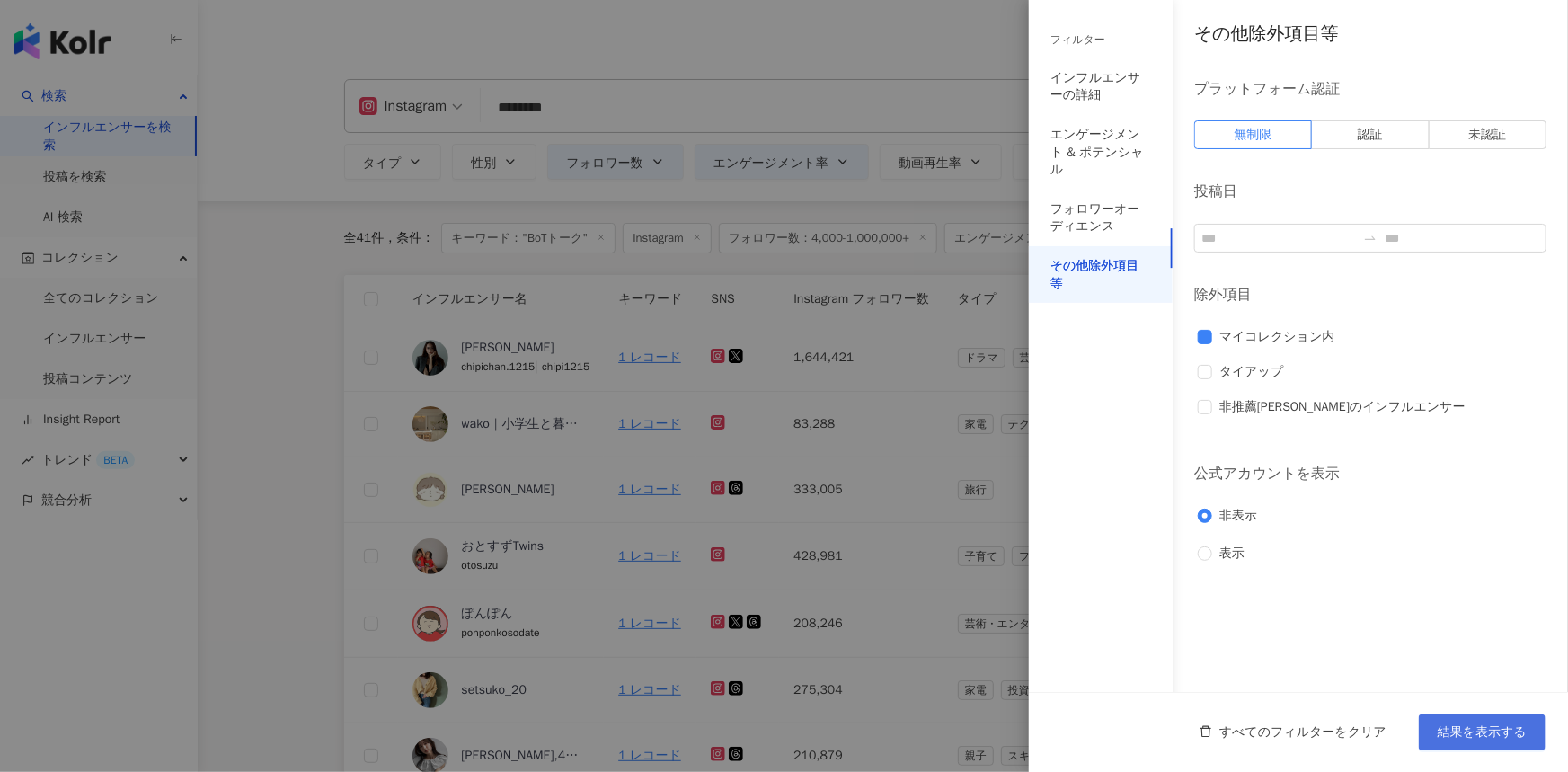 click on "結果を表示する" at bounding box center (1482, 732) 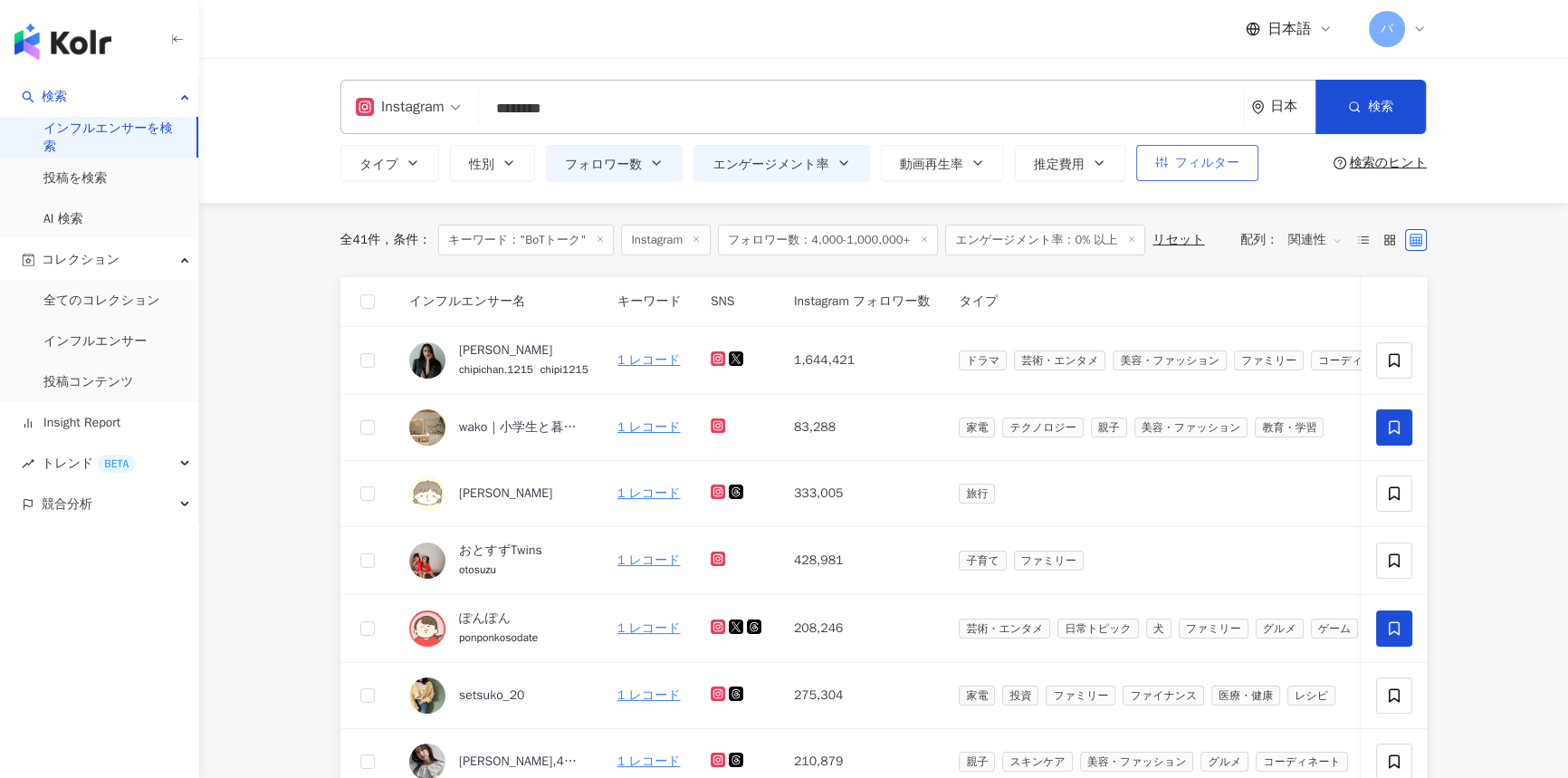 click on "フィルター" at bounding box center (1207, 163) 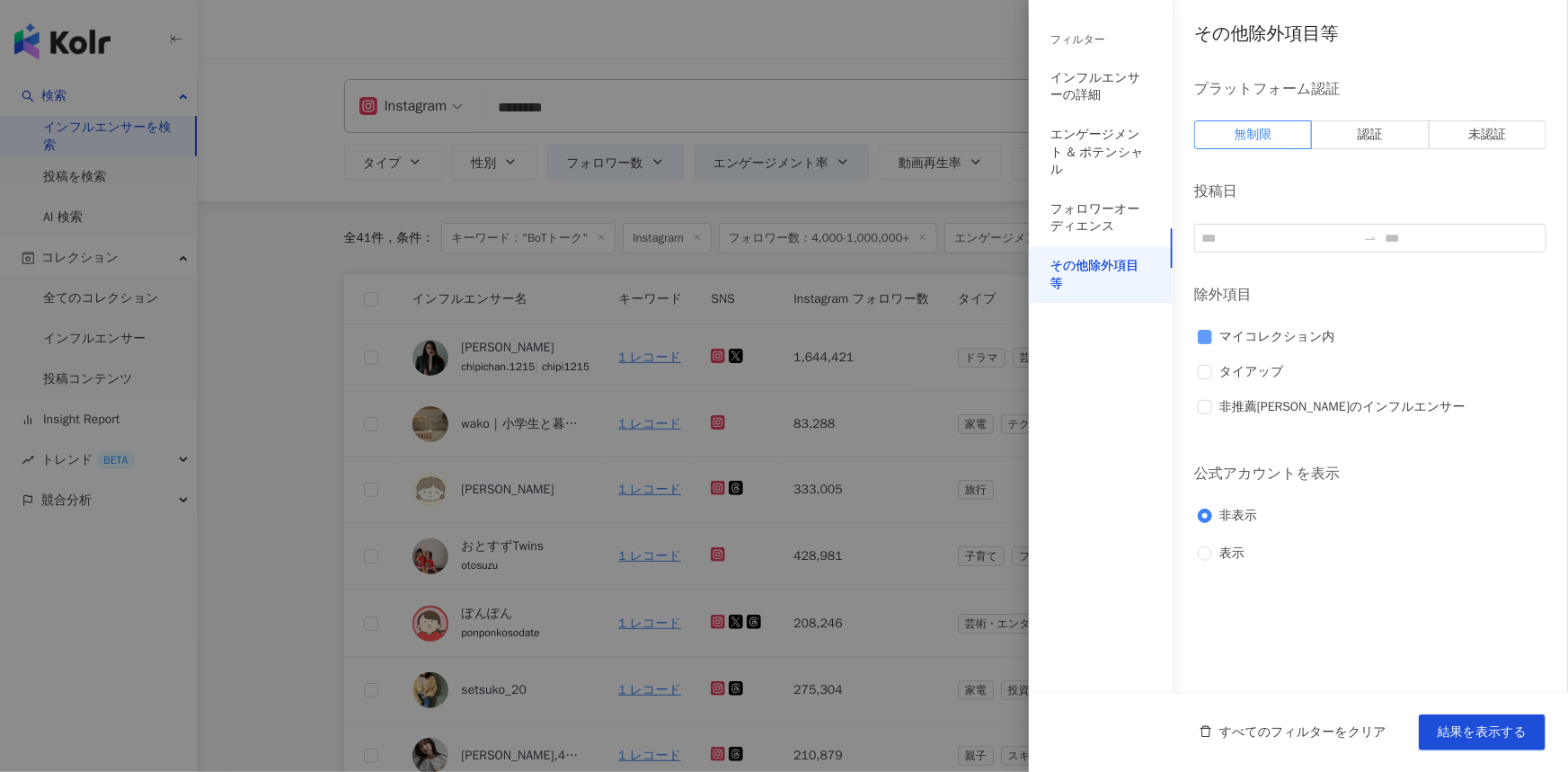 click on "マイコレクション内" at bounding box center [1277, 337] 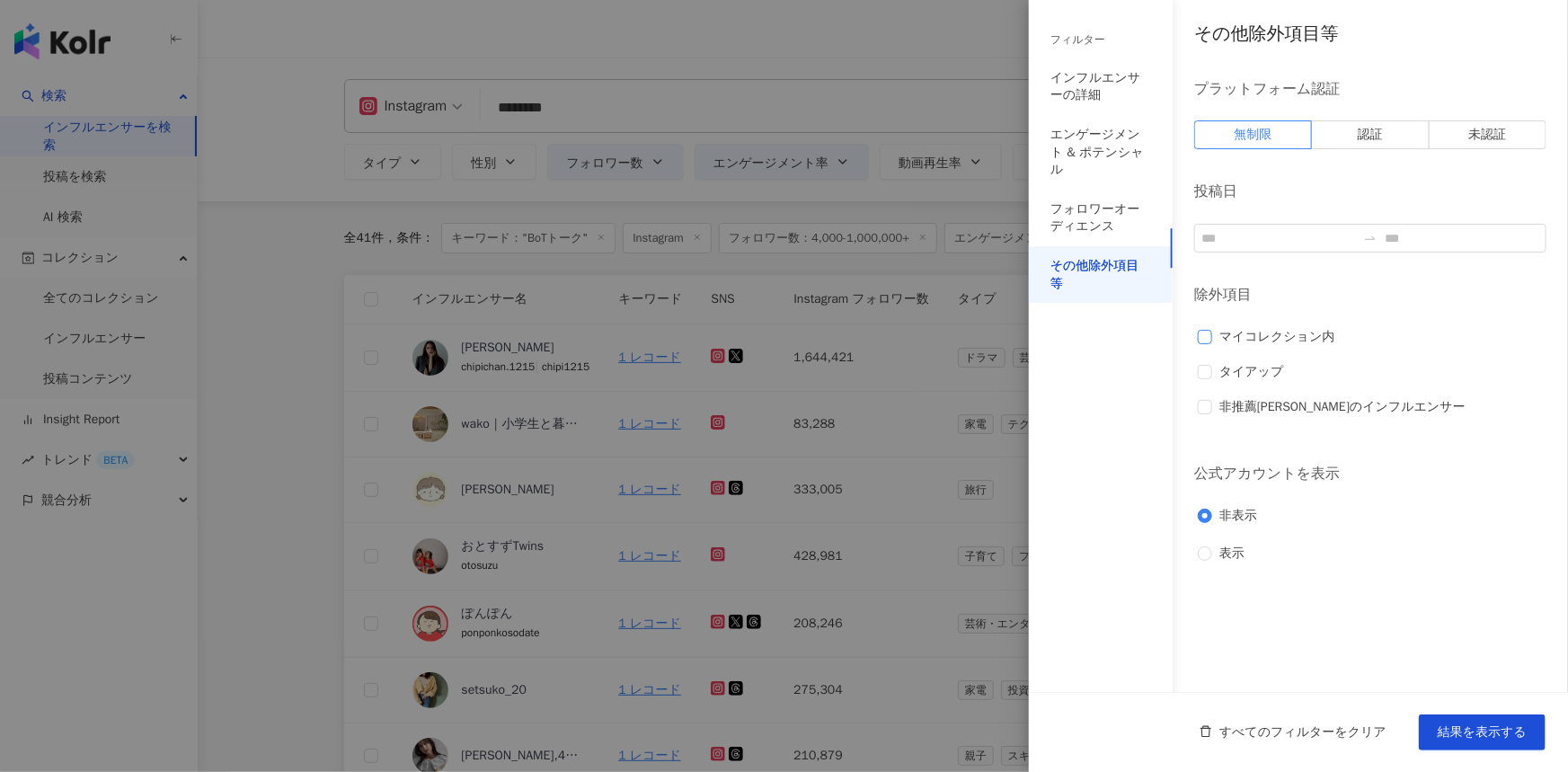 click on "マイコレクション内" at bounding box center [1277, 337] 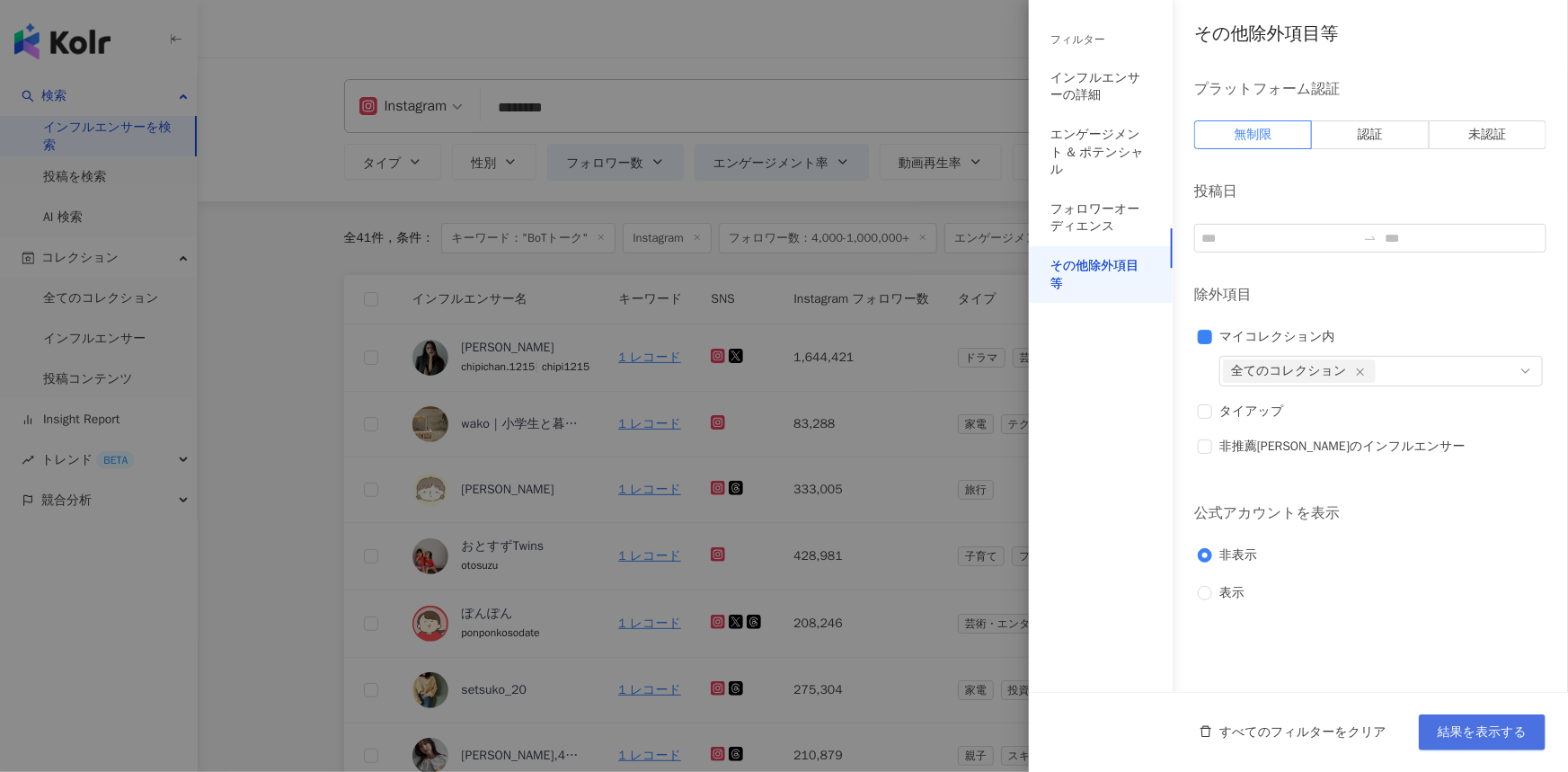 click on "結果を表示する" at bounding box center [1482, 732] 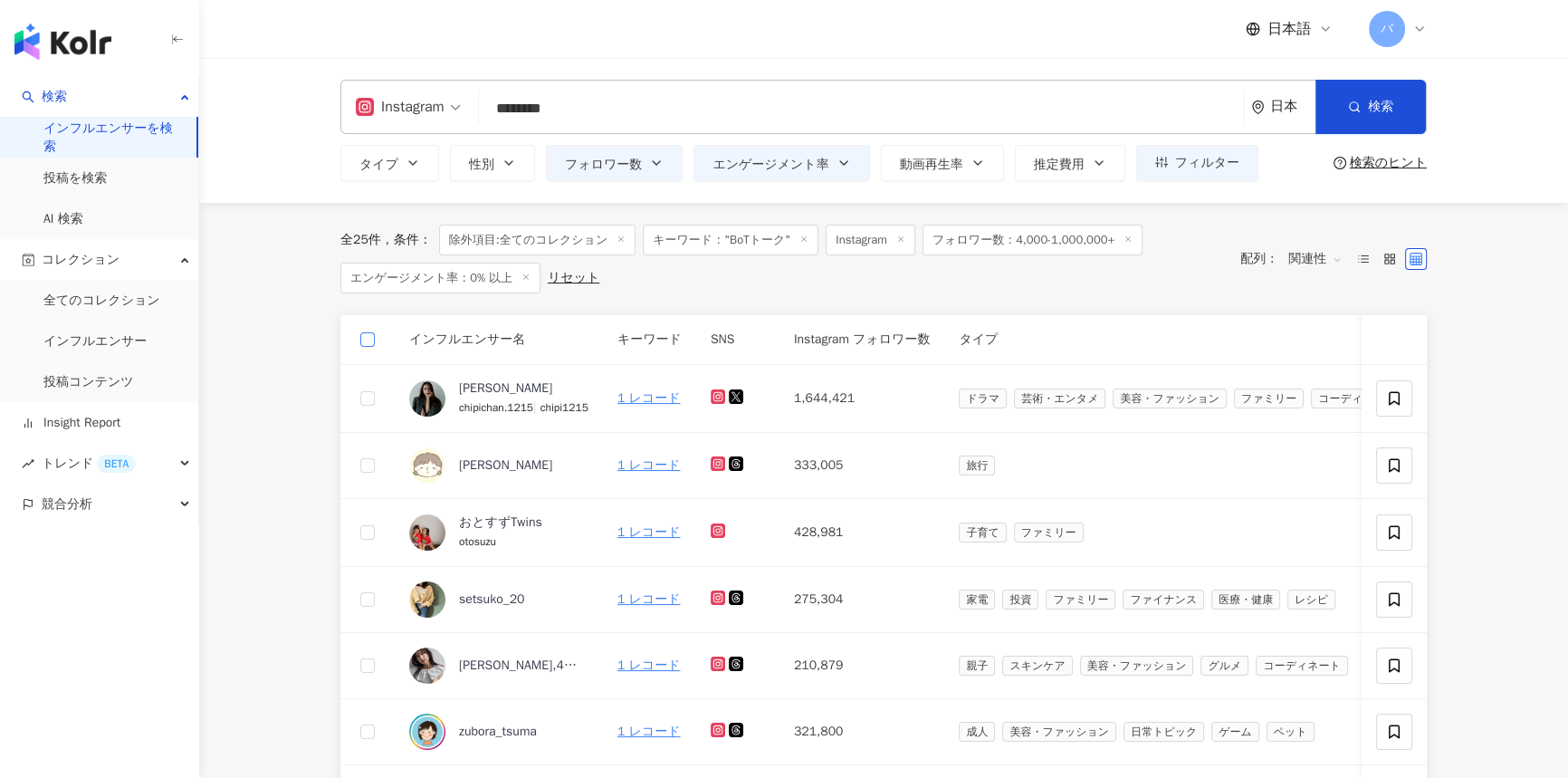 click at bounding box center [368, 340] 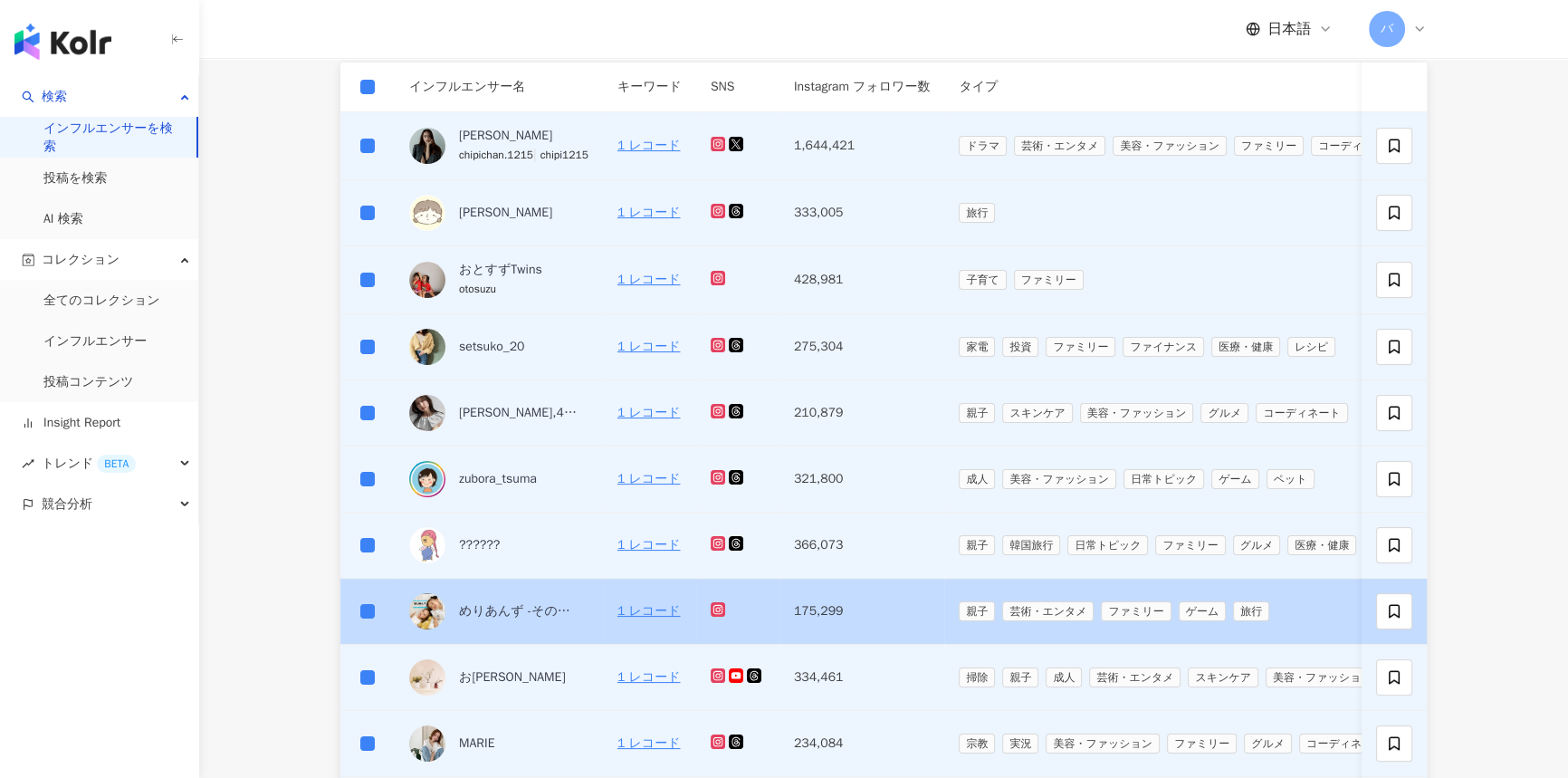 scroll, scrollTop: 494, scrollLeft: 0, axis: vertical 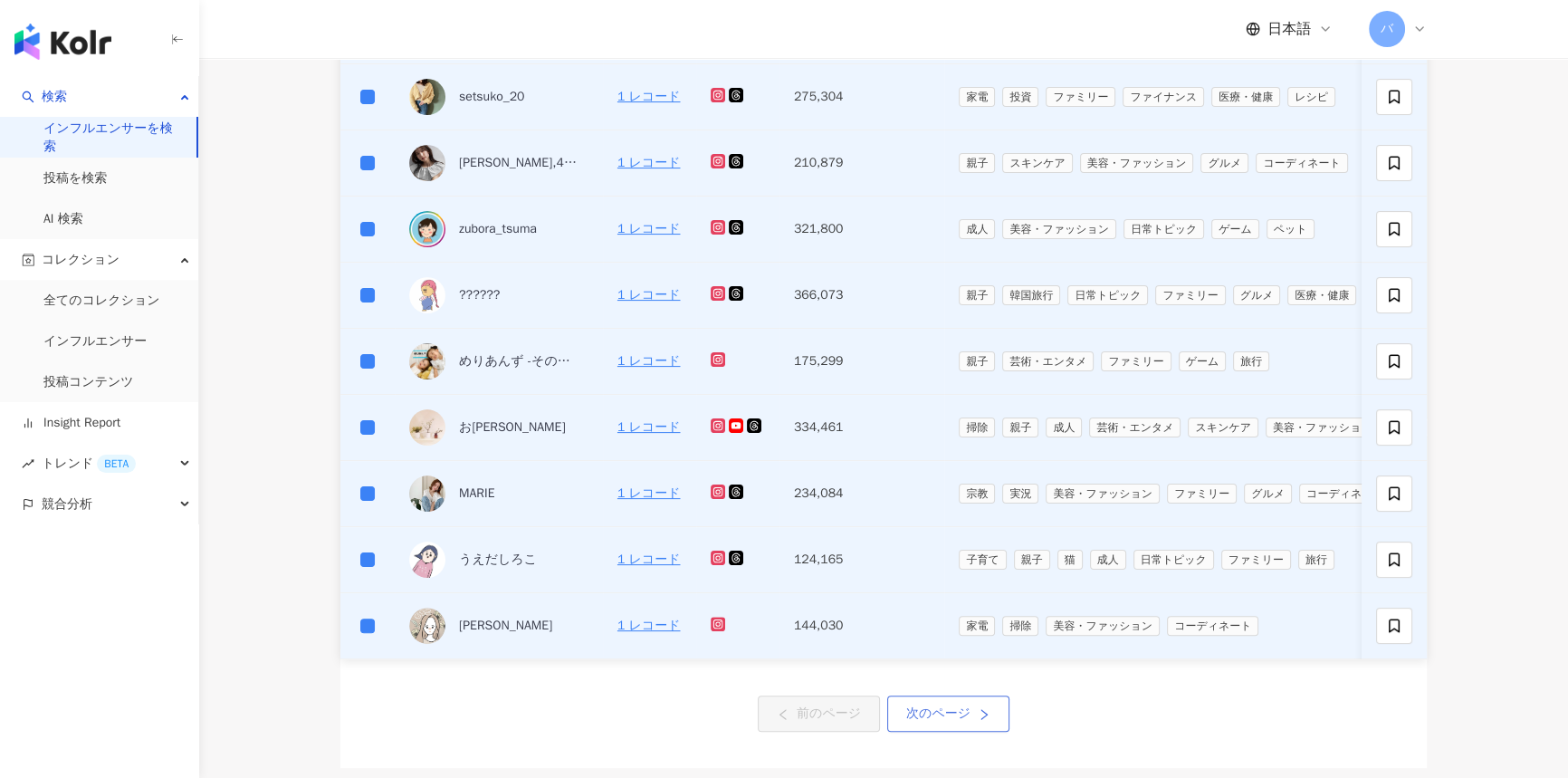 click on "次のページ" at bounding box center (938, 714) 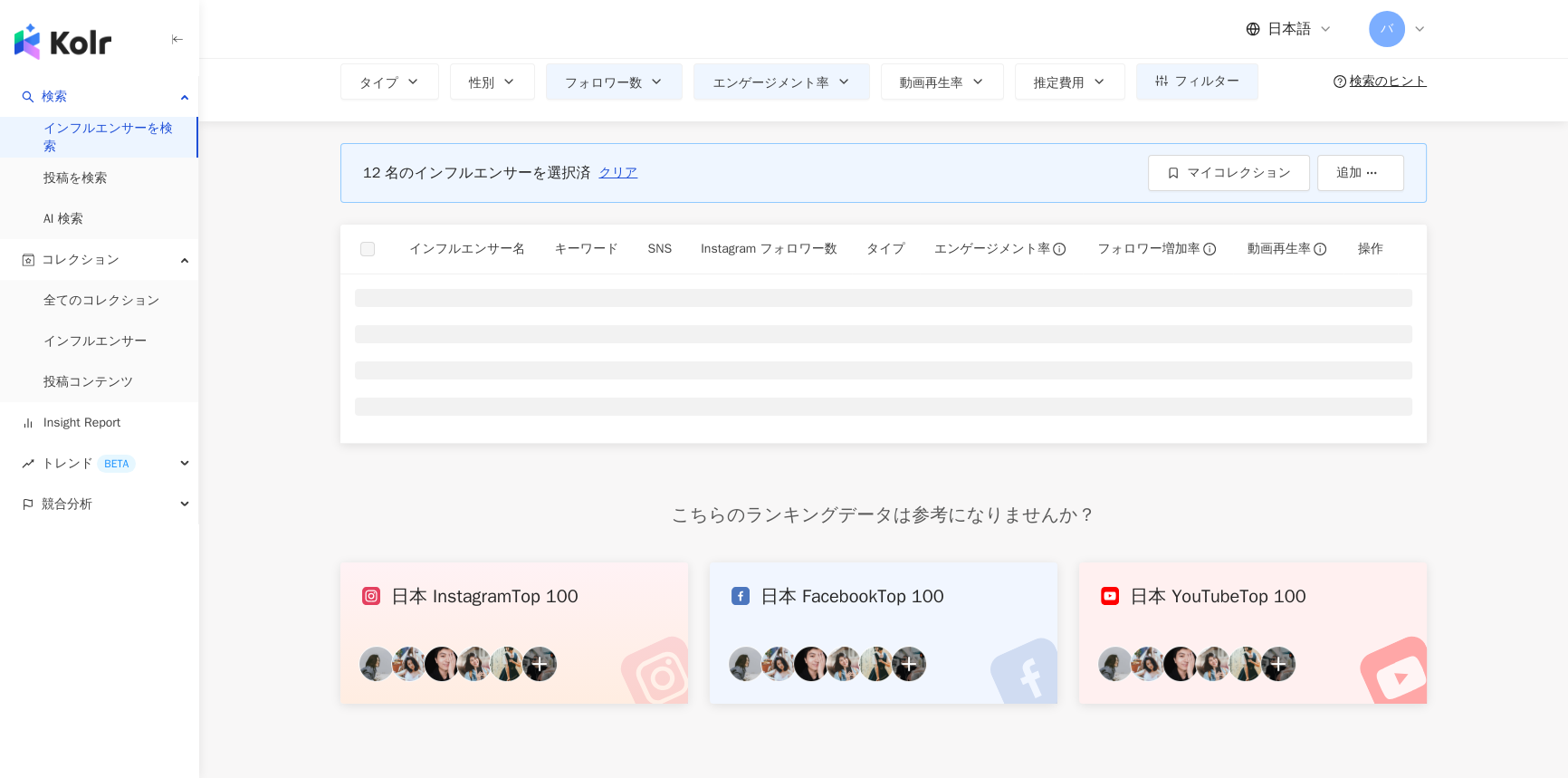 scroll, scrollTop: 0, scrollLeft: 0, axis: both 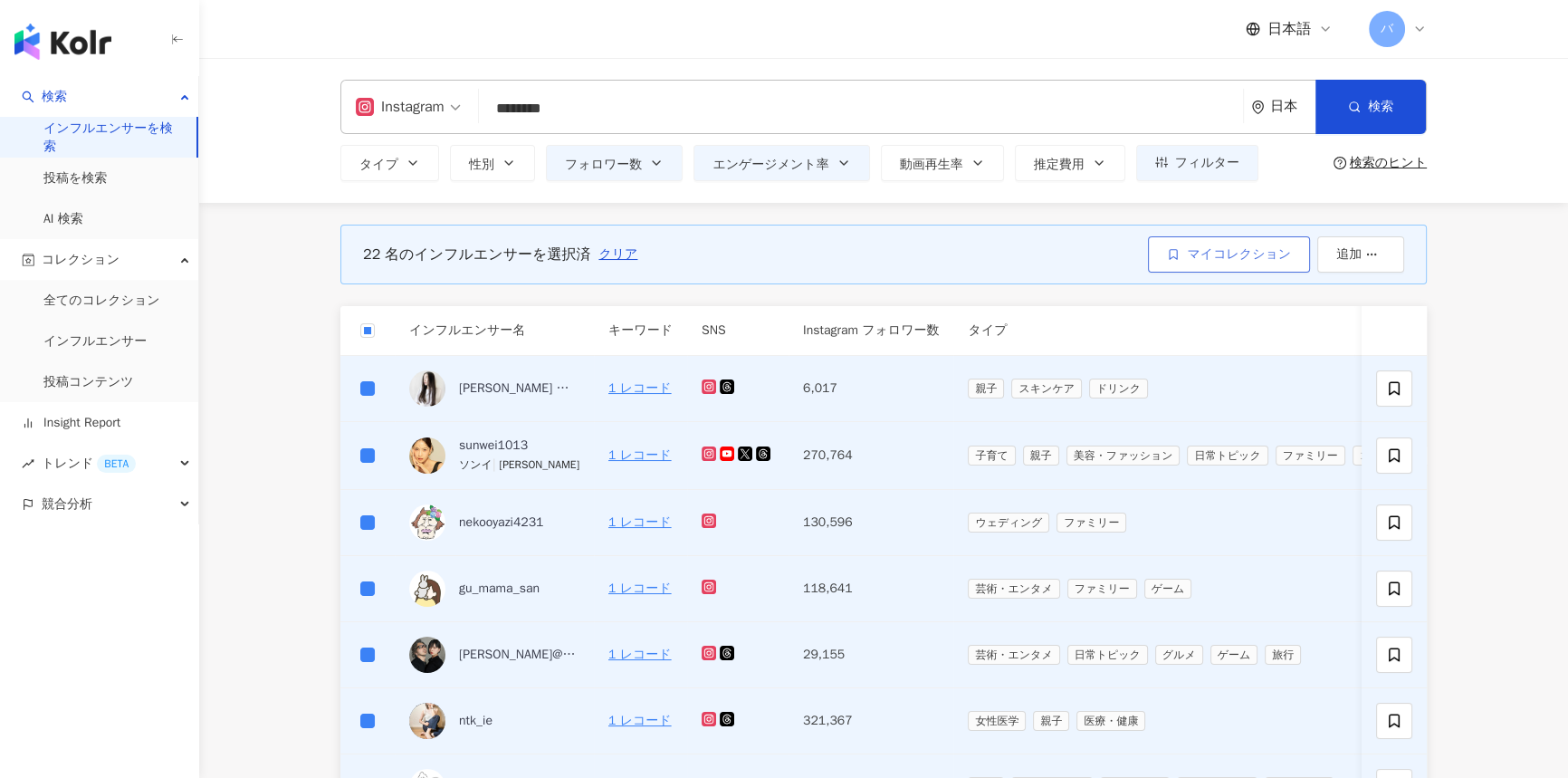 click on "マイコレクション" at bounding box center [1229, 255] 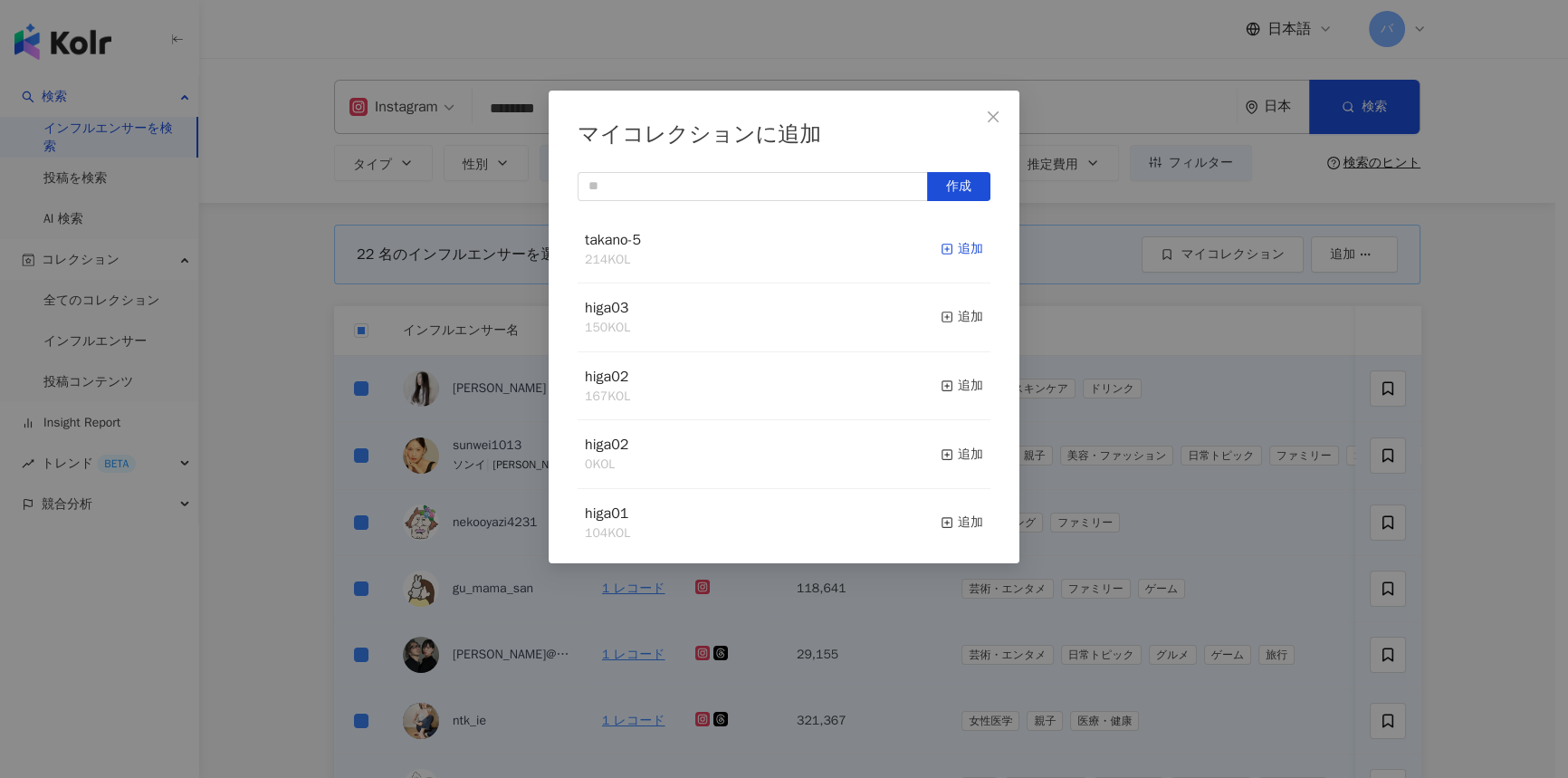 click 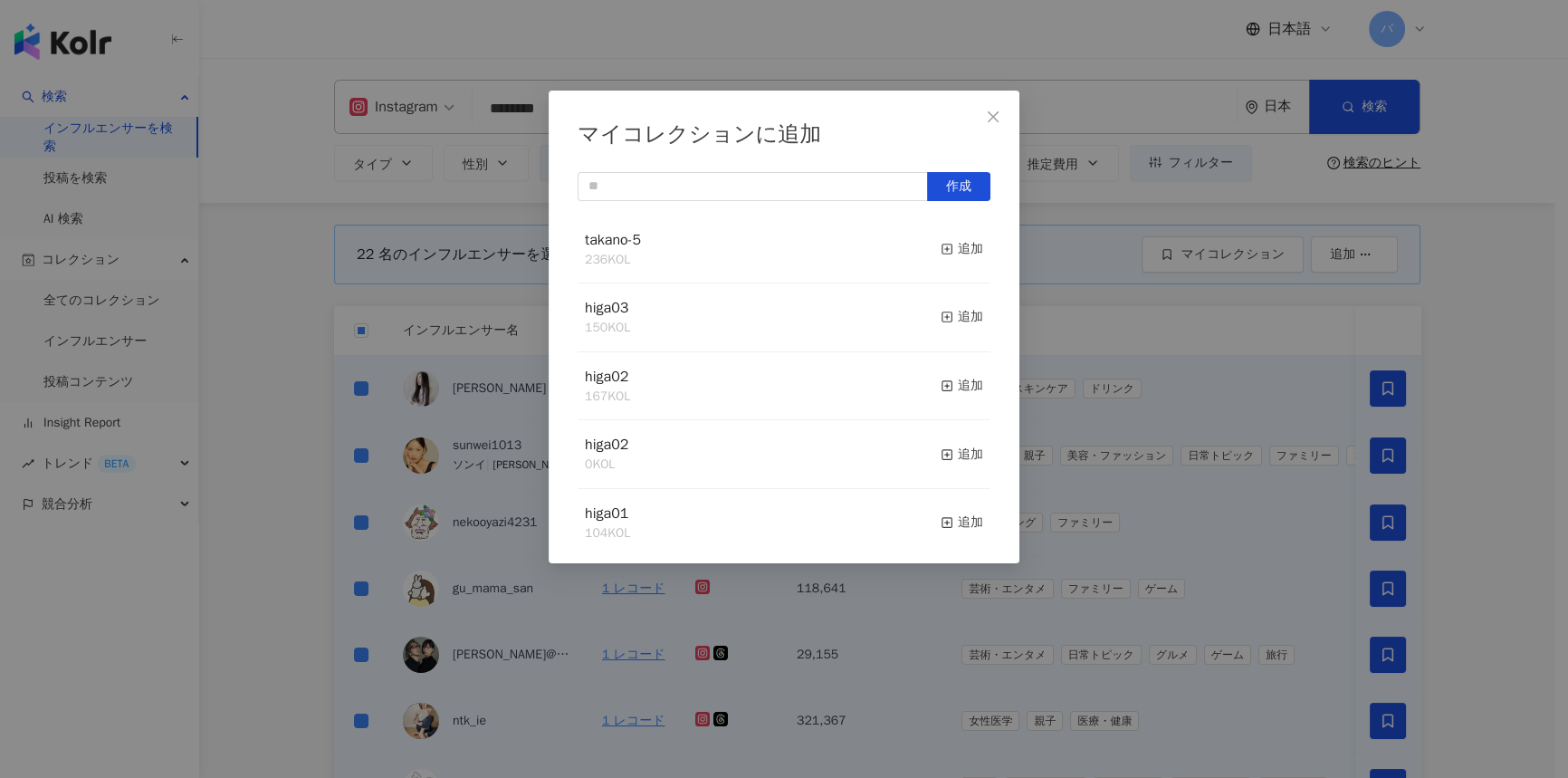 drag, startPoint x: 1000, startPoint y: 117, endPoint x: 655, endPoint y: 141, distance: 345.8338 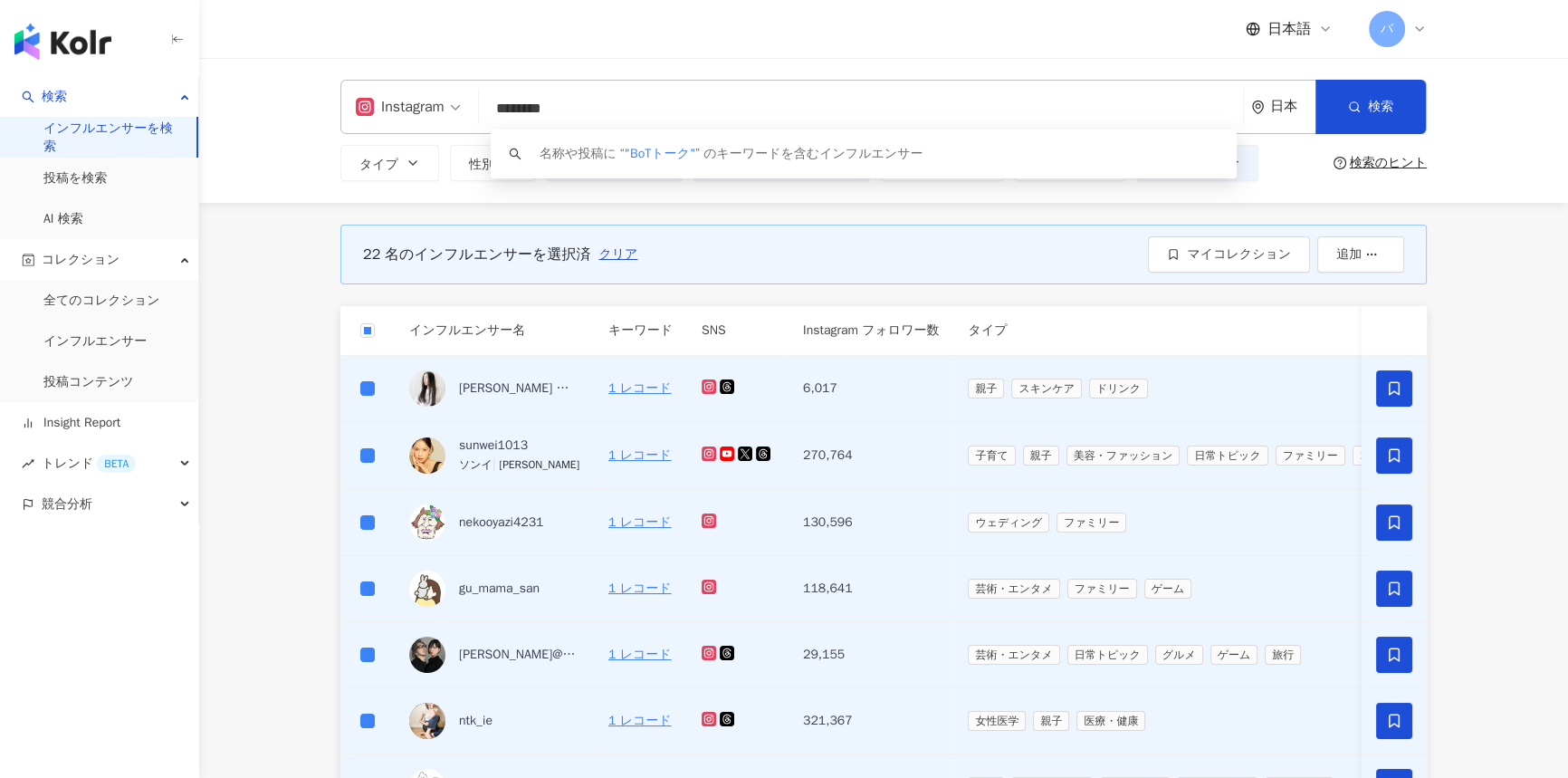 drag, startPoint x: 570, startPoint y: 106, endPoint x: 509, endPoint y: 101, distance: 61.20457 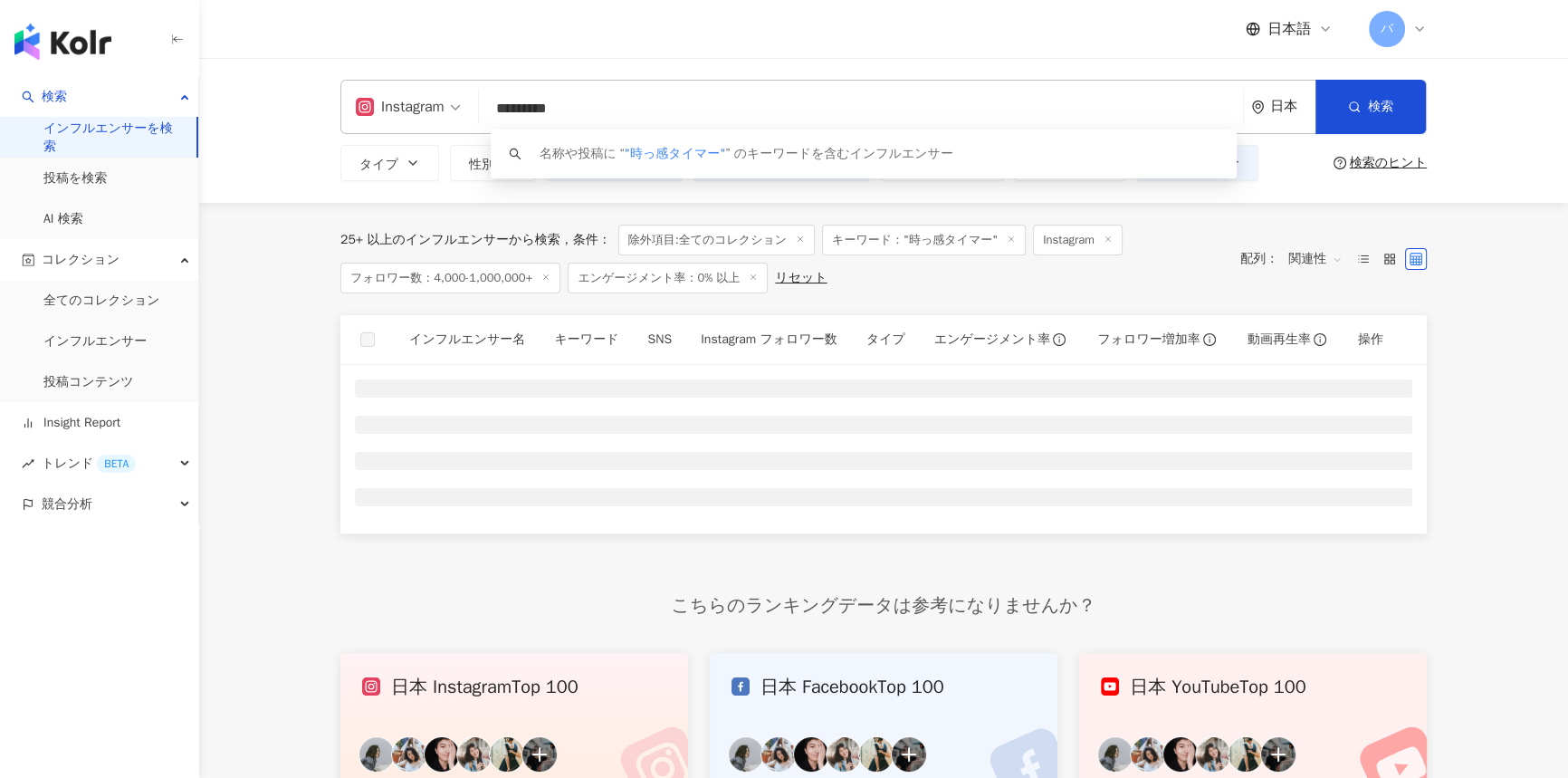 drag, startPoint x: 619, startPoint y: 104, endPoint x: 443, endPoint y: 124, distance: 177.1327 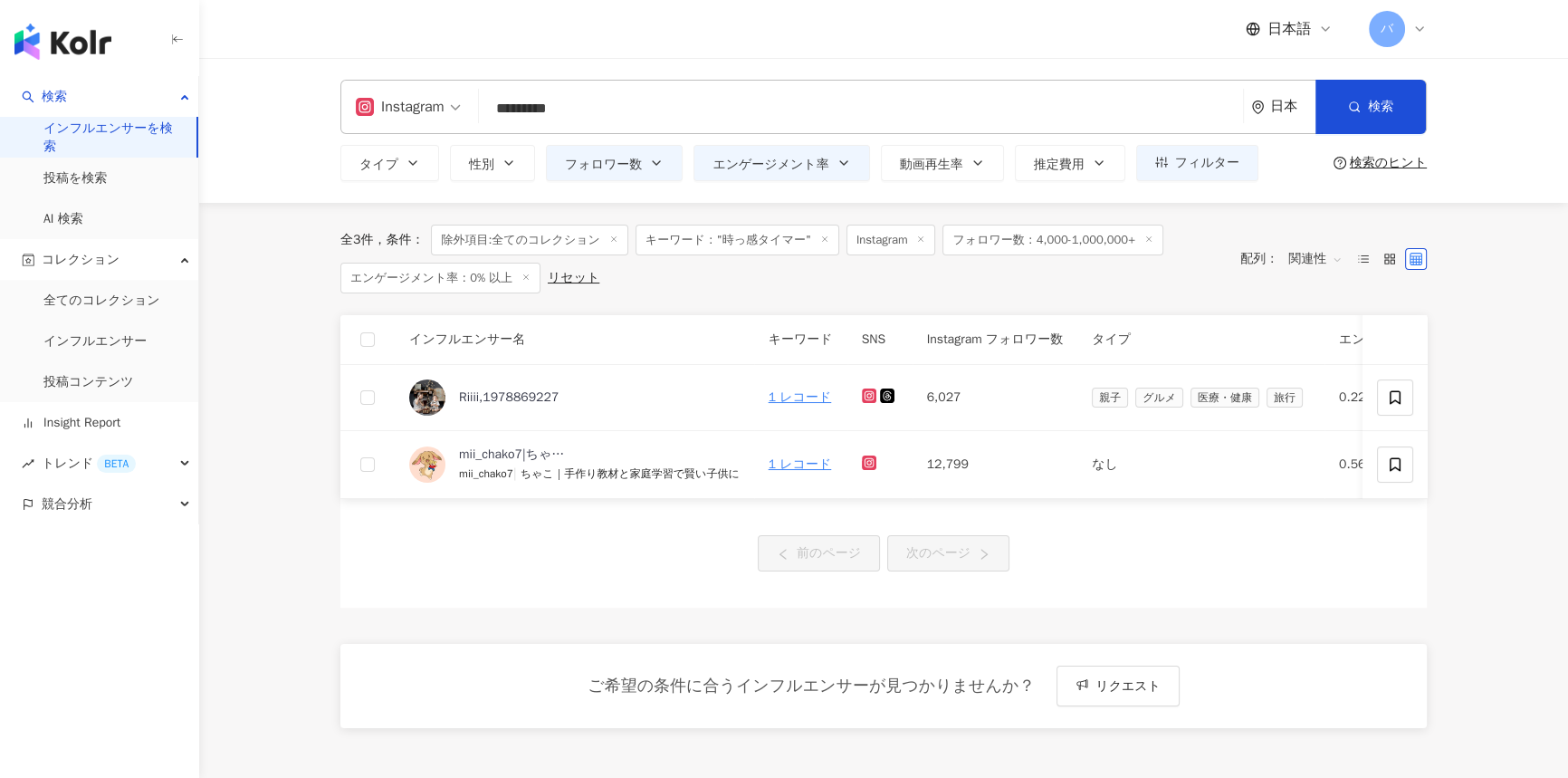 click 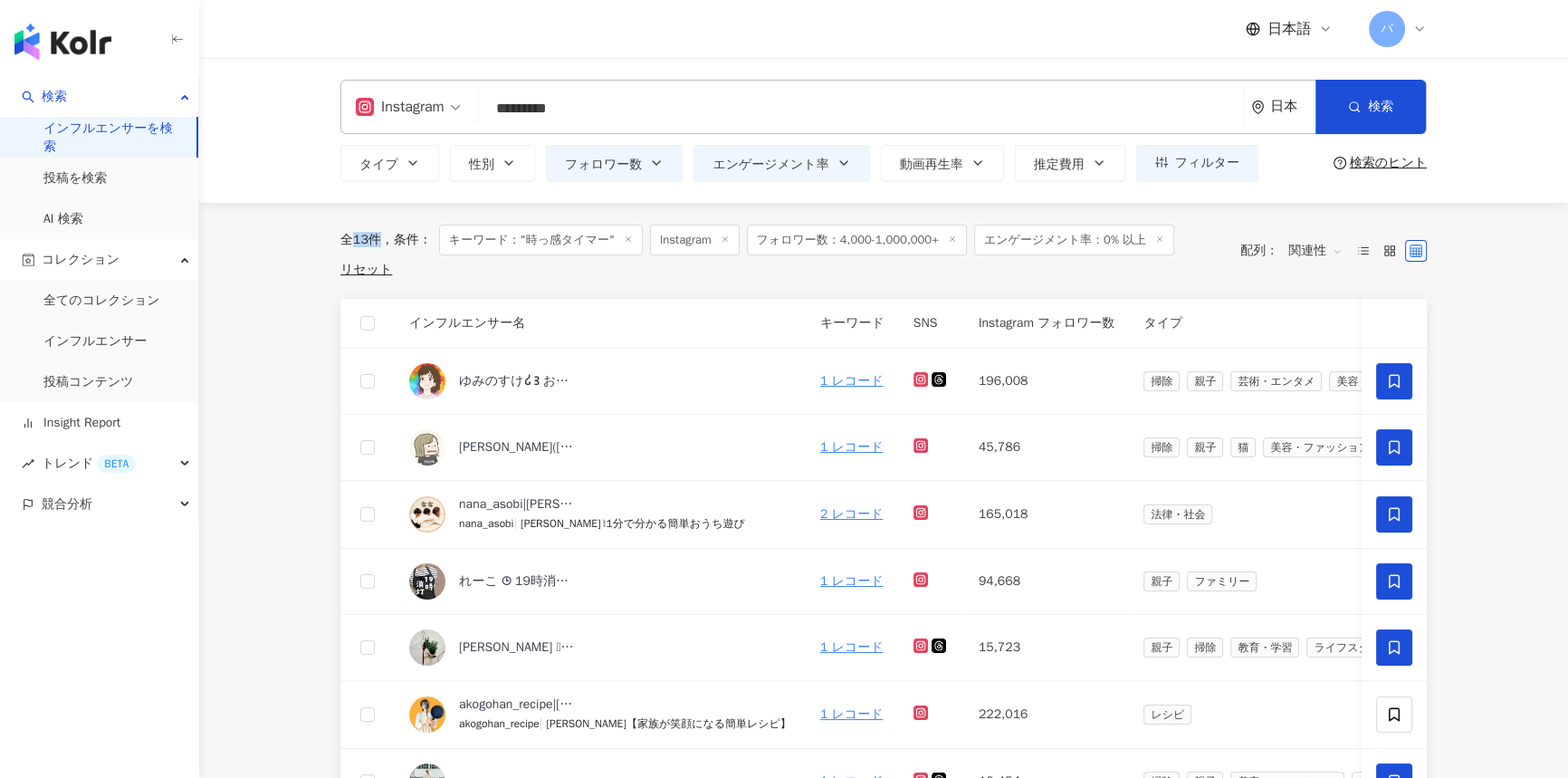 drag, startPoint x: 357, startPoint y: 235, endPoint x: 376, endPoint y: 235, distance: 19 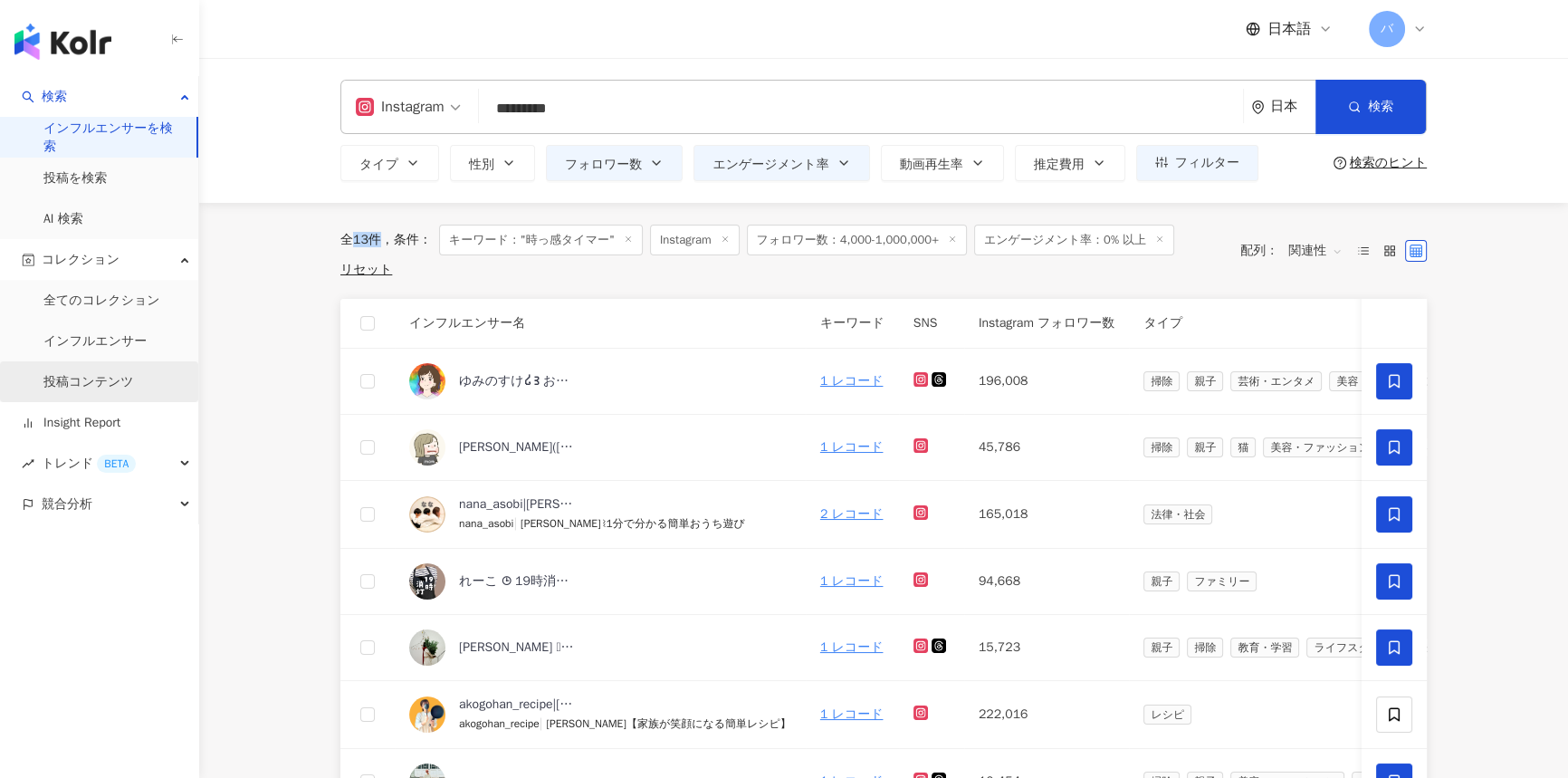 copy on "13" 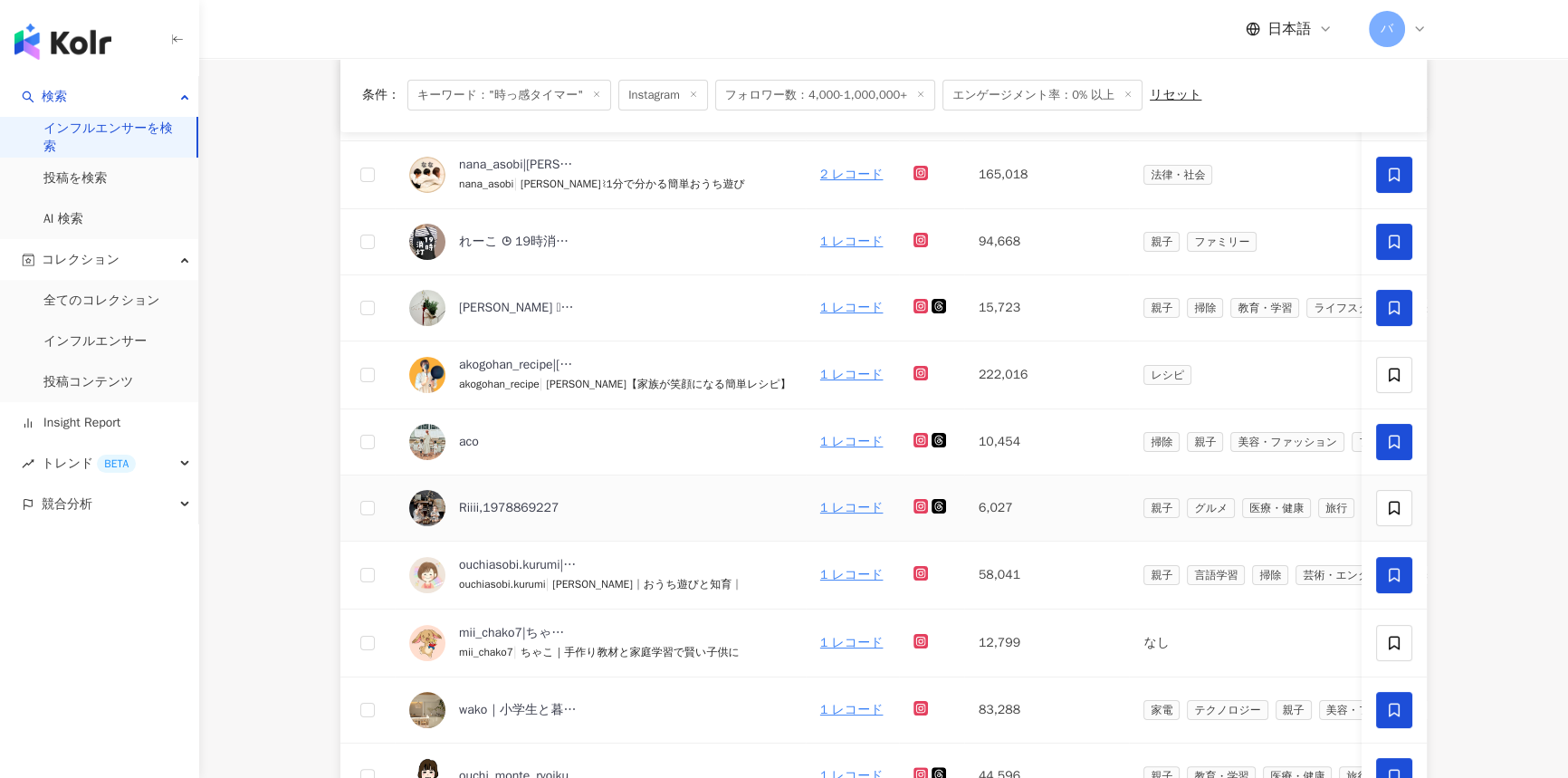 scroll, scrollTop: 329, scrollLeft: 0, axis: vertical 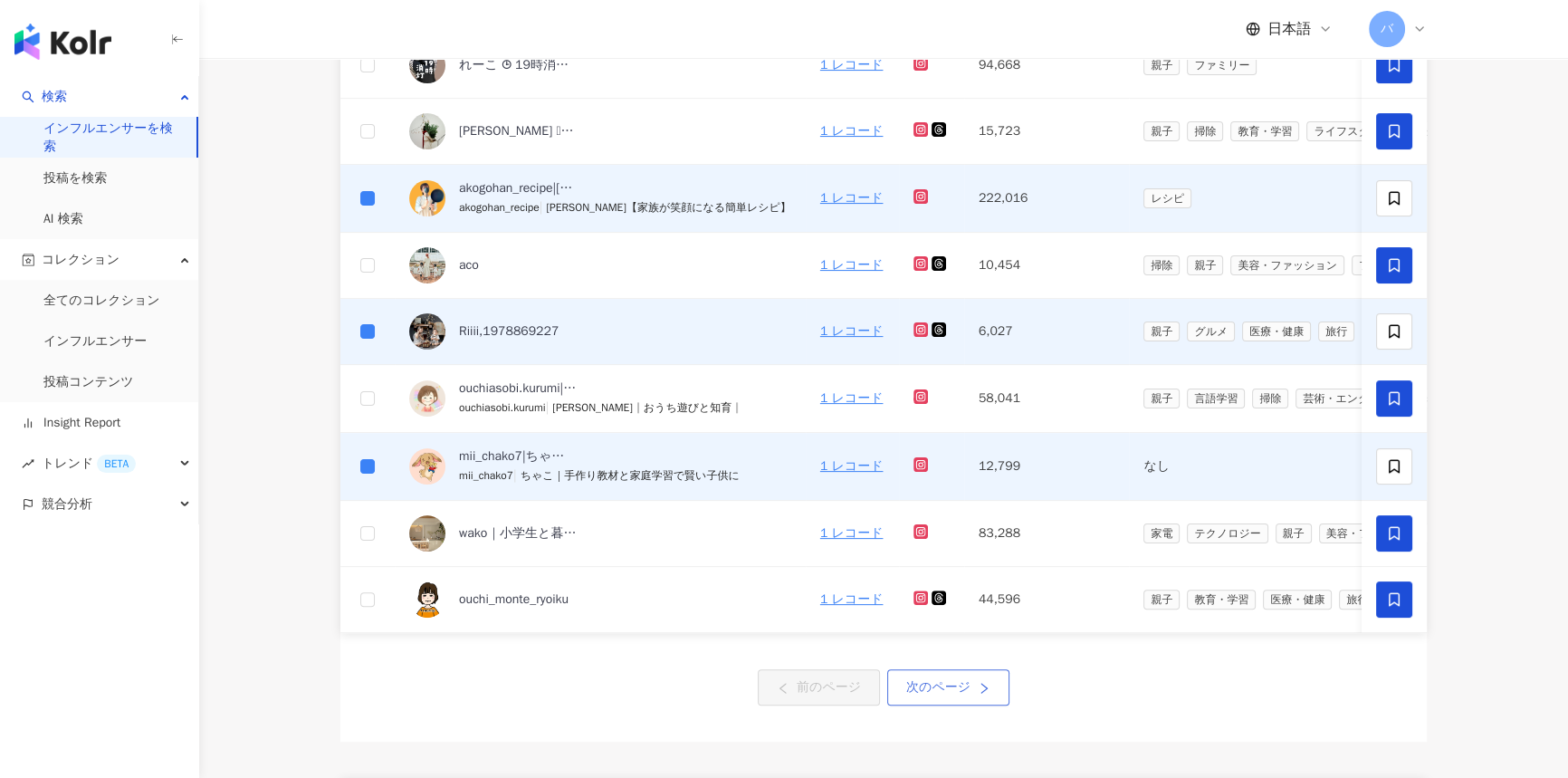 click on "次のページ" at bounding box center (938, 687) 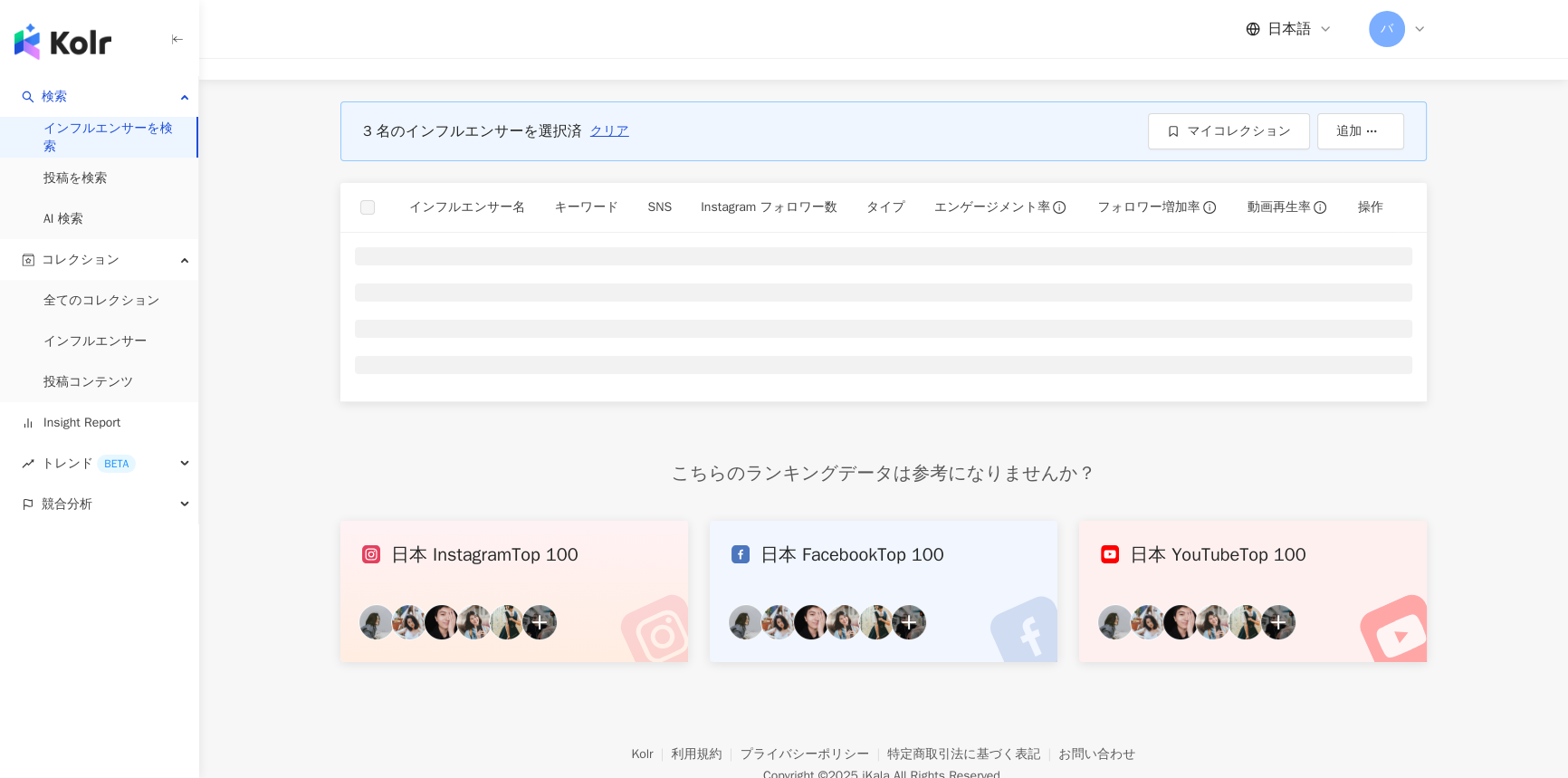 scroll, scrollTop: 0, scrollLeft: 0, axis: both 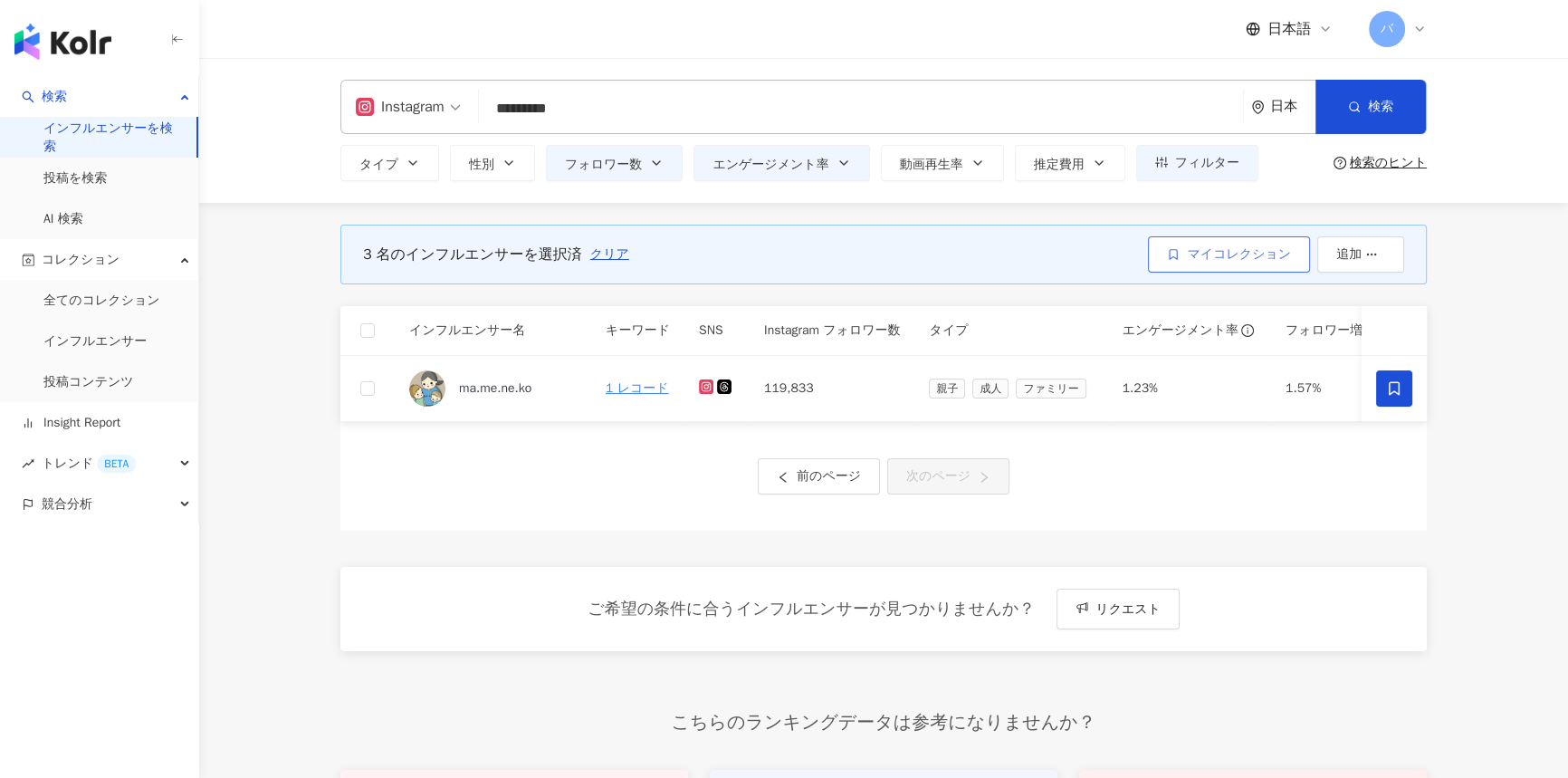 click on "マイコレクション" at bounding box center (1238, 255) 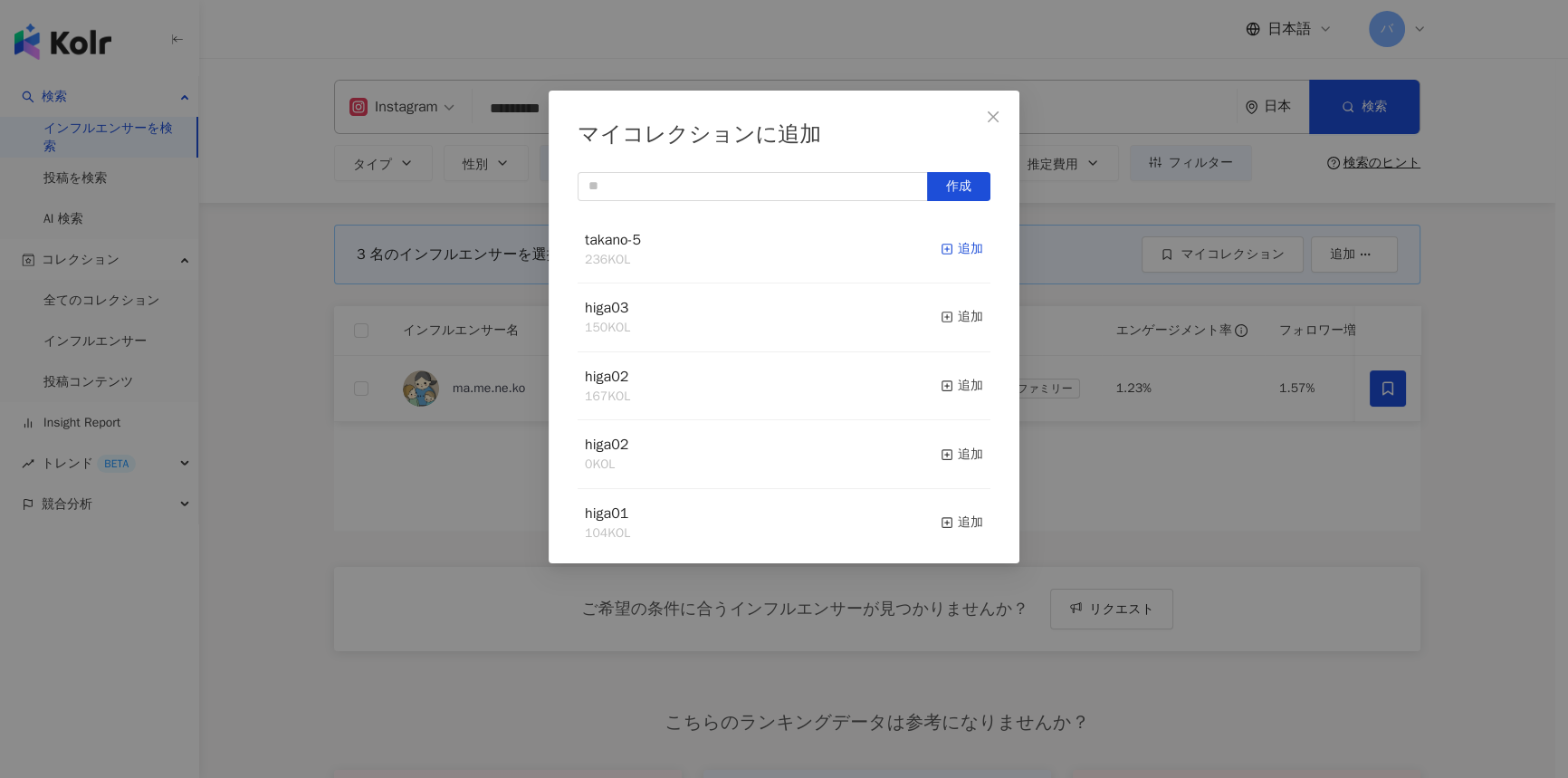 click on "追加" at bounding box center [961, 249] 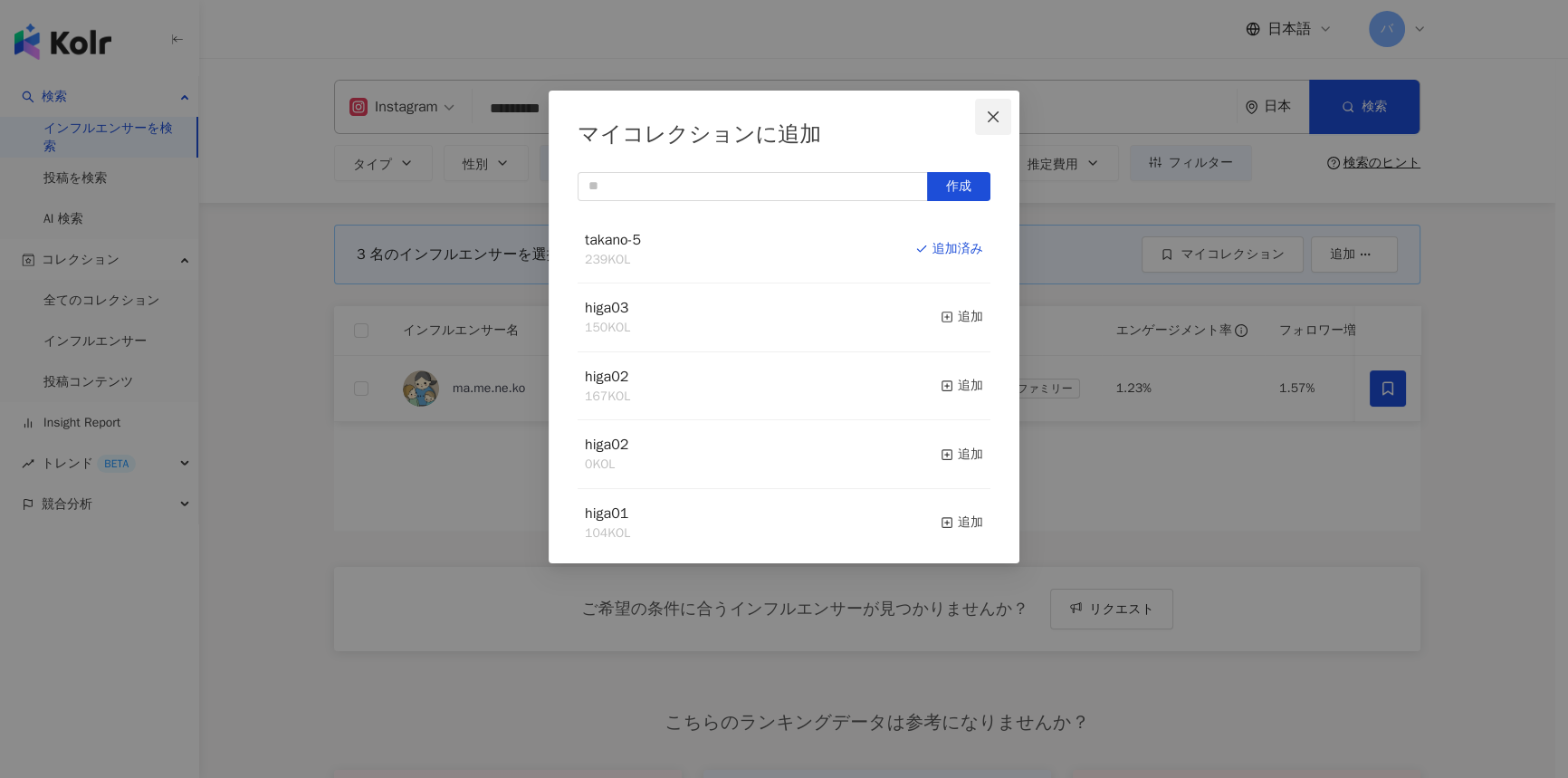 click 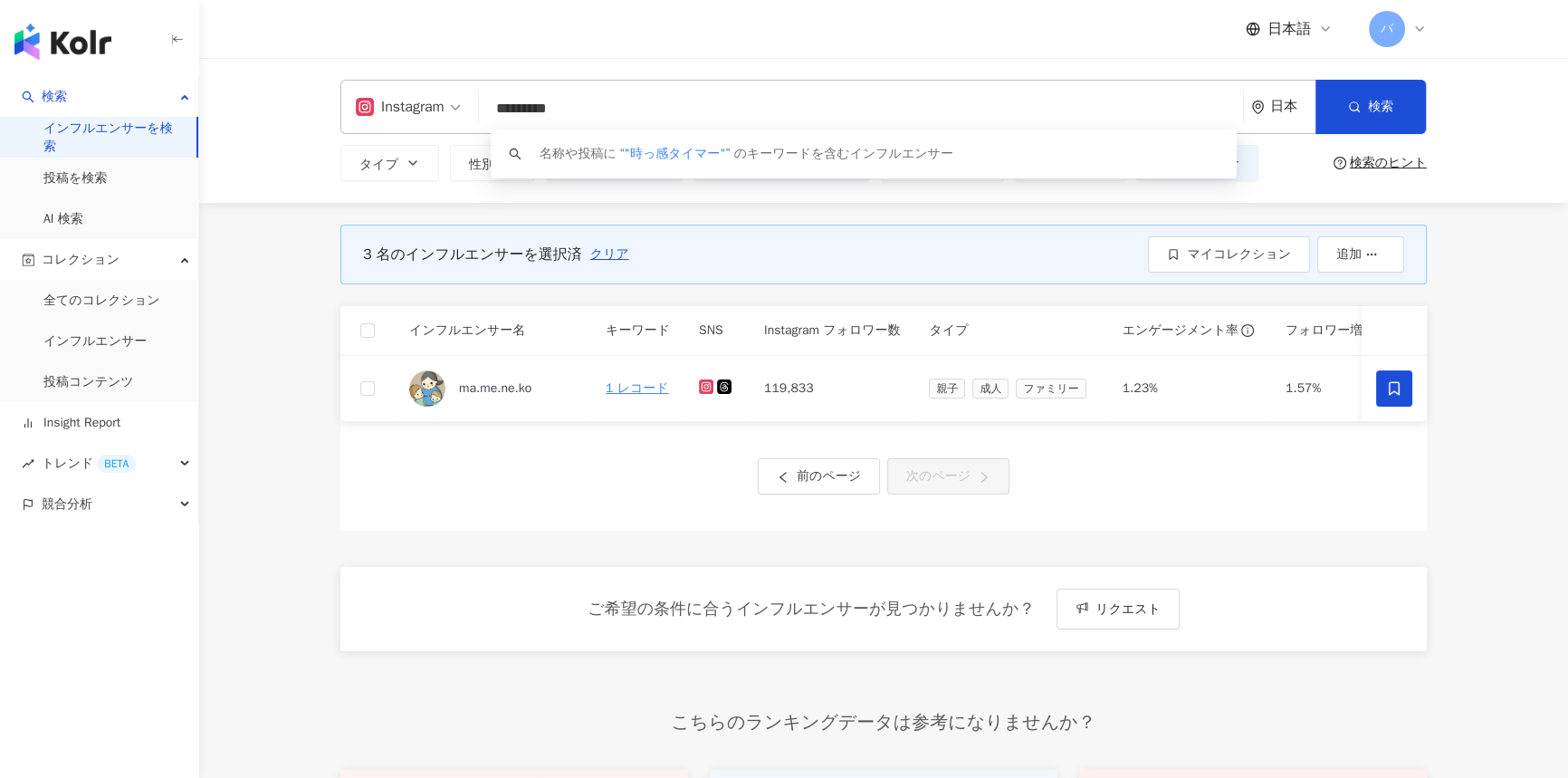 drag, startPoint x: 511, startPoint y: 103, endPoint x: 605, endPoint y: 112, distance: 94.42987 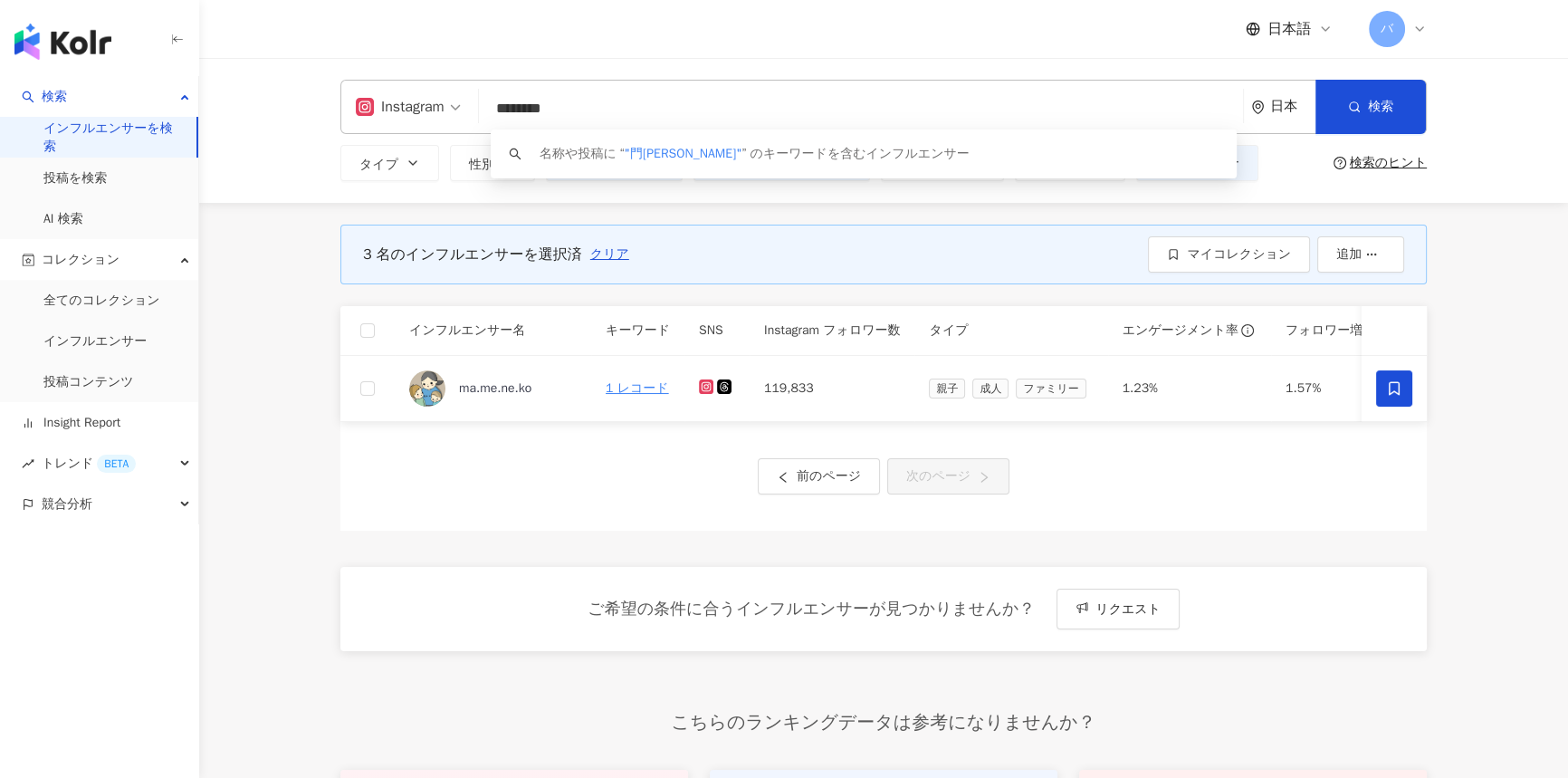 click on "前のページ 次のページ" at bounding box center (884, 476) 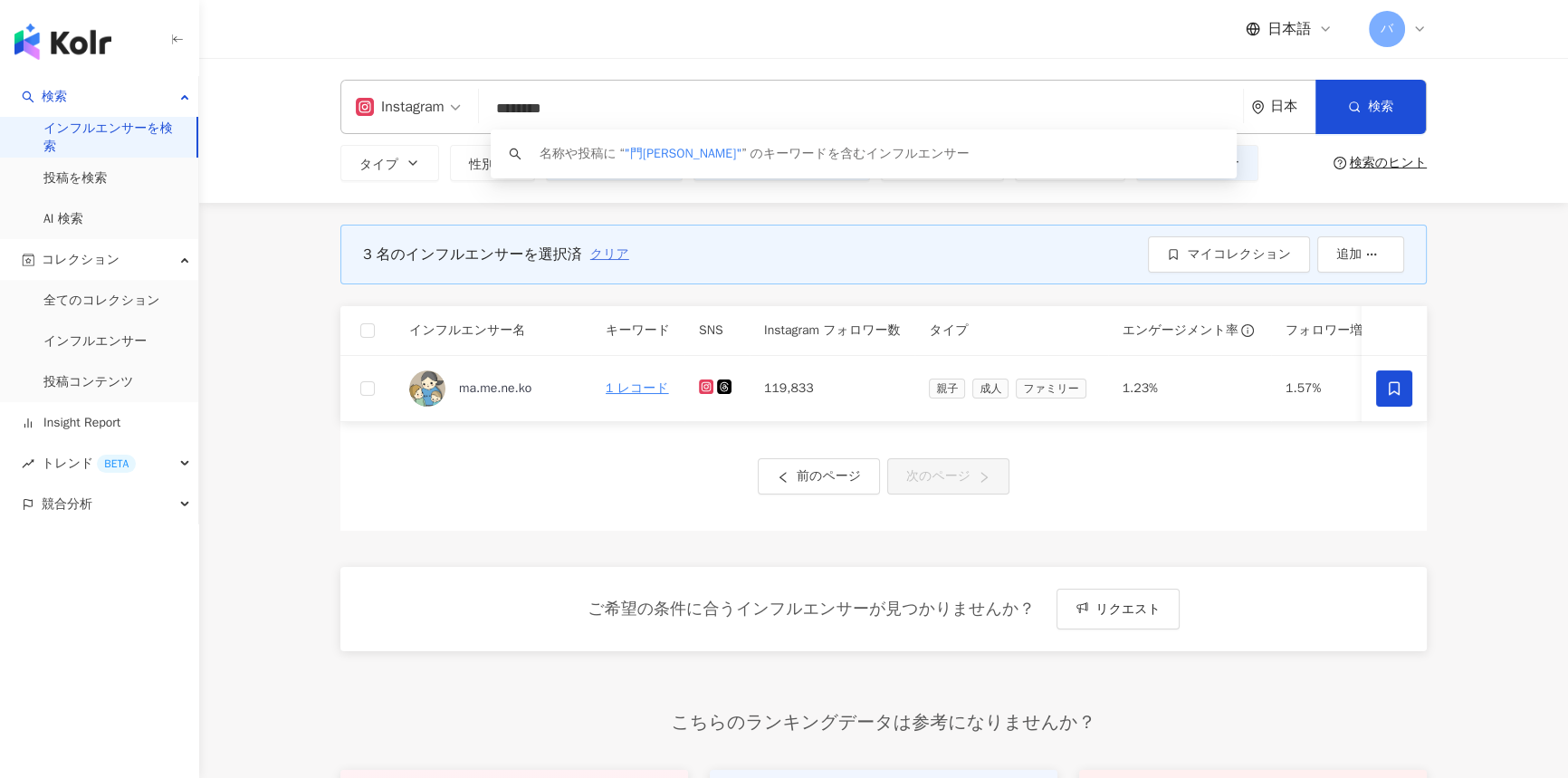 click on "クリア" at bounding box center [609, 255] 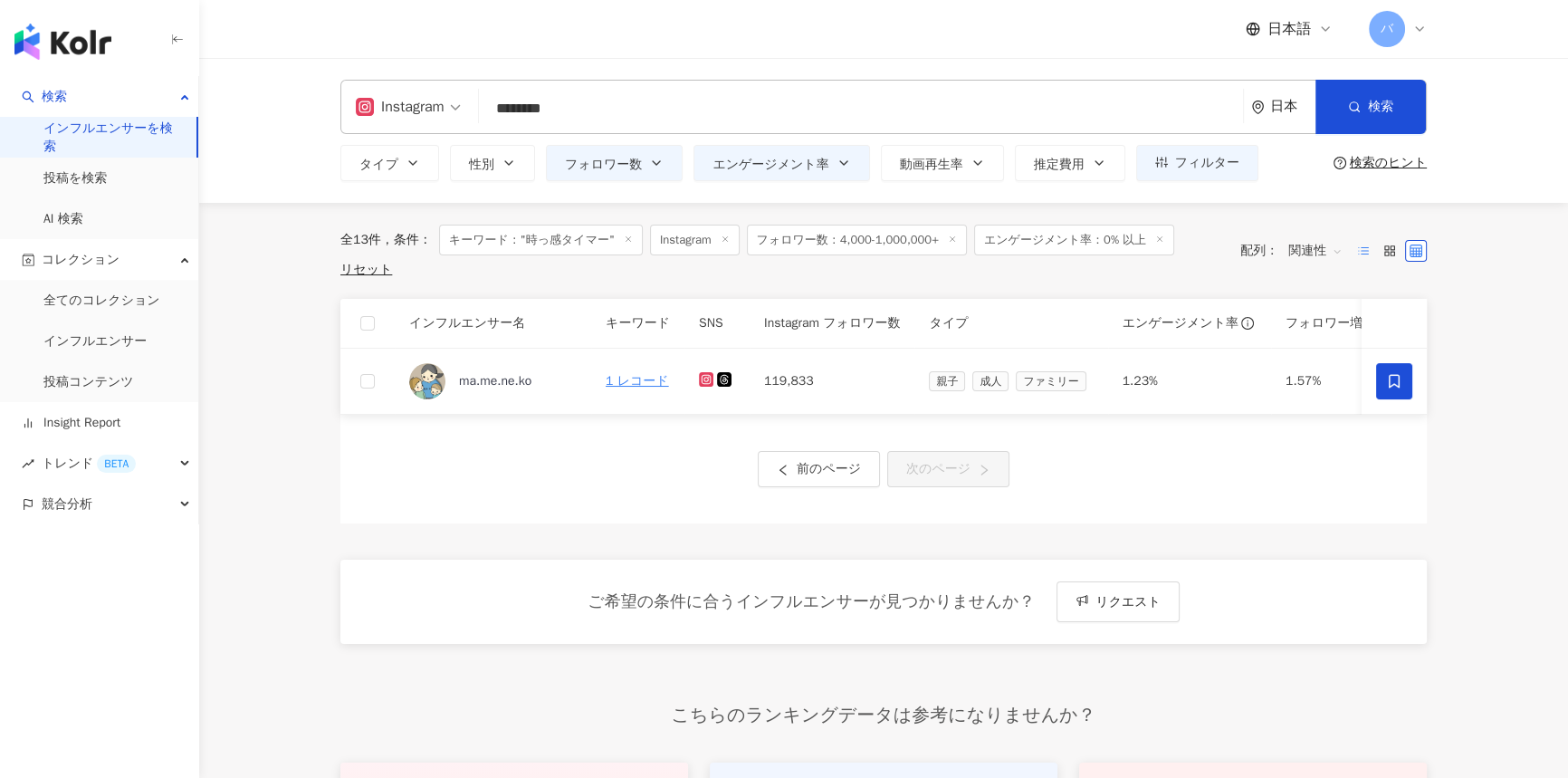 click 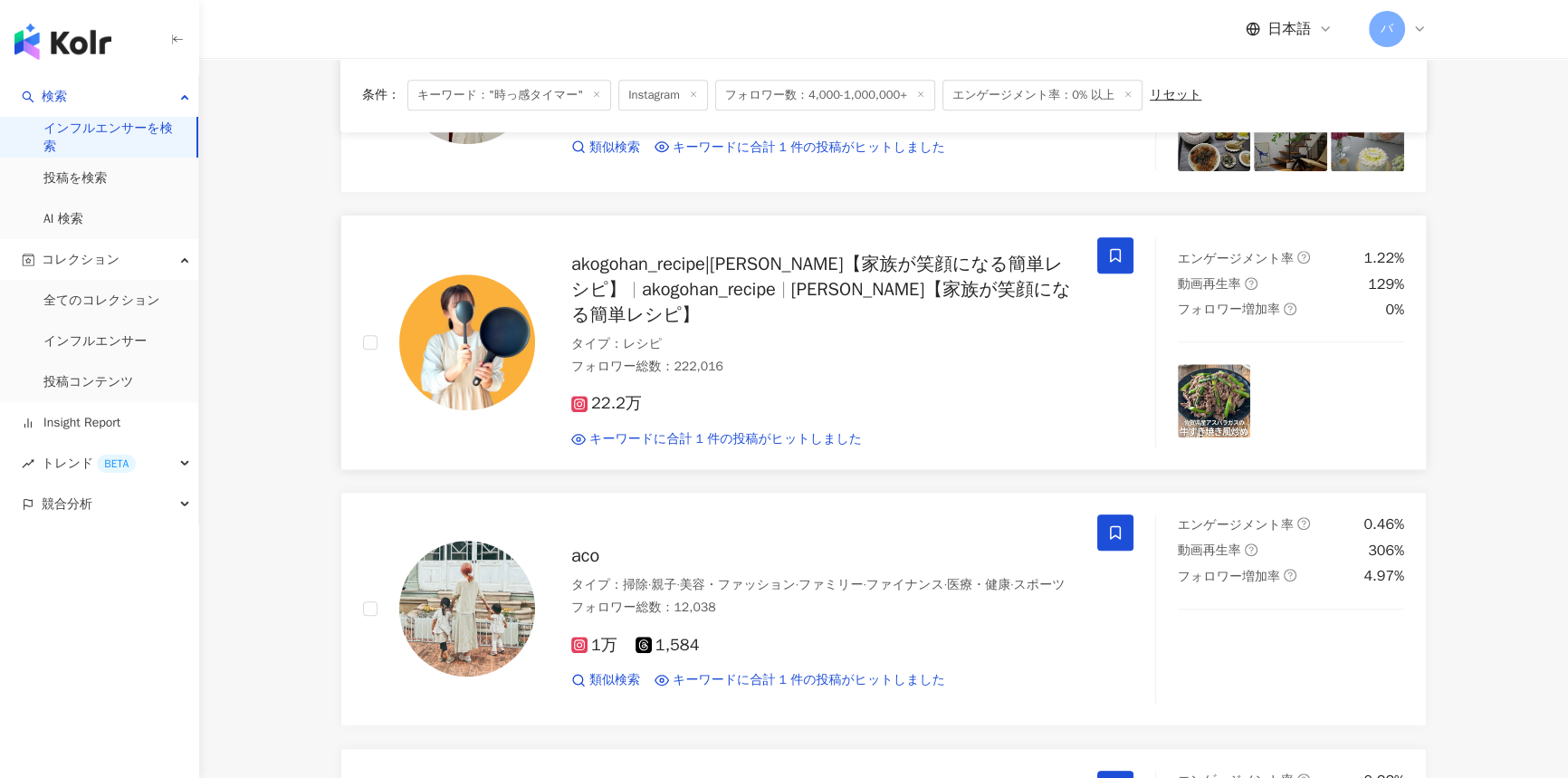 scroll, scrollTop: 1482, scrollLeft: 0, axis: vertical 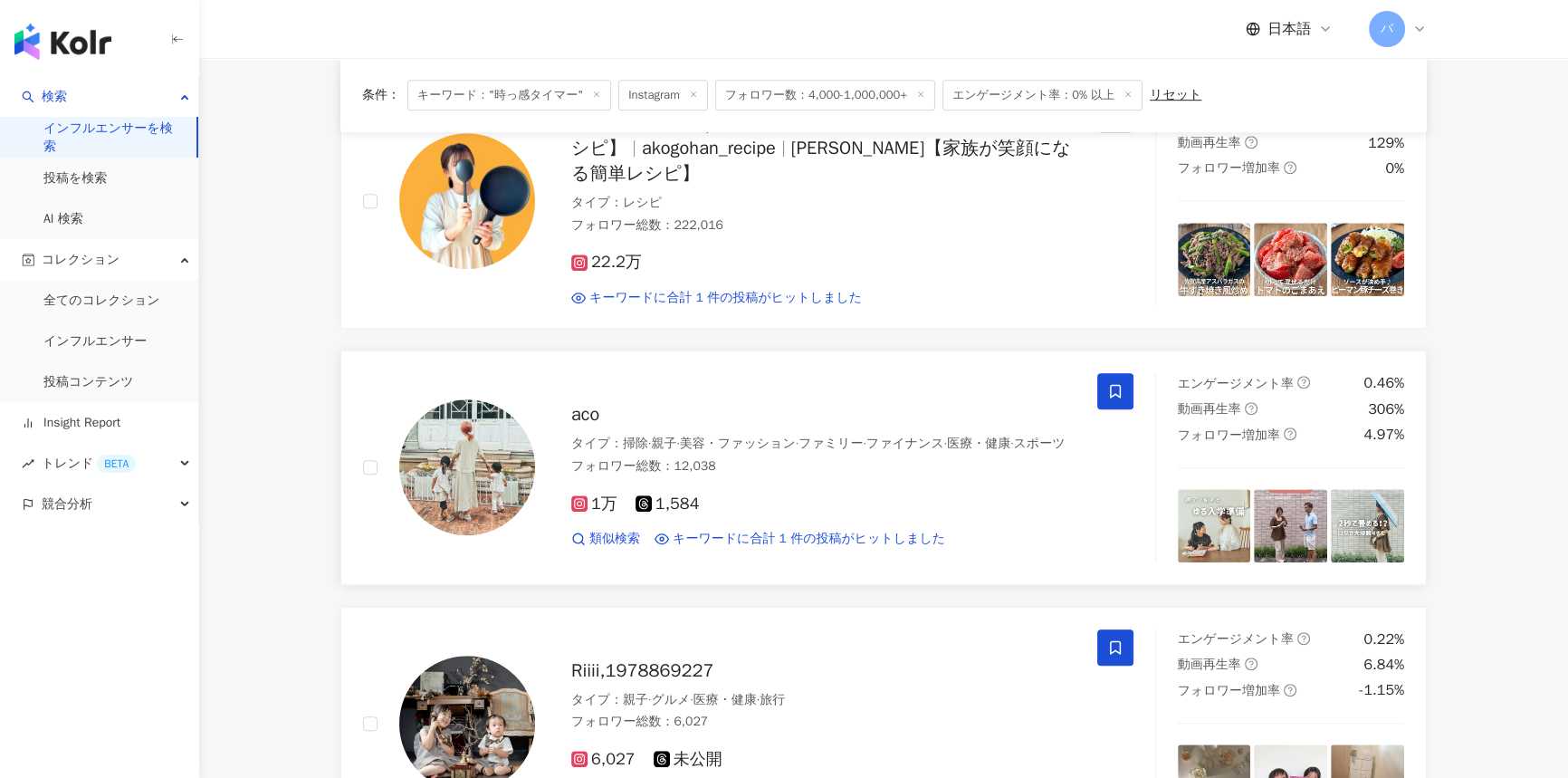 click at bounding box center [1214, 525] 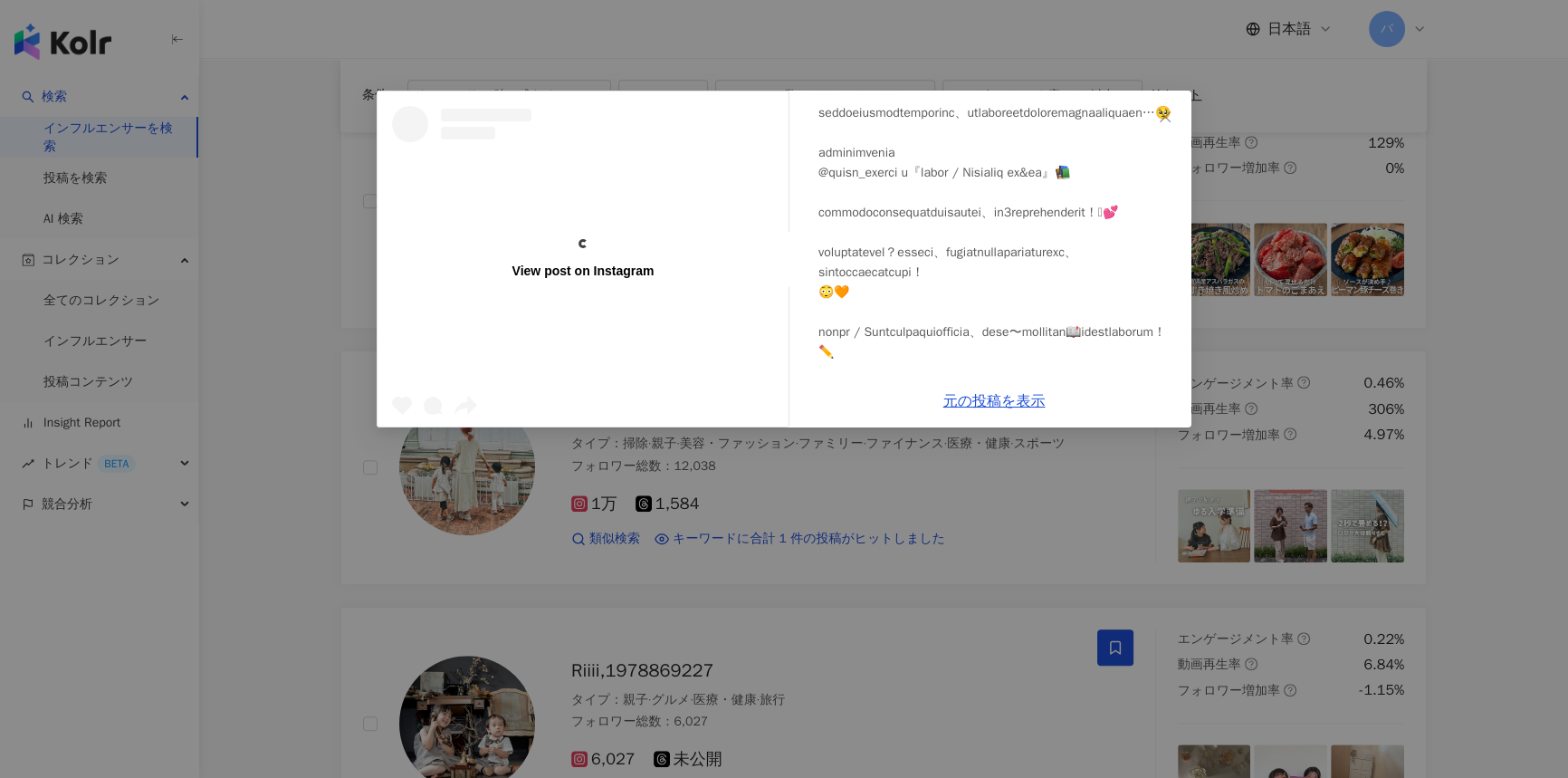 scroll, scrollTop: 53, scrollLeft: 0, axis: vertical 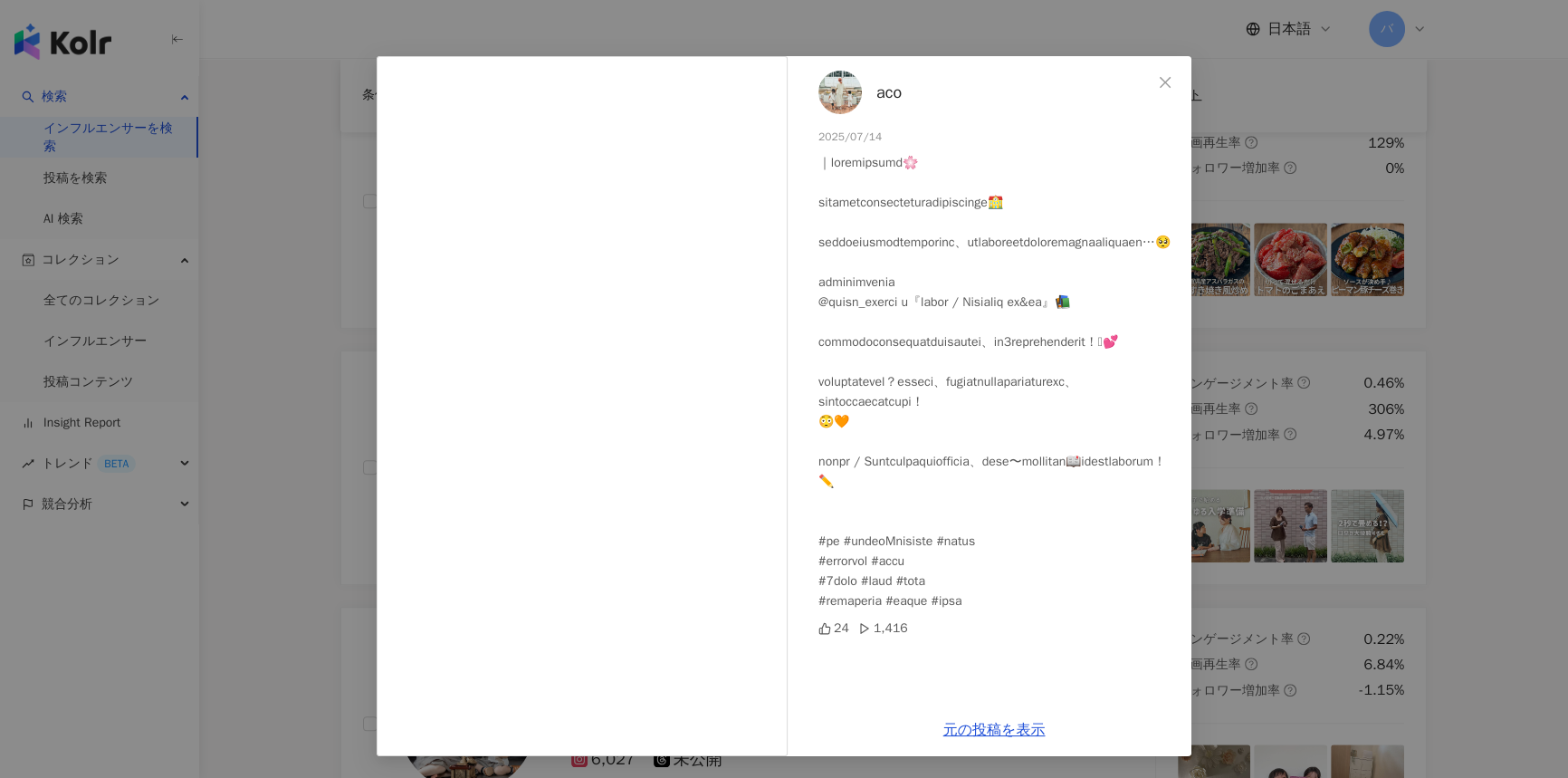 click on "aco 2025[DATE] 1,416 元の投稿を表示" at bounding box center [784, 389] 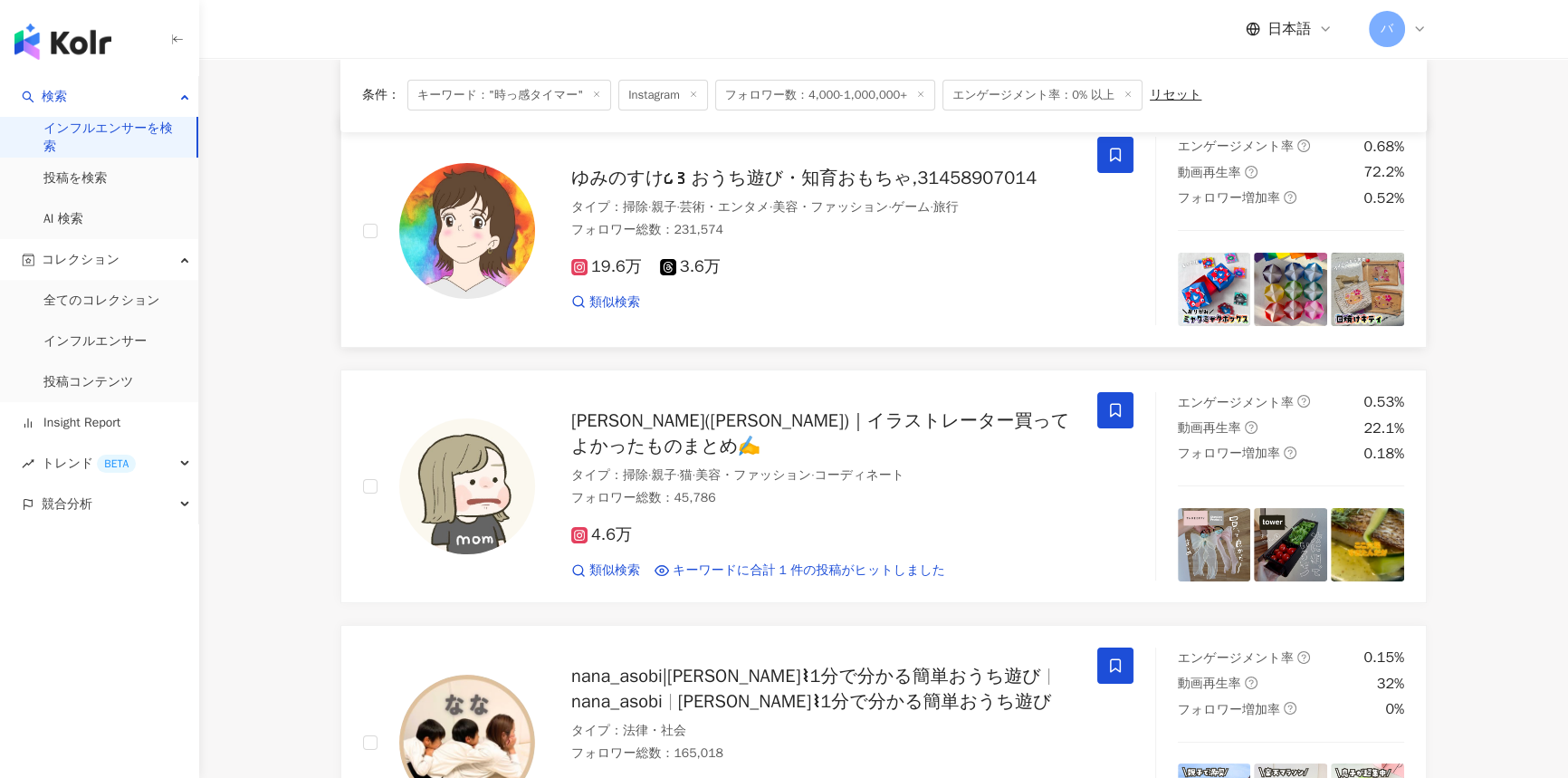 scroll, scrollTop: 0, scrollLeft: 0, axis: both 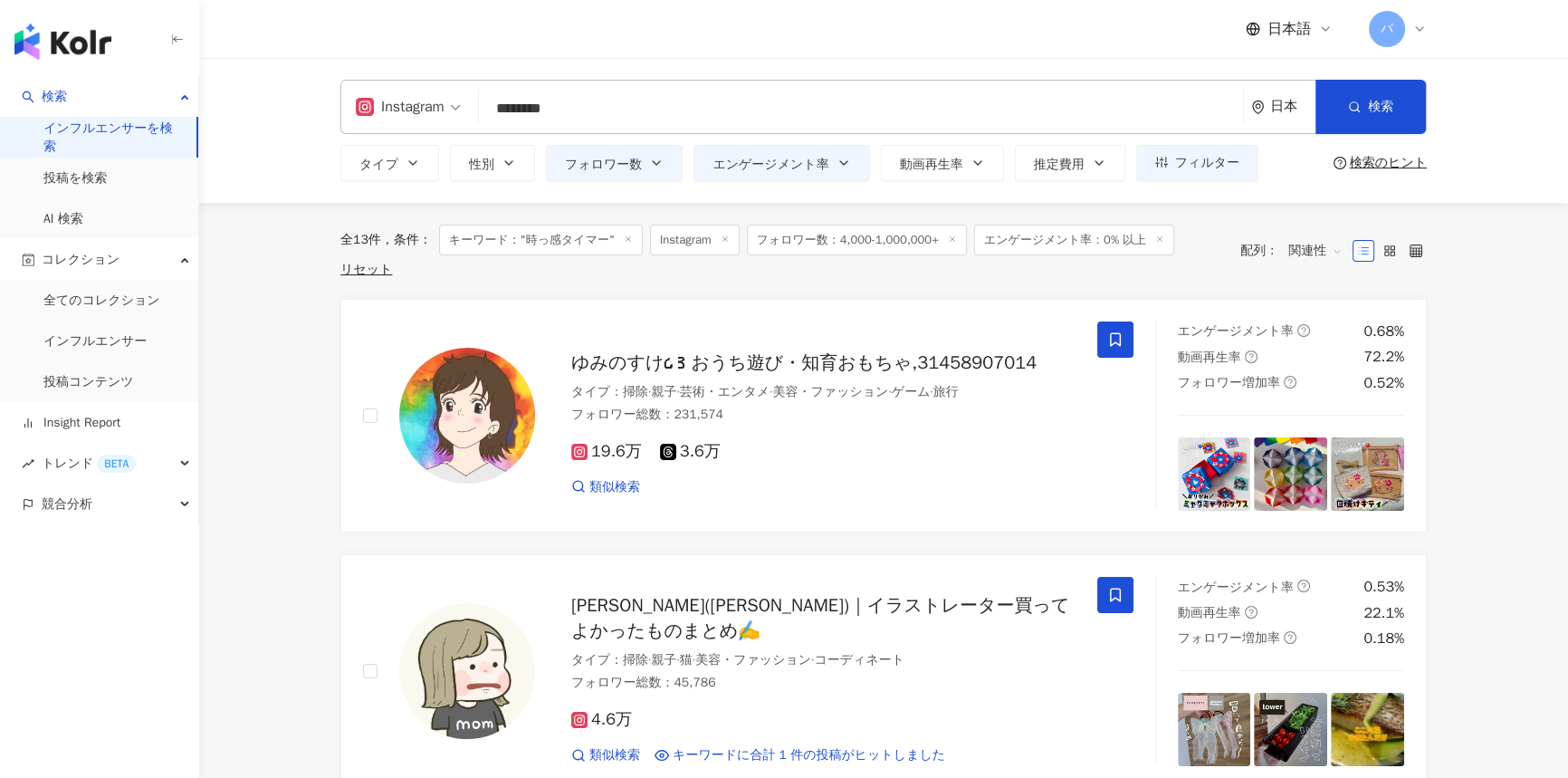 click on "********" at bounding box center (861, 109) 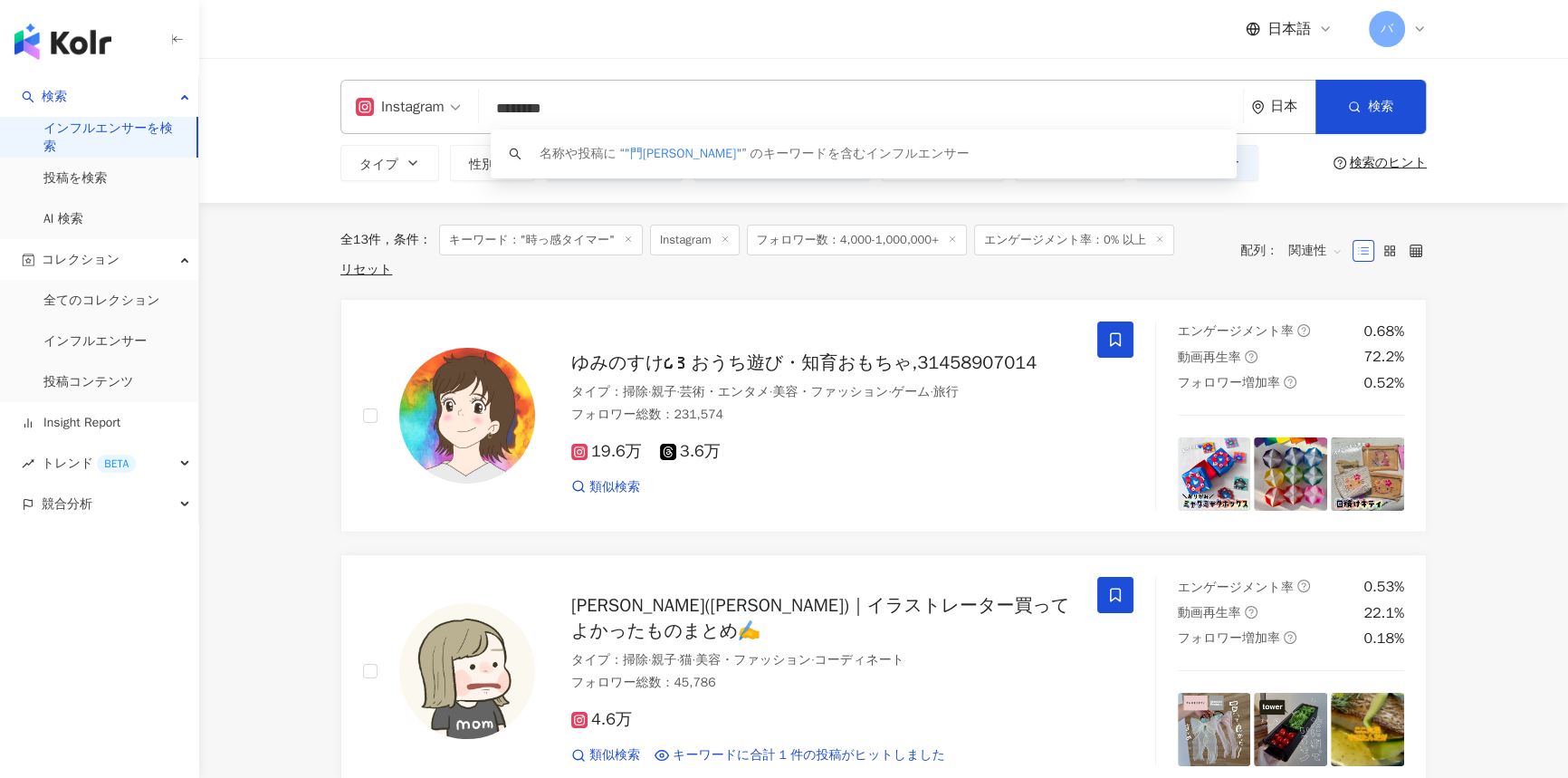 click on "********" at bounding box center (861, 109) 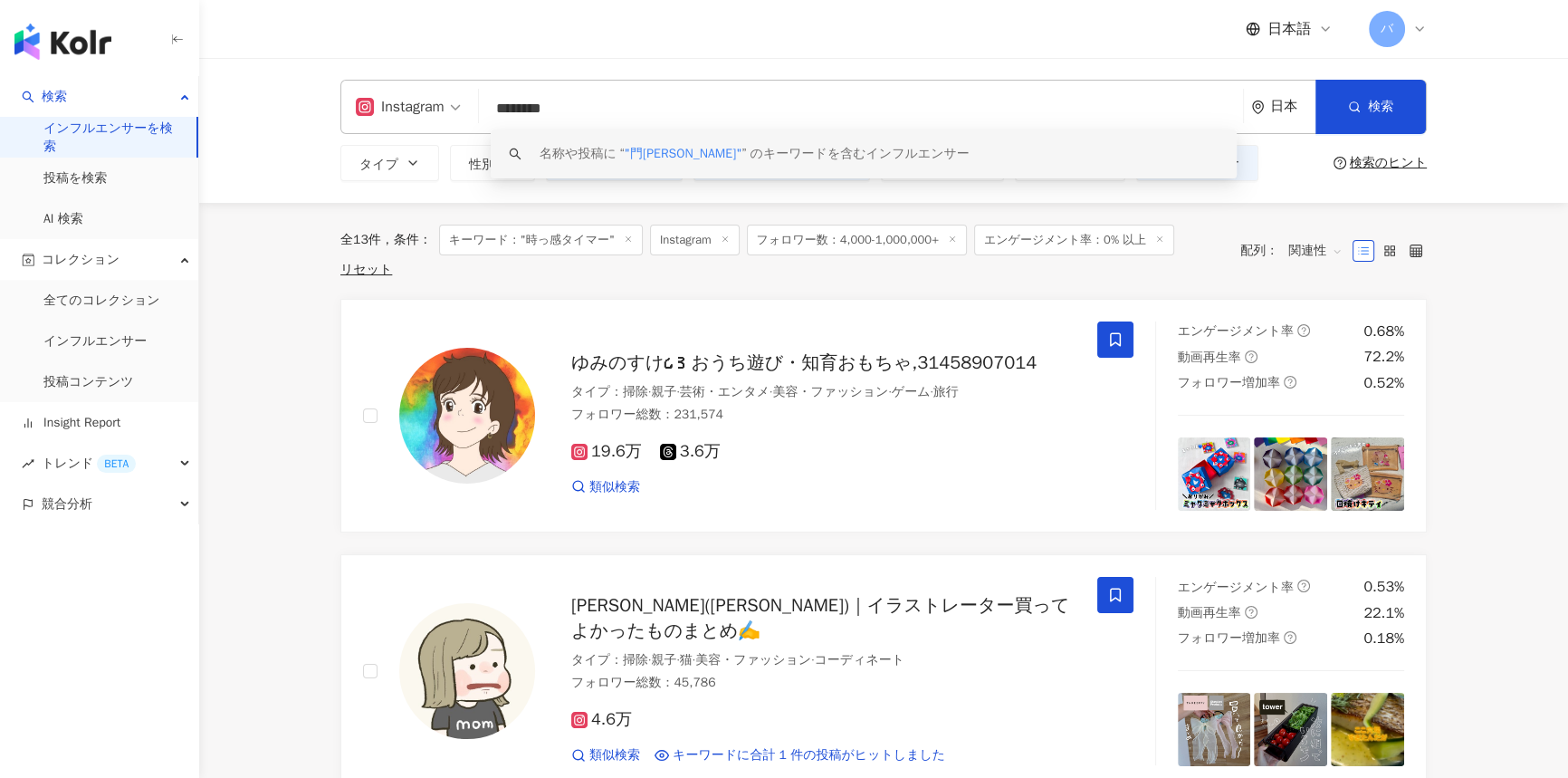 drag, startPoint x: 539, startPoint y: 99, endPoint x: 594, endPoint y: 99, distance: 55 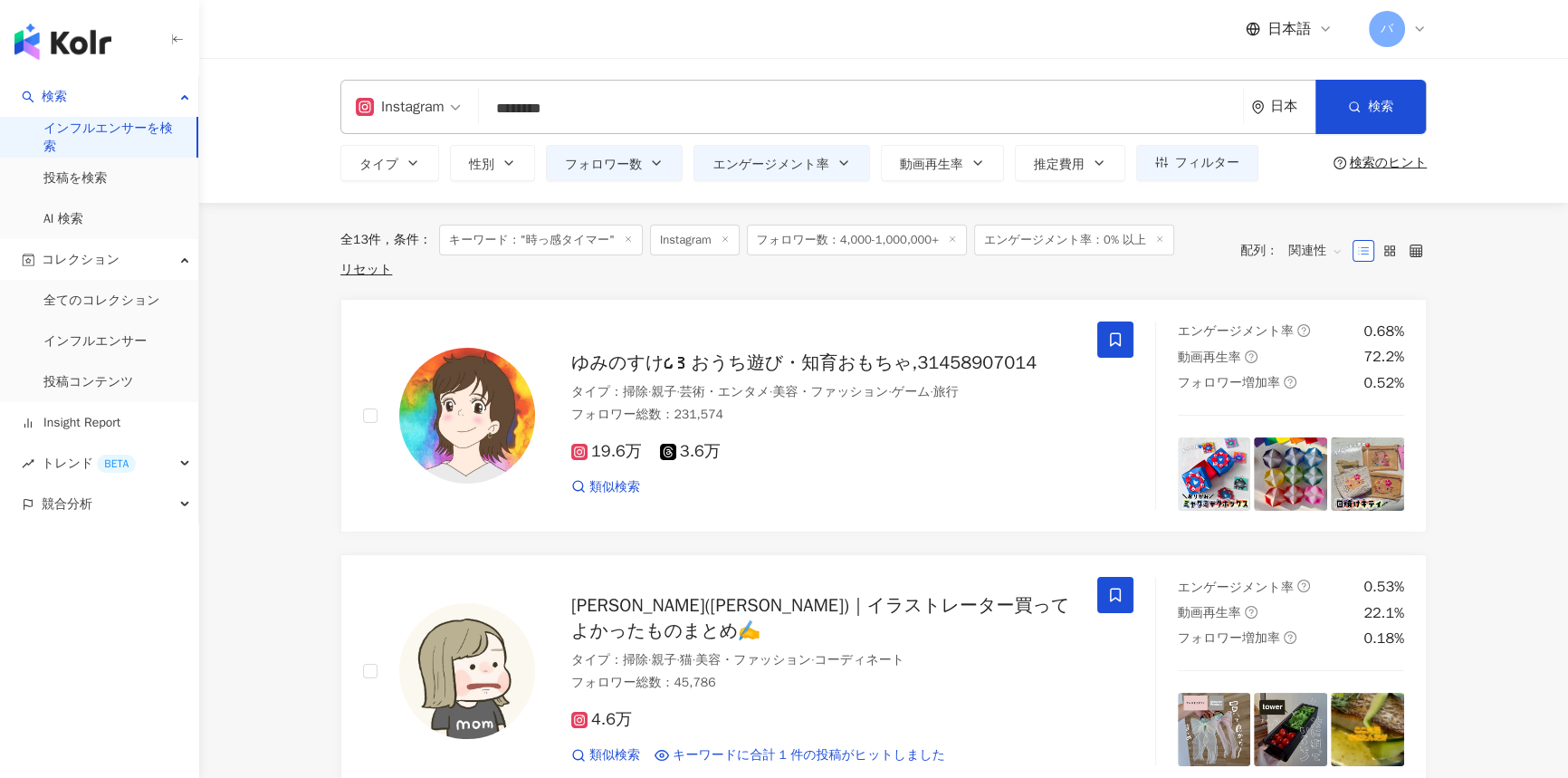 click on "********" at bounding box center [861, 109] 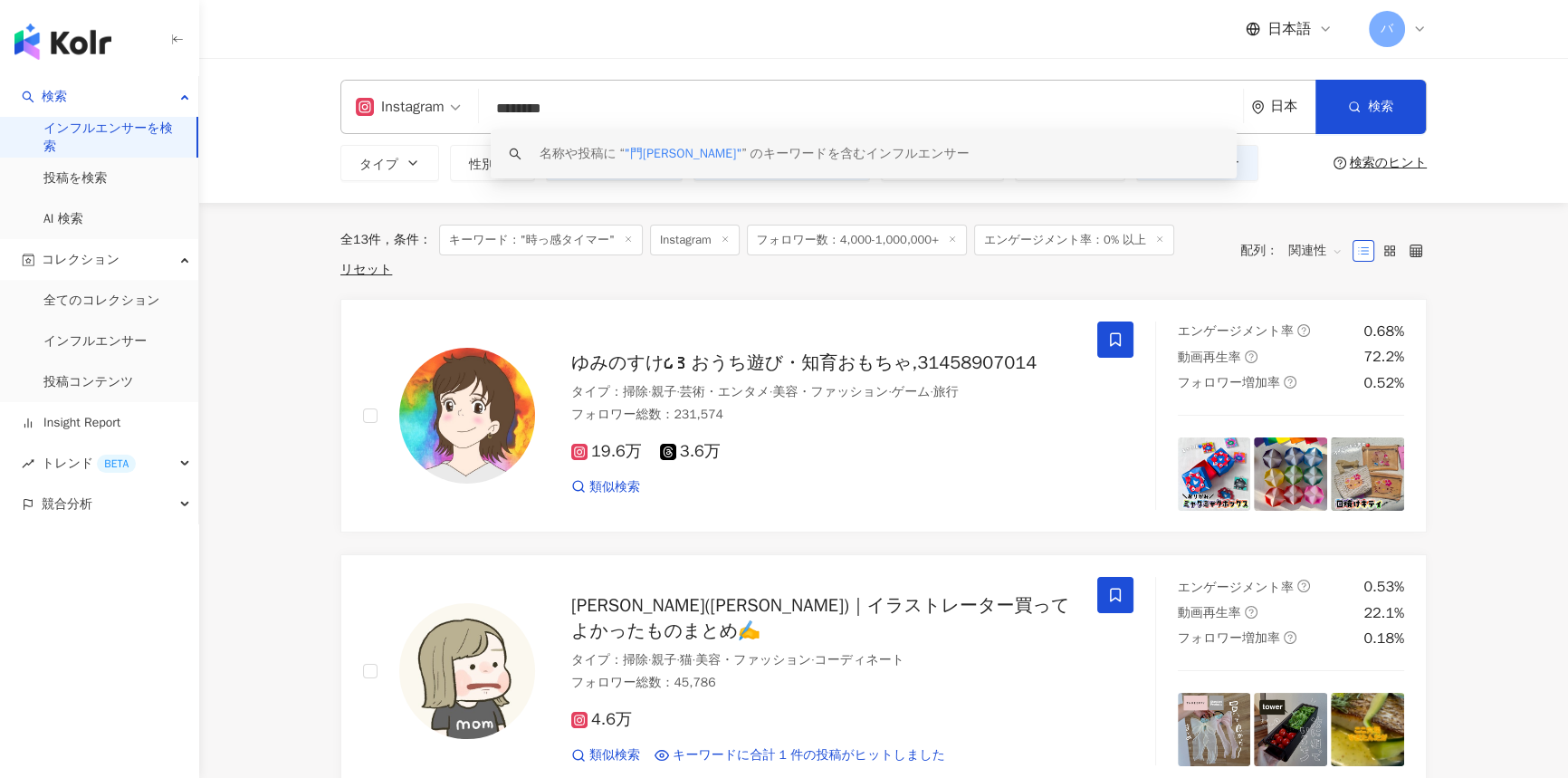 paste on "*" 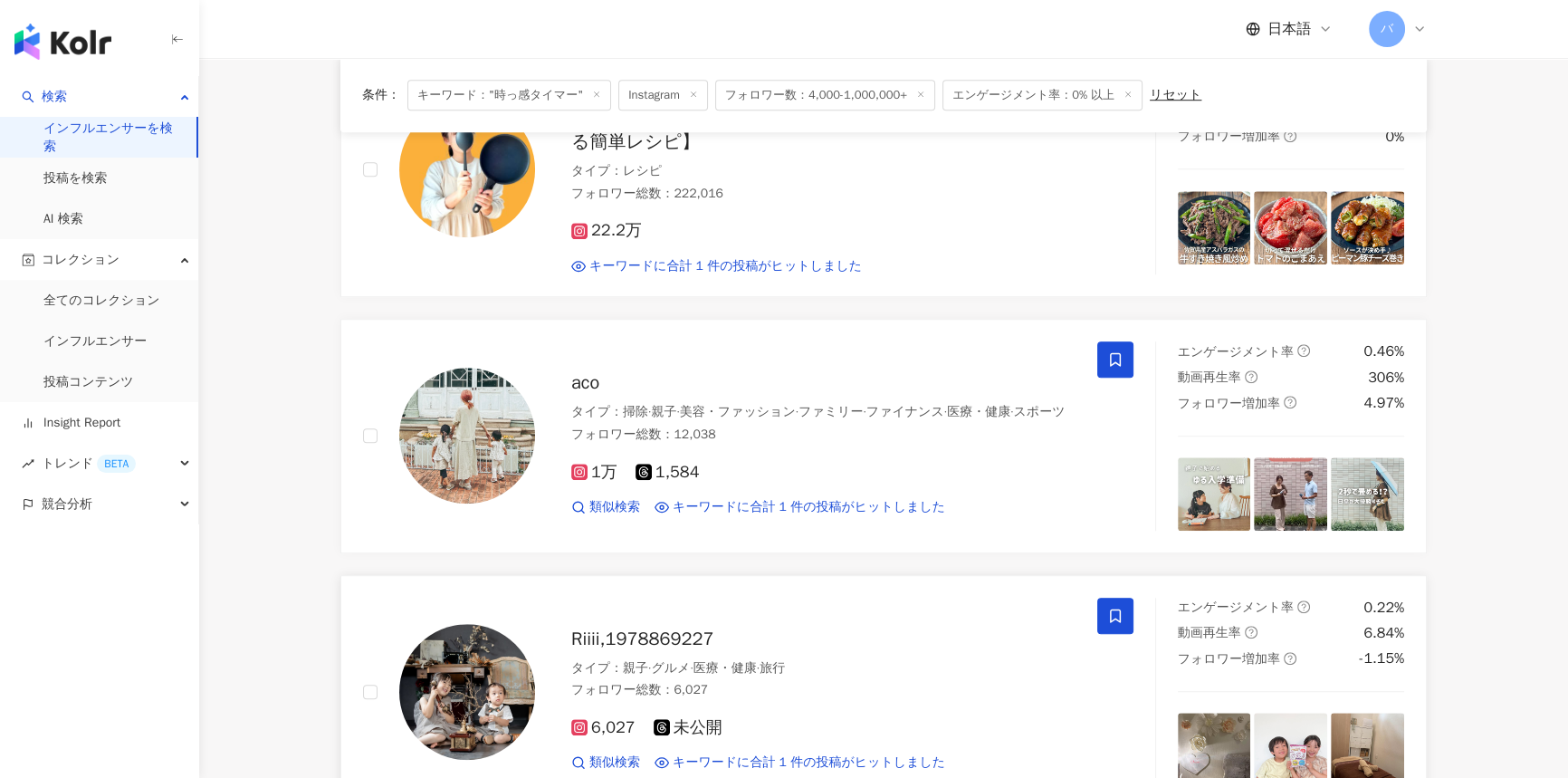 scroll, scrollTop: 1647, scrollLeft: 0, axis: vertical 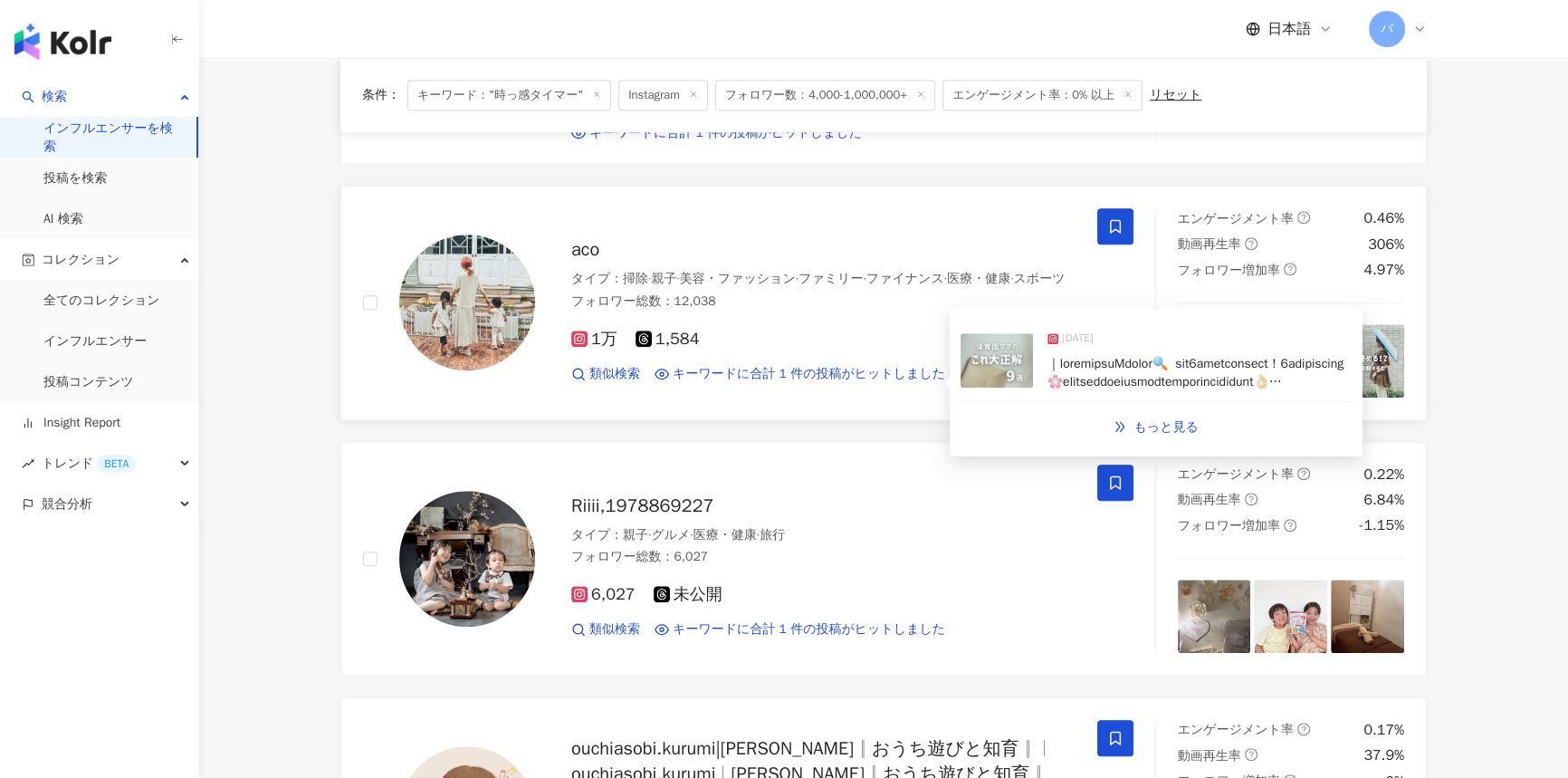 click at bounding box center [1195, 452] 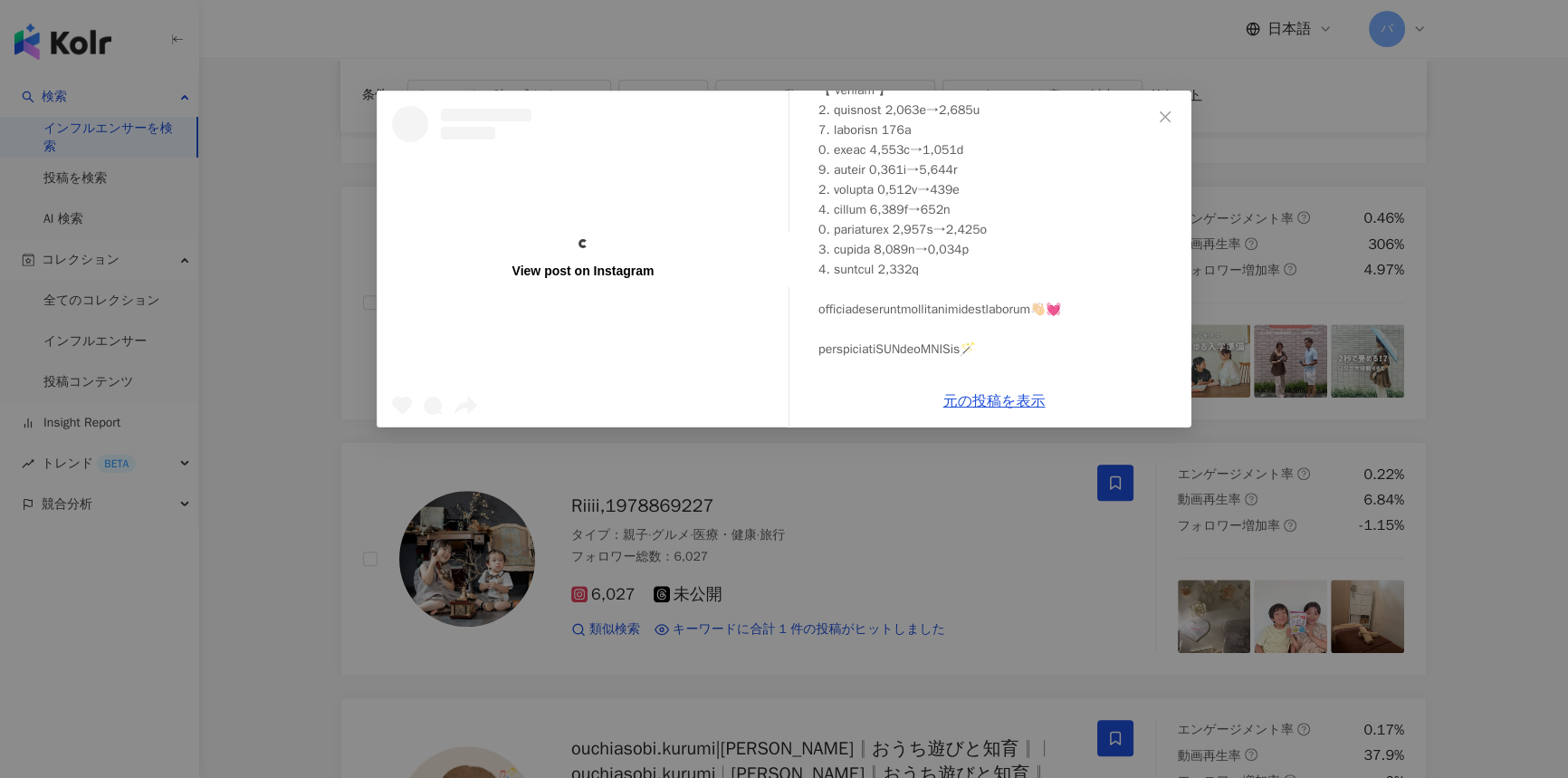 scroll, scrollTop: 53, scrollLeft: 0, axis: vertical 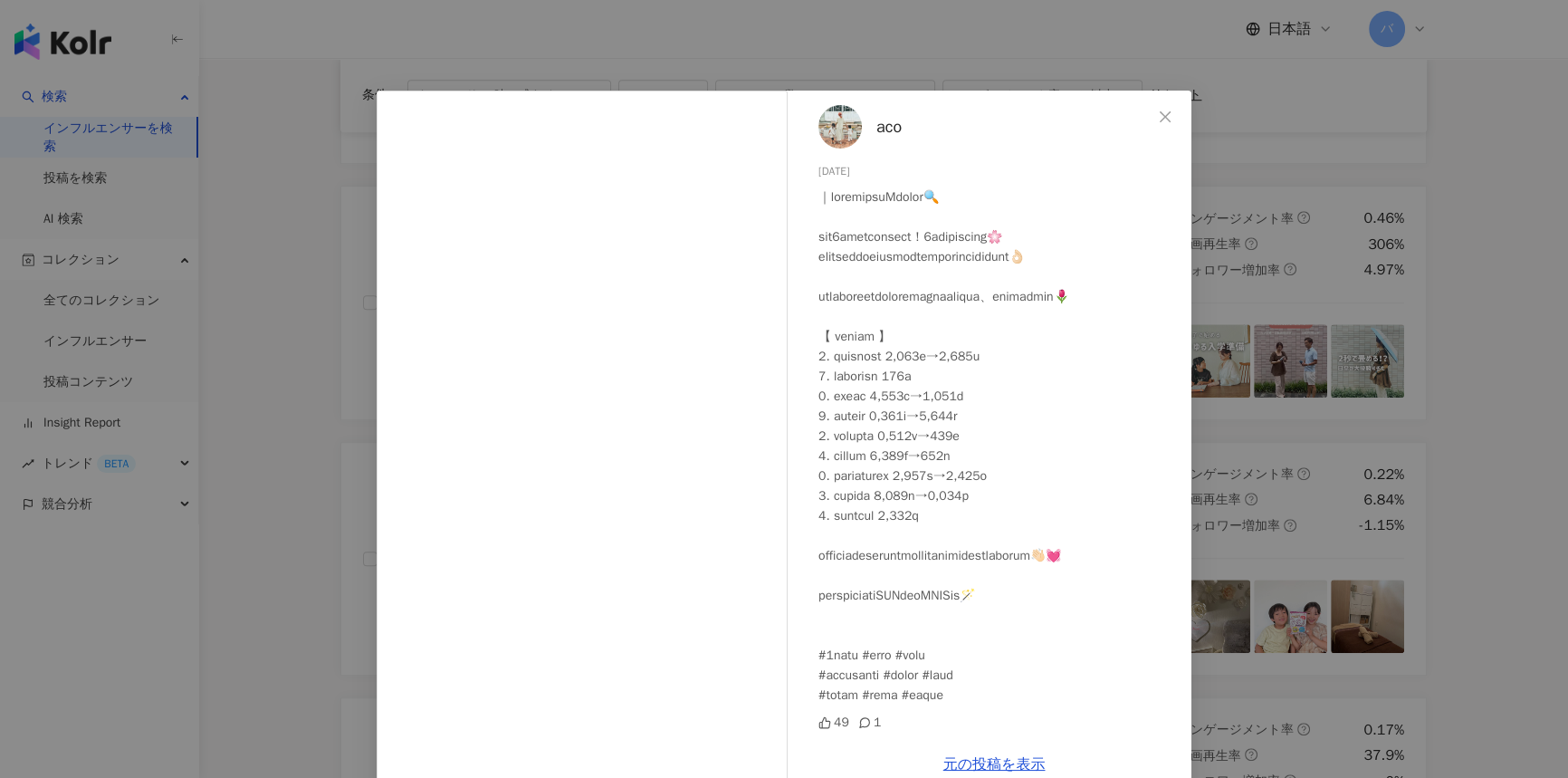 click on "aco 2025[DATE] 1 元の投稿を表示" at bounding box center (784, 389) 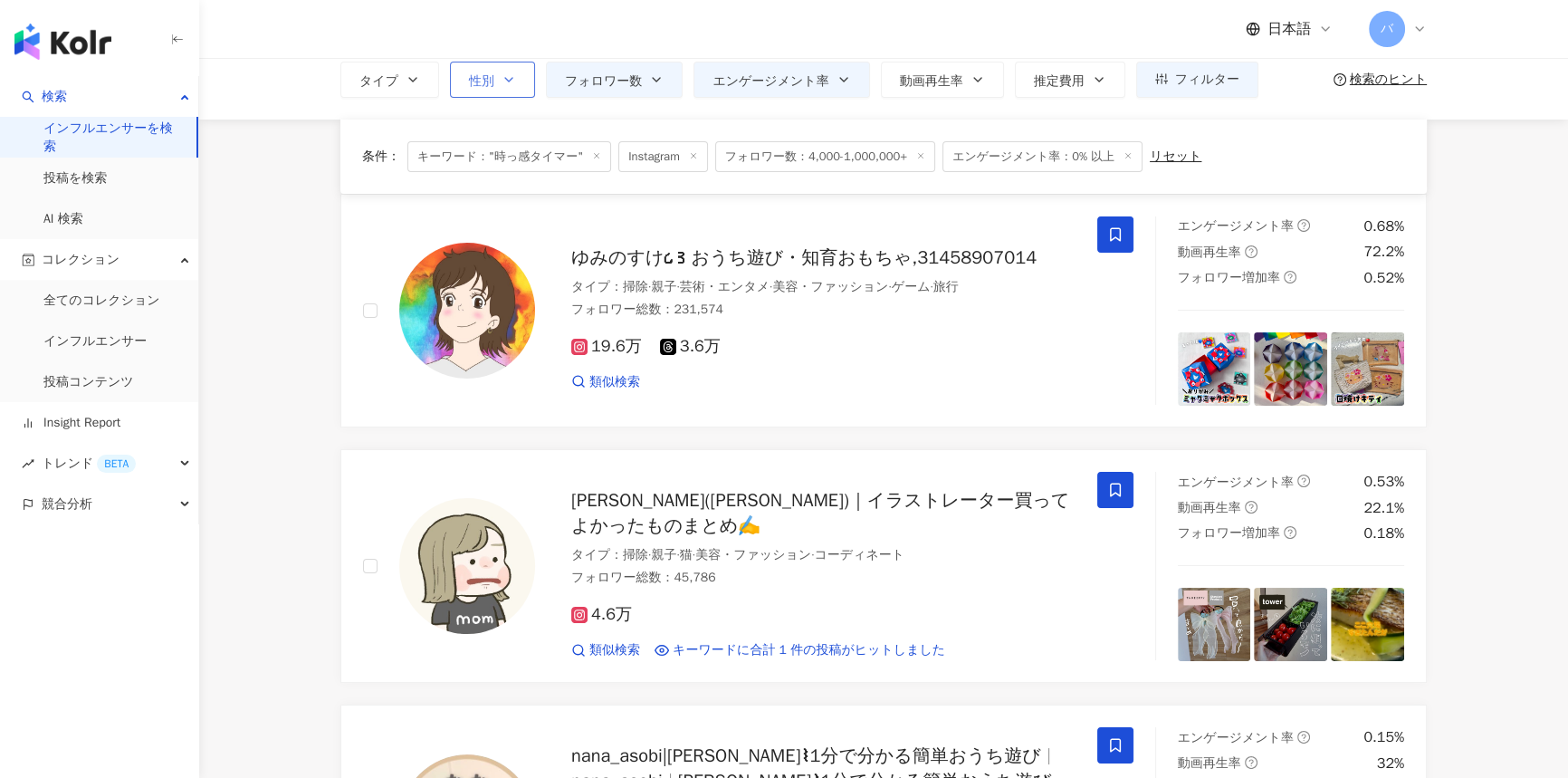 scroll, scrollTop: 0, scrollLeft: 0, axis: both 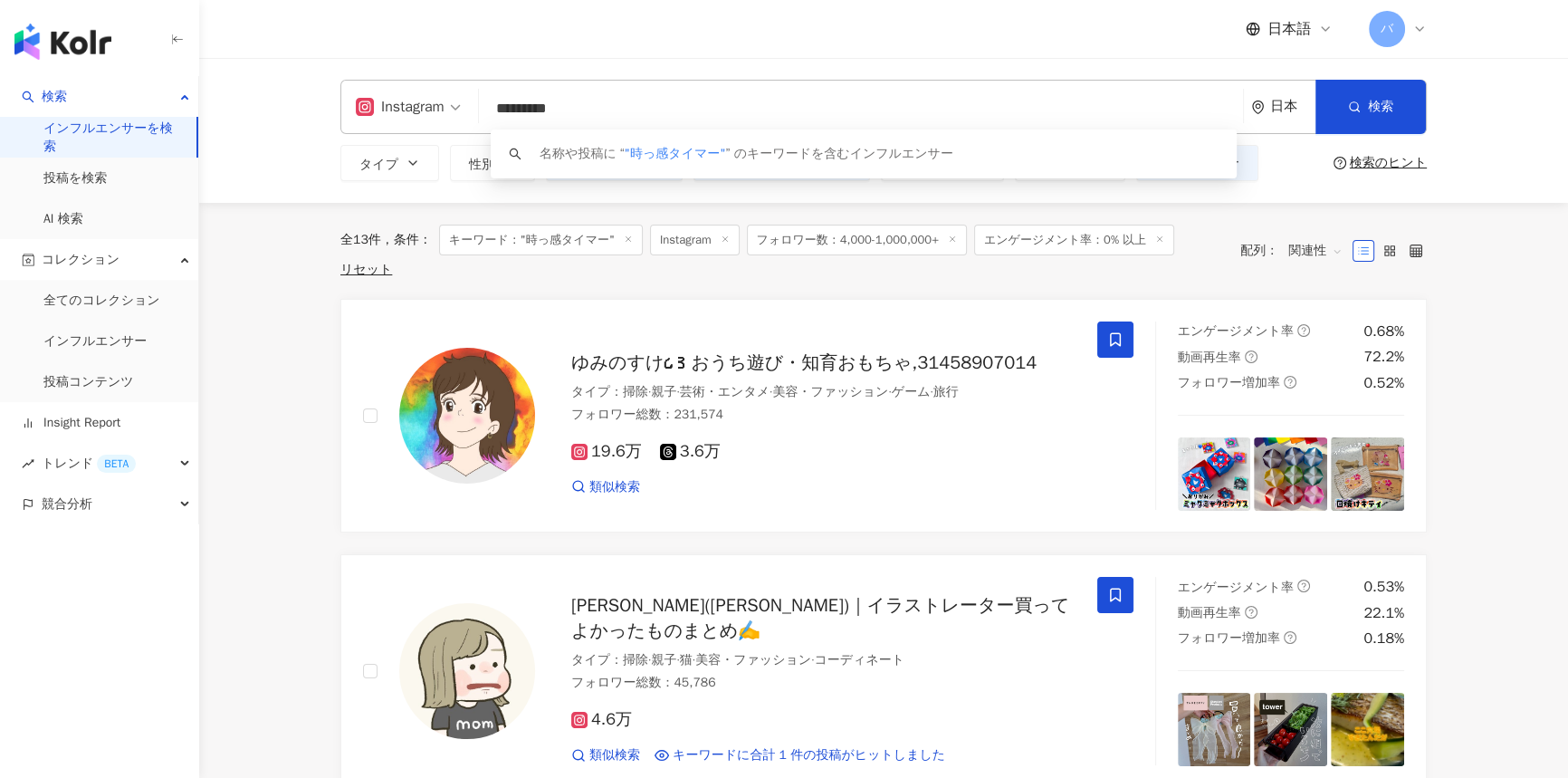 drag, startPoint x: 508, startPoint y: 106, endPoint x: 607, endPoint y: 103, distance: 99.045444 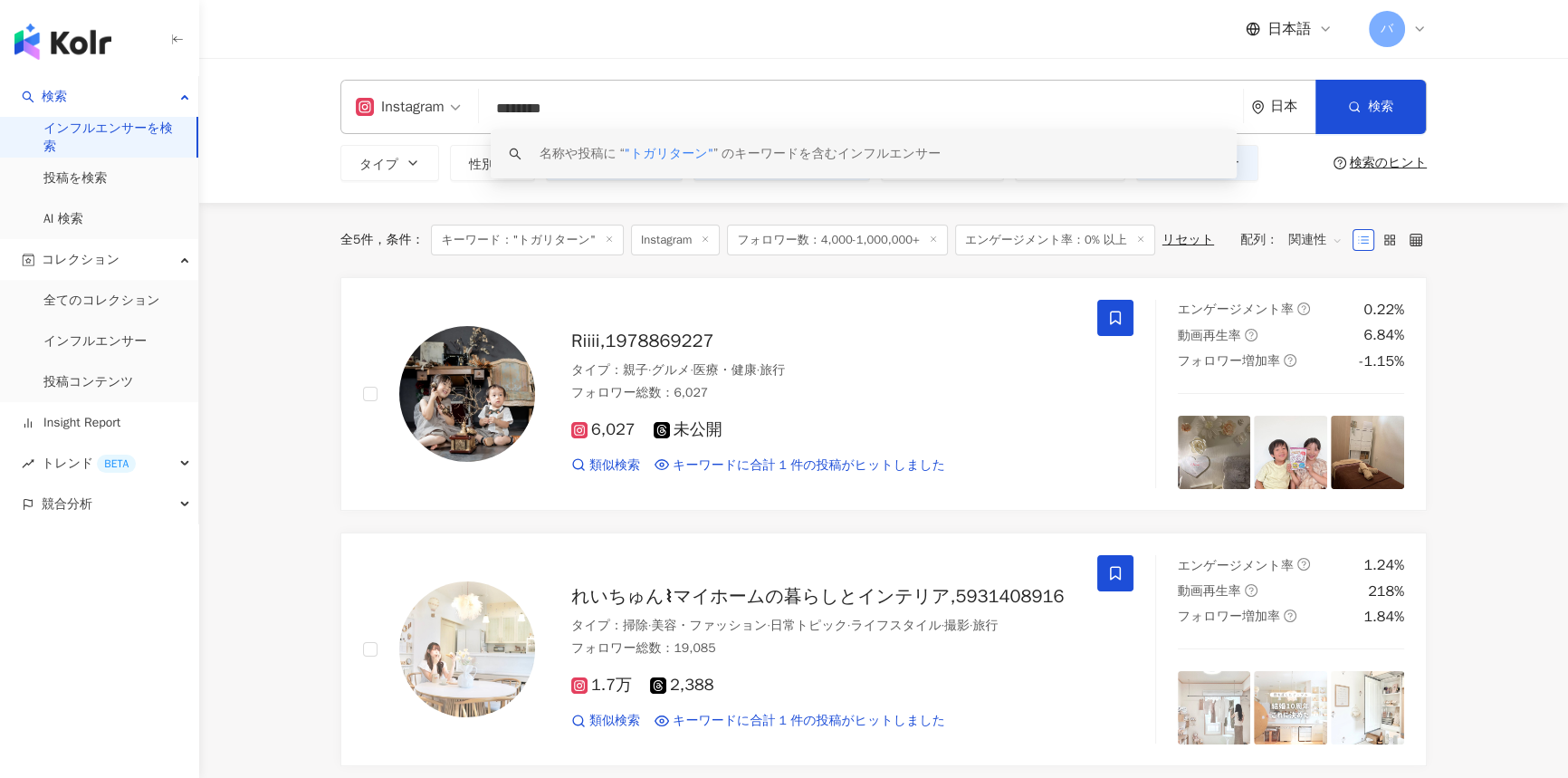 drag, startPoint x: 607, startPoint y: 112, endPoint x: 472, endPoint y: 120, distance: 135.23683 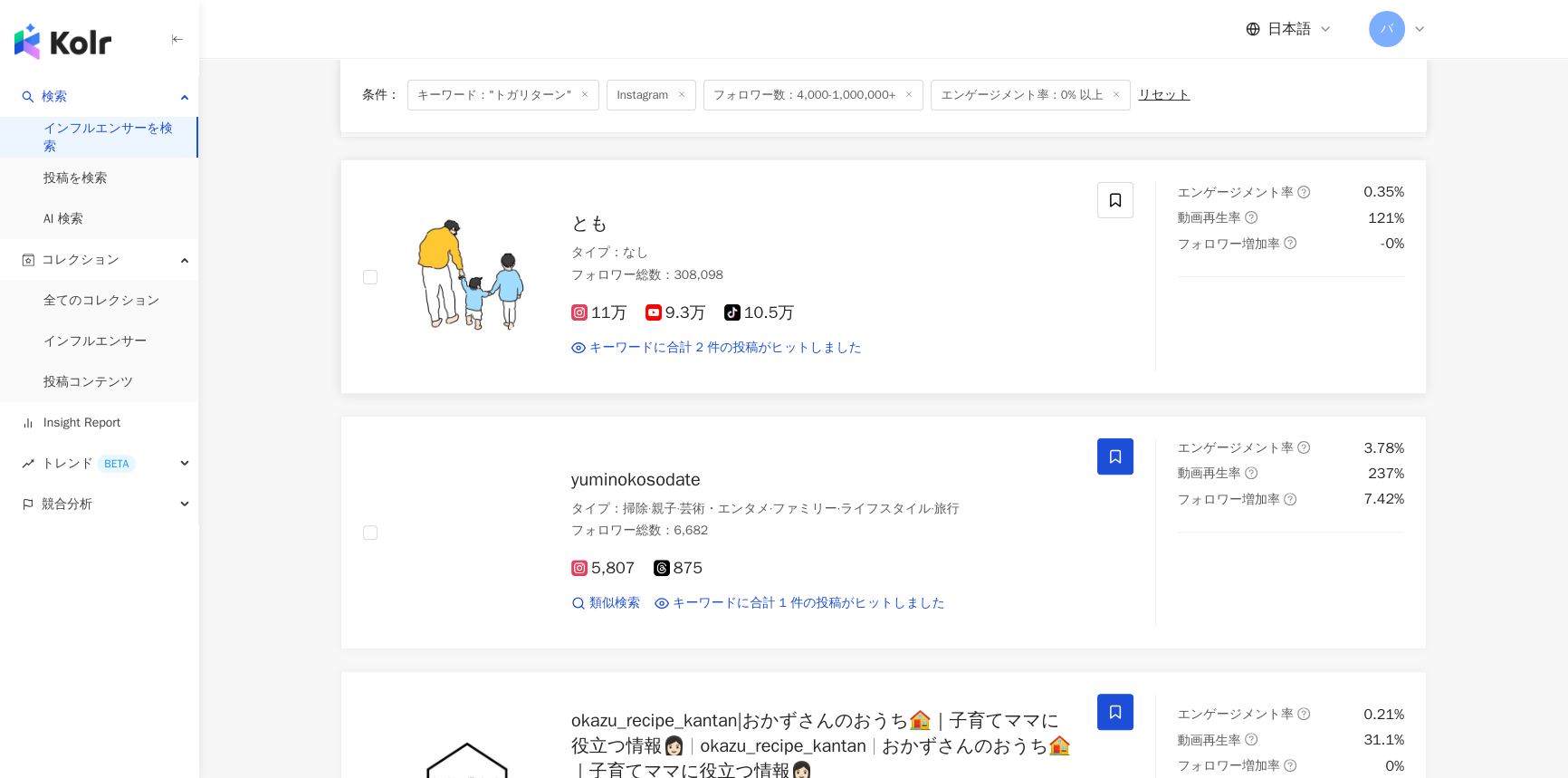 scroll, scrollTop: 658, scrollLeft: 0, axis: vertical 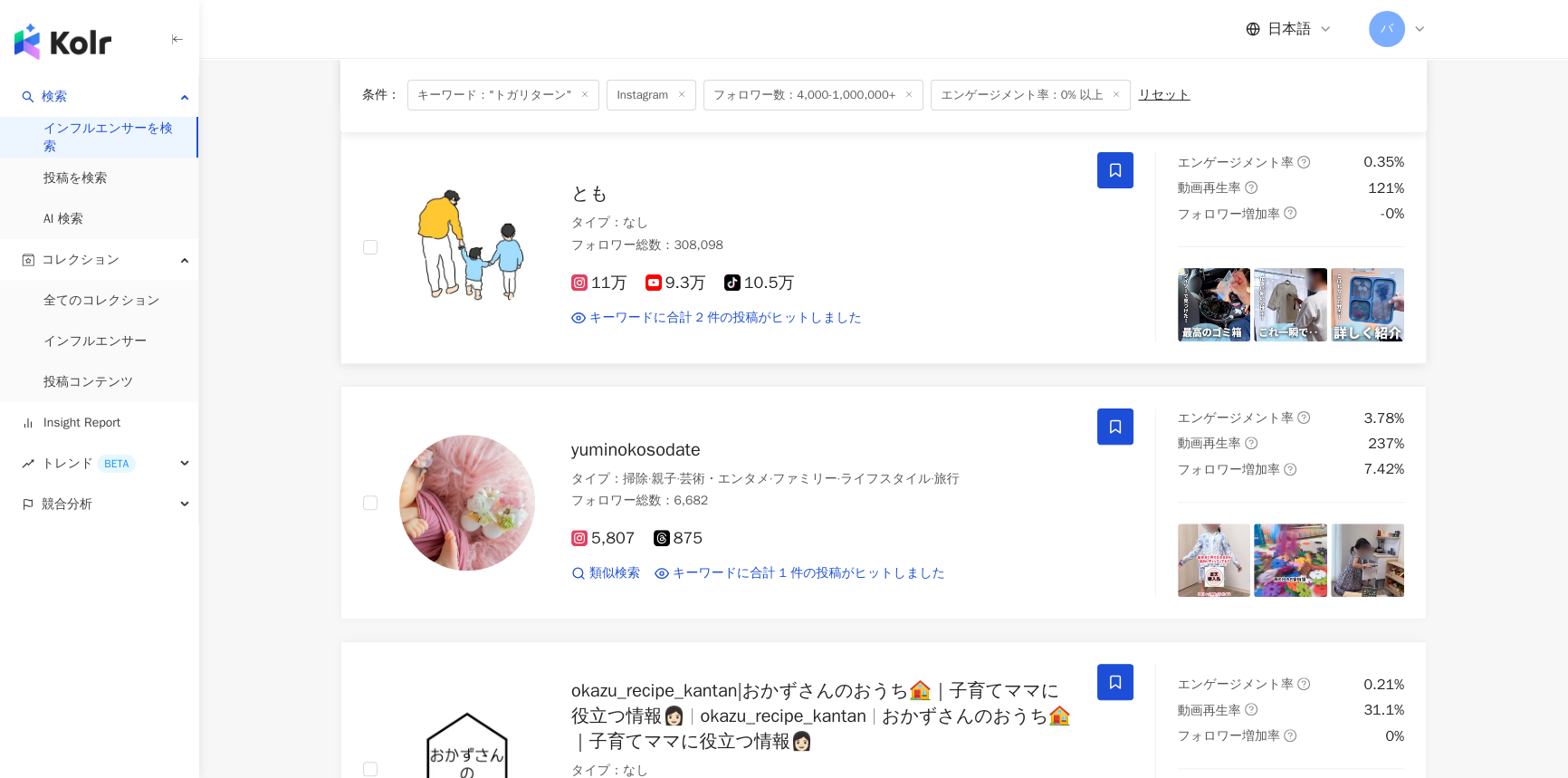 click 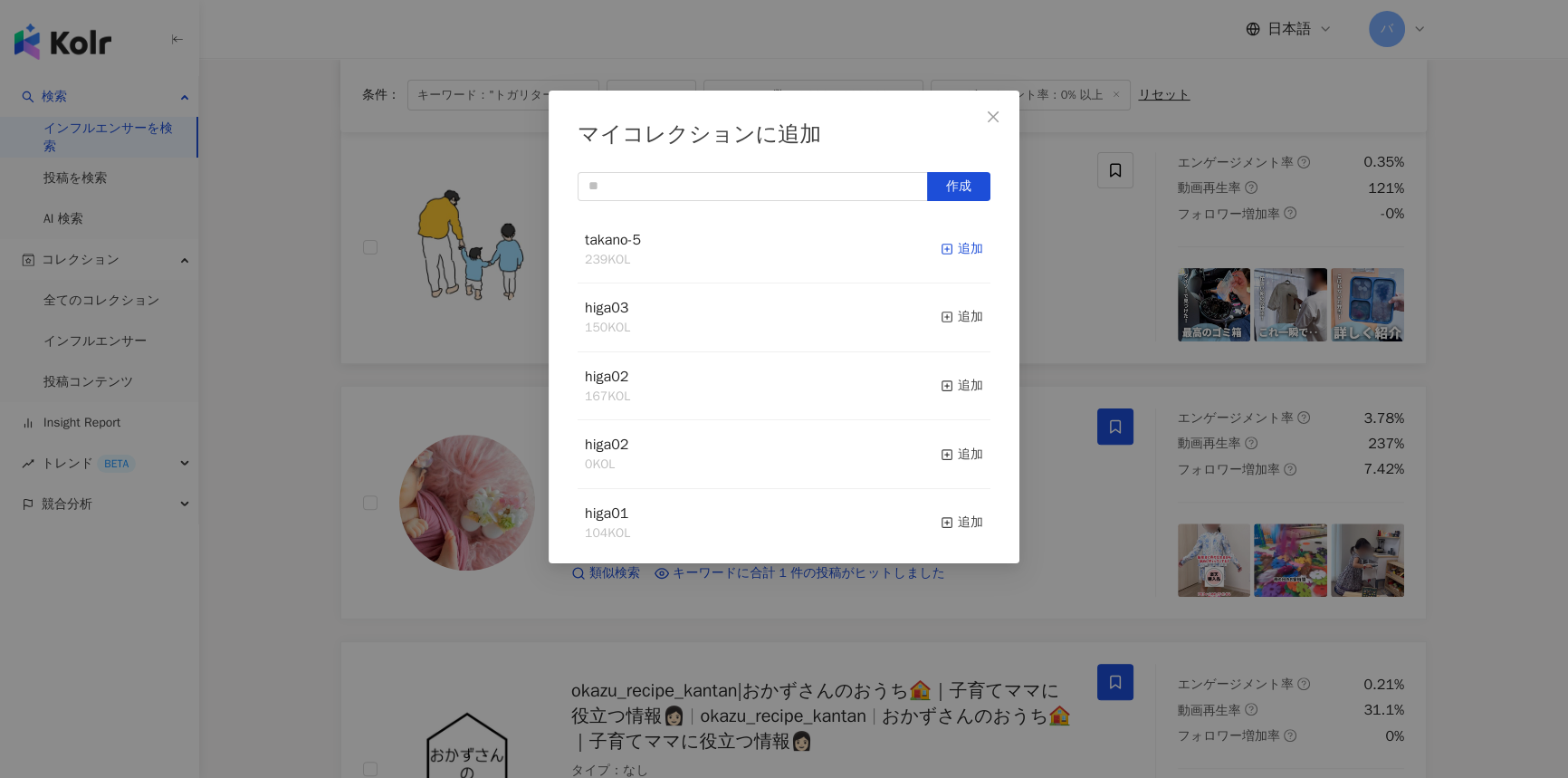 click 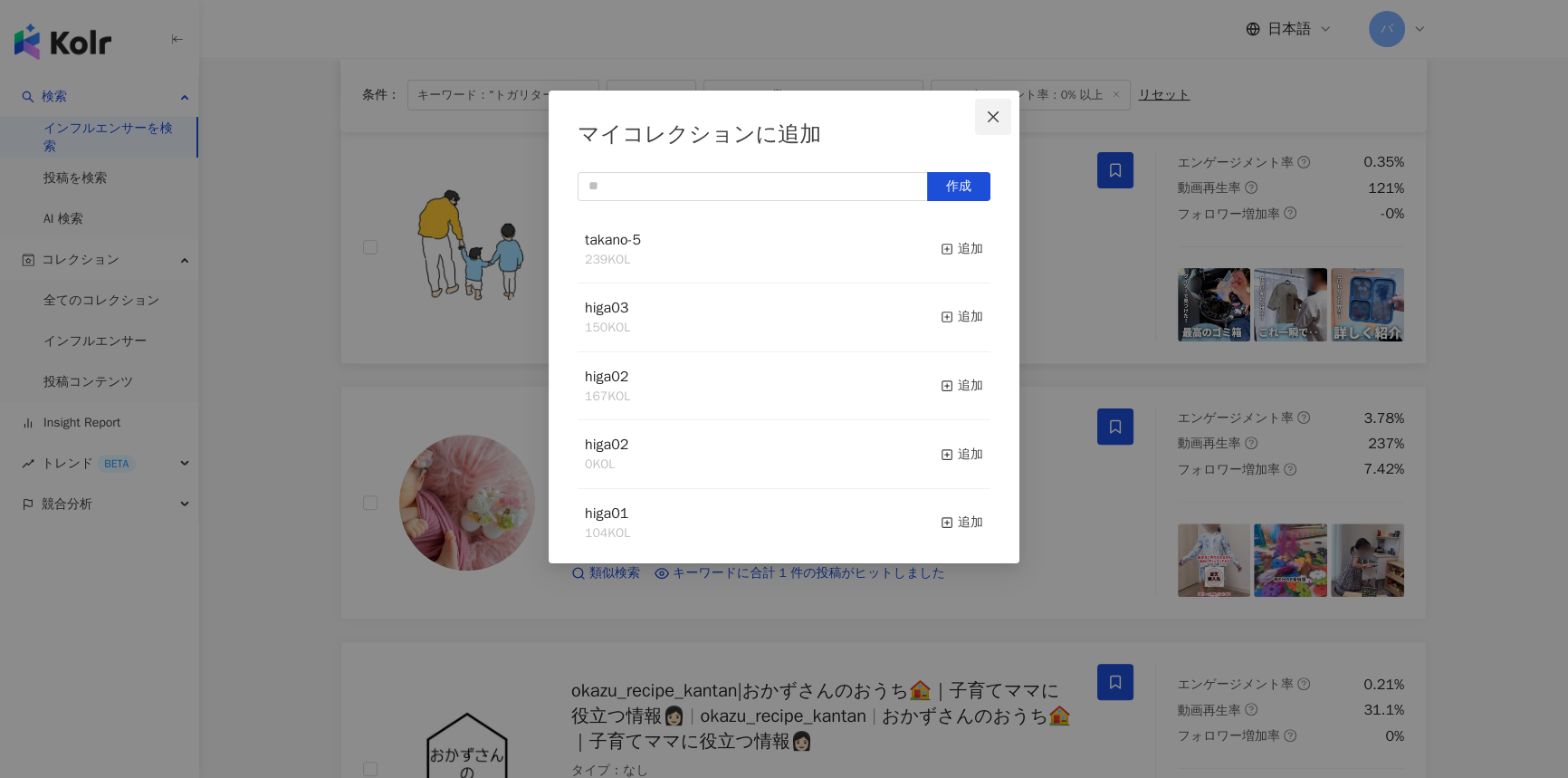 click 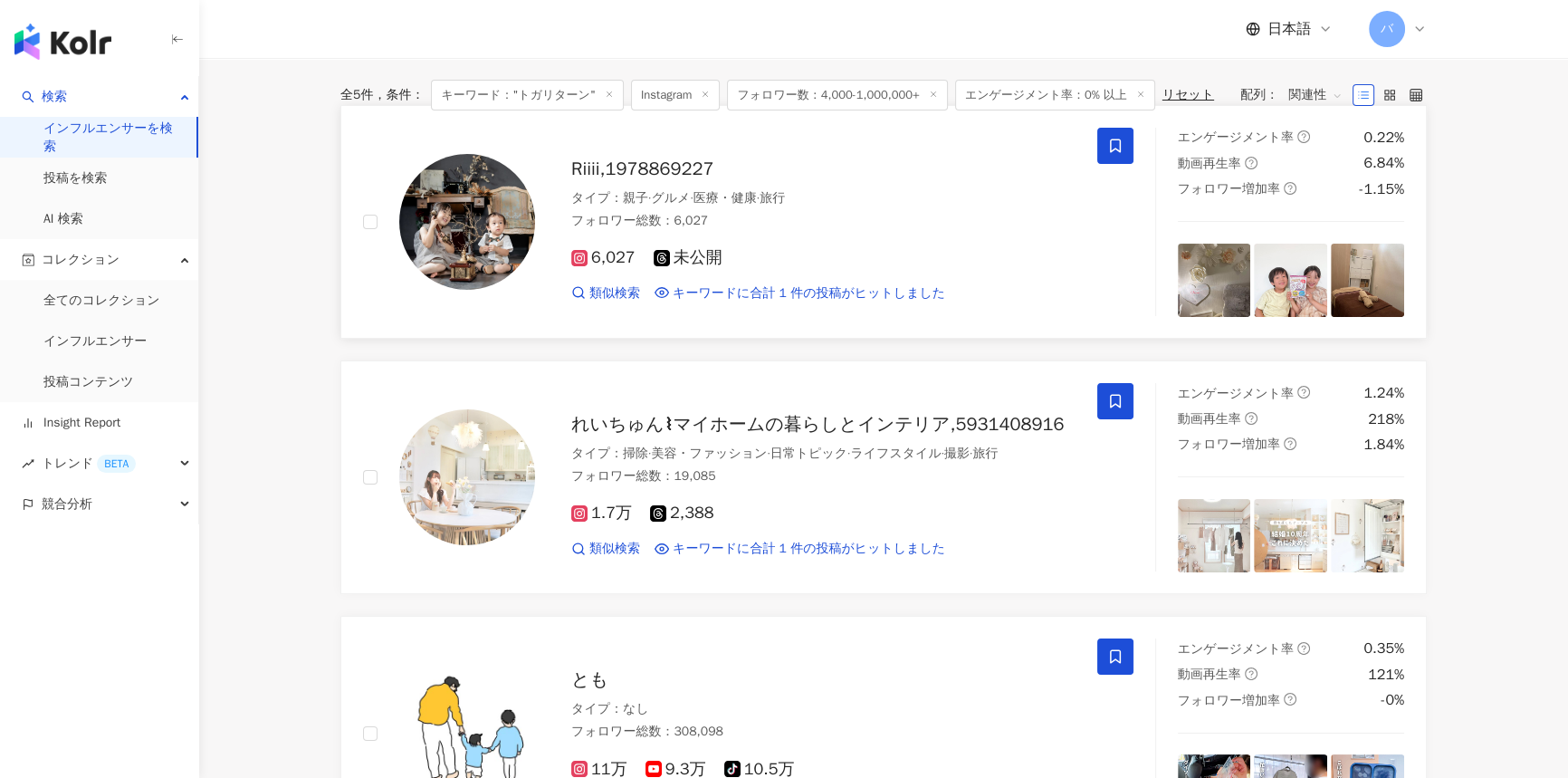 scroll, scrollTop: 0, scrollLeft: 0, axis: both 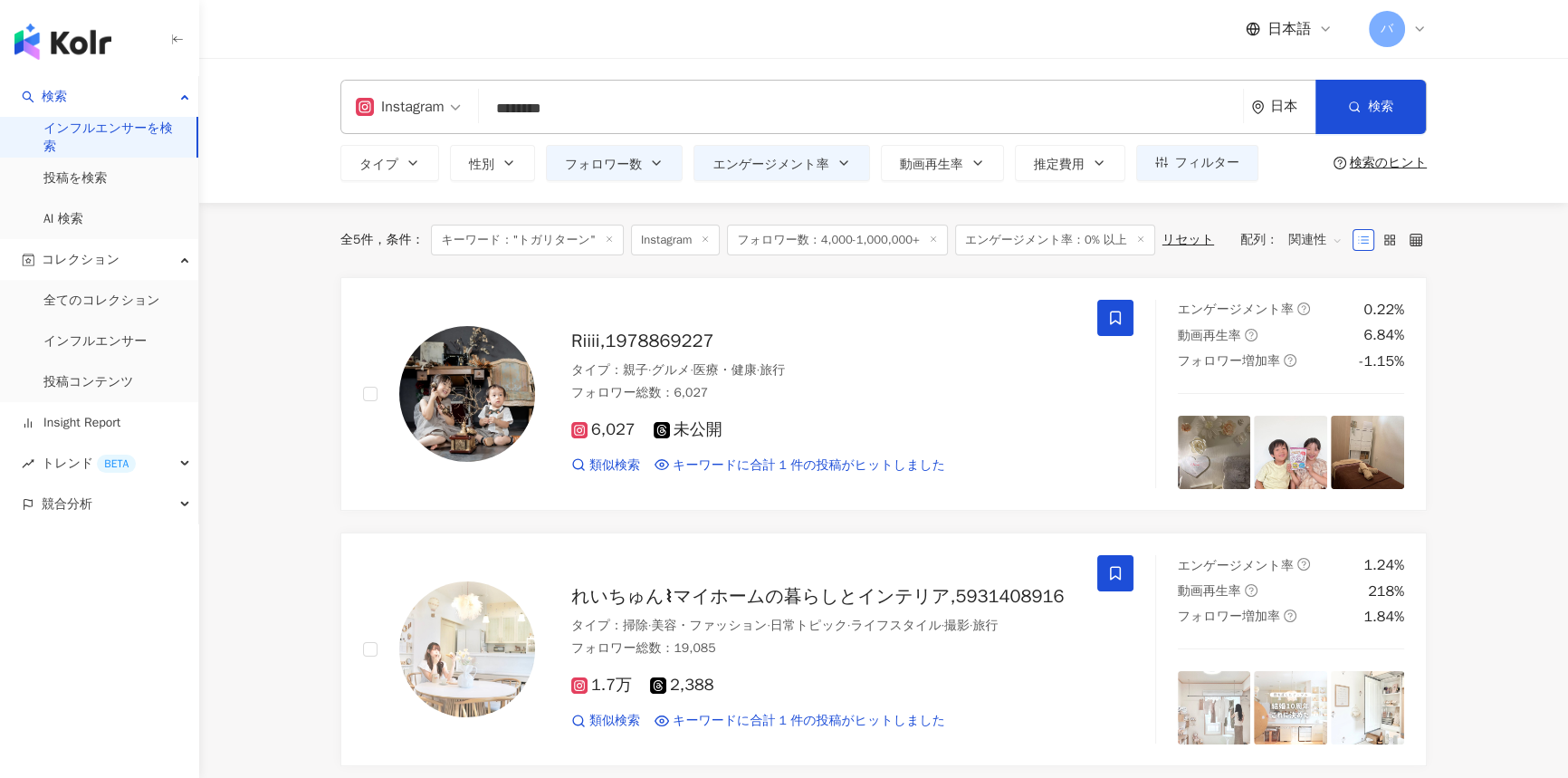 click on "********" at bounding box center [861, 109] 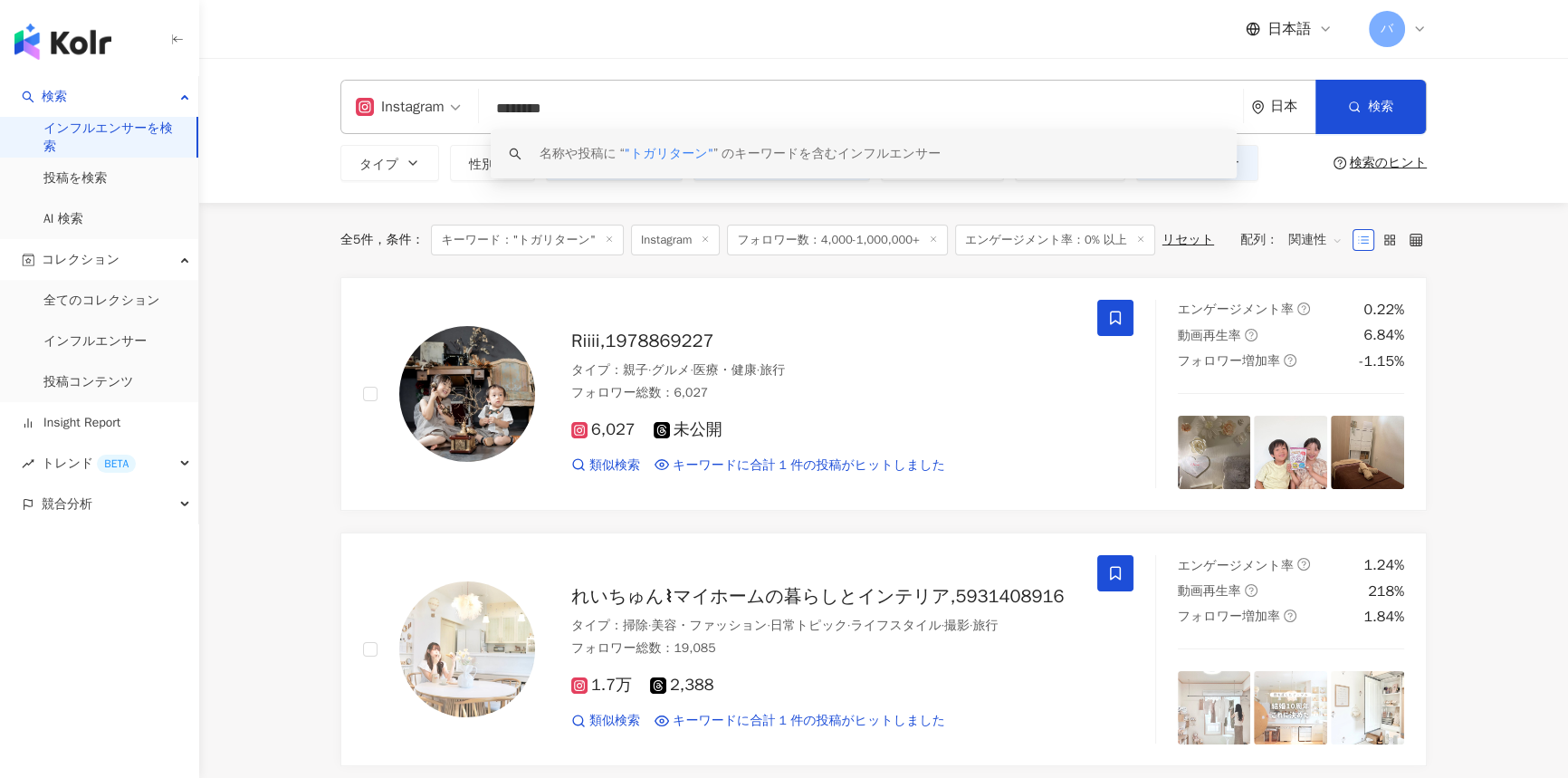 paste on "**********" 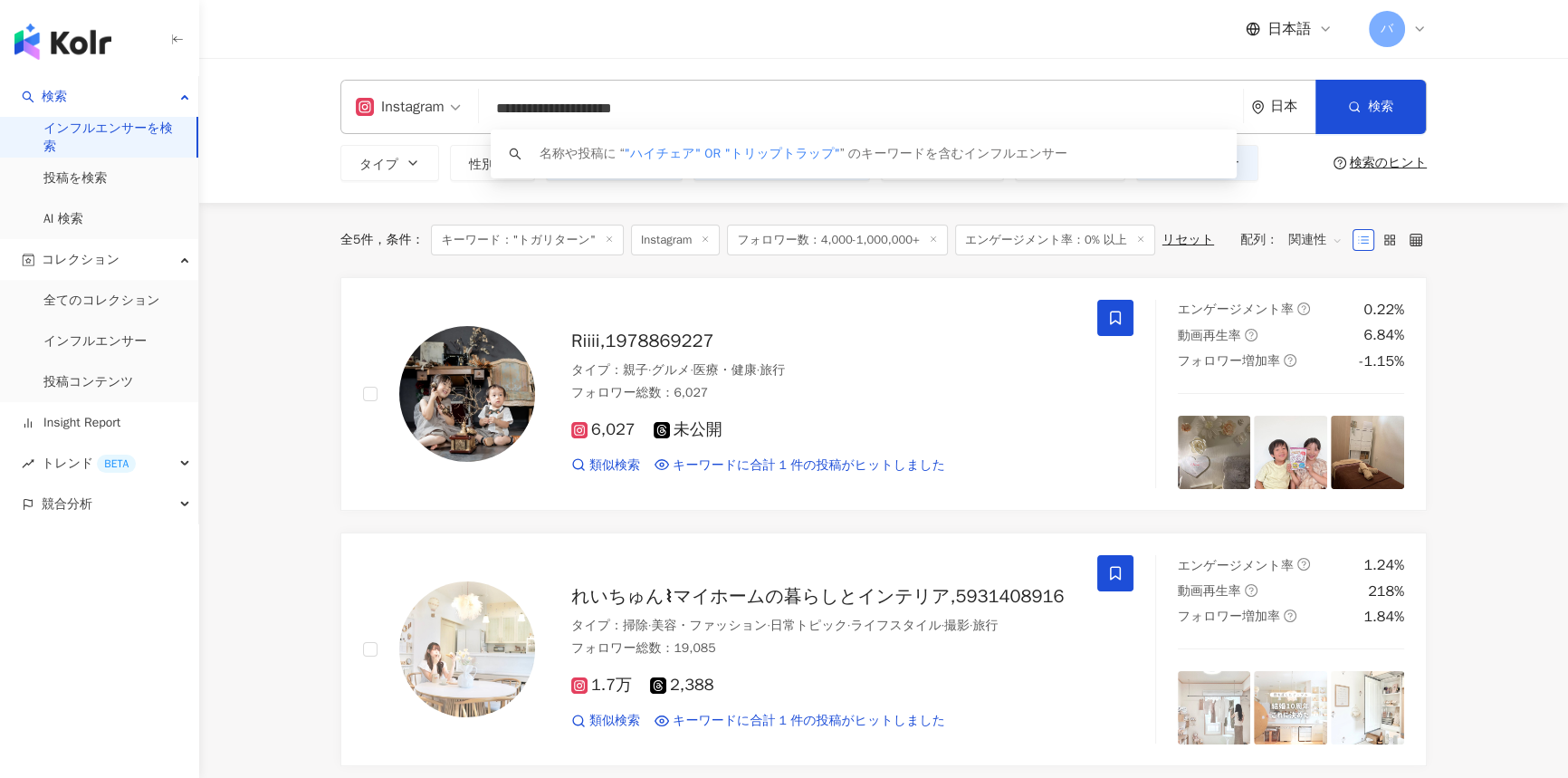 drag, startPoint x: 707, startPoint y: 101, endPoint x: 512, endPoint y: 99, distance: 195.01026 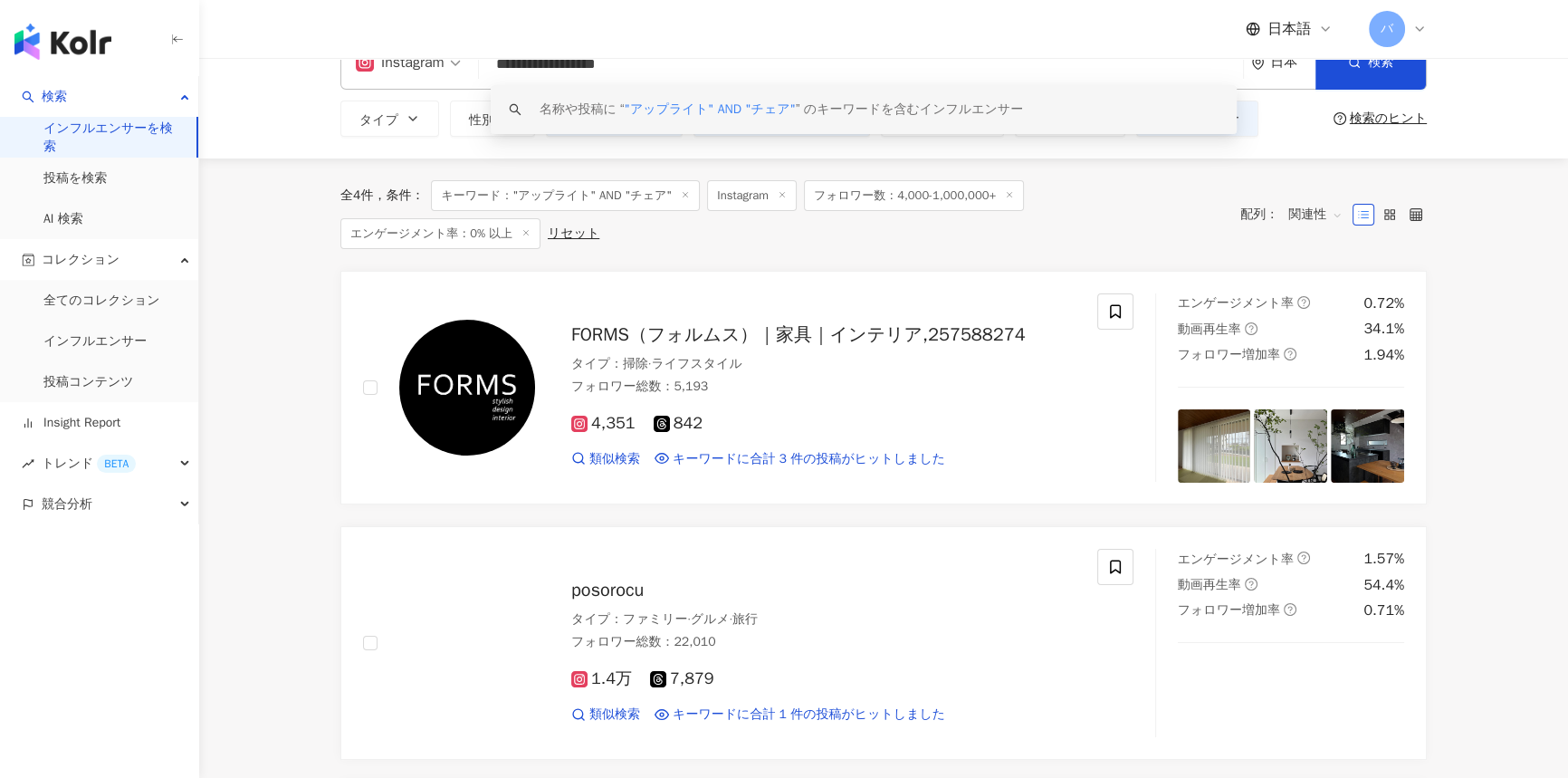 scroll, scrollTop: 0, scrollLeft: 0, axis: both 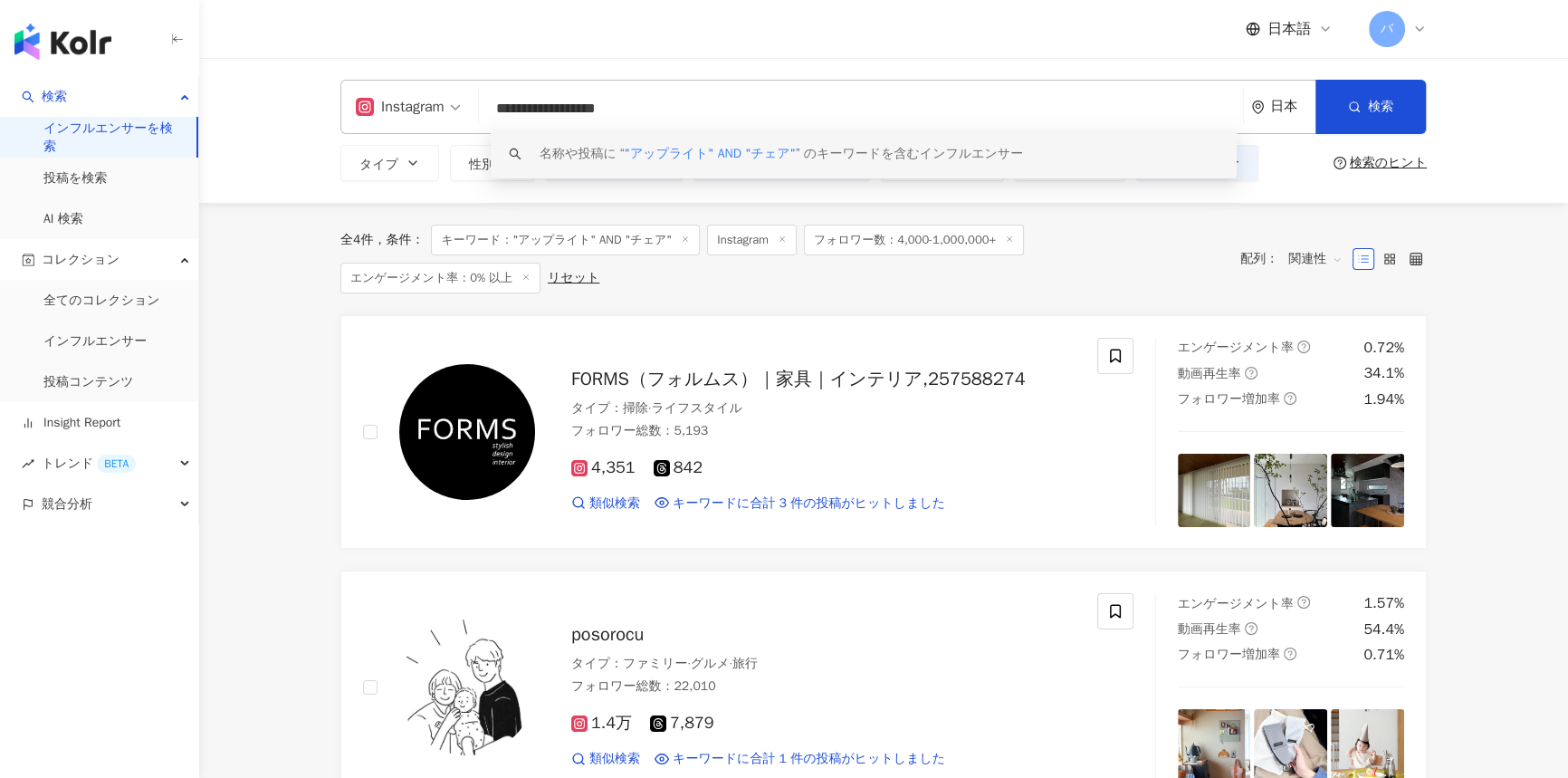 drag, startPoint x: 716, startPoint y: 105, endPoint x: 400, endPoint y: 121, distance: 316.4048 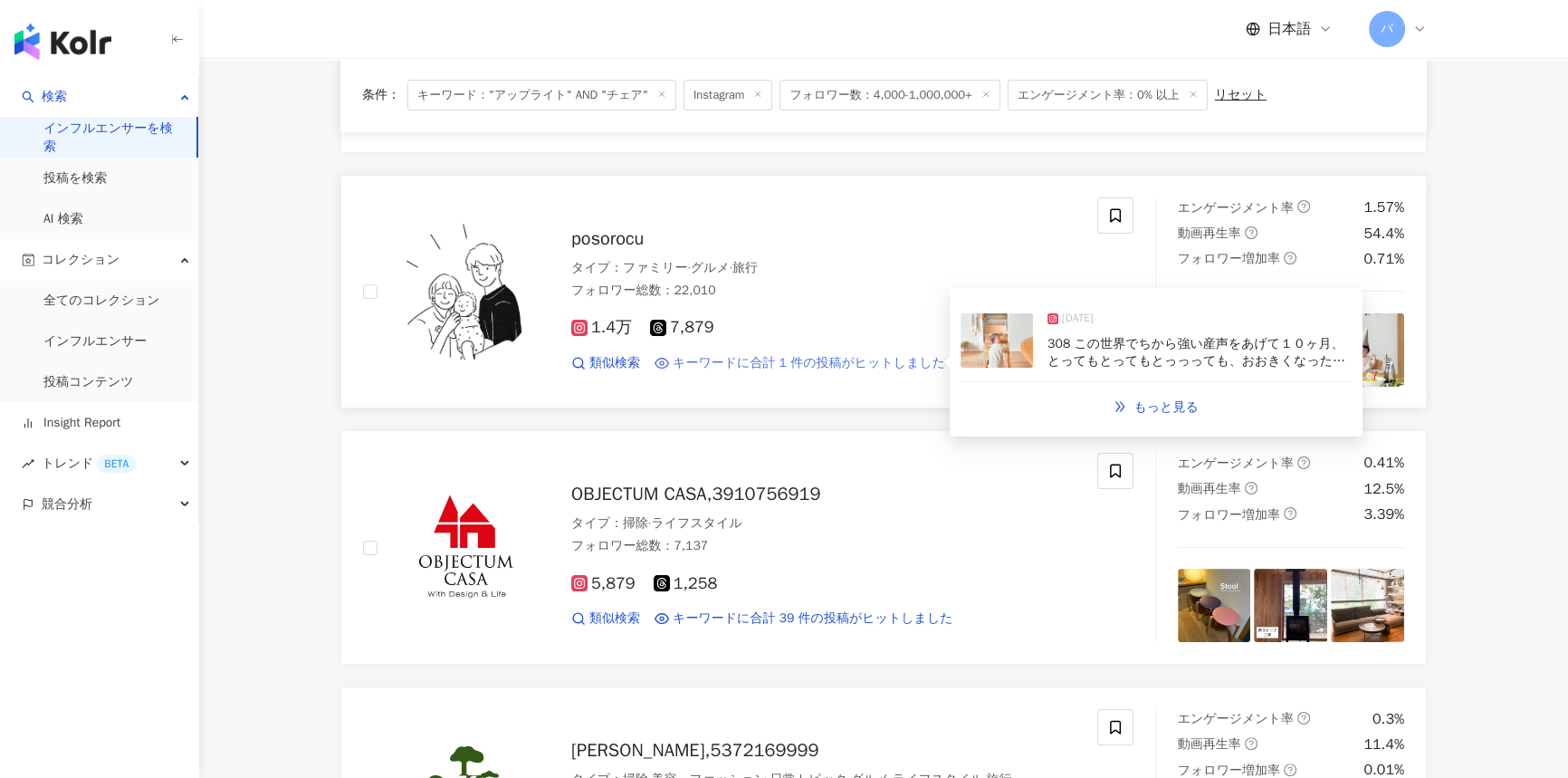 scroll, scrollTop: 329, scrollLeft: 0, axis: vertical 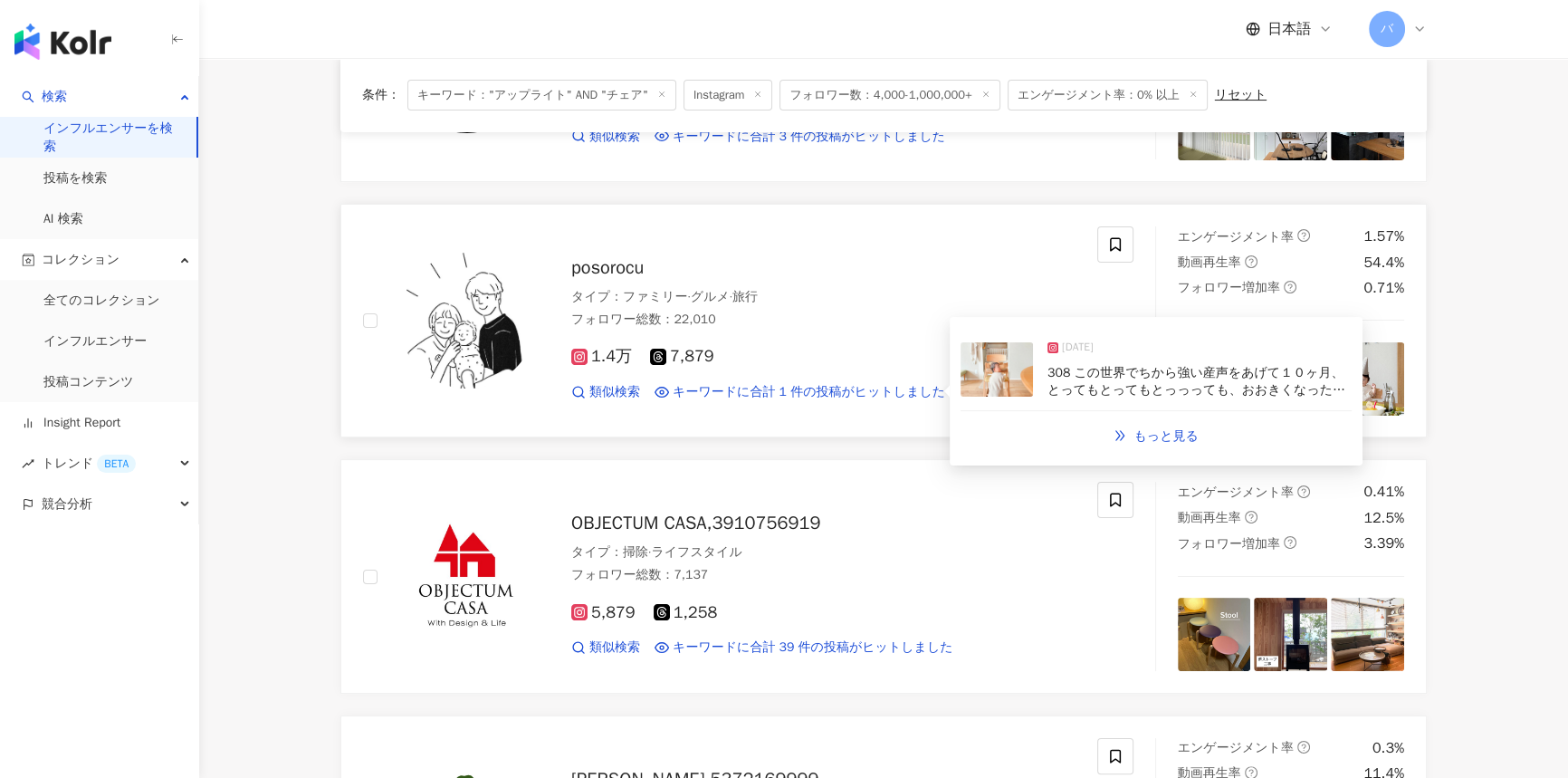click on "308
この世界でちから強い産声をあげて１０ヶ月、
とってもとってもとっっっても、おおきくなったね
１日を積み重ねるってこんなにも大きくなるのかと思うと
おおきい心配、ちいさい悩み、ささいな不安があっても
吹き飛ばしてくれる日々！たのもしいちゃん
お父ちゃんお母ちゃんも１０ヶ月　積み重ねているのね
ーーー
#赤ちゃんのいる生活 #10ヶ月ベビー
#穏やかな暮らし #アップライトチェア
#暮らしを楽しむ #育児記録
#のびのび子育て #6月生まれベビー" at bounding box center [1198, 452] 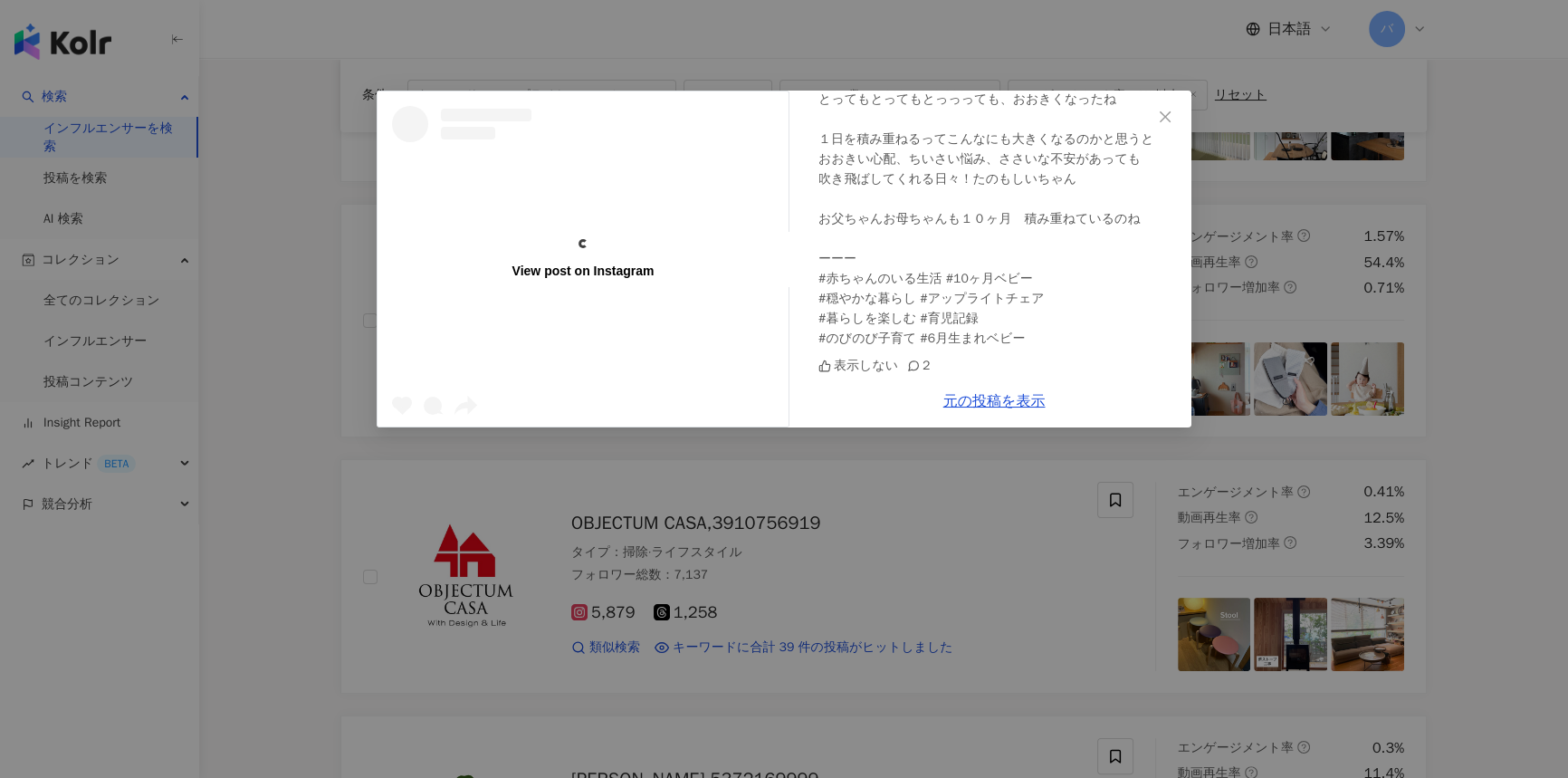 scroll, scrollTop: 0, scrollLeft: 0, axis: both 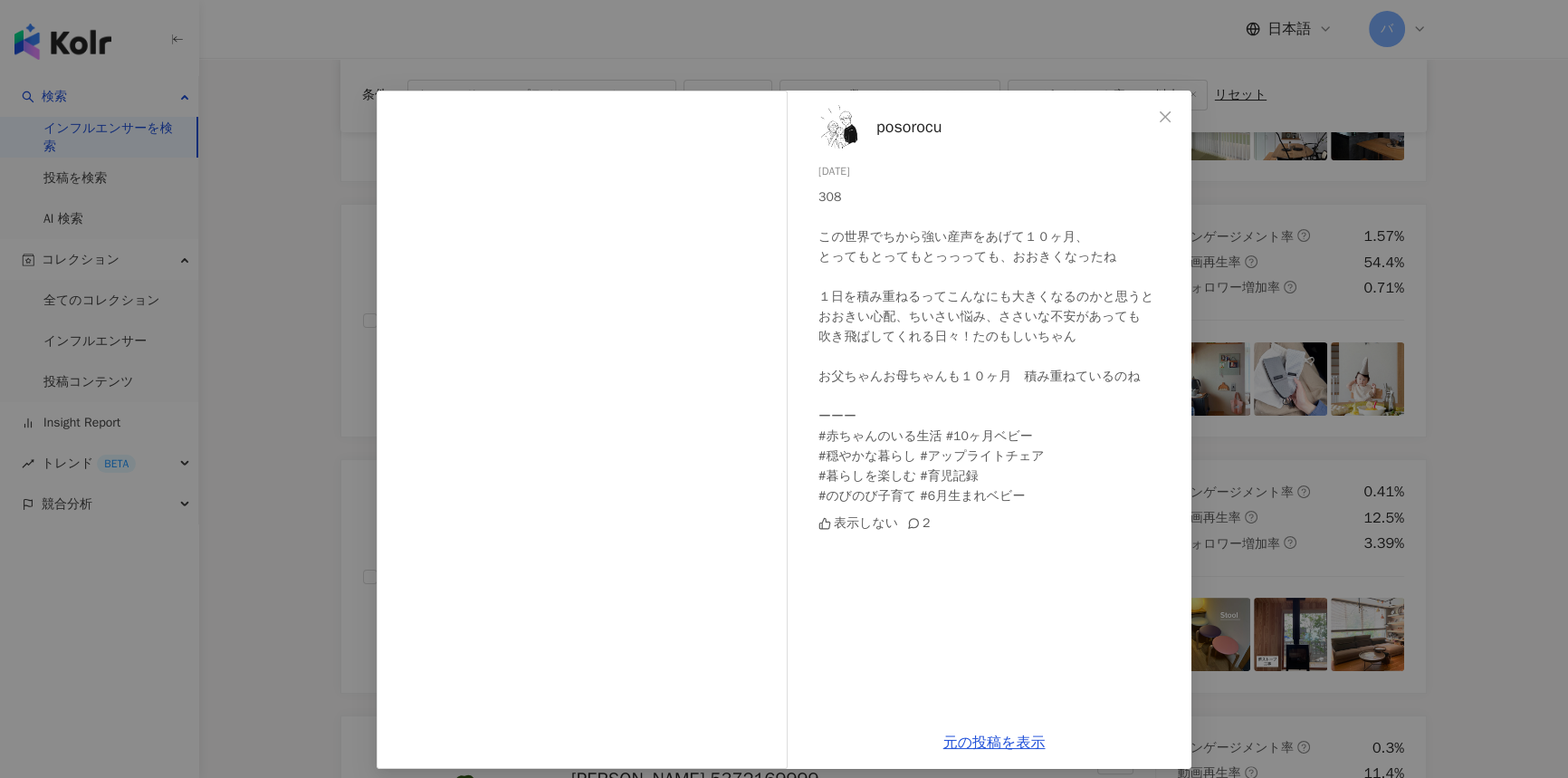 click on "posorocu 2025[DATE]
この世界でちから強い産声をあげて１０ヶ月、
とってもとってもとっっっても、おおきくなったね
１日を積み重ねるってこんなにも大きくなるのかと思うと
おおきい心配、ちいさい悩み、ささいな不安があっても
吹き飛ばしてくれる日々！たのもしいちゃん
お父ちゃんお母ちゃんも１０ヶ月　積み重ねているのね
ーーー
#赤ちゃんのいる生活 #10ヶ月ベビー
#穏やかな暮らし #アップライトチェア
#暮らしを楽しむ #育児記録
#のびのび子育て #6月生まれベビー 表示しない 2 元の投稿を表示" at bounding box center (784, 389) 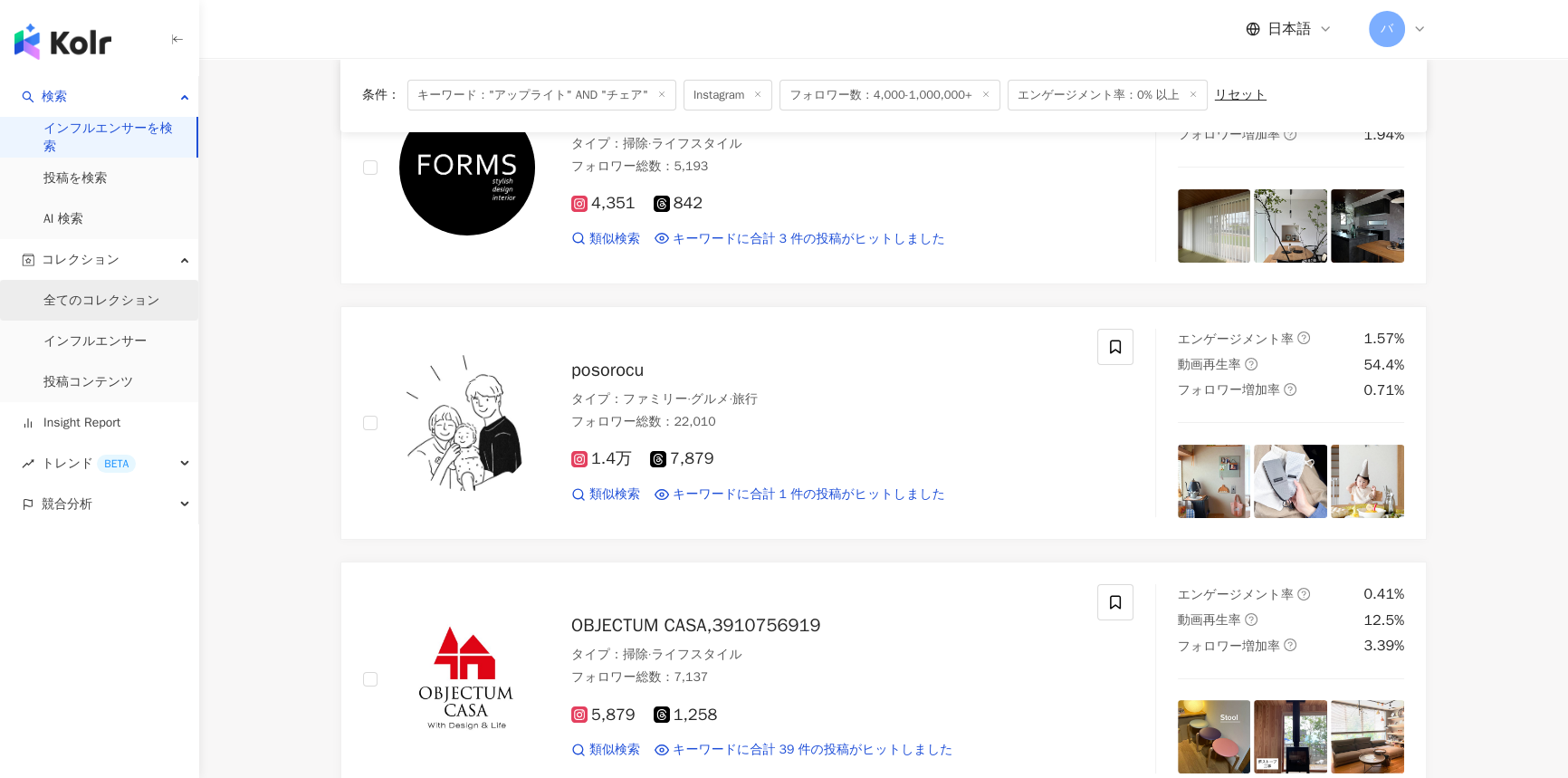 scroll, scrollTop: 0, scrollLeft: 0, axis: both 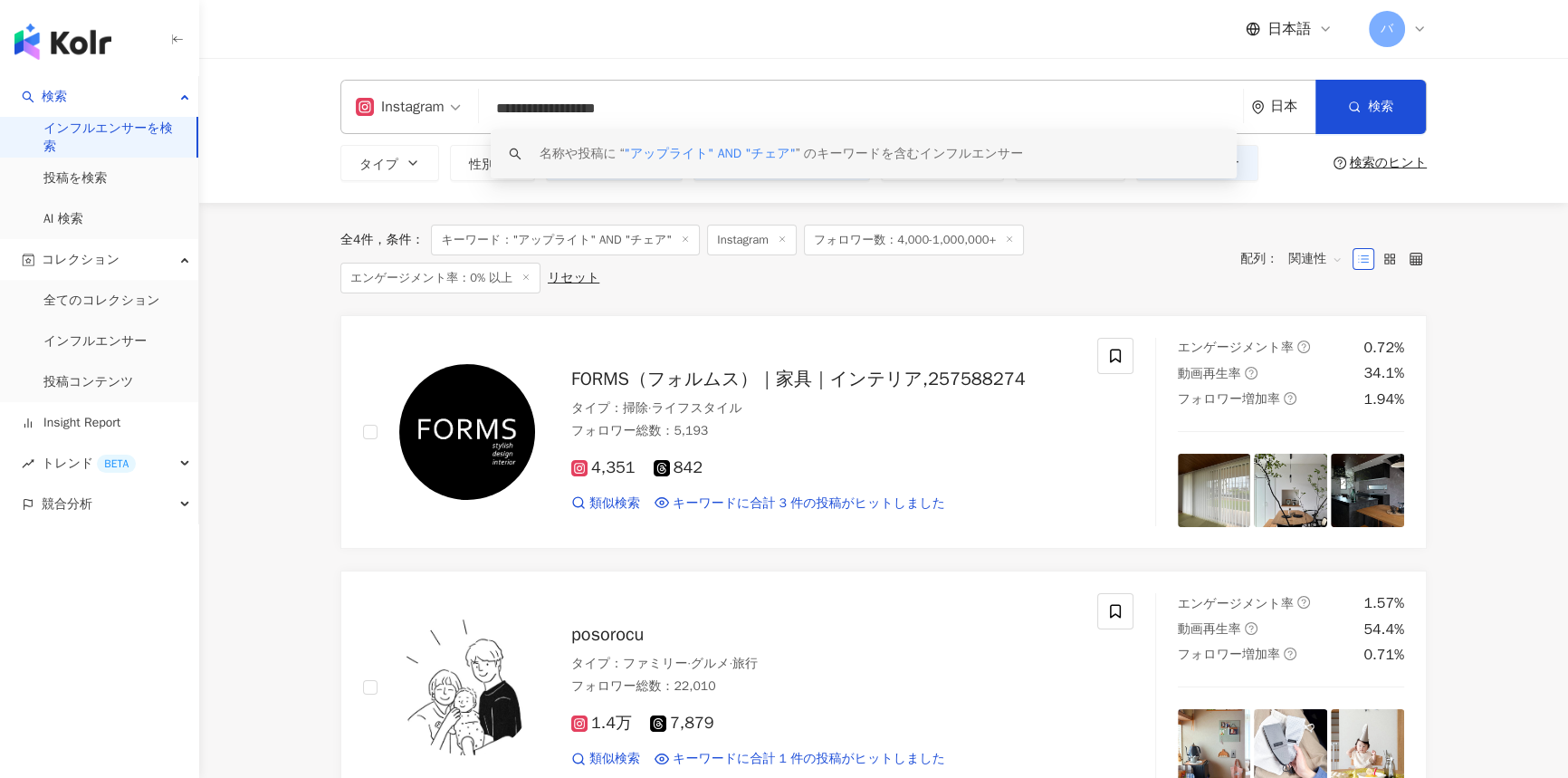 drag, startPoint x: 645, startPoint y: 108, endPoint x: 689, endPoint y: 114, distance: 44.407207 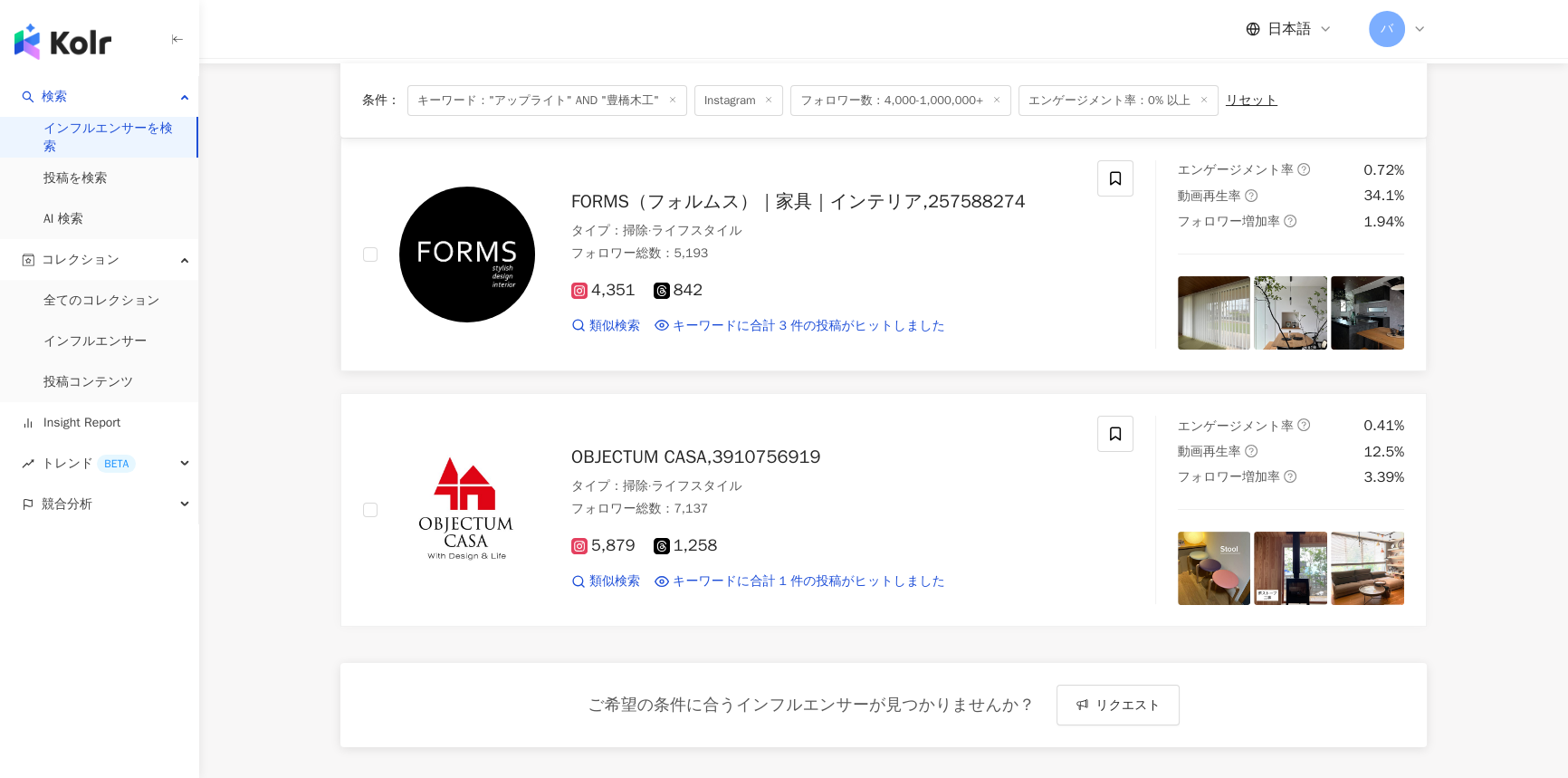 scroll, scrollTop: 0, scrollLeft: 0, axis: both 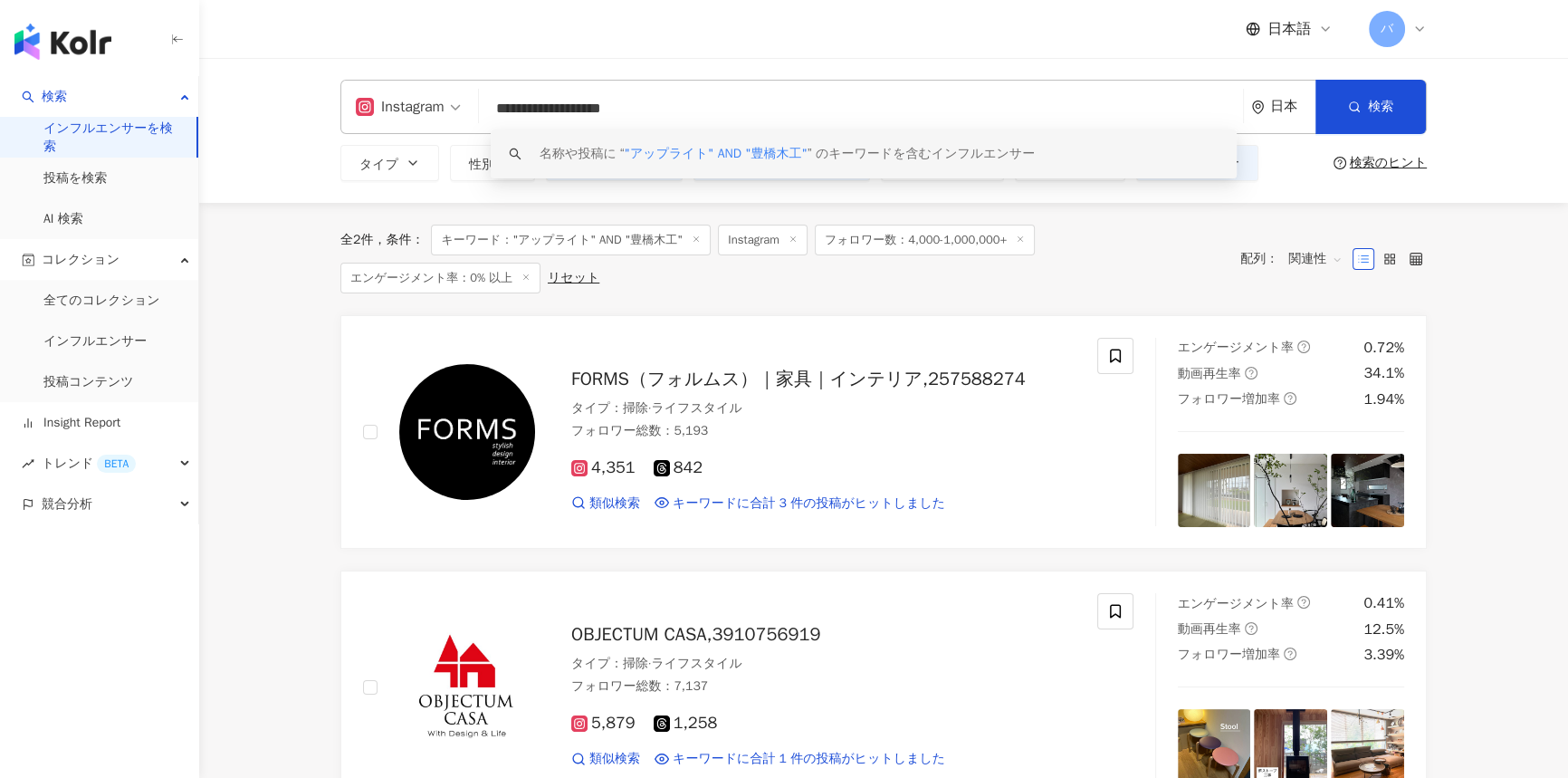 drag, startPoint x: 512, startPoint y: 109, endPoint x: 698, endPoint y: 99, distance: 186.26862 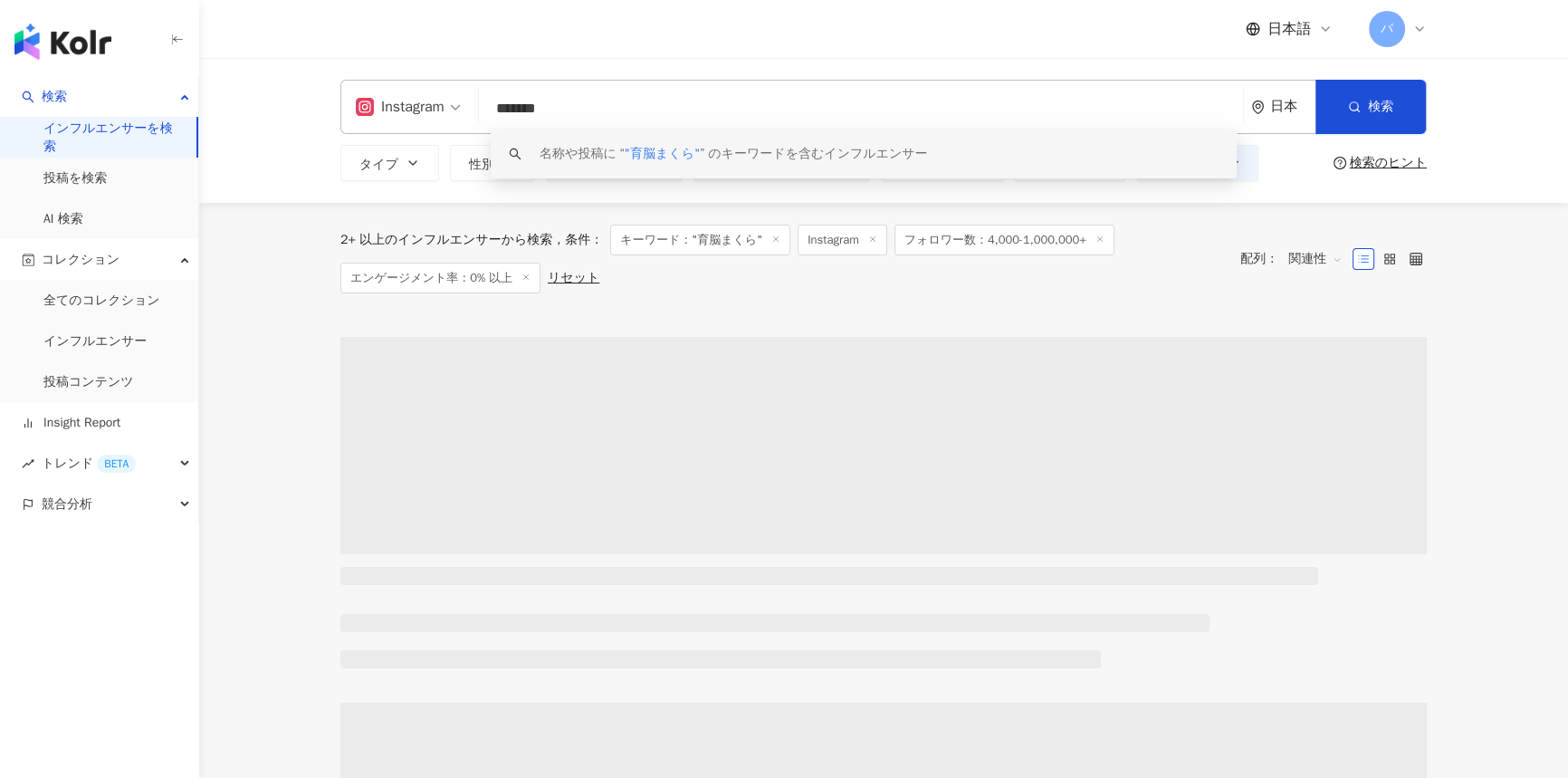 drag, startPoint x: 619, startPoint y: 114, endPoint x: 484, endPoint y: 116, distance: 135.01481 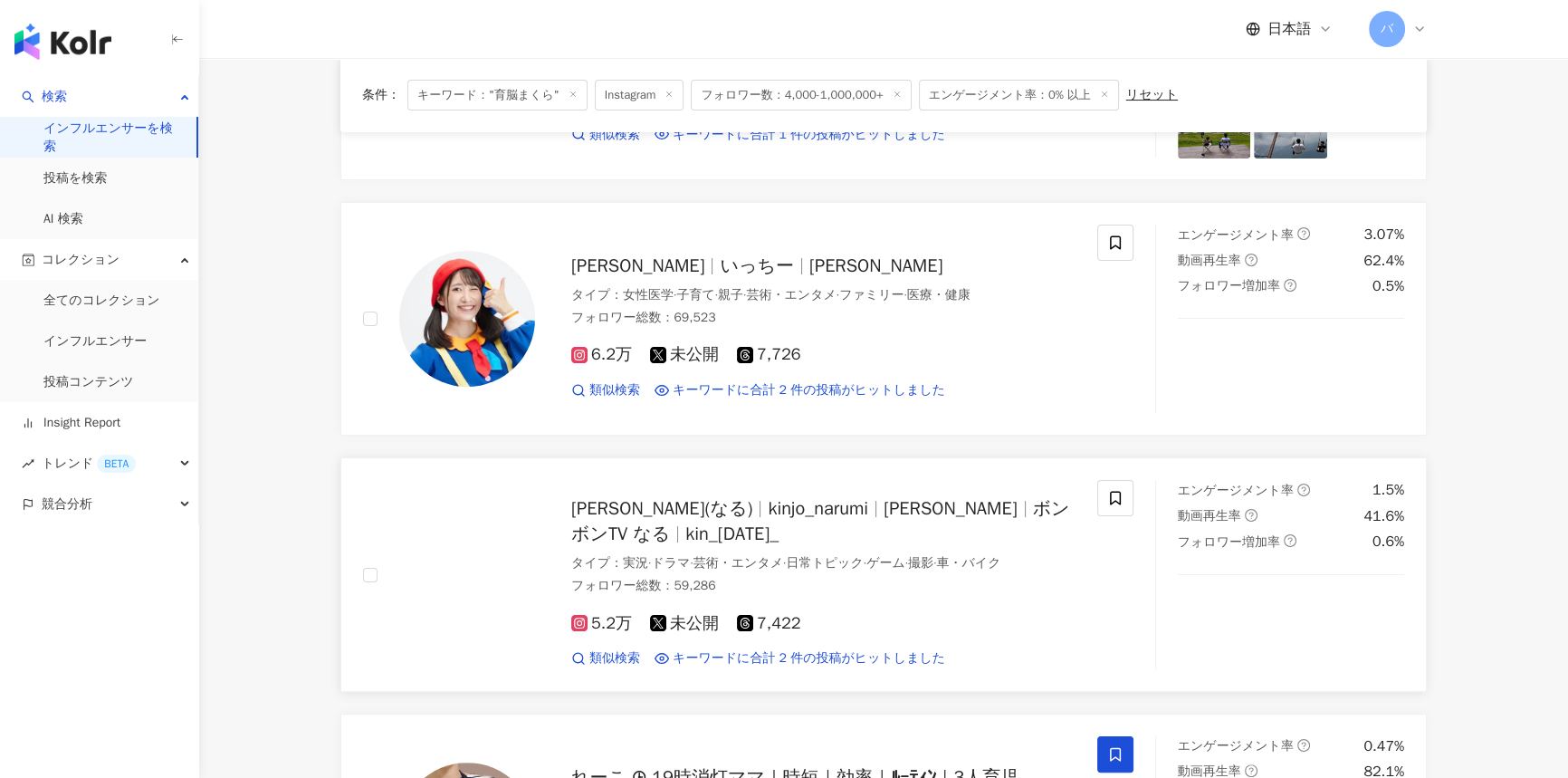 scroll, scrollTop: 329, scrollLeft: 0, axis: vertical 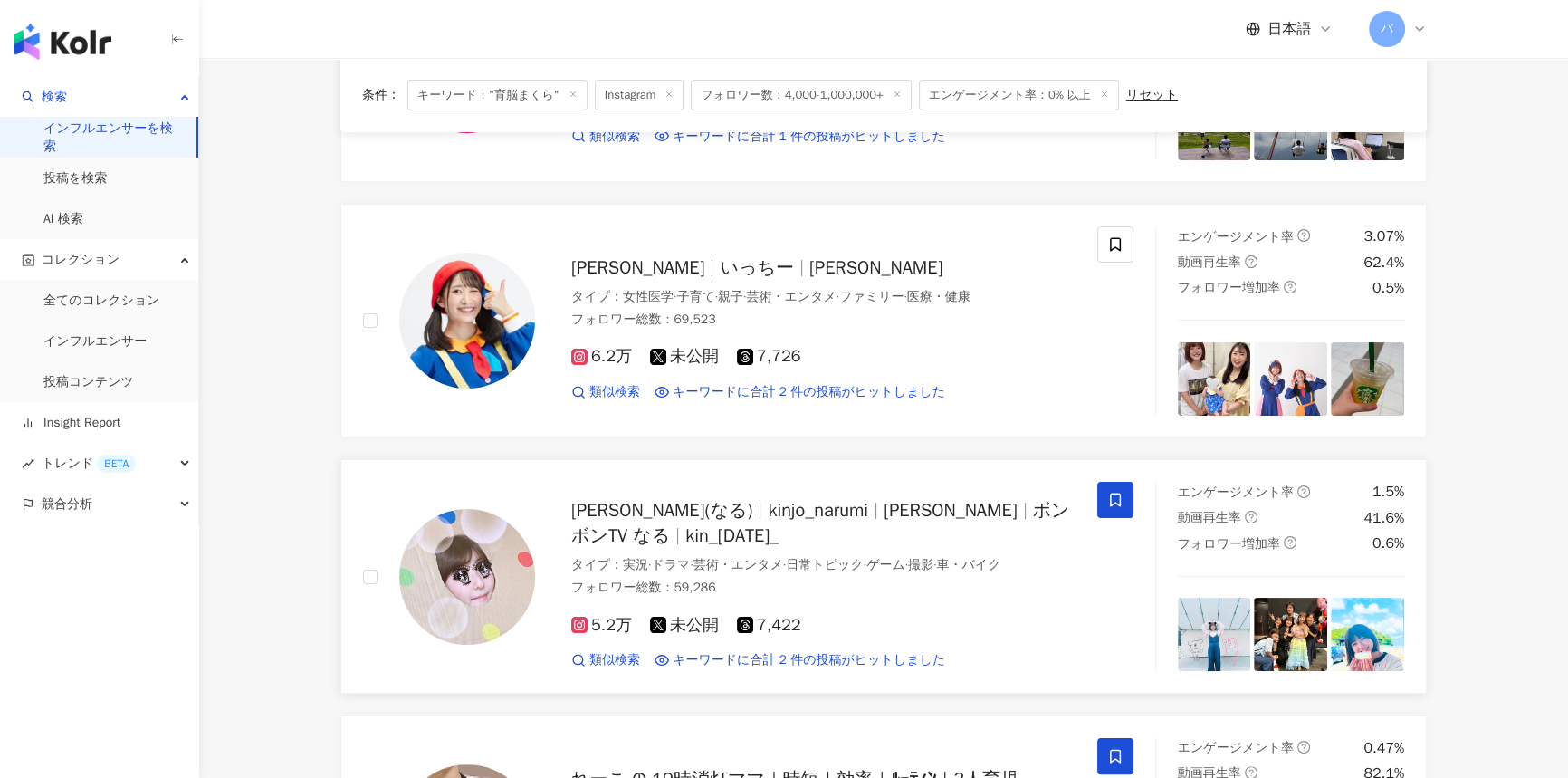 click at bounding box center (1115, 500) 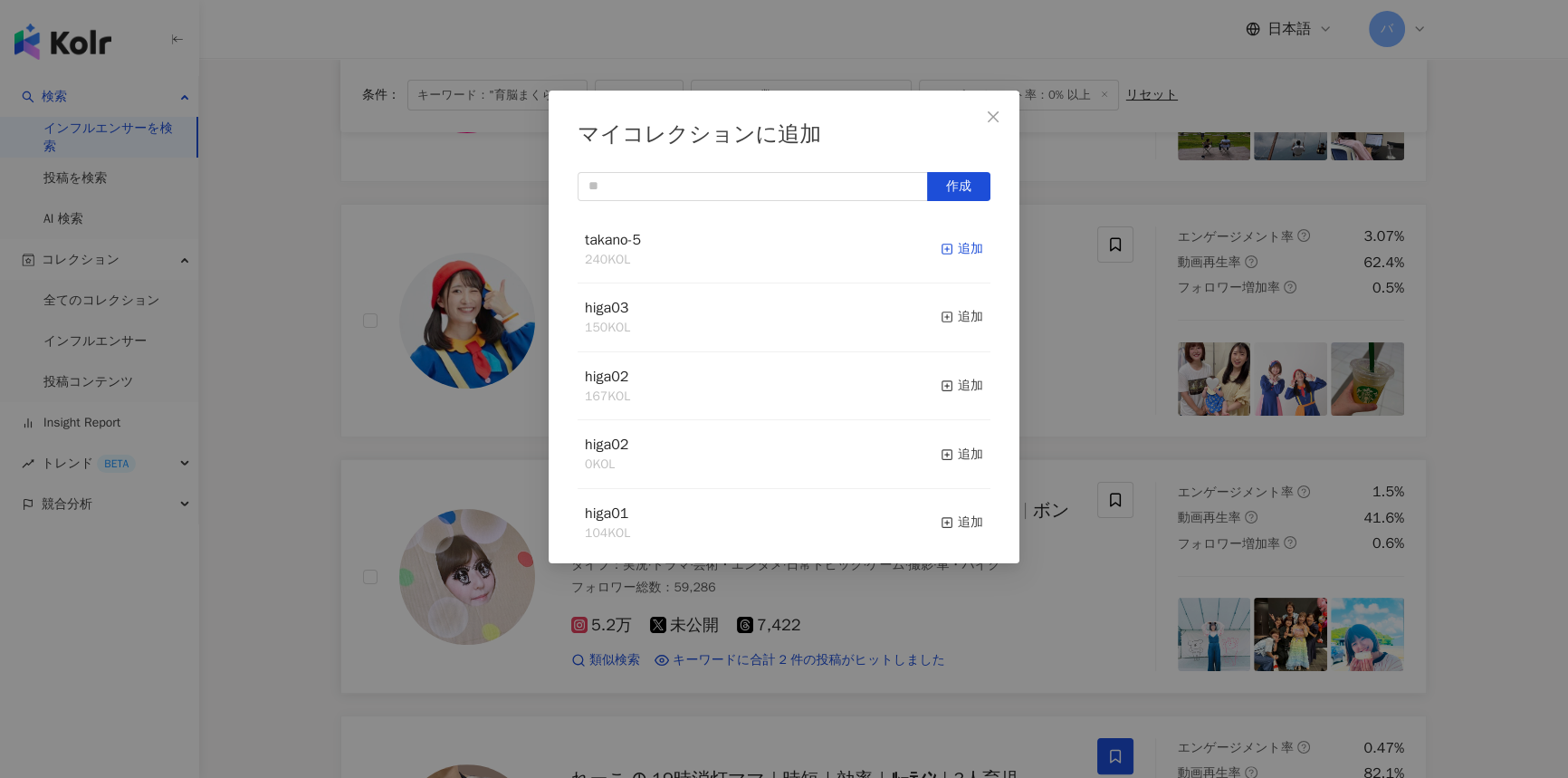 click on "追加" at bounding box center [961, 249] 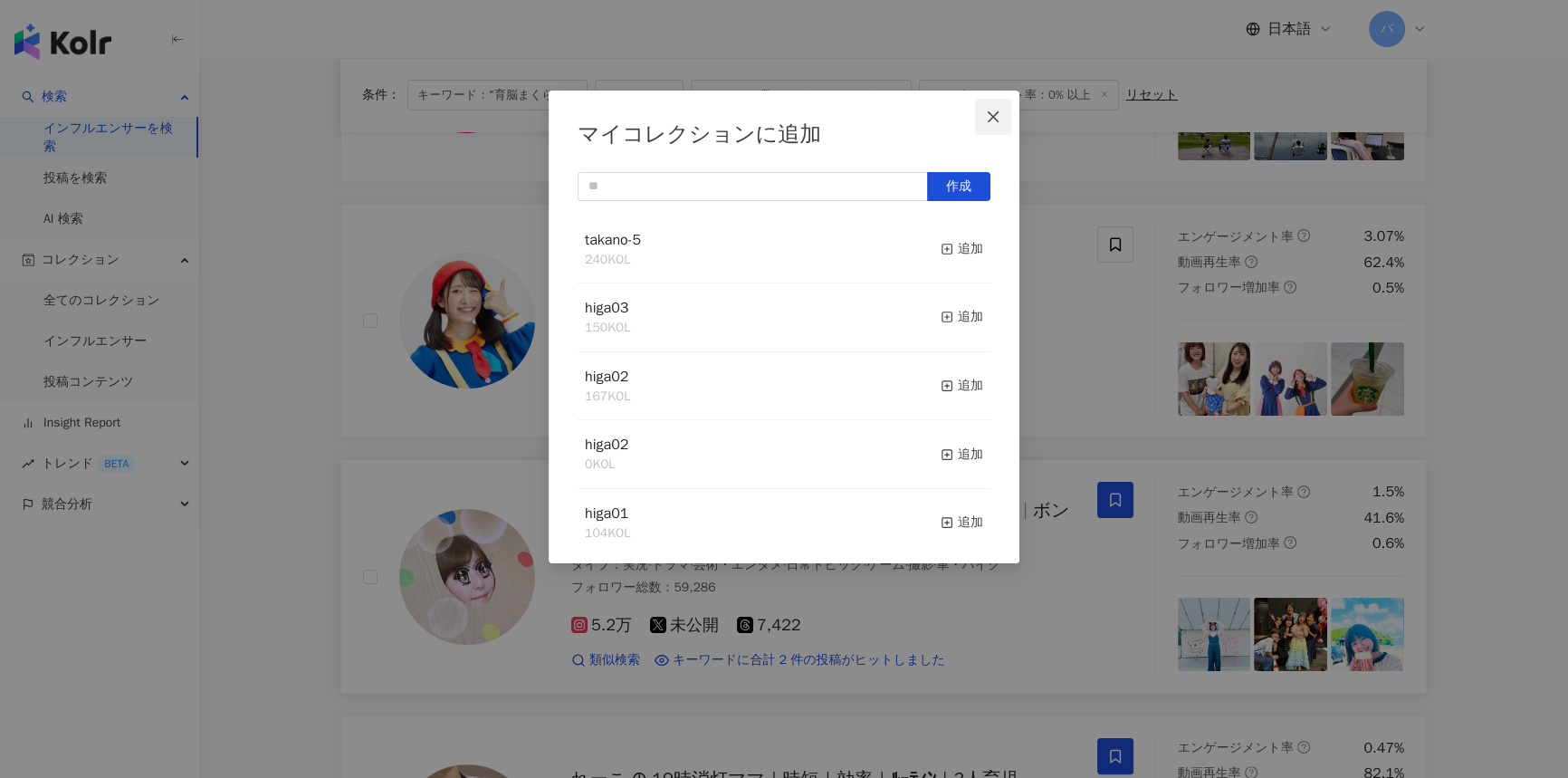 click at bounding box center (993, 117) 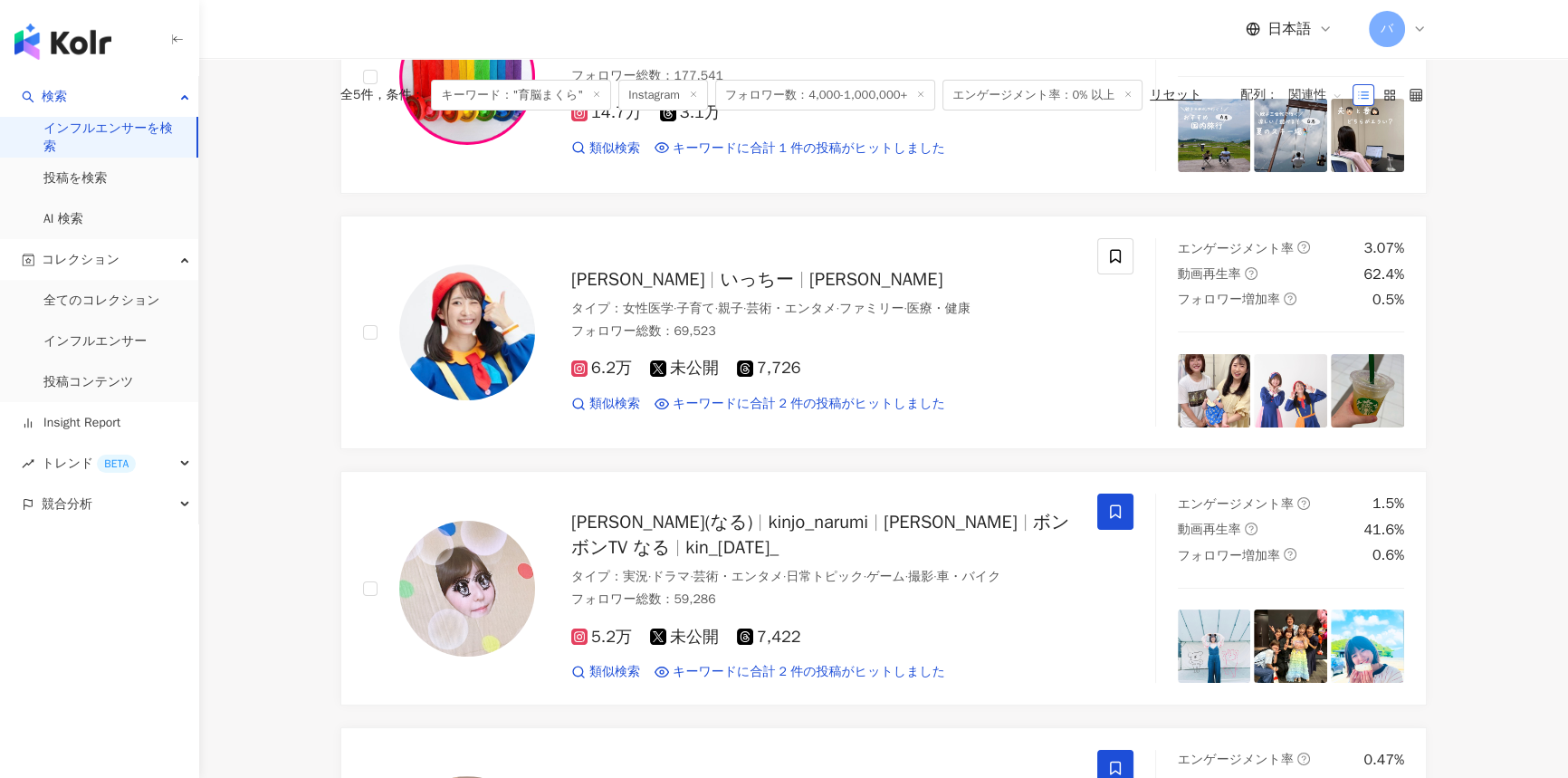 scroll, scrollTop: 0, scrollLeft: 0, axis: both 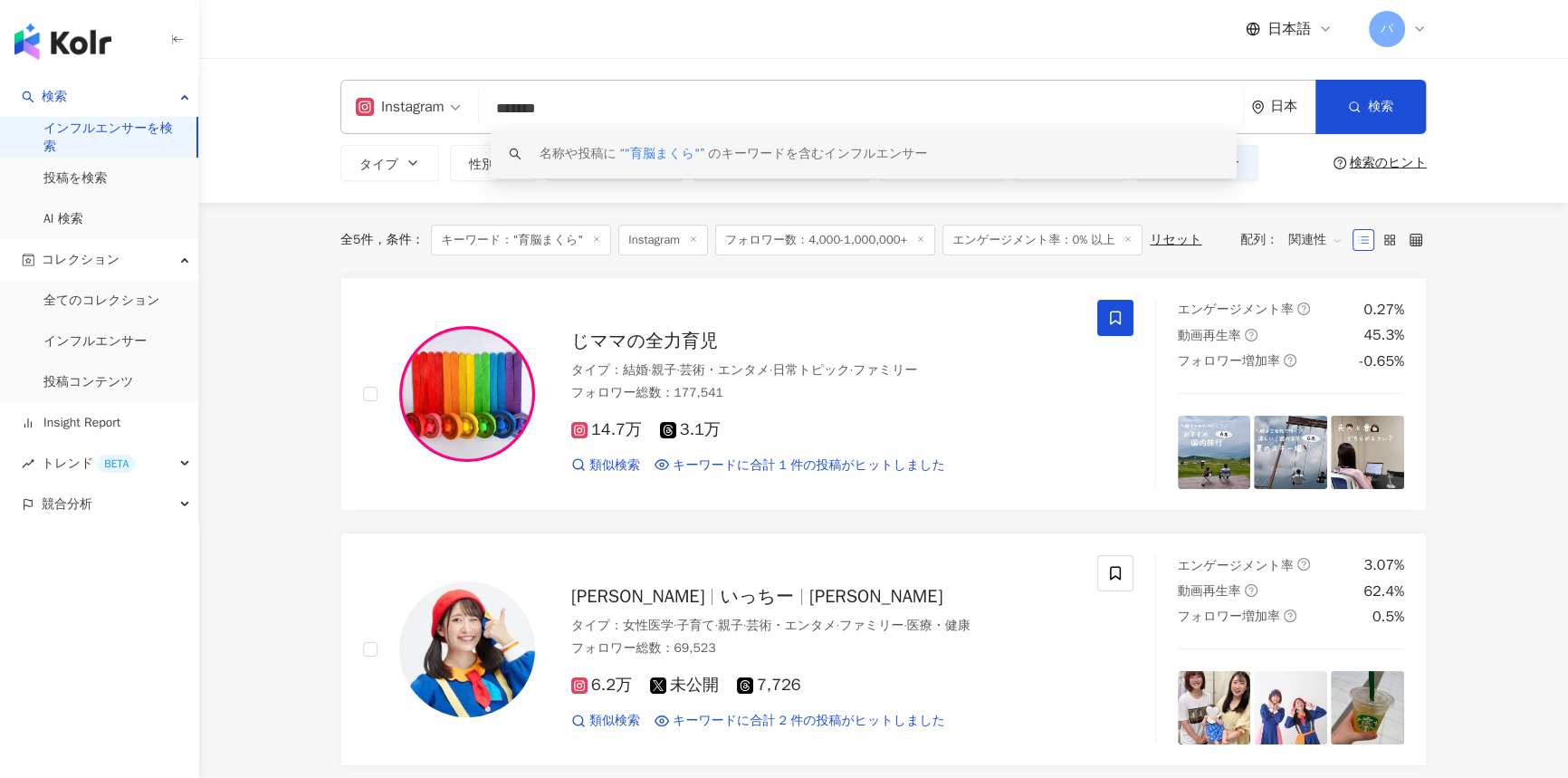 click on "*******" at bounding box center (861, 109) 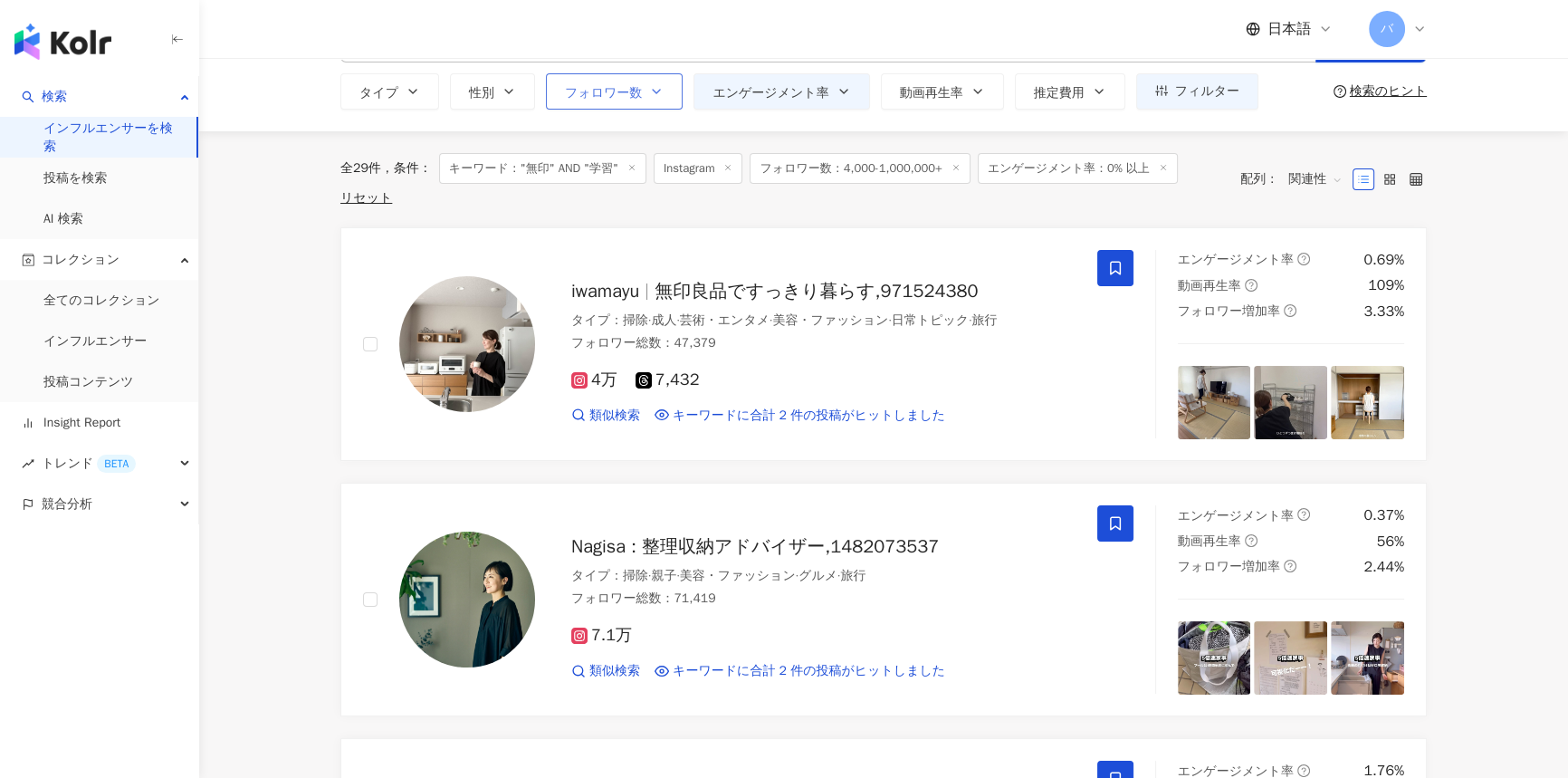 scroll, scrollTop: 0, scrollLeft: 0, axis: both 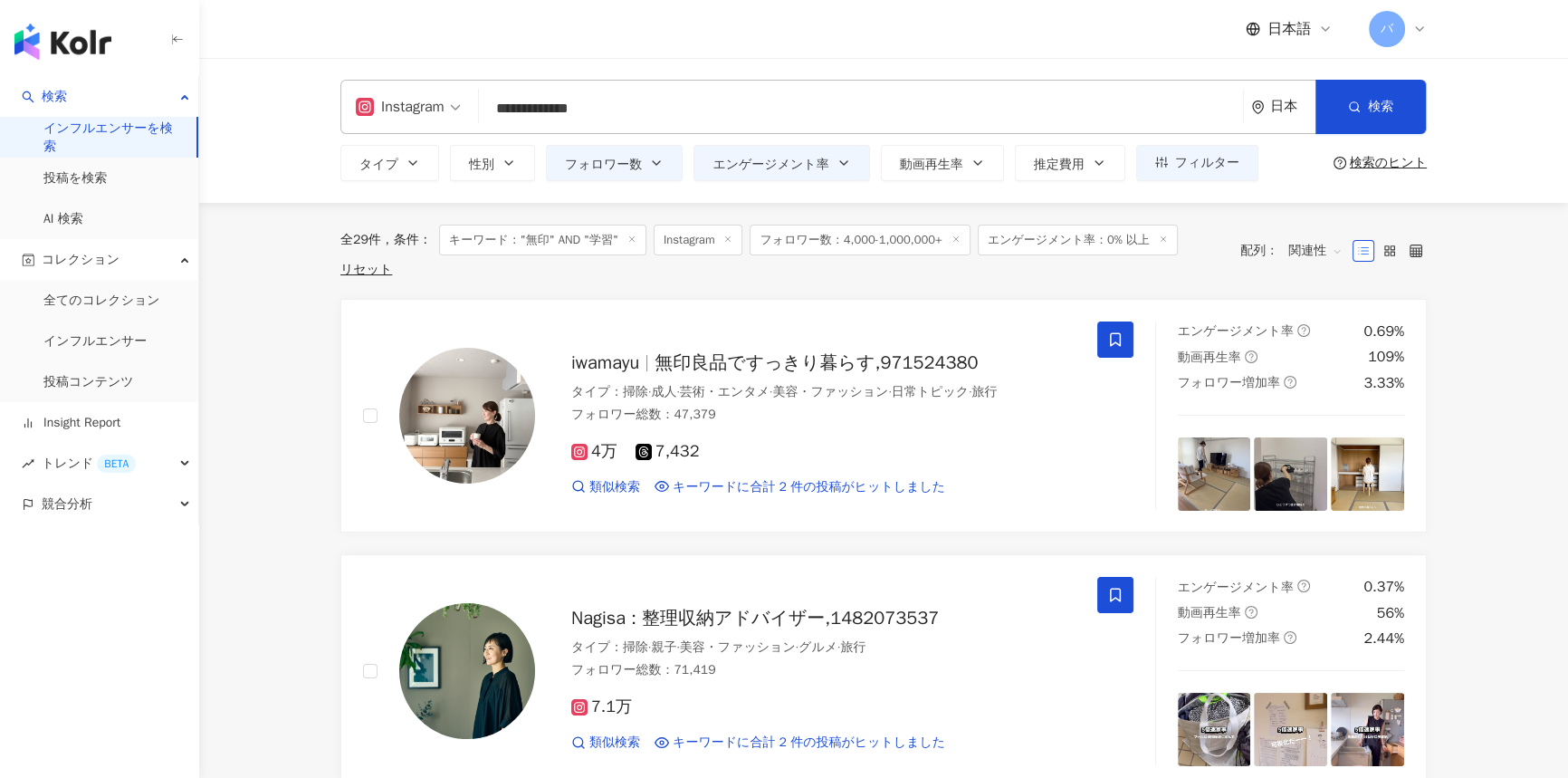 drag, startPoint x: 652, startPoint y: 109, endPoint x: 447, endPoint y: 117, distance: 205.15604 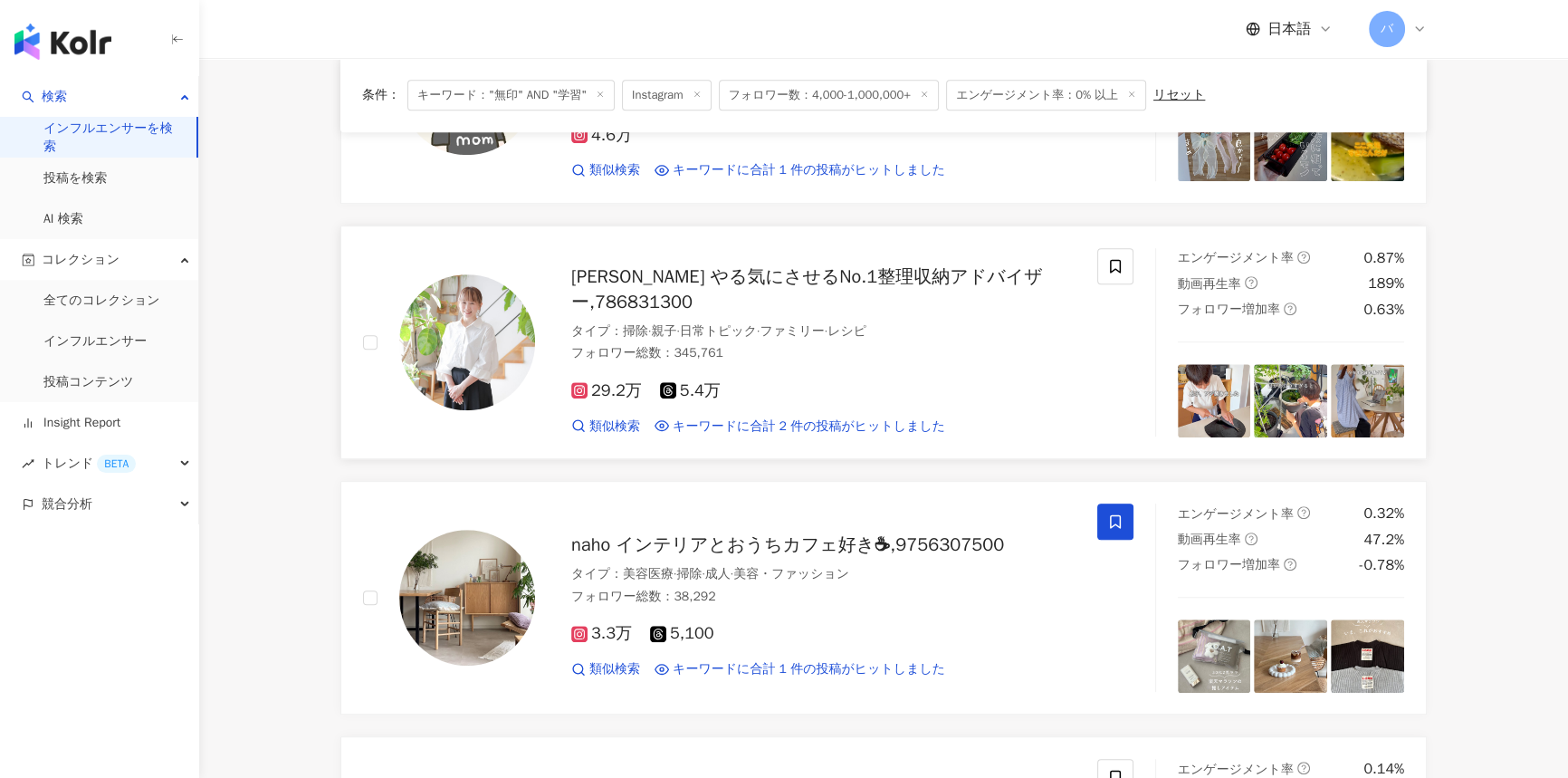 scroll, scrollTop: 1070, scrollLeft: 0, axis: vertical 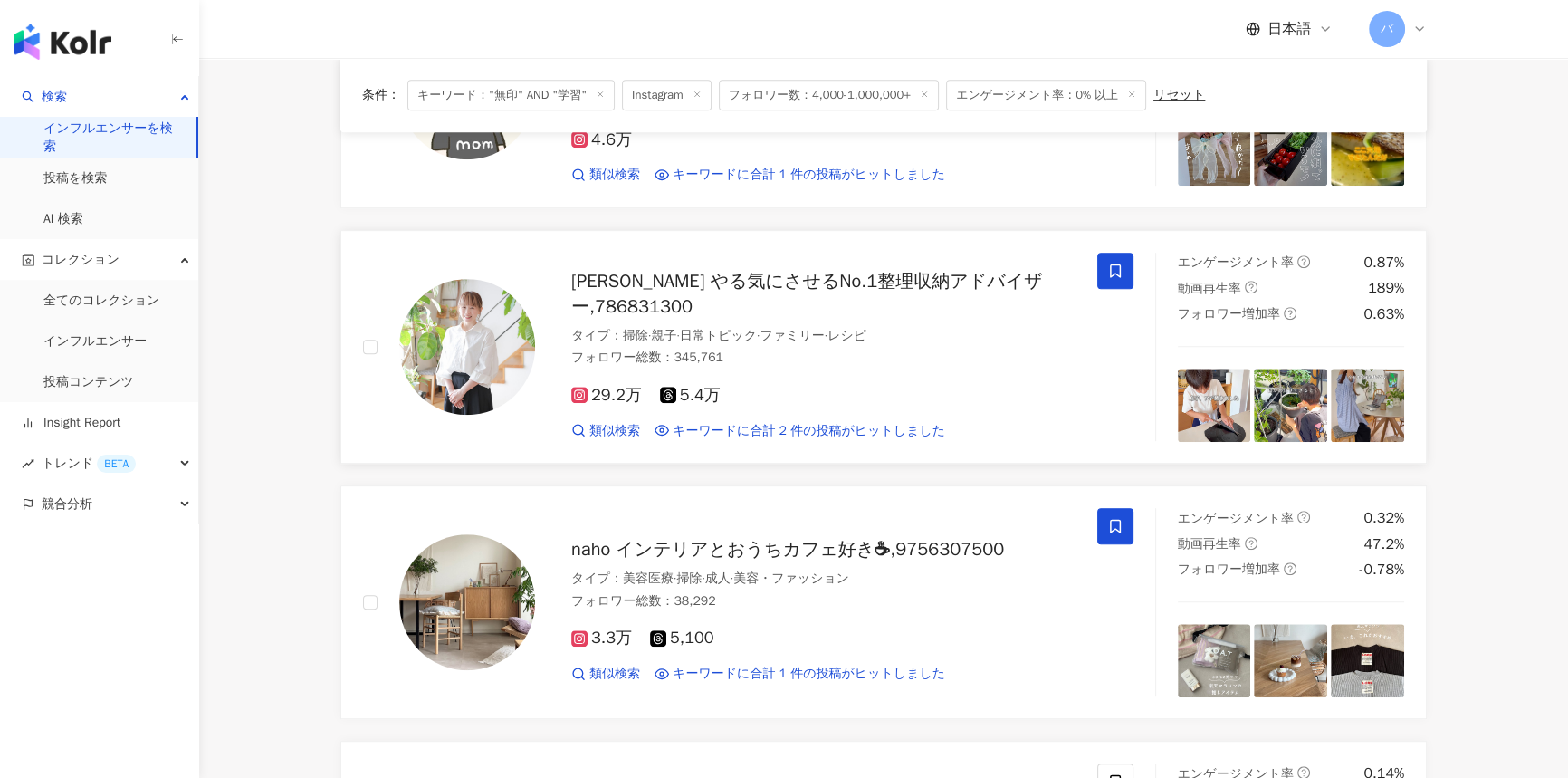click at bounding box center [1115, 271] 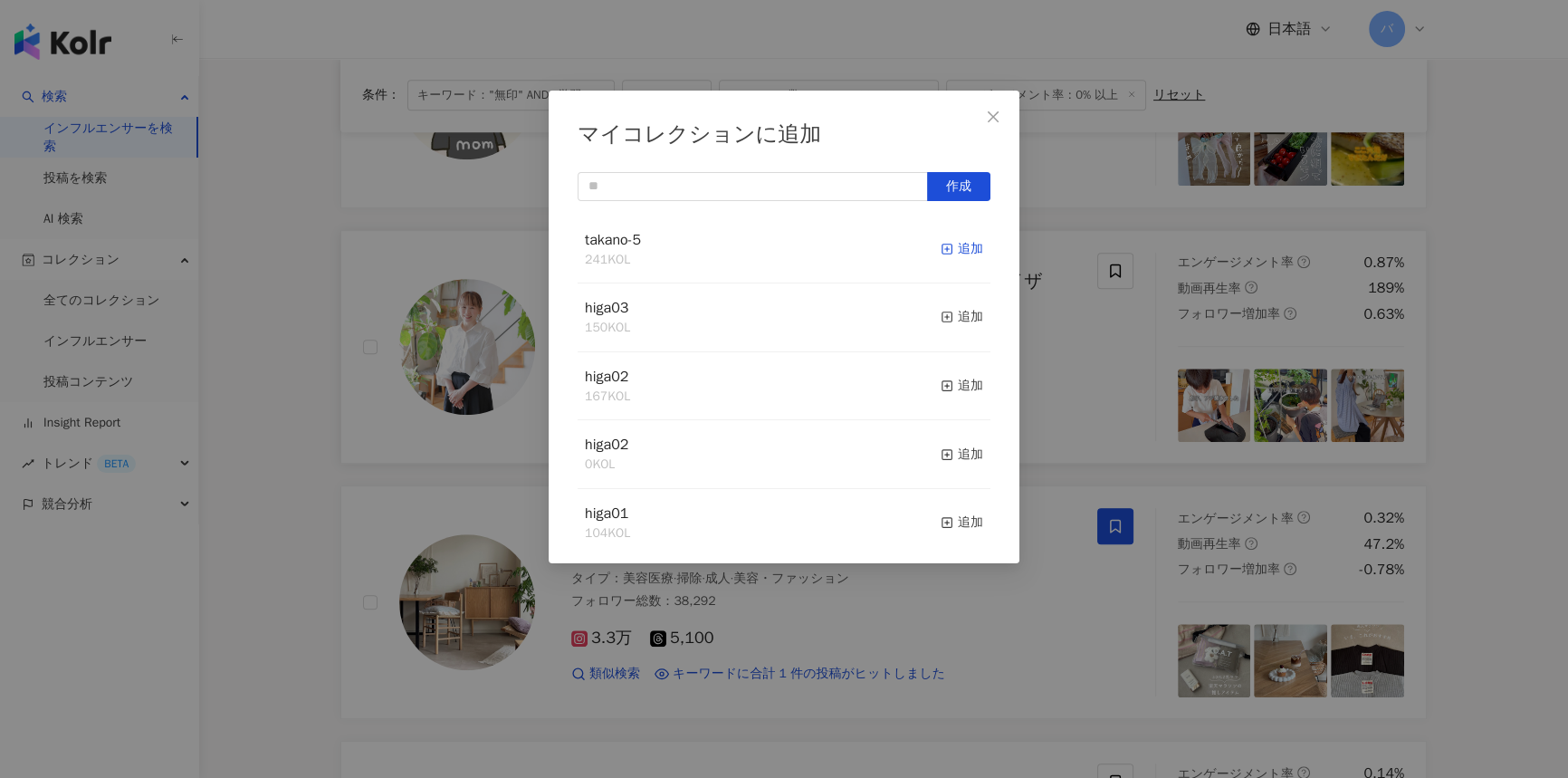 click on "追加" at bounding box center [961, 249] 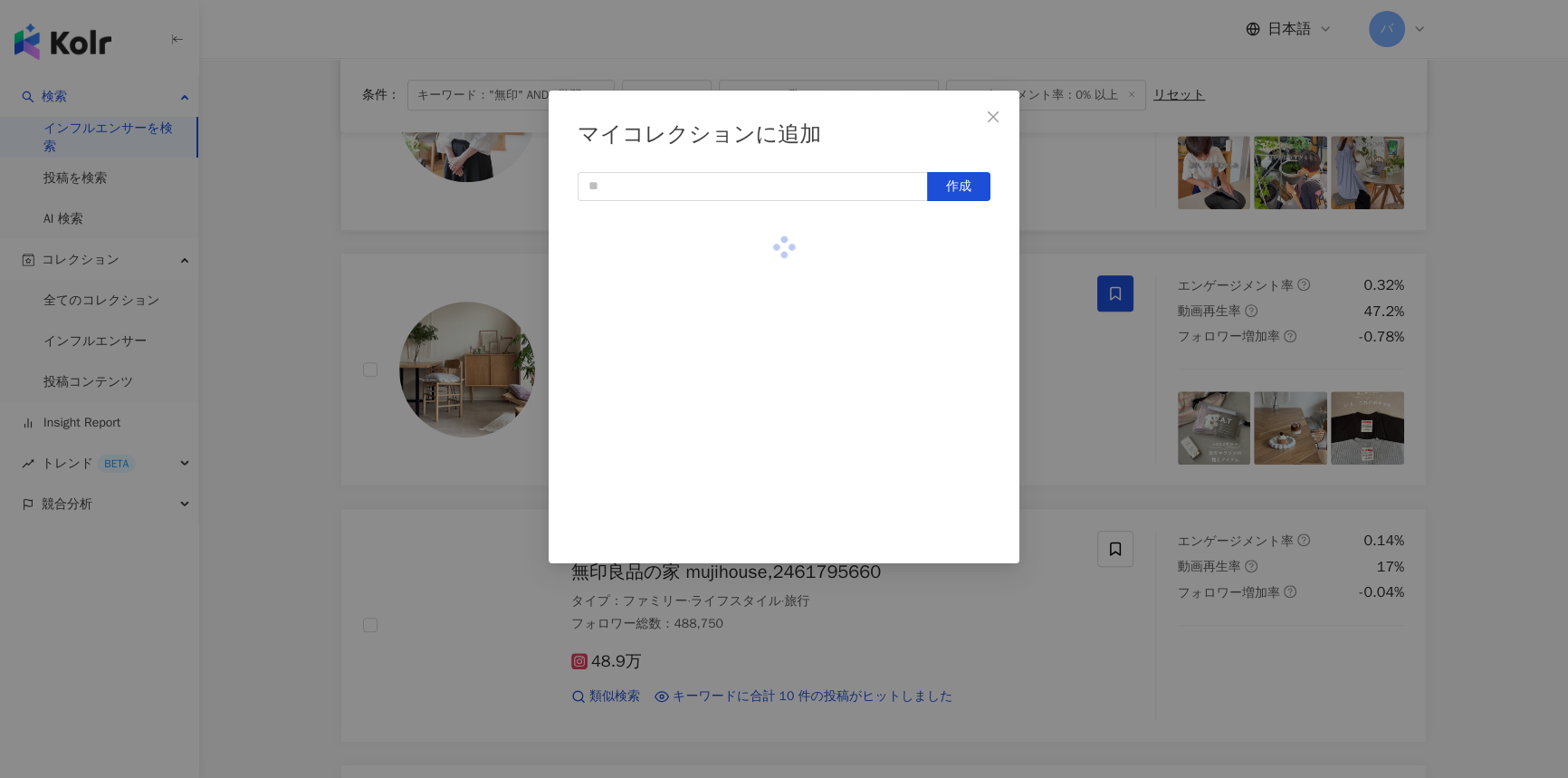 scroll, scrollTop: 1564, scrollLeft: 0, axis: vertical 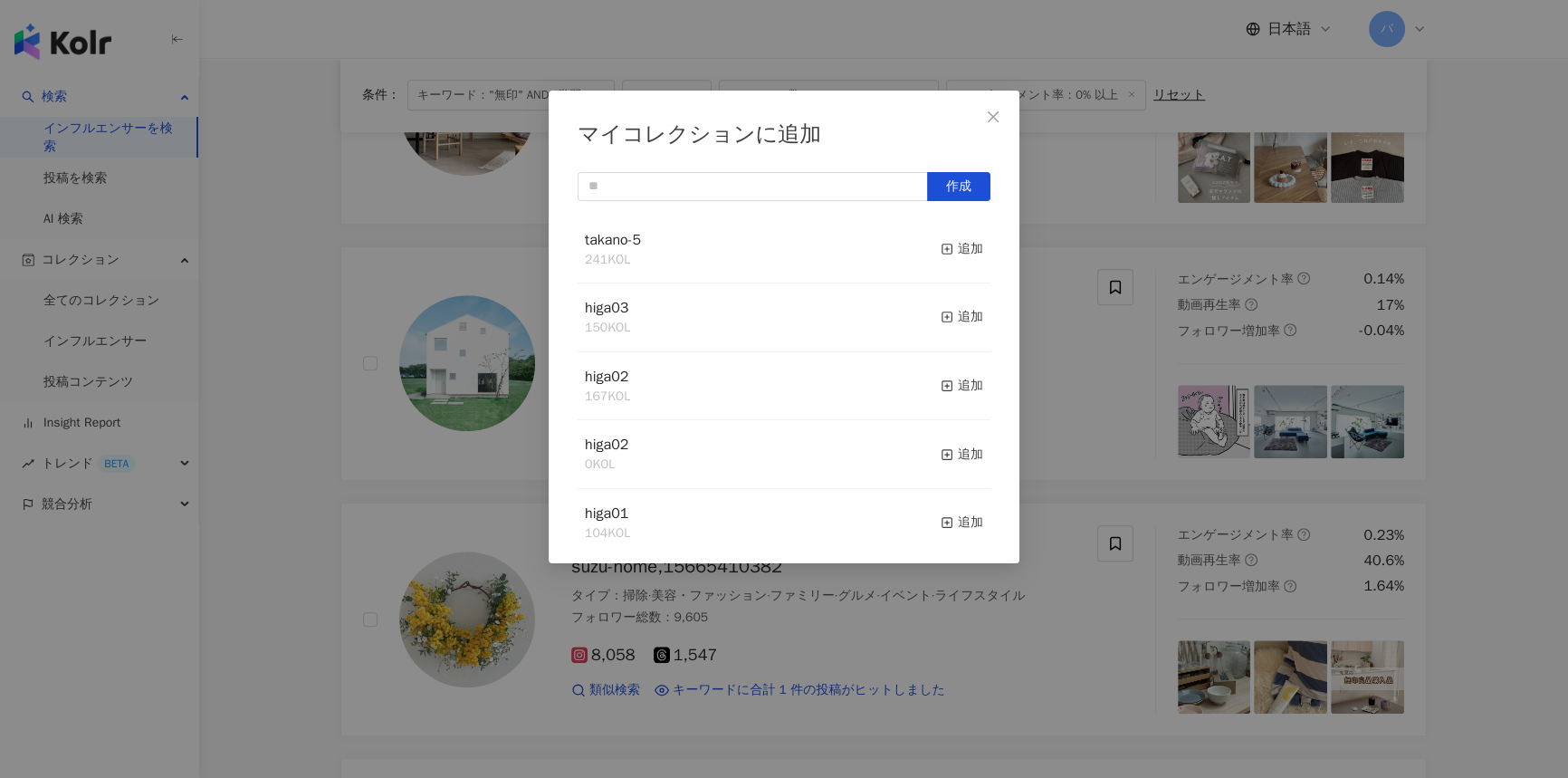 click on "マイコレクションに追加 作成 [PERSON_NAME]-5 241  KOL 追加 higa03 150  KOL 追加 higa02 167  KOL 追加 higa02 0  KOL 追加 higa01 104  KOL 追加 takano-4 347  KOL 追加 [PERSON_NAME]-3 355  KOL 追加 [PERSON_NAME]-2 378  KOL 追加 takano-1 500  KOL コレクションのインフルエンサーが 500 人です。これ以上増やすことはできません 追加" at bounding box center (784, 389) 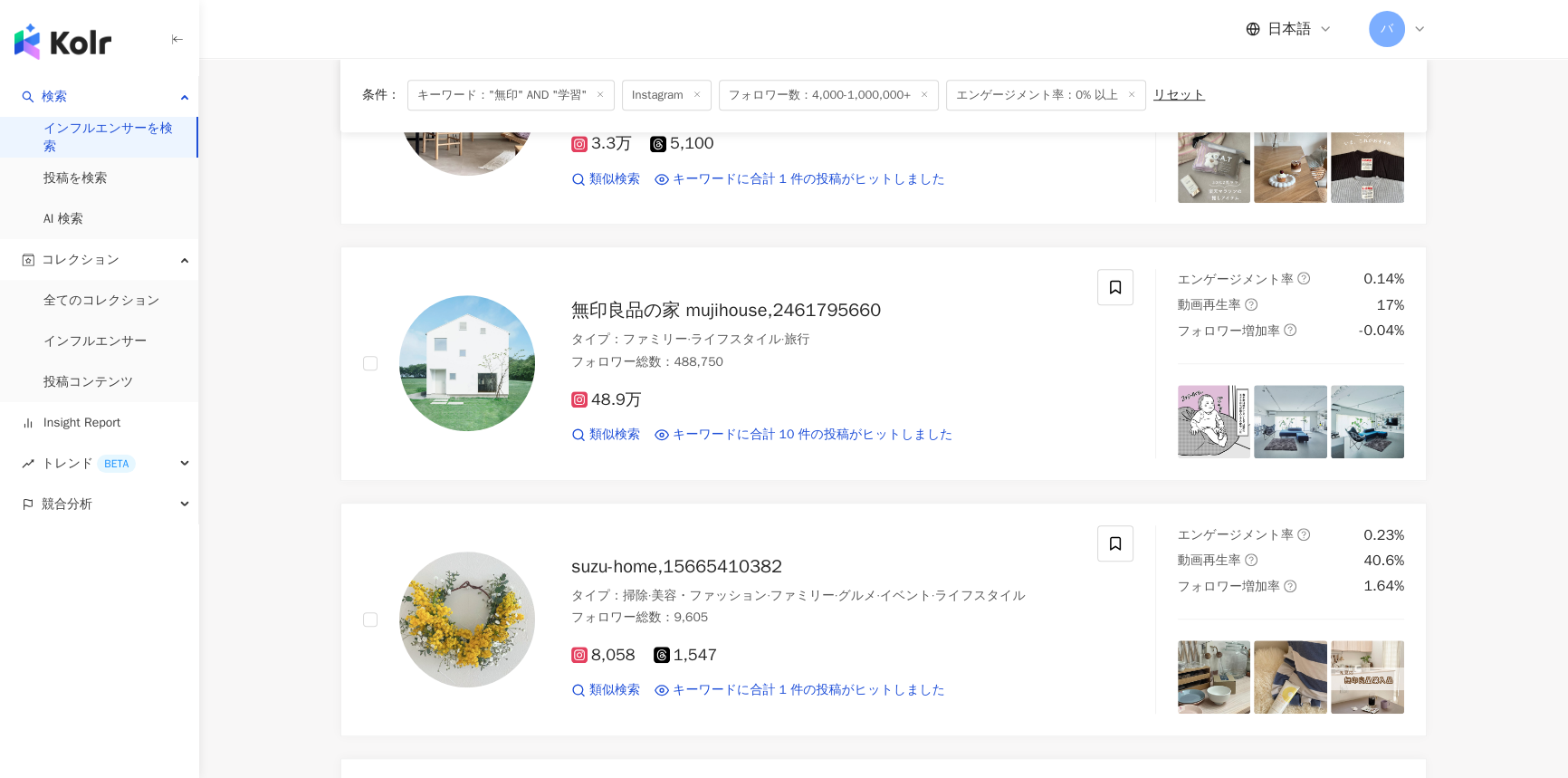 click 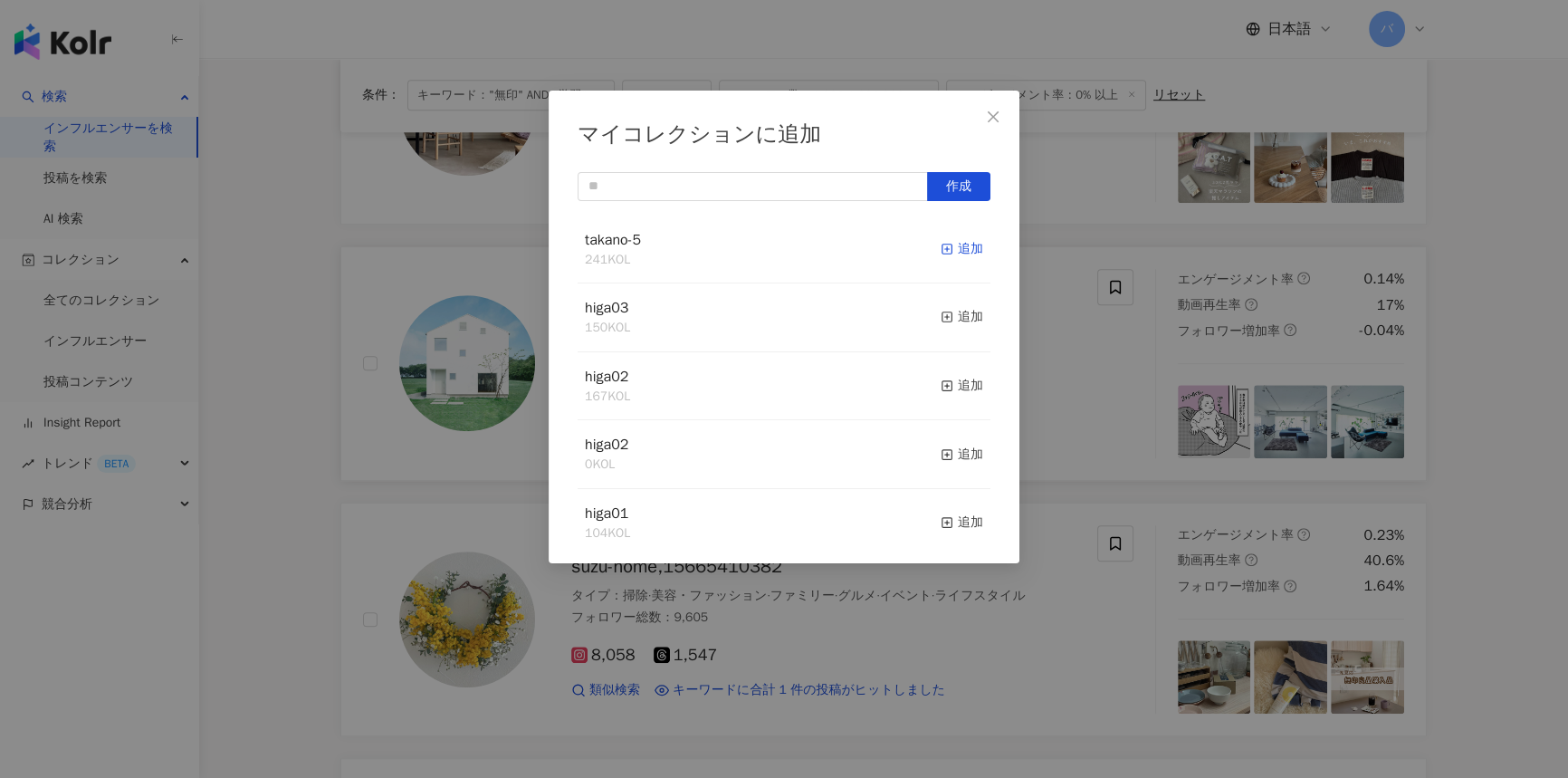 click on "追加" at bounding box center [961, 249] 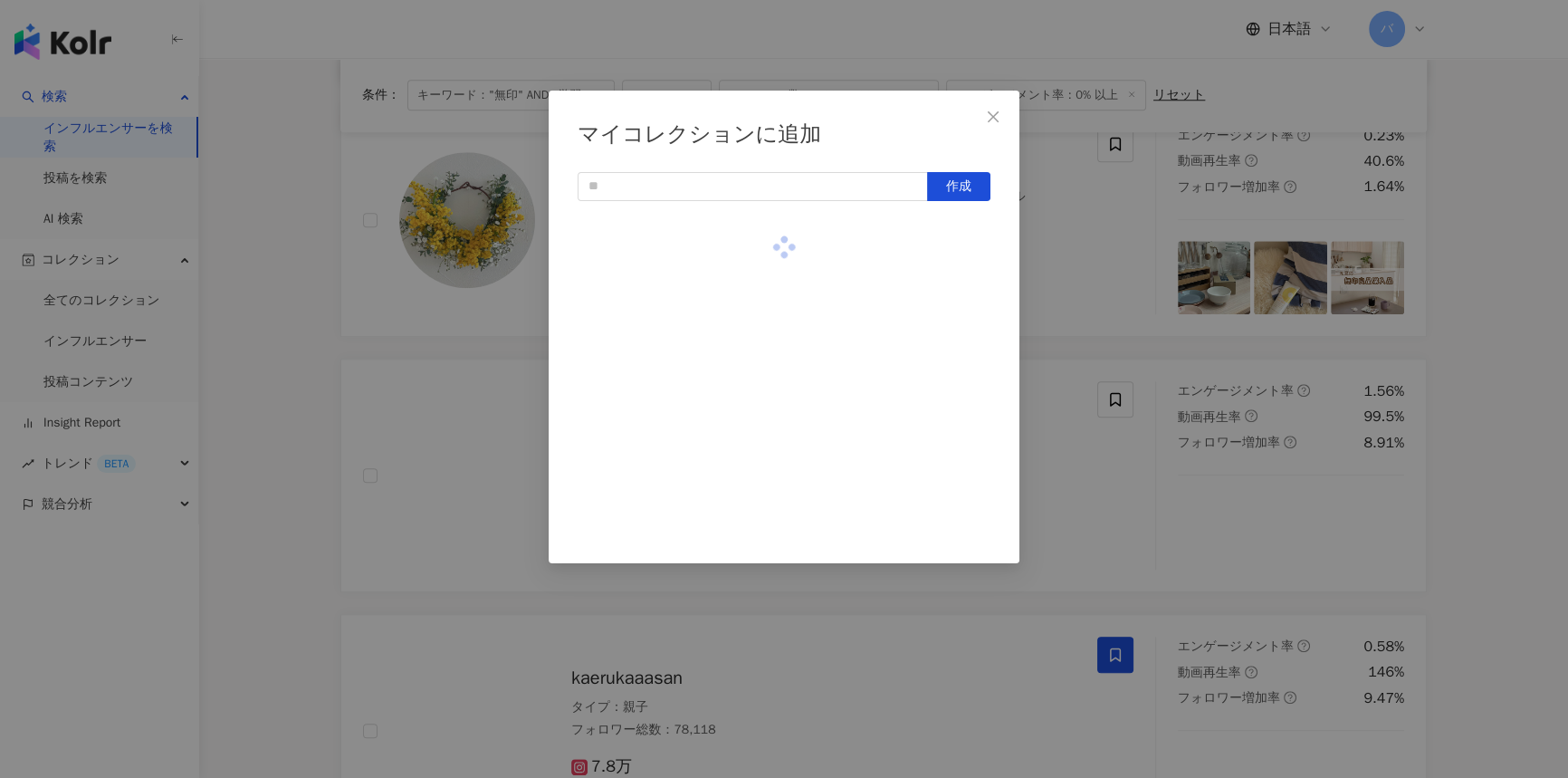 scroll, scrollTop: 2058, scrollLeft: 0, axis: vertical 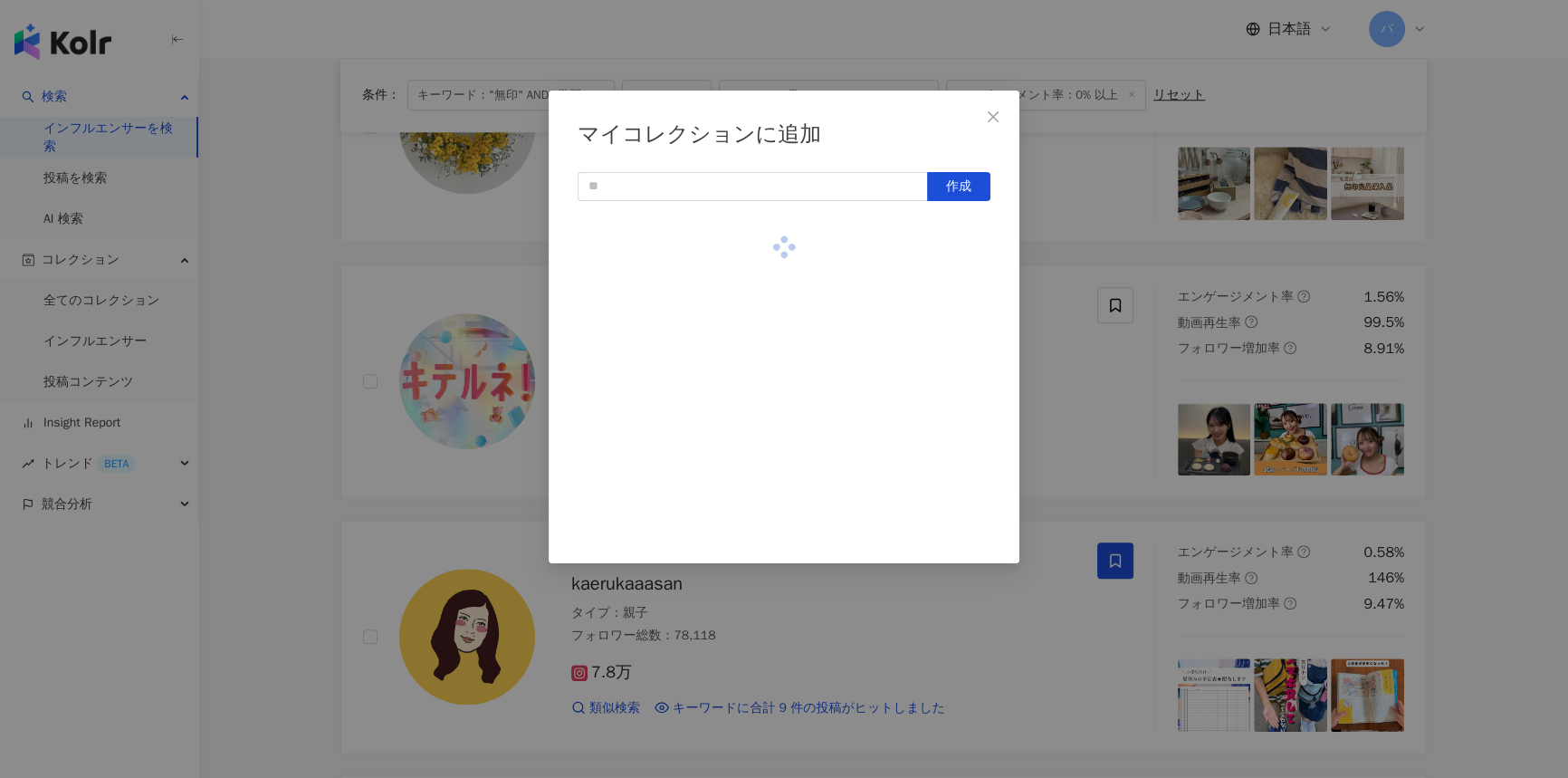 click on "マイコレクションに追加 作成" at bounding box center (784, 389) 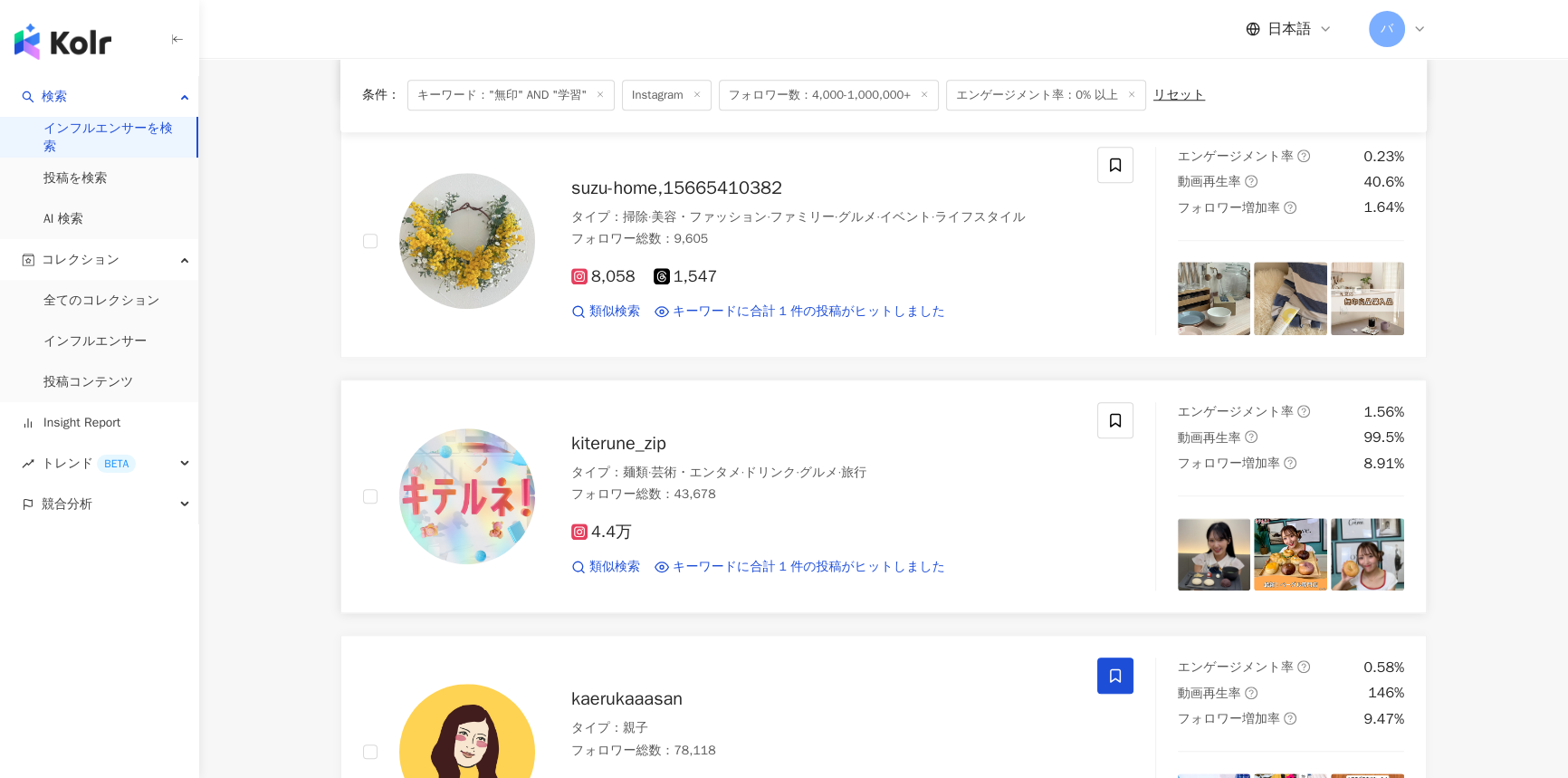 scroll, scrollTop: 1811, scrollLeft: 0, axis: vertical 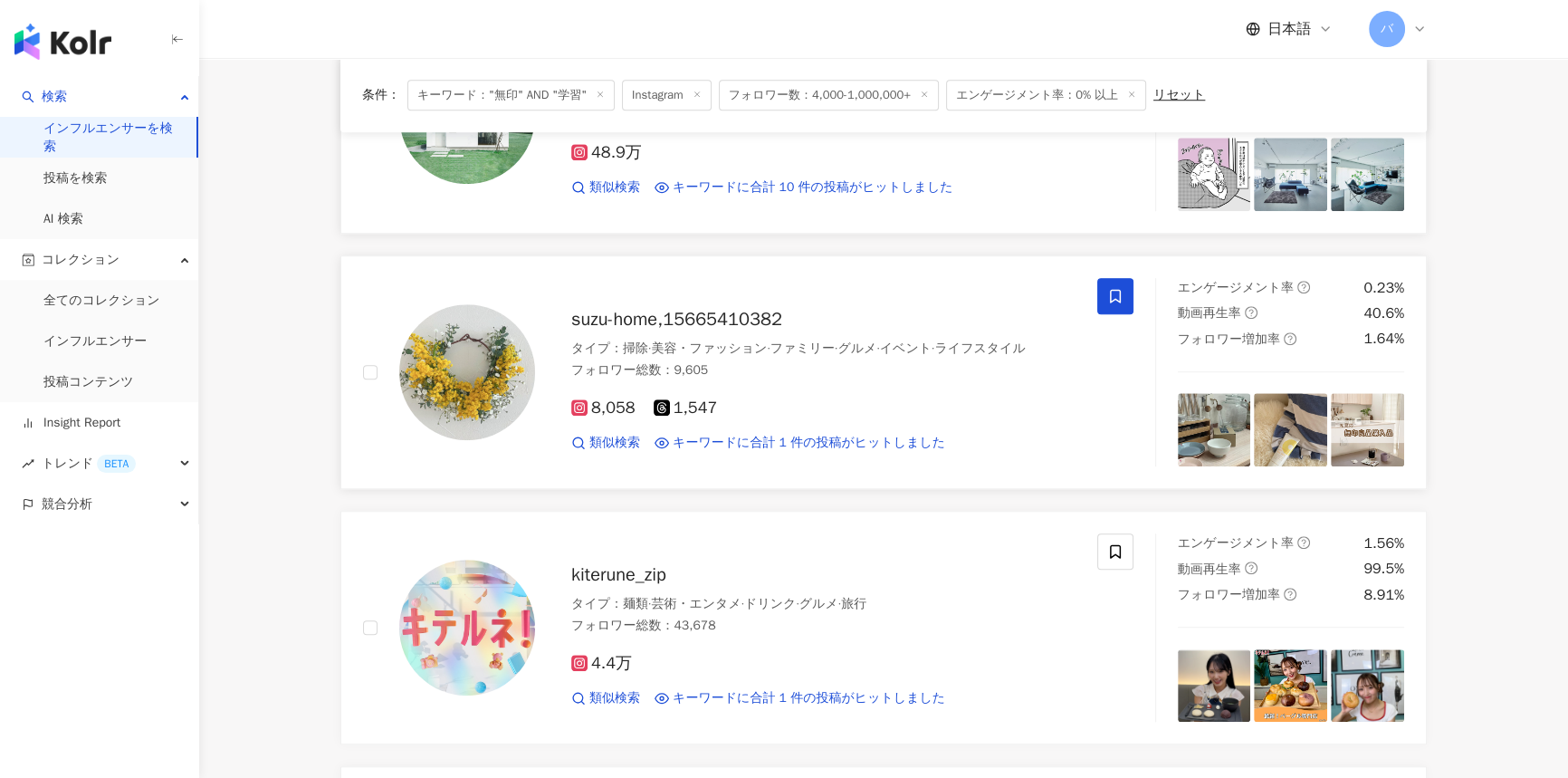 click 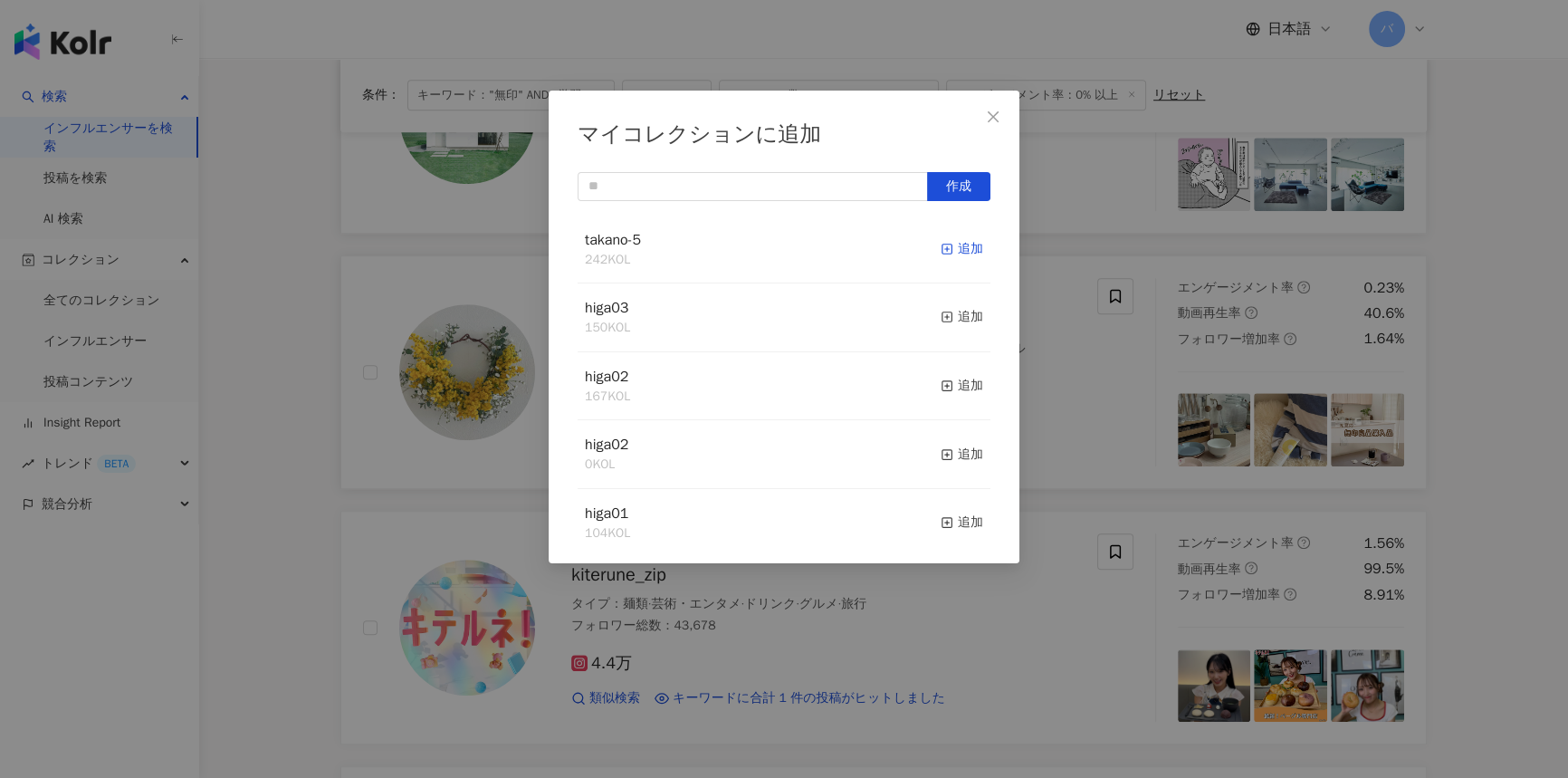 click 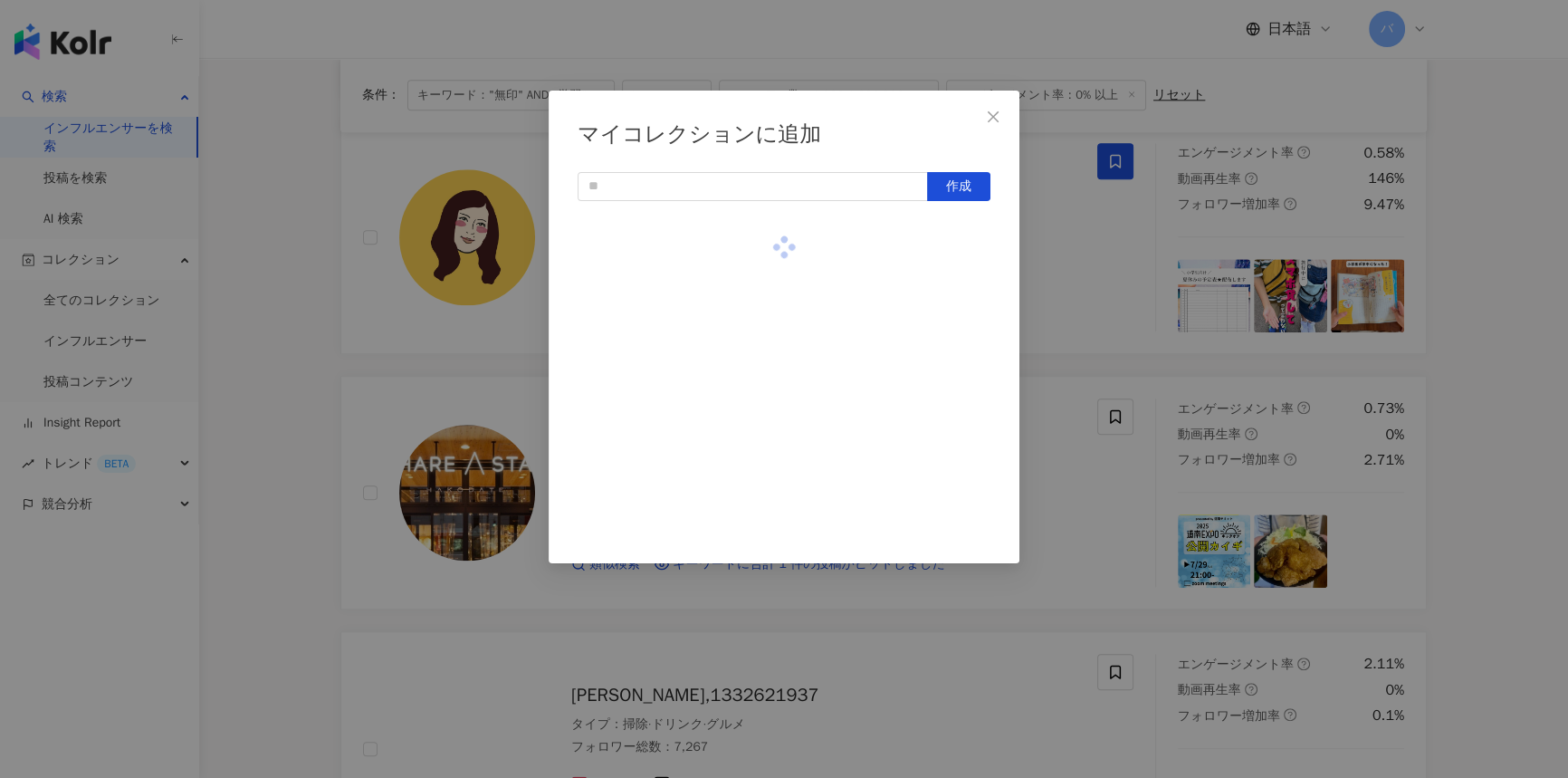 scroll, scrollTop: 2552, scrollLeft: 0, axis: vertical 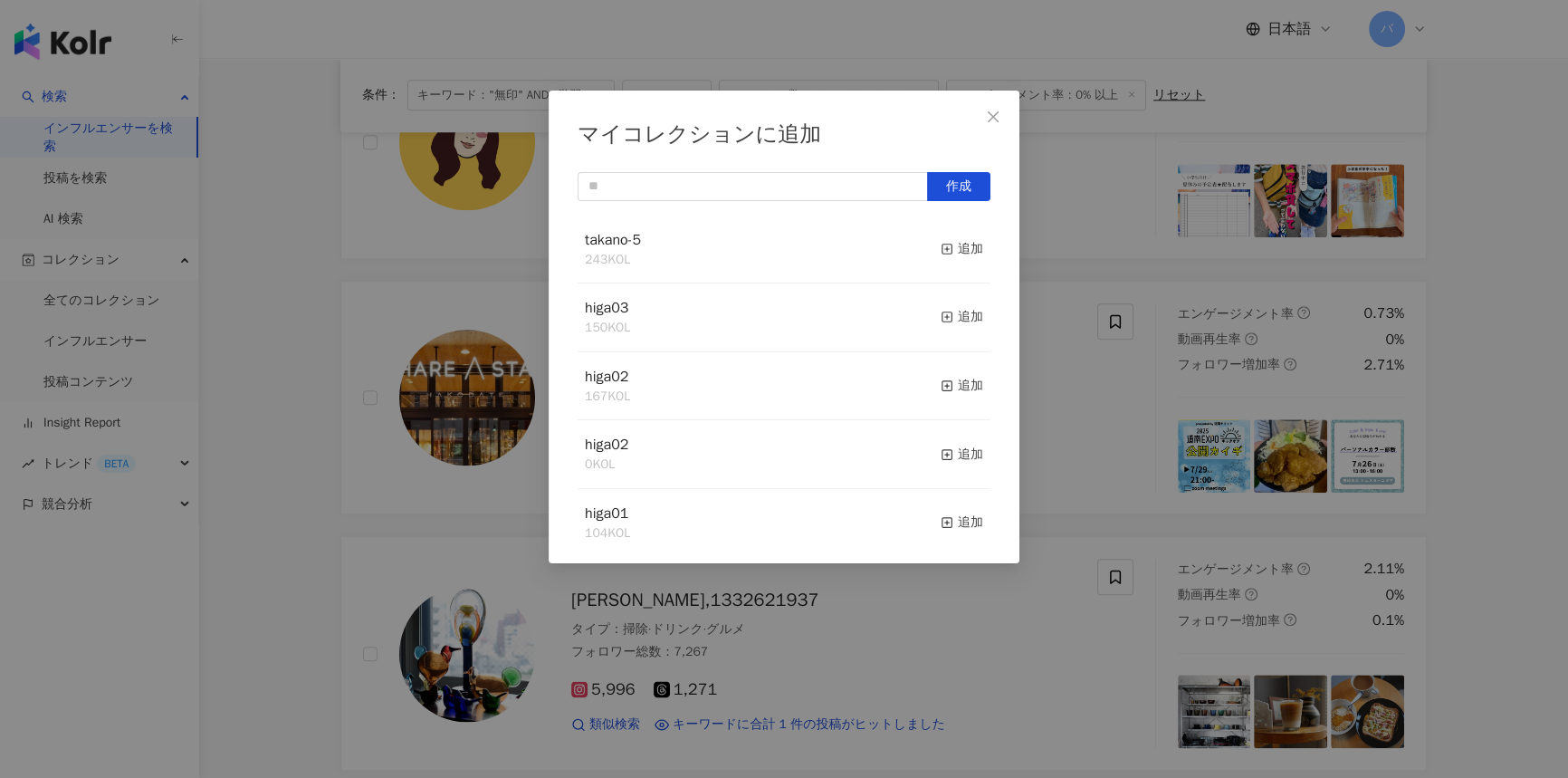 click on "マイコレクションに追加 作成 [PERSON_NAME]-5 243  KOL 追加 higa03 150  KOL 追加 higa02 167  KOL 追加 higa02 0  KOL 追加 higa01 104  KOL 追加 takano-4 347  KOL 追加 takano-3 355  KOL 追加 [PERSON_NAME]-2 378  KOL 追加 takano-1 500  KOL コレクションのインフルエンサーが 500 人です。これ以上増やすことはできません 追加" at bounding box center [784, 389] 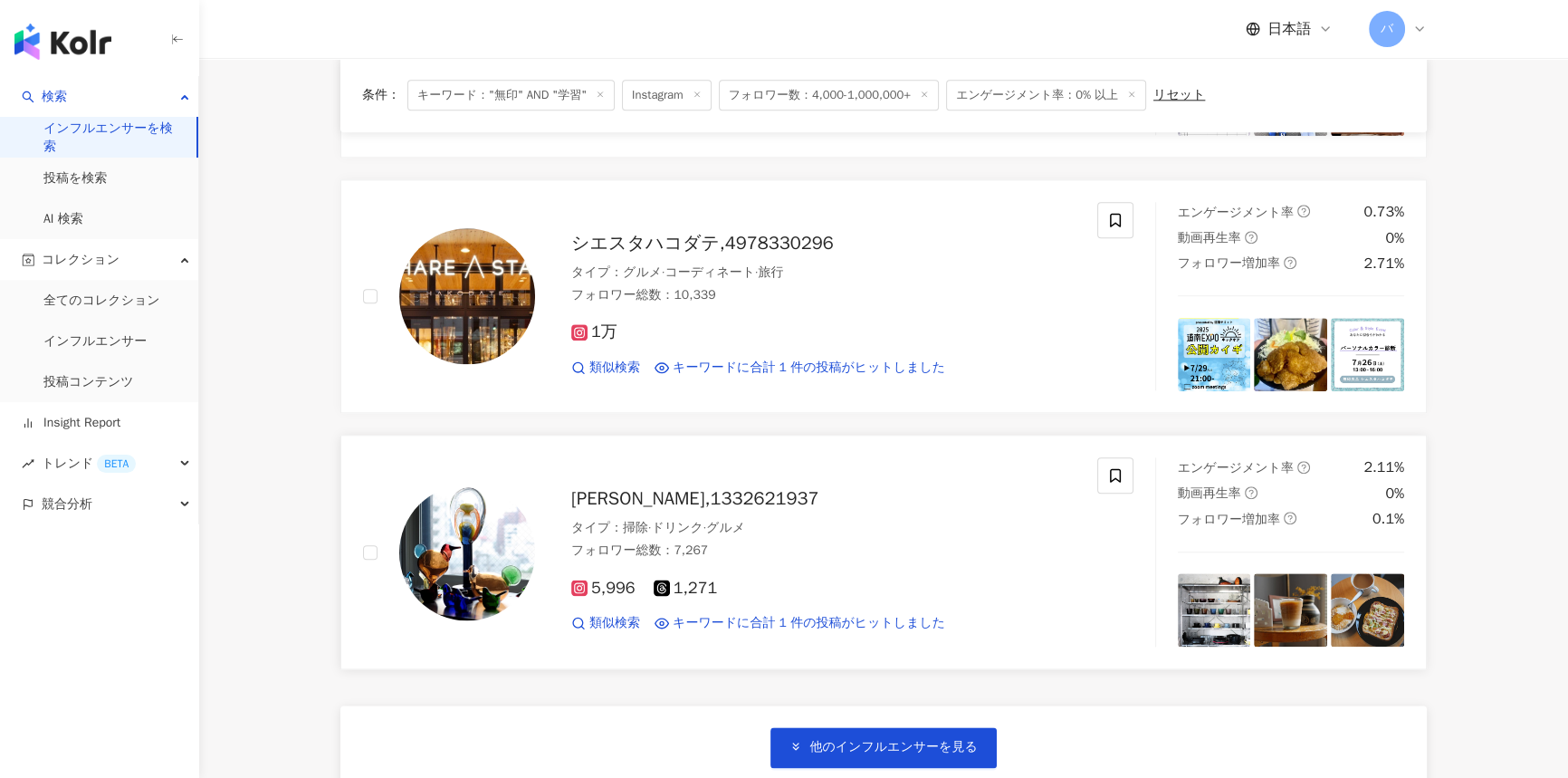 scroll, scrollTop: 2799, scrollLeft: 0, axis: vertical 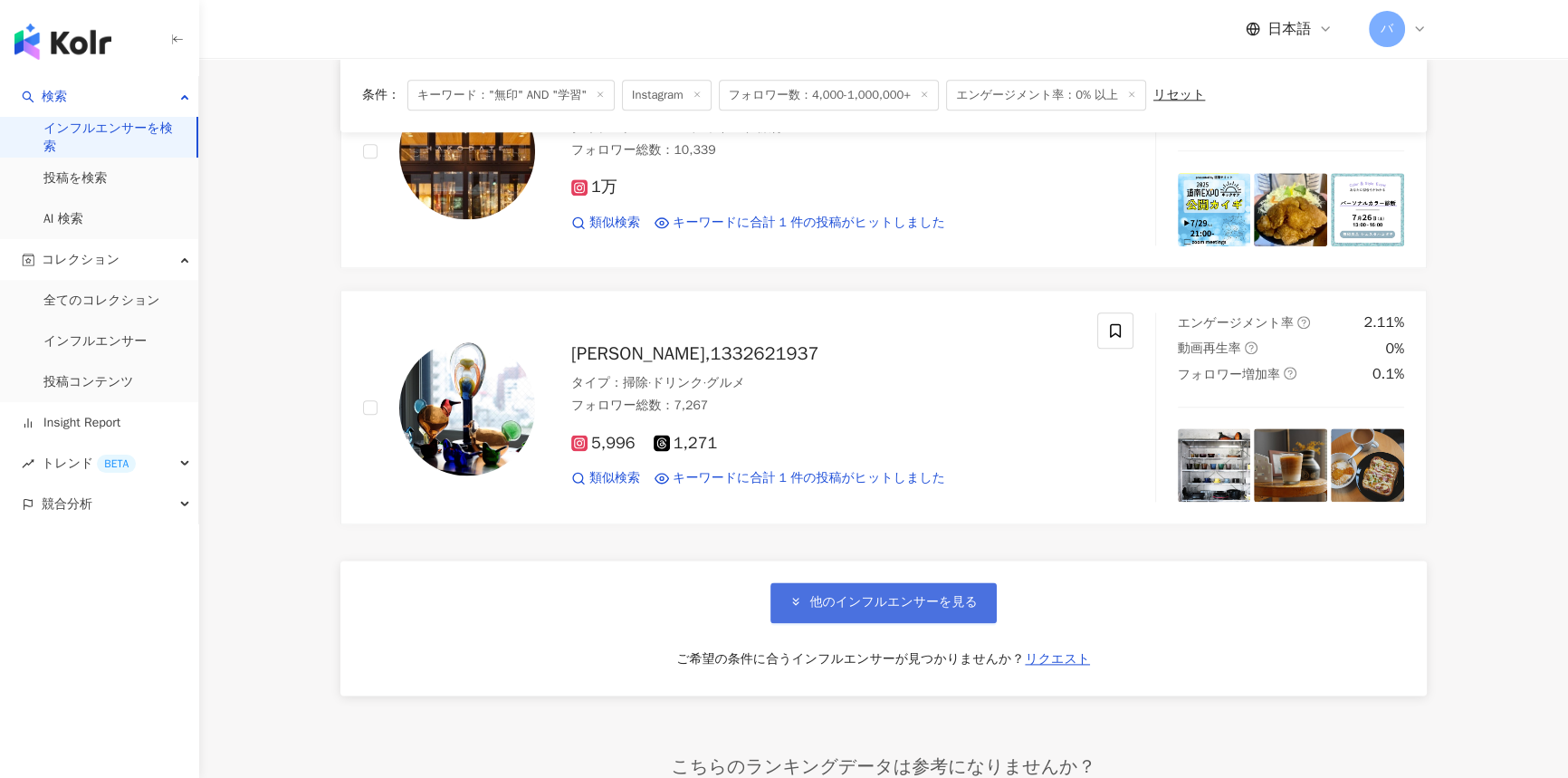 click on "他のインフルエンサーを見る" at bounding box center [893, 602] 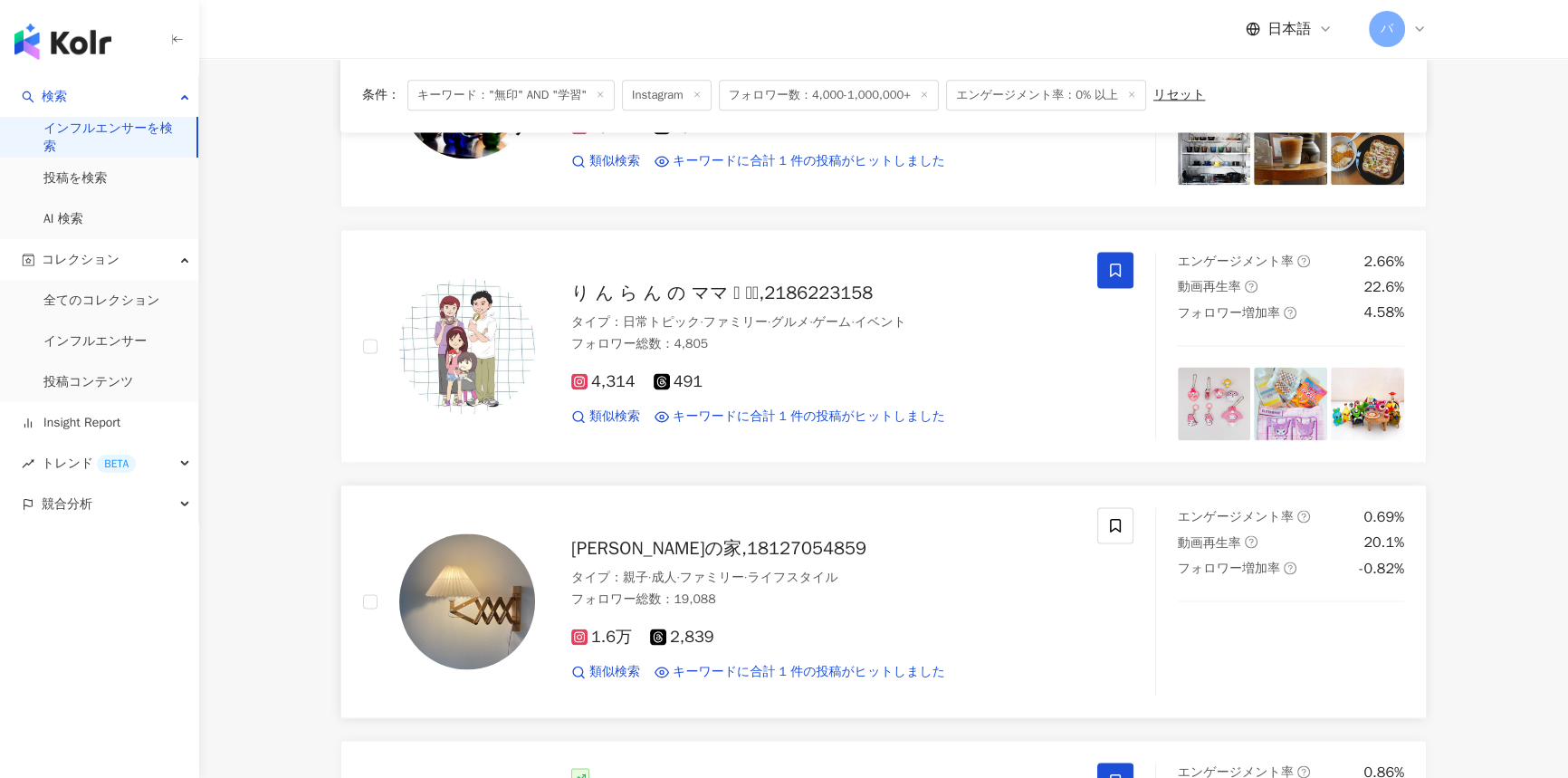 scroll, scrollTop: 3354, scrollLeft: 0, axis: vertical 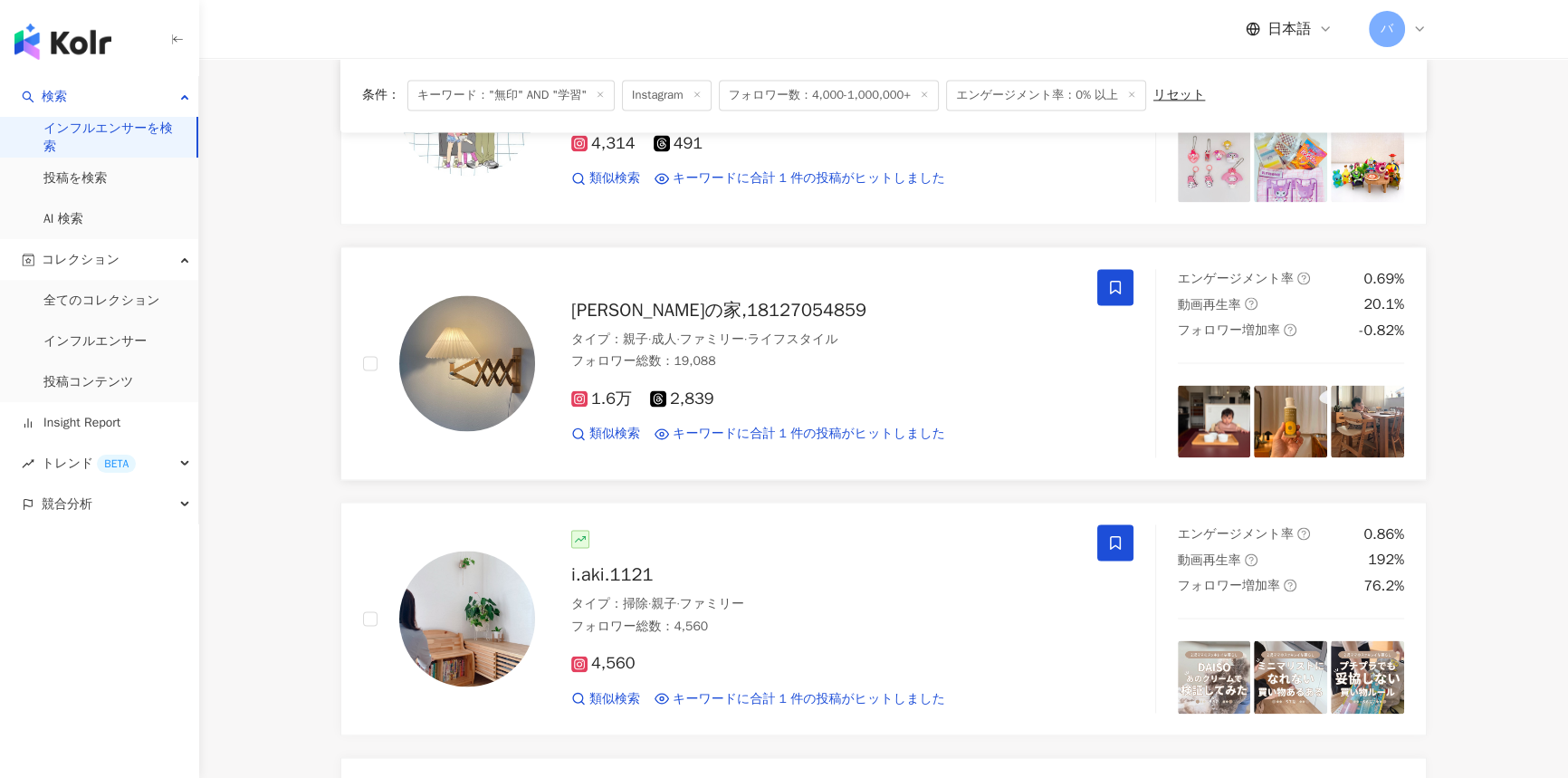 click 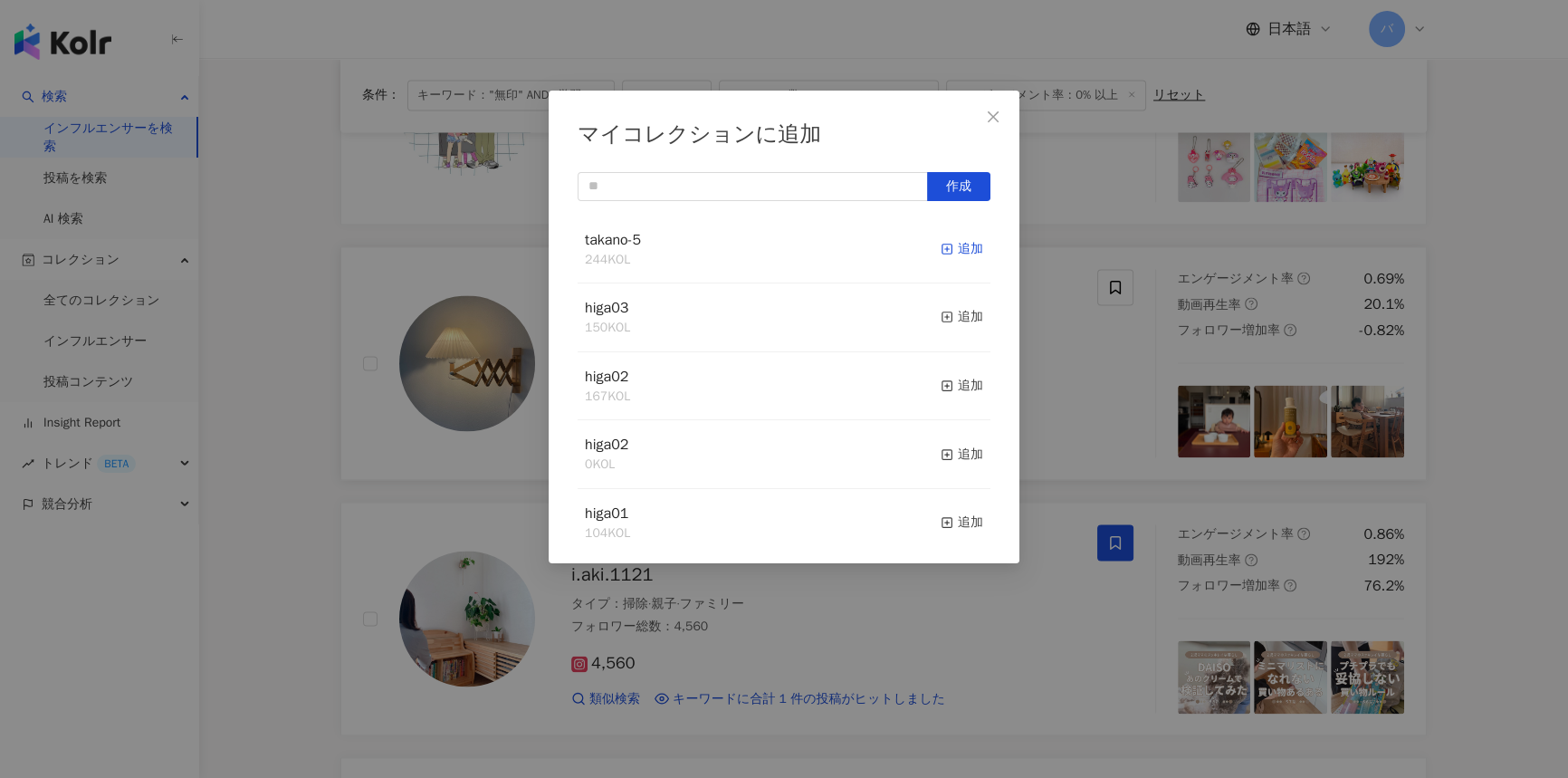 click on "追加" at bounding box center [961, 249] 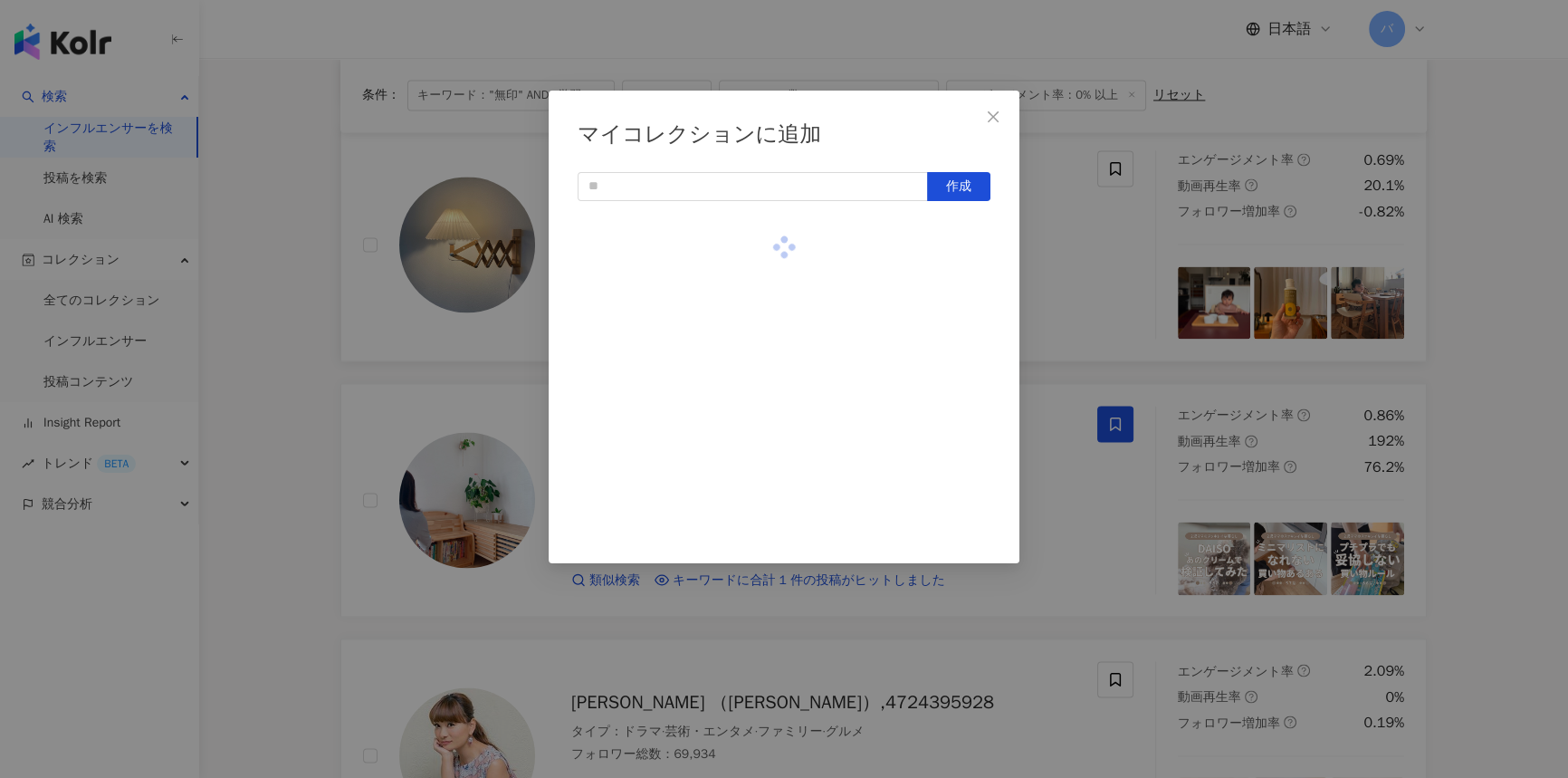 scroll, scrollTop: 3519, scrollLeft: 0, axis: vertical 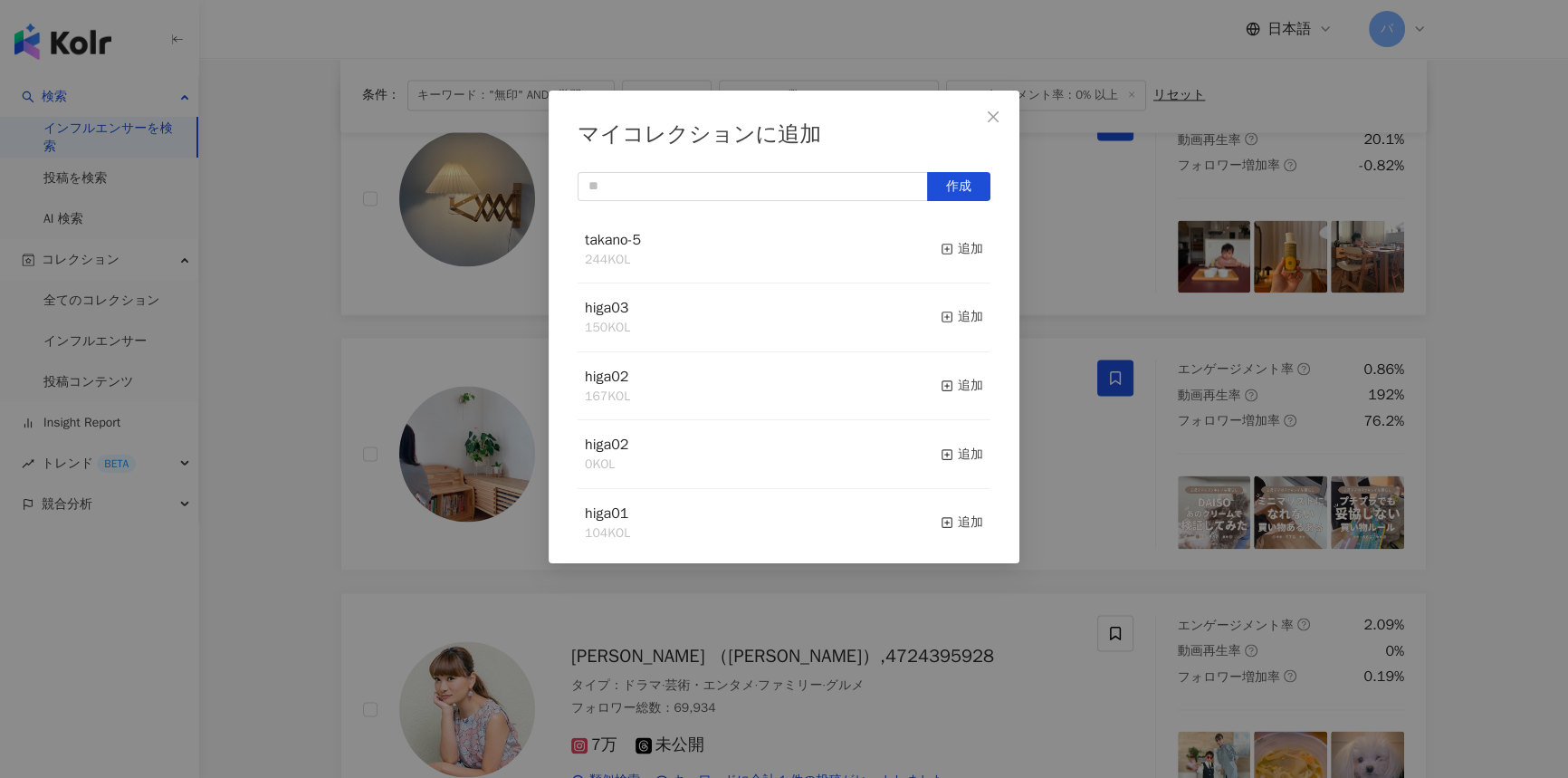 click on "マイコレクションに追加 作成 [PERSON_NAME]-5 244  KOL 追加 higa03 150  KOL 追加 higa02 167  KOL 追加 higa02 0  KOL 追加 higa01 104  KOL 追加 takano-4 347  KOL 追加 takano-3 355  KOL 追加 [PERSON_NAME]-2 378  KOL 追加 takano-1 500  KOL コレクションのインフルエンサーが 500 人です。これ以上増やすことはできません 追加" at bounding box center (784, 389) 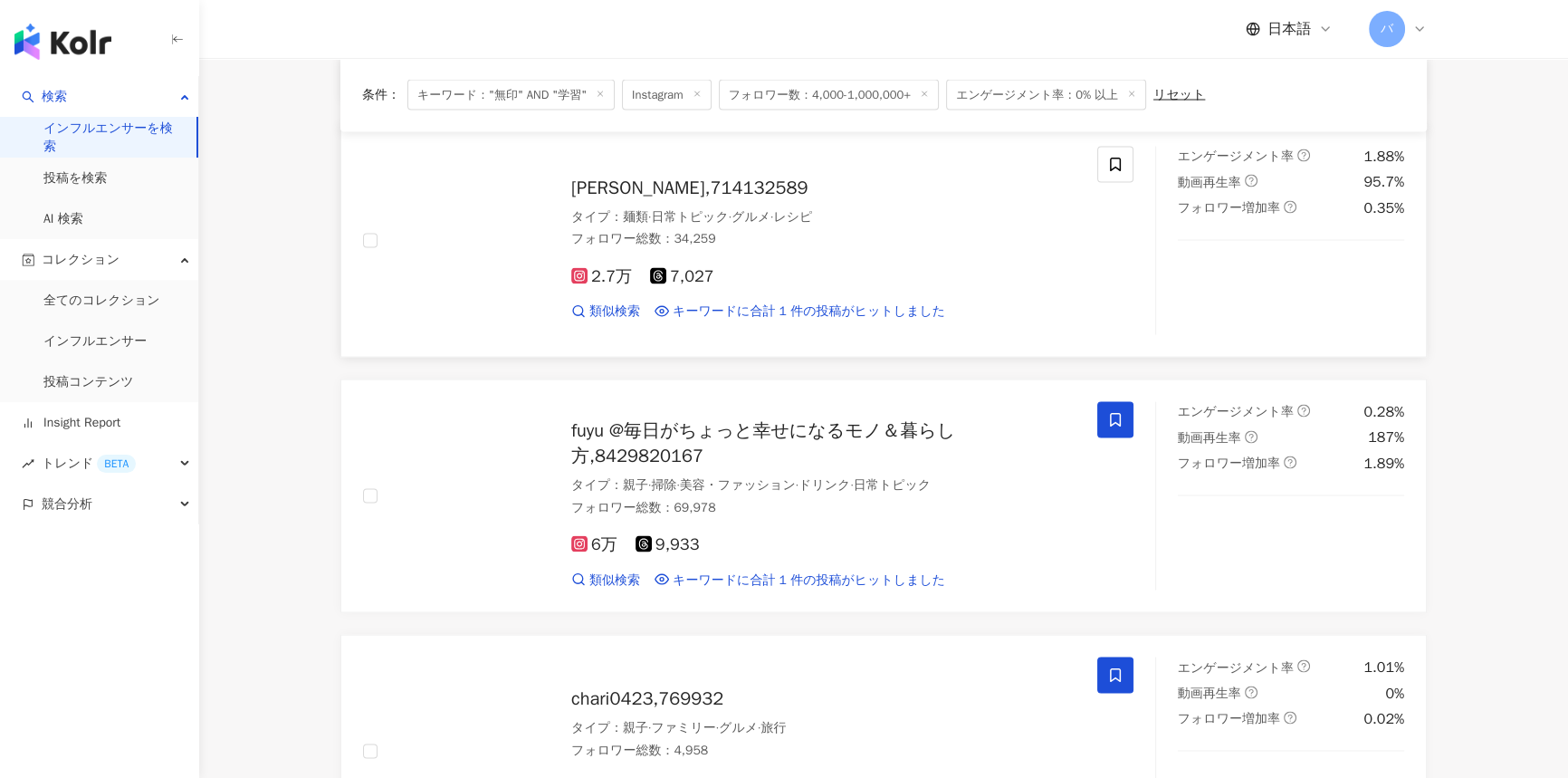 scroll, scrollTop: 4424, scrollLeft: 0, axis: vertical 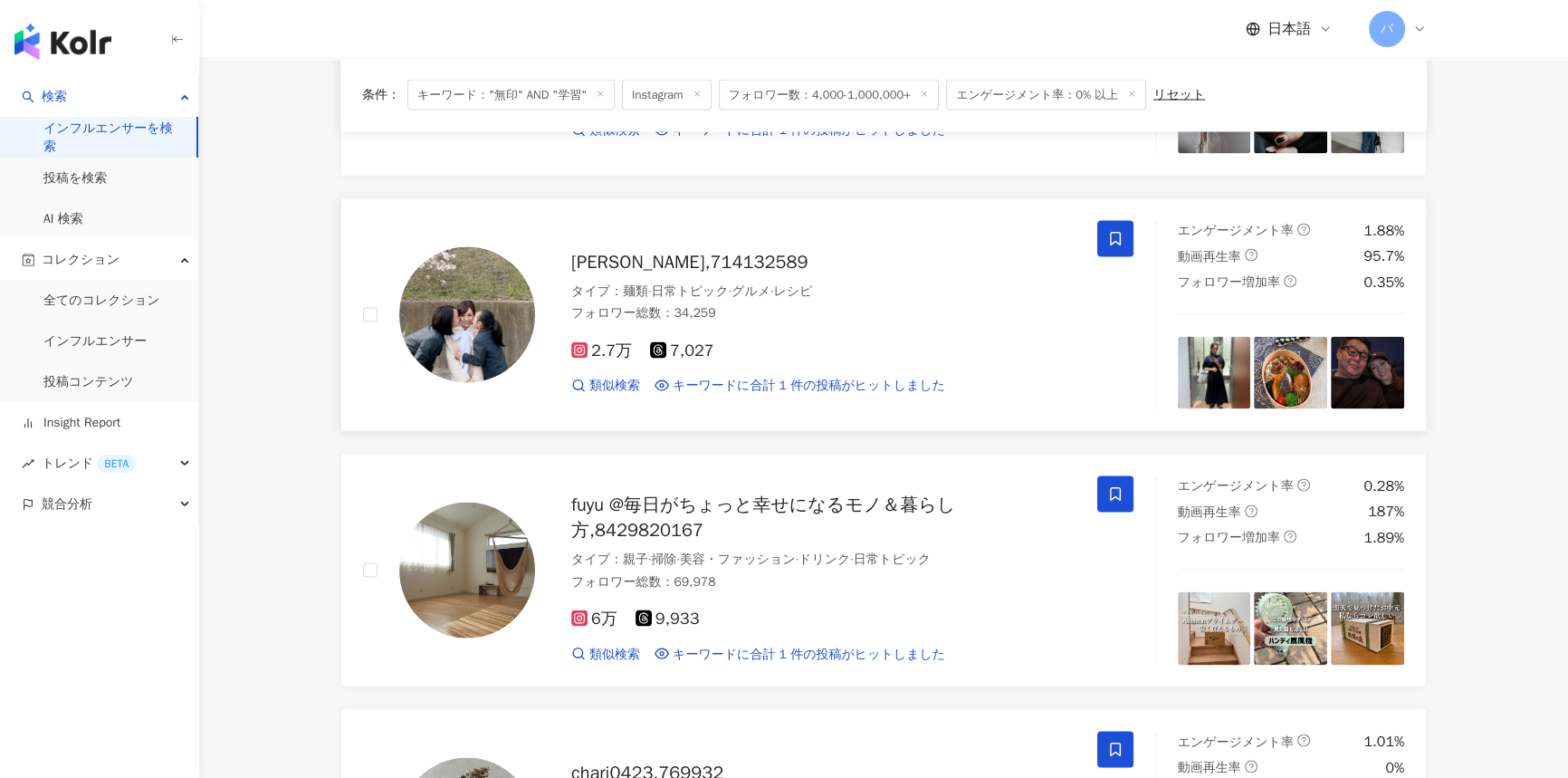 click at bounding box center [1115, 239] 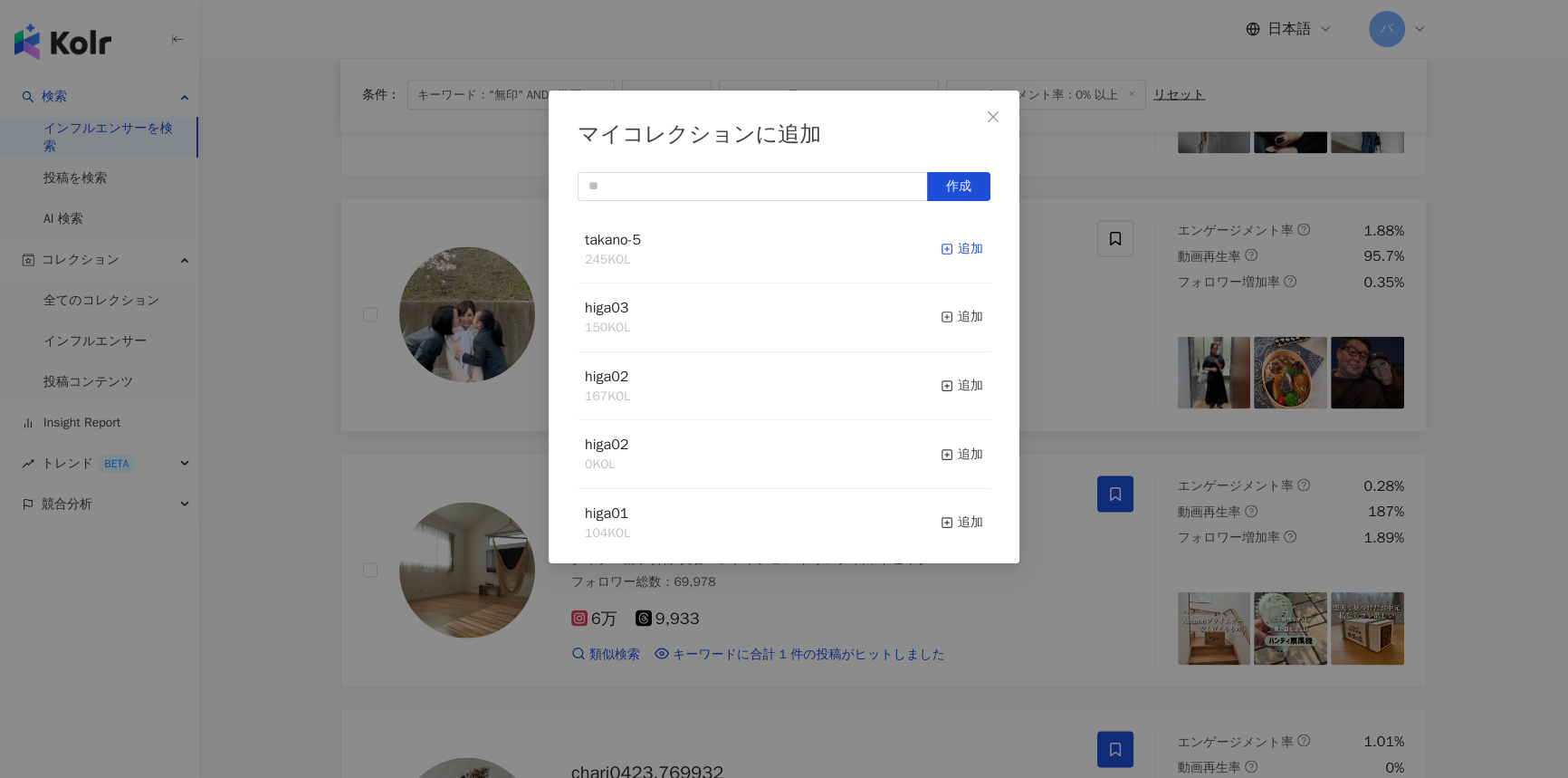 click on "追加" at bounding box center (961, 249) 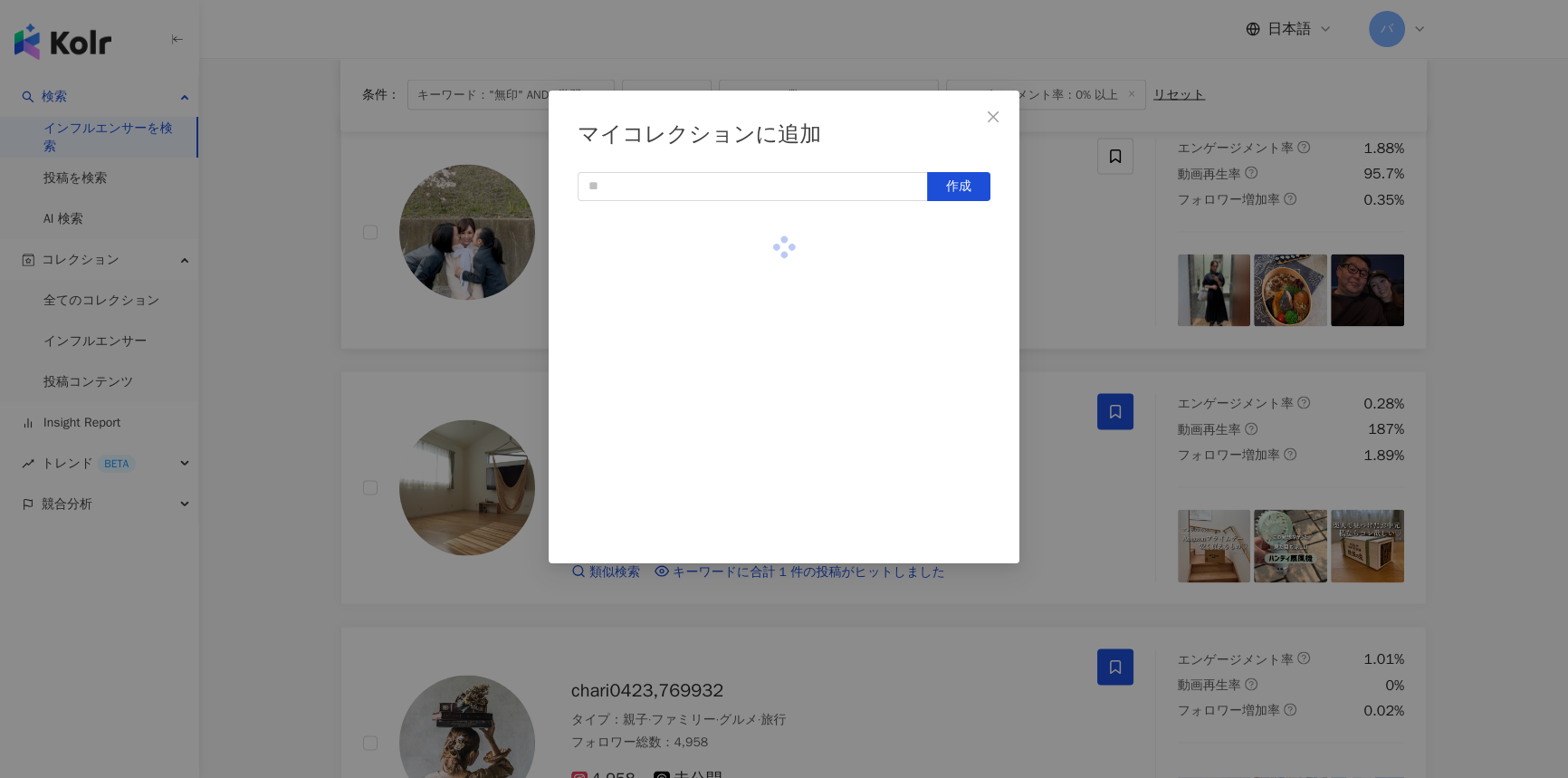click on "マイコレクションに追加 作成" at bounding box center [784, 389] 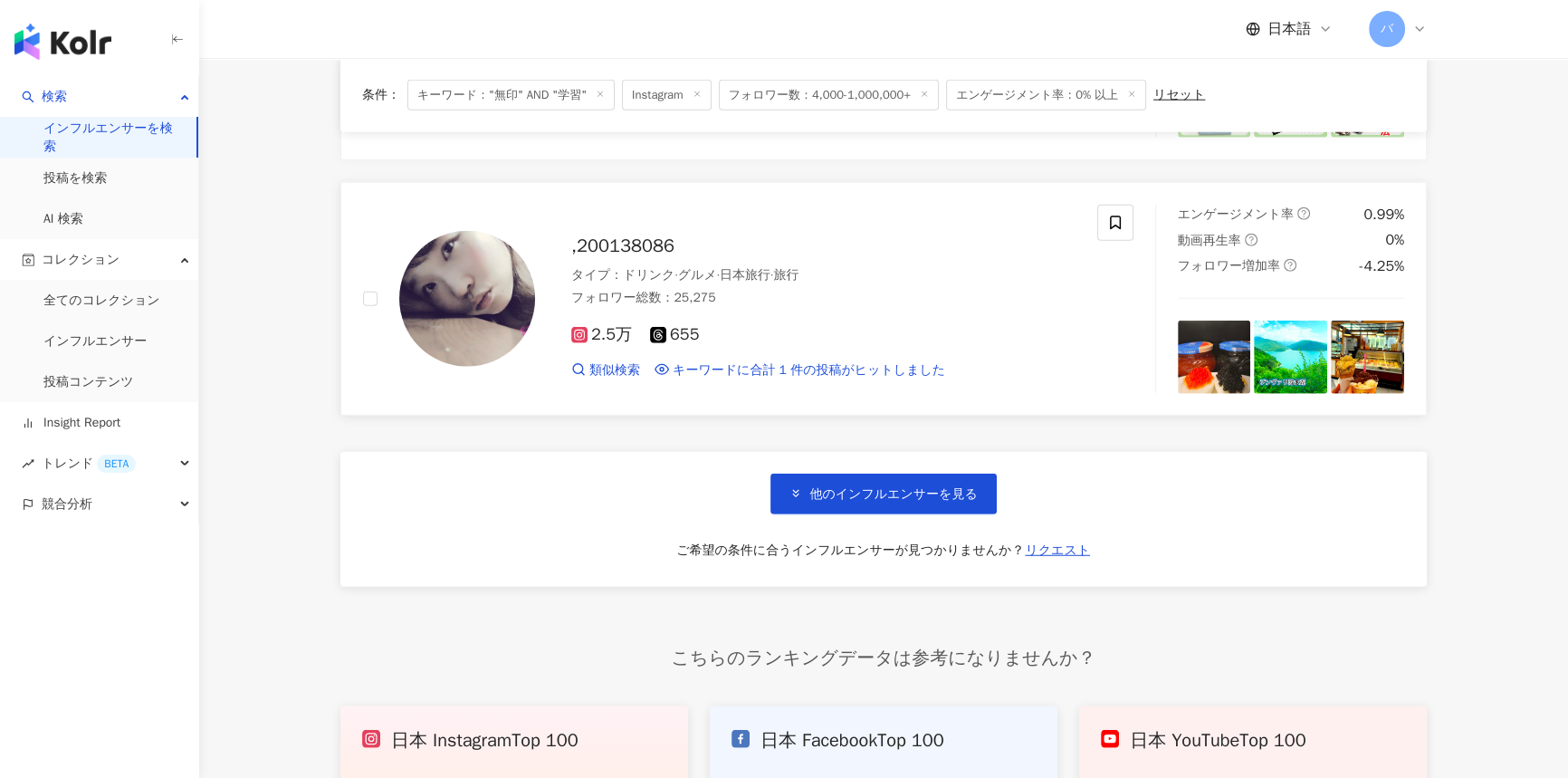 scroll, scrollTop: 5989, scrollLeft: 0, axis: vertical 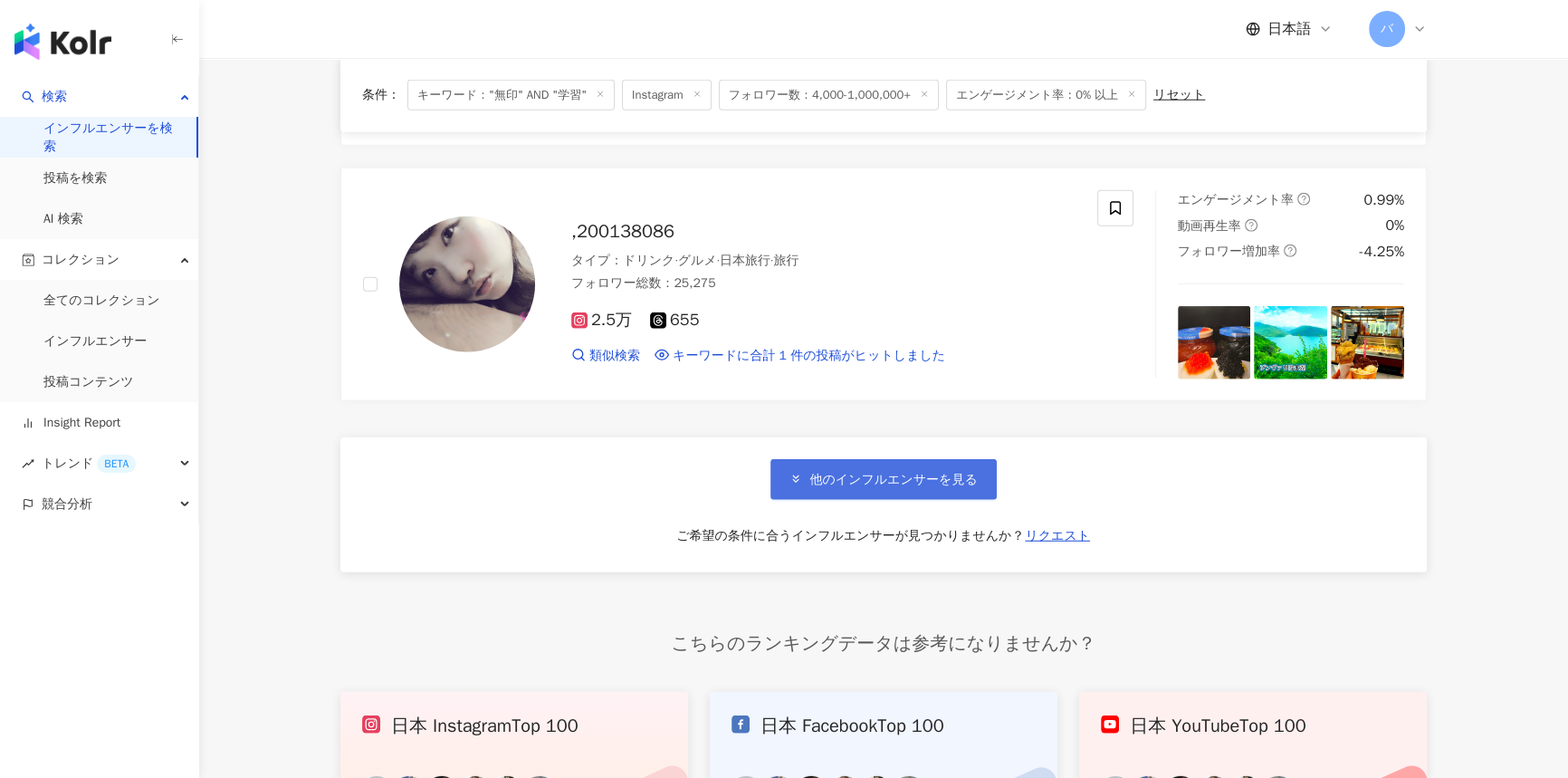 click on "他のインフルエンサーを見る" at bounding box center [893, 480] 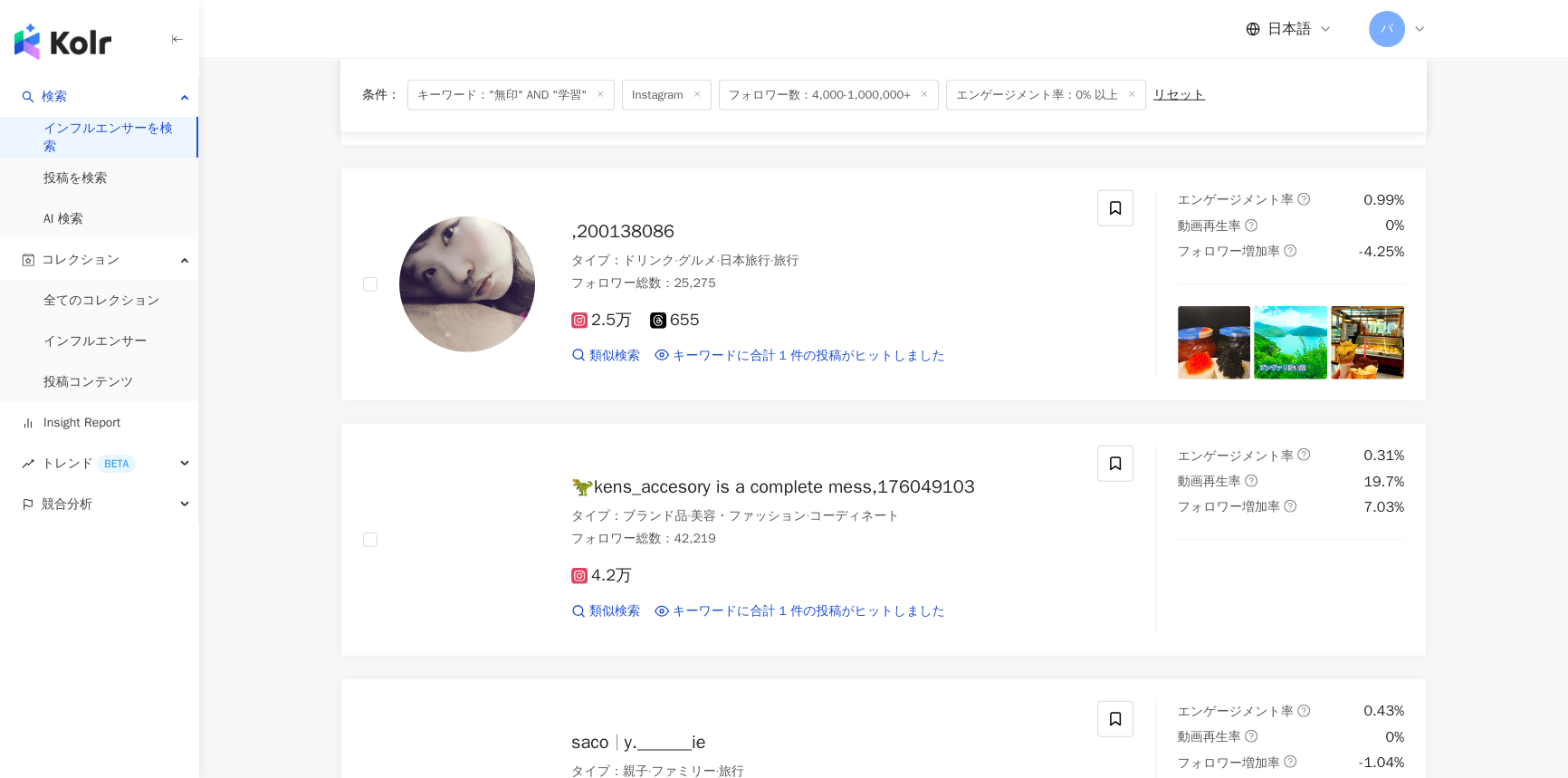 scroll, scrollTop: 6401, scrollLeft: 0, axis: vertical 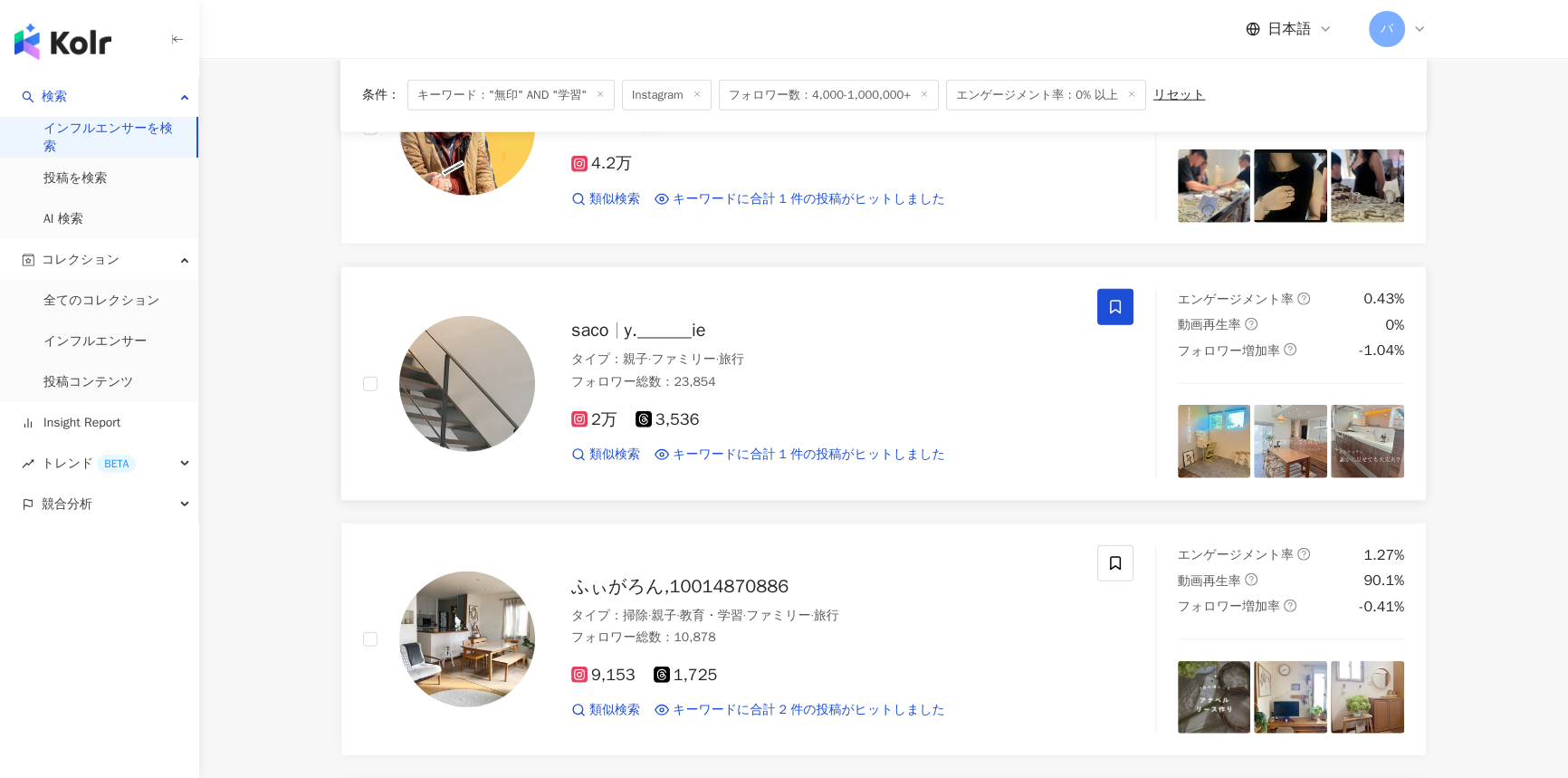 click at bounding box center (1115, 307) 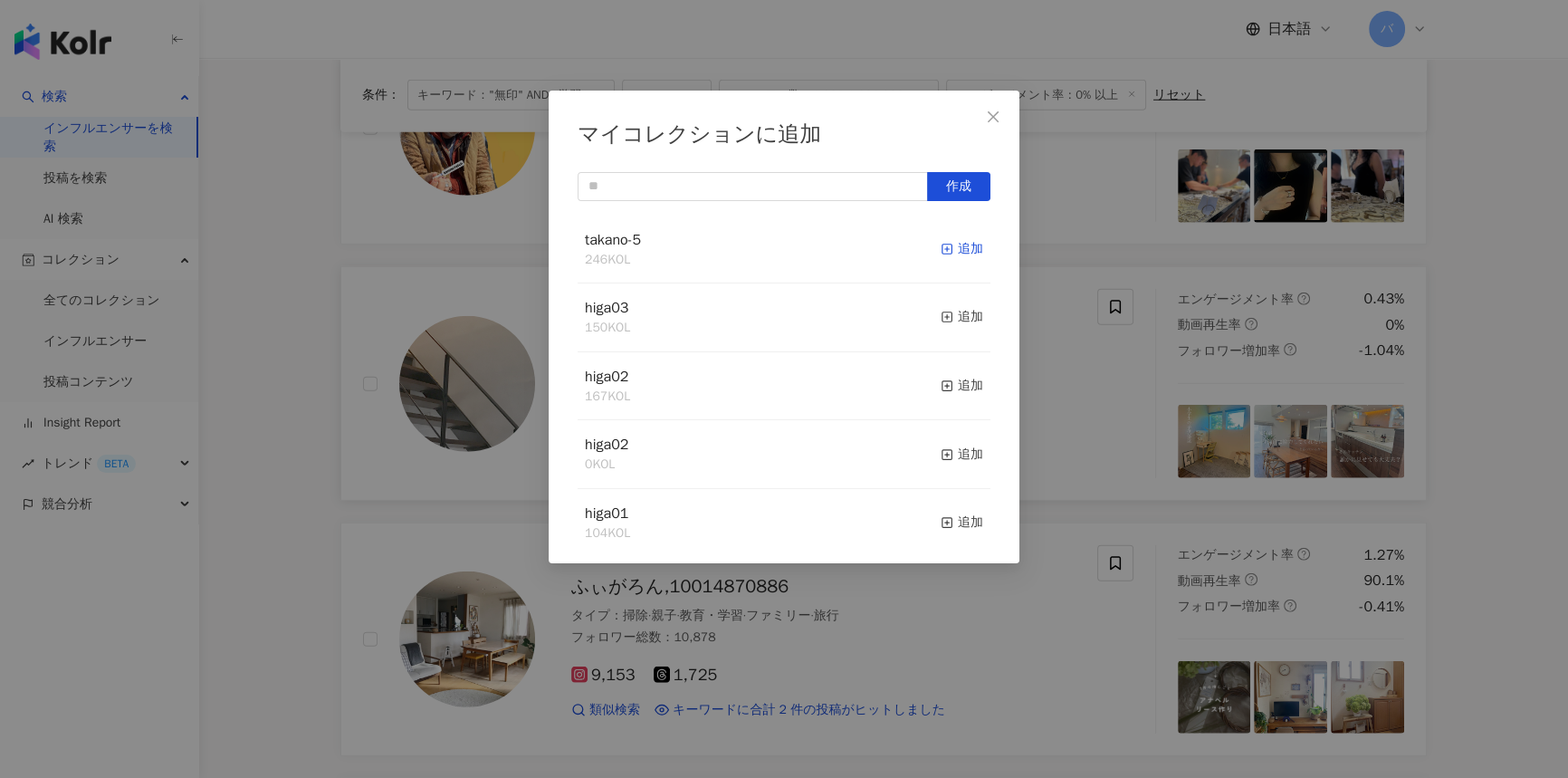 click on "追加" at bounding box center [961, 249] 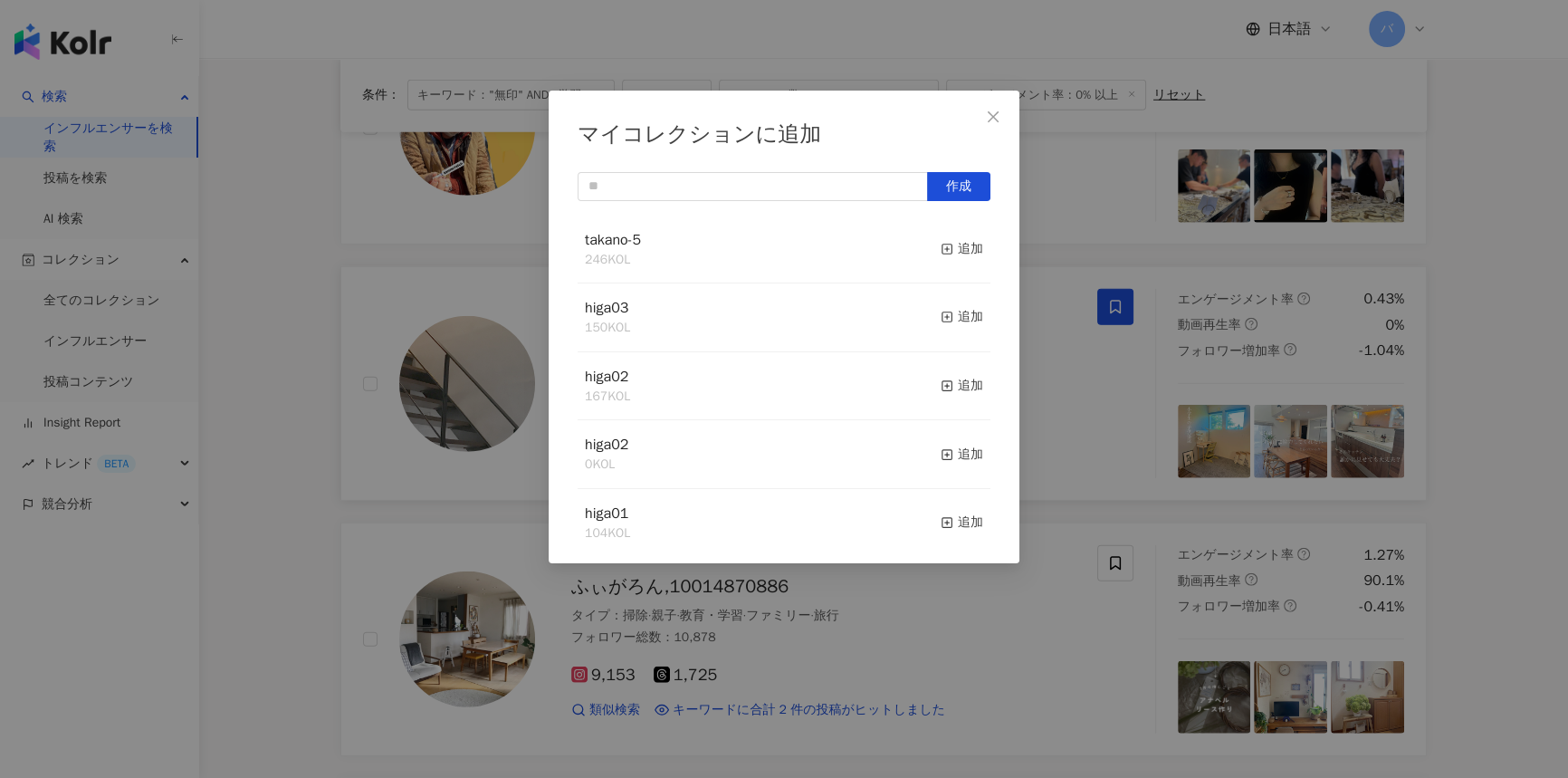 click on "マイコレクションに追加 作成 [PERSON_NAME]-5 246  KOL 追加 higa03 150  KOL 追加 higa02 167  KOL 追加 higa02 0  KOL 追加 higa01 104  KOL 追加 takano-4 347  KOL 追加 [PERSON_NAME]-3 355  KOL 追加 [PERSON_NAME]-2 378  KOL 追加 [PERSON_NAME]-1 500  KOL コレクションのインフルエンサーが 500 人です。これ以上増やすことはできません 追加" at bounding box center (784, 389) 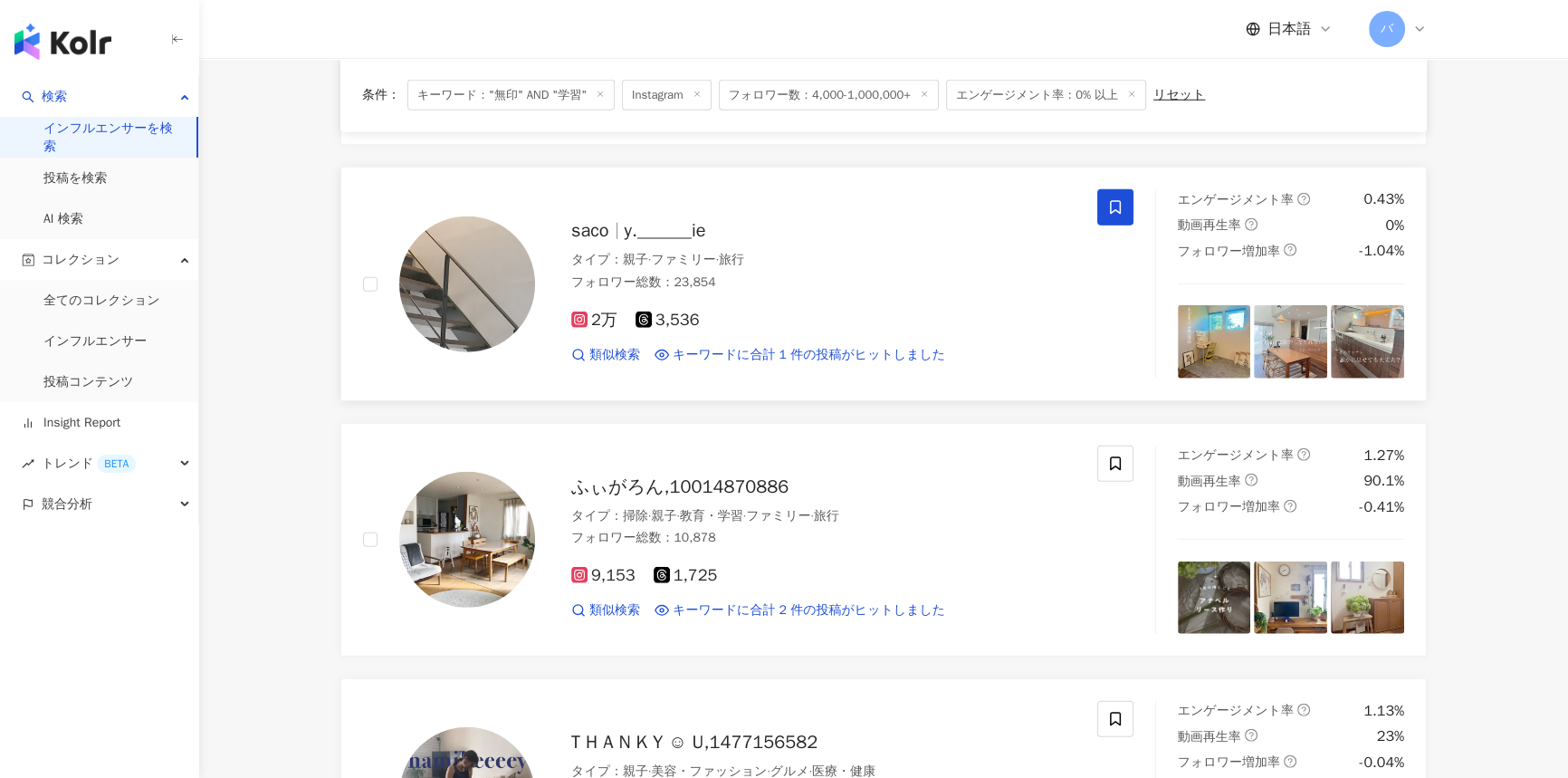 scroll, scrollTop: 6648, scrollLeft: 0, axis: vertical 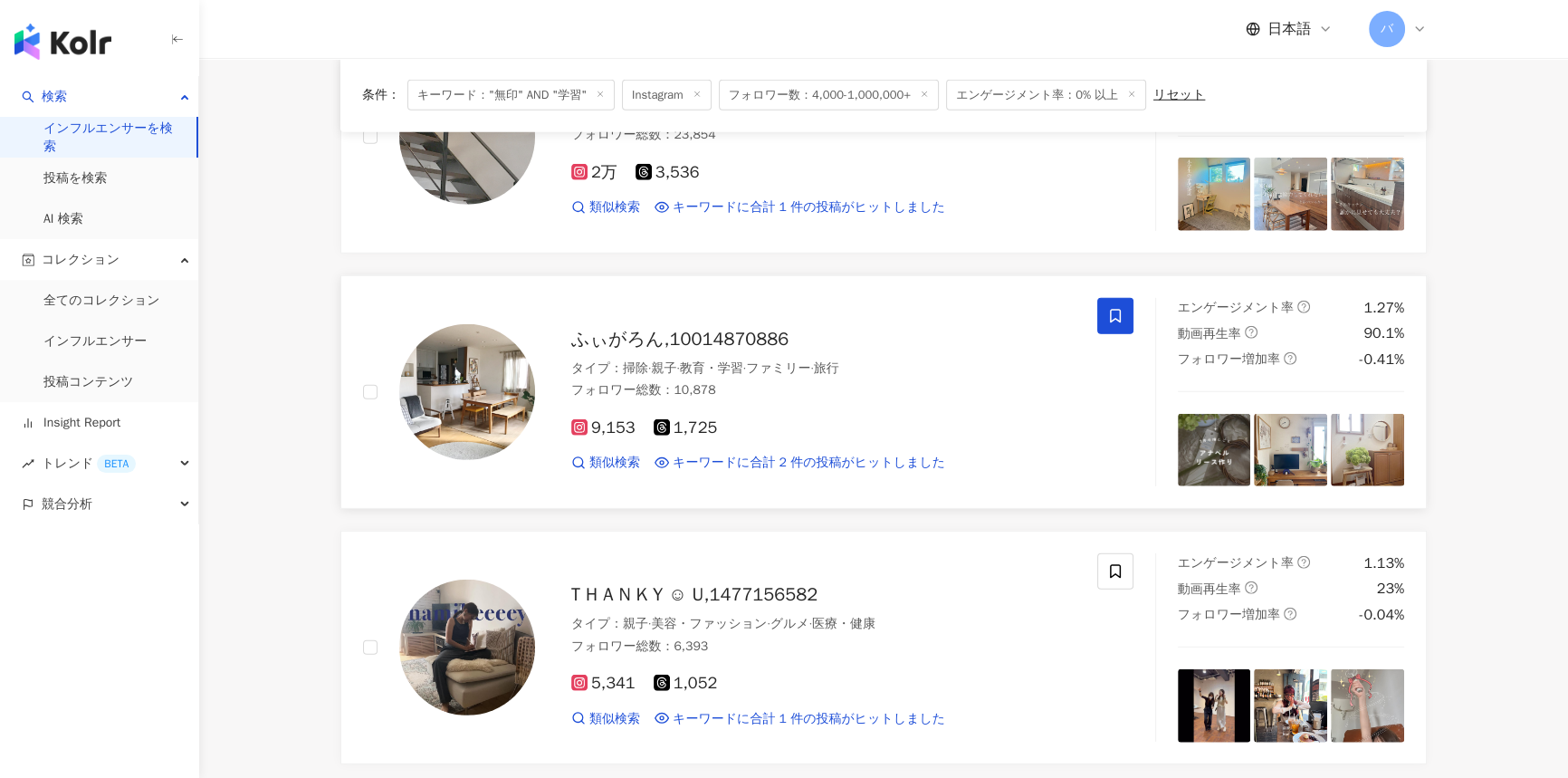 click 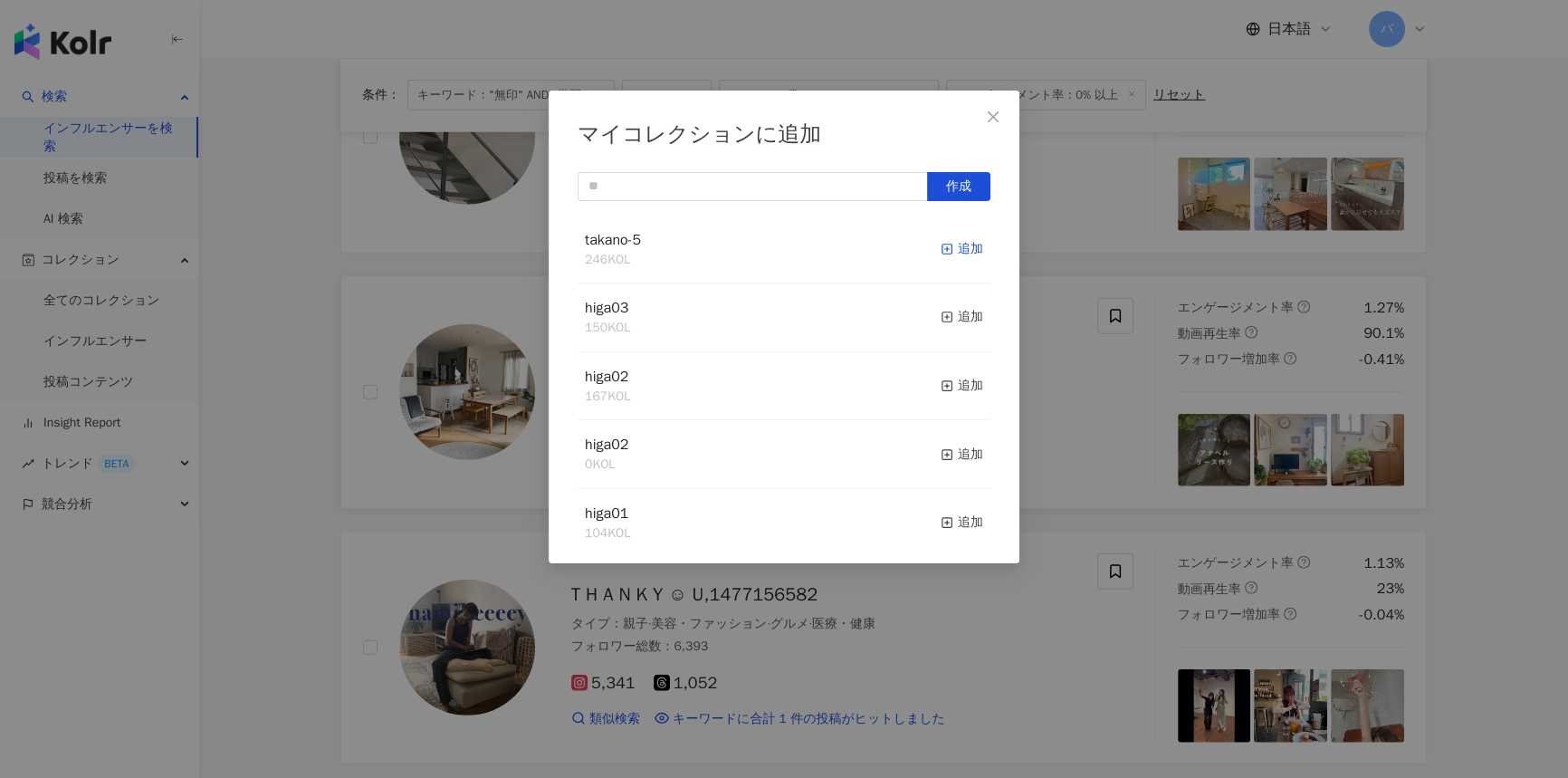click on "追加" at bounding box center (961, 249) 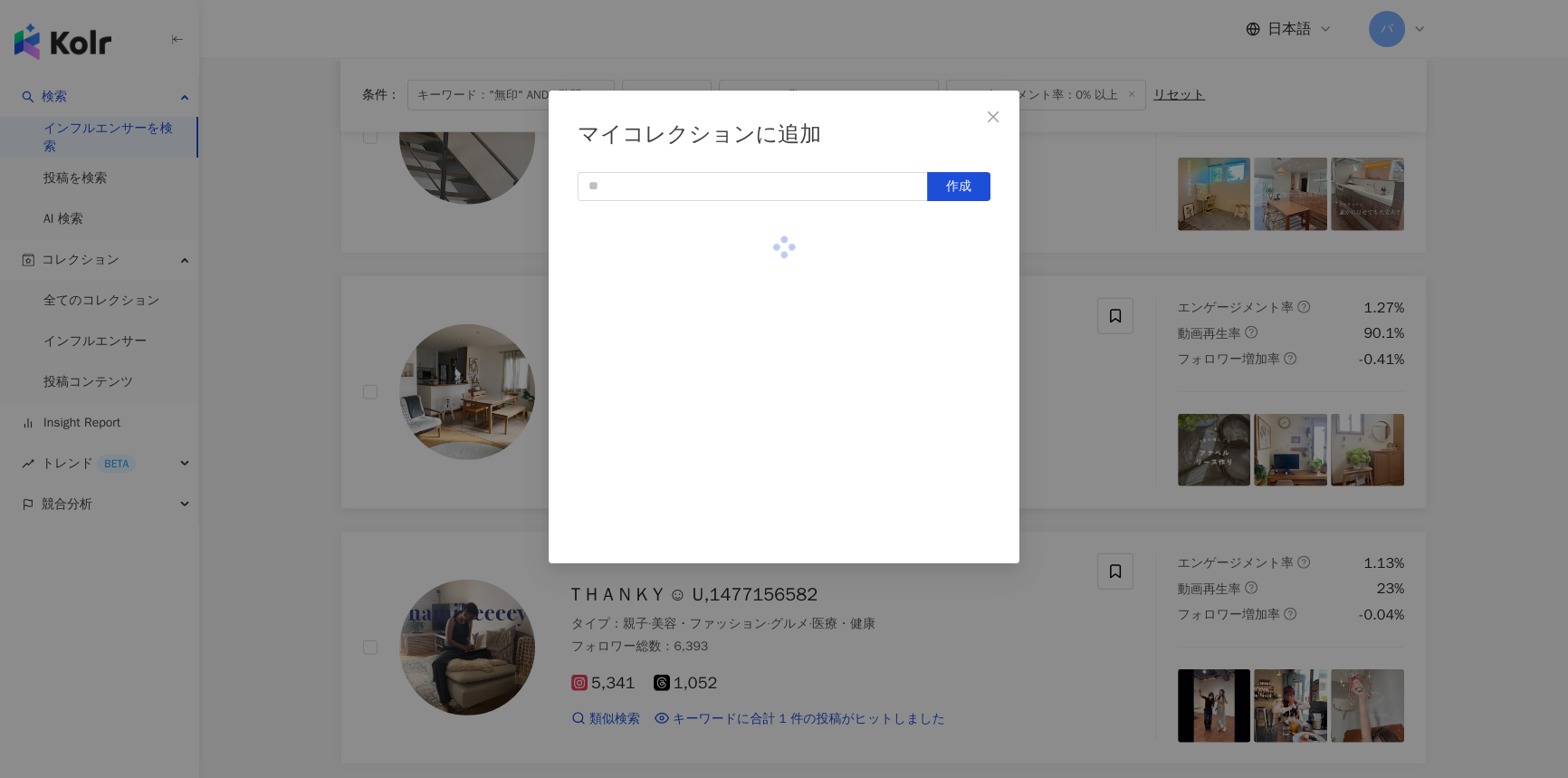 click on "マイコレクションに追加 作成" at bounding box center [784, 389] 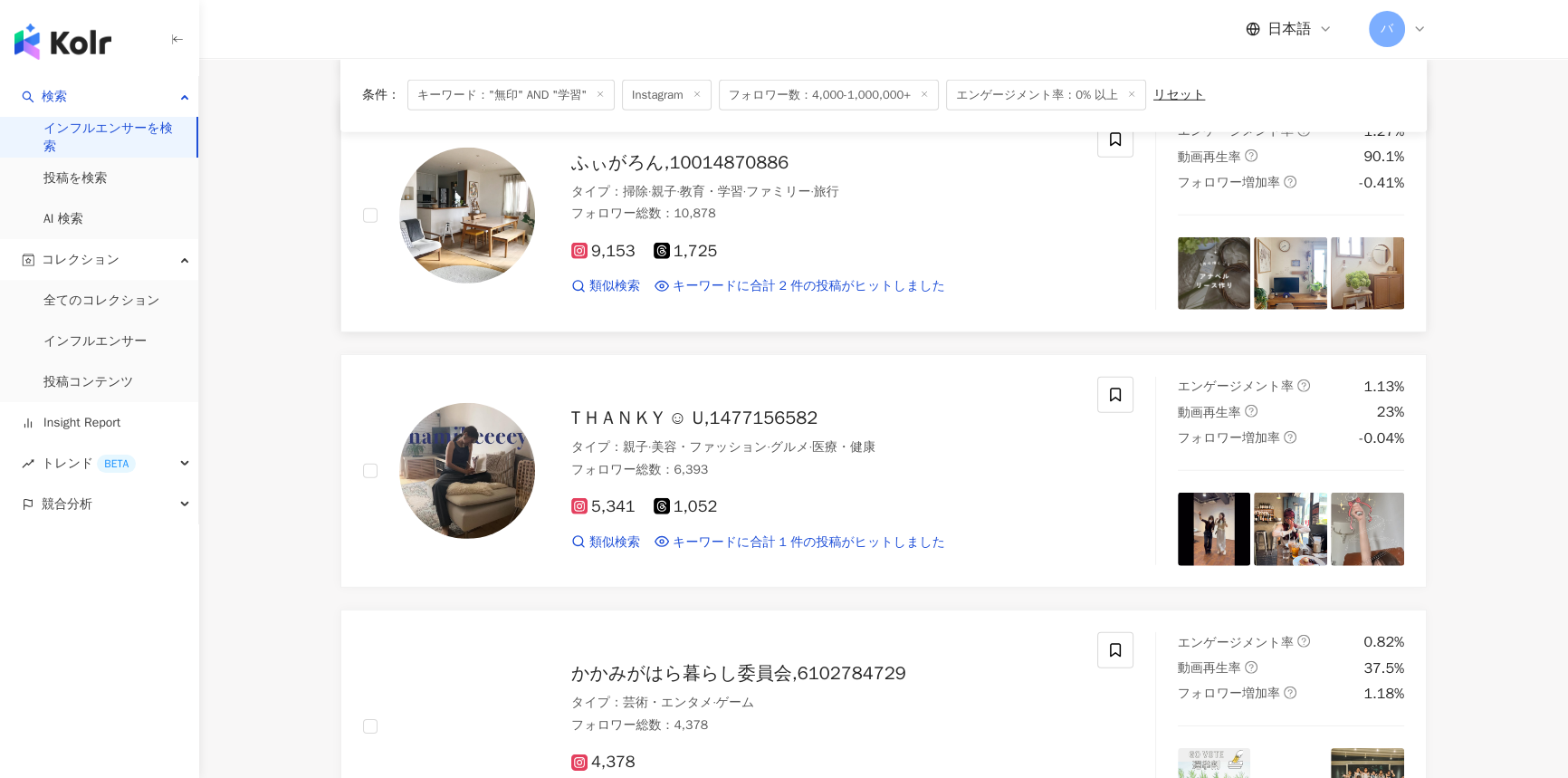scroll, scrollTop: 6977, scrollLeft: 0, axis: vertical 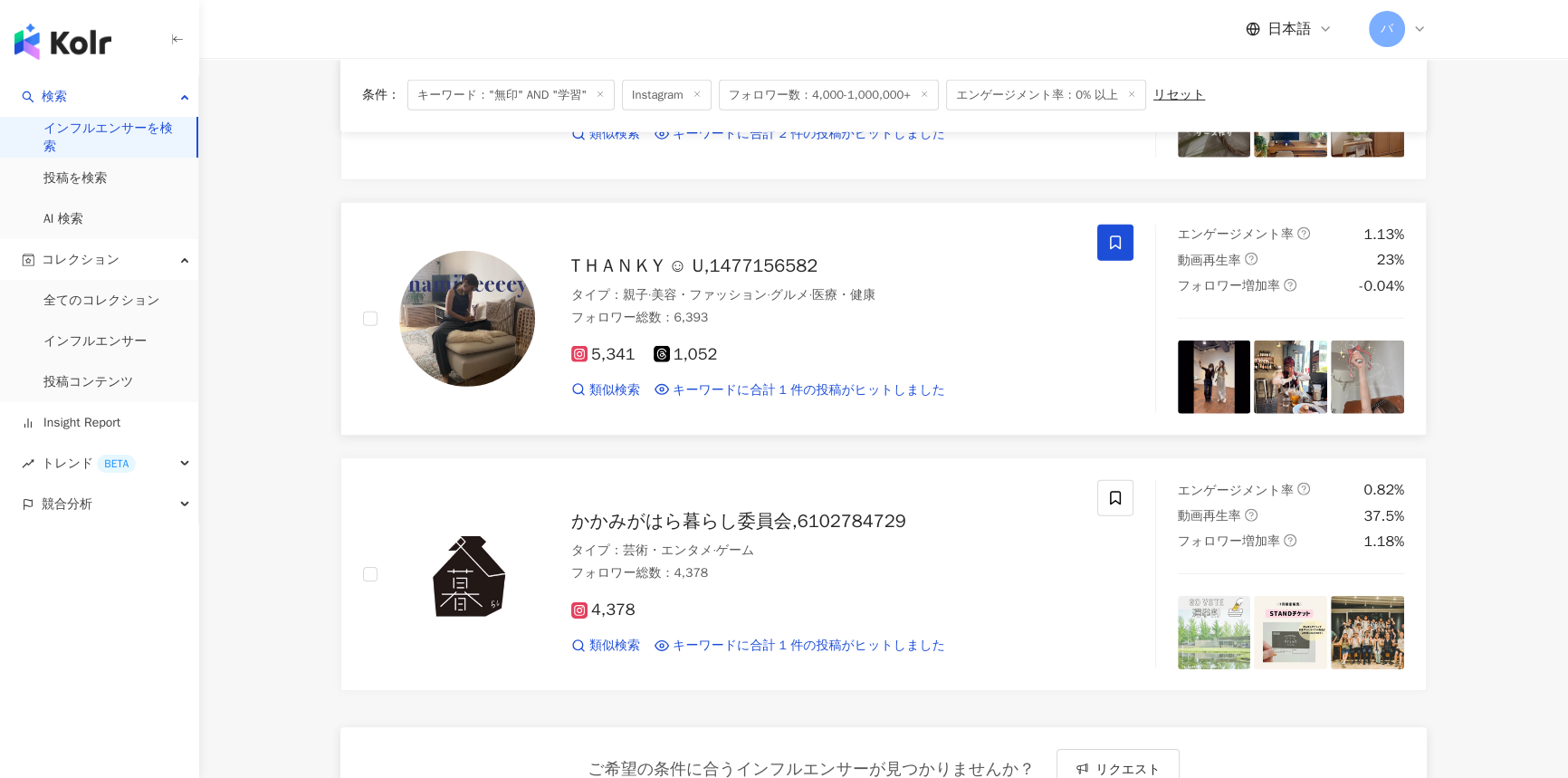 click 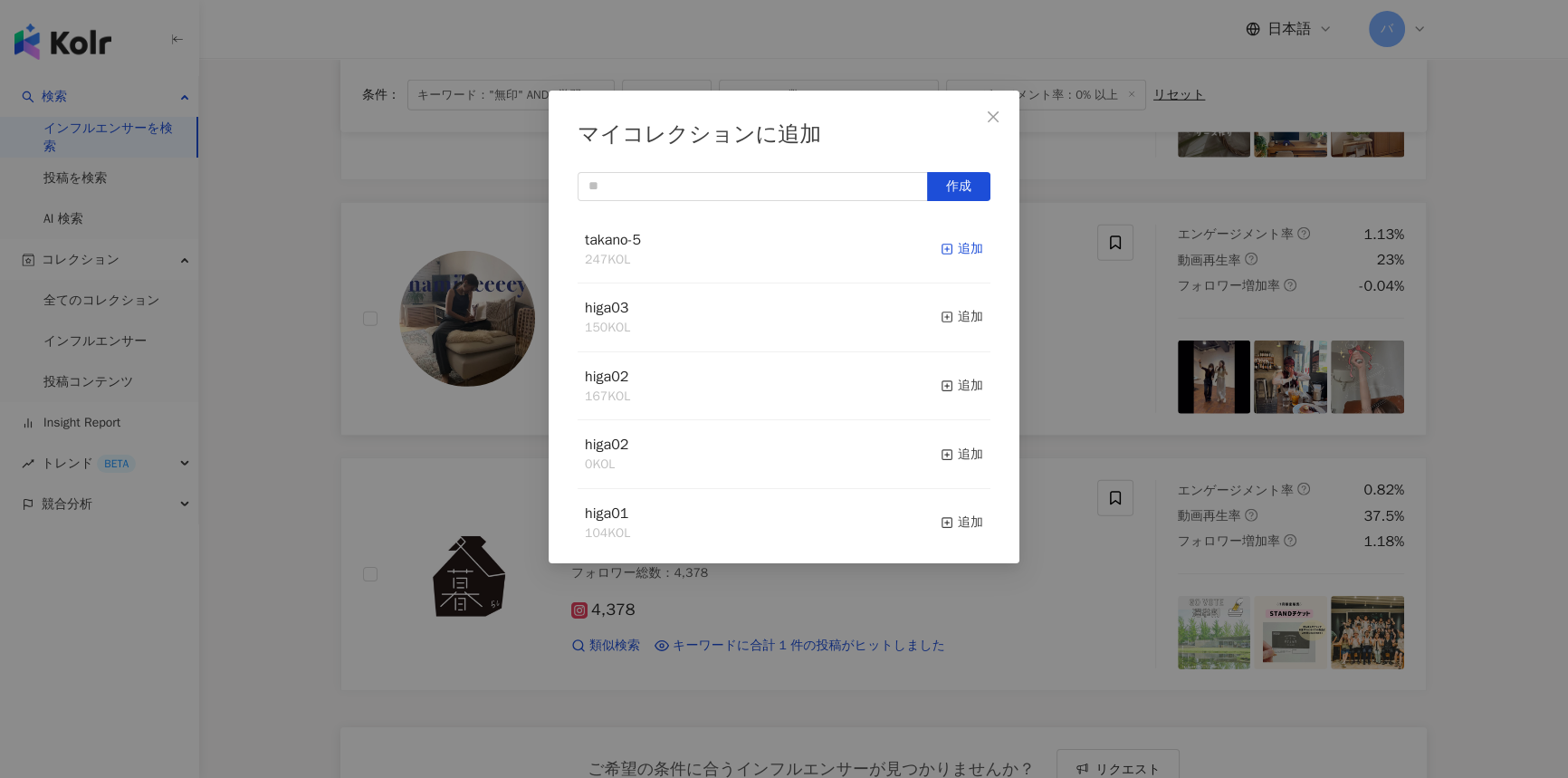 click on "追加" at bounding box center (961, 249) 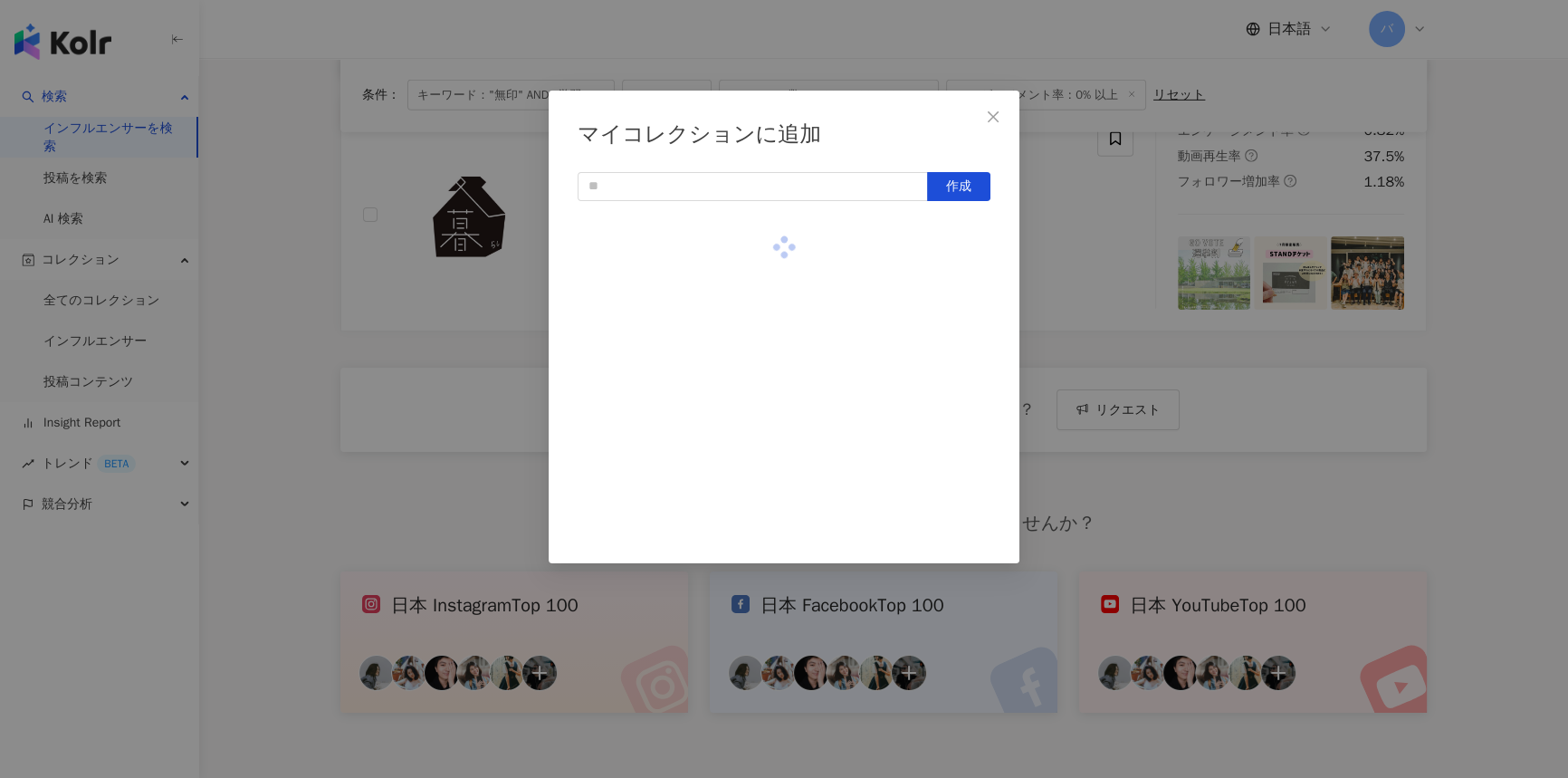 scroll, scrollTop: 7306, scrollLeft: 0, axis: vertical 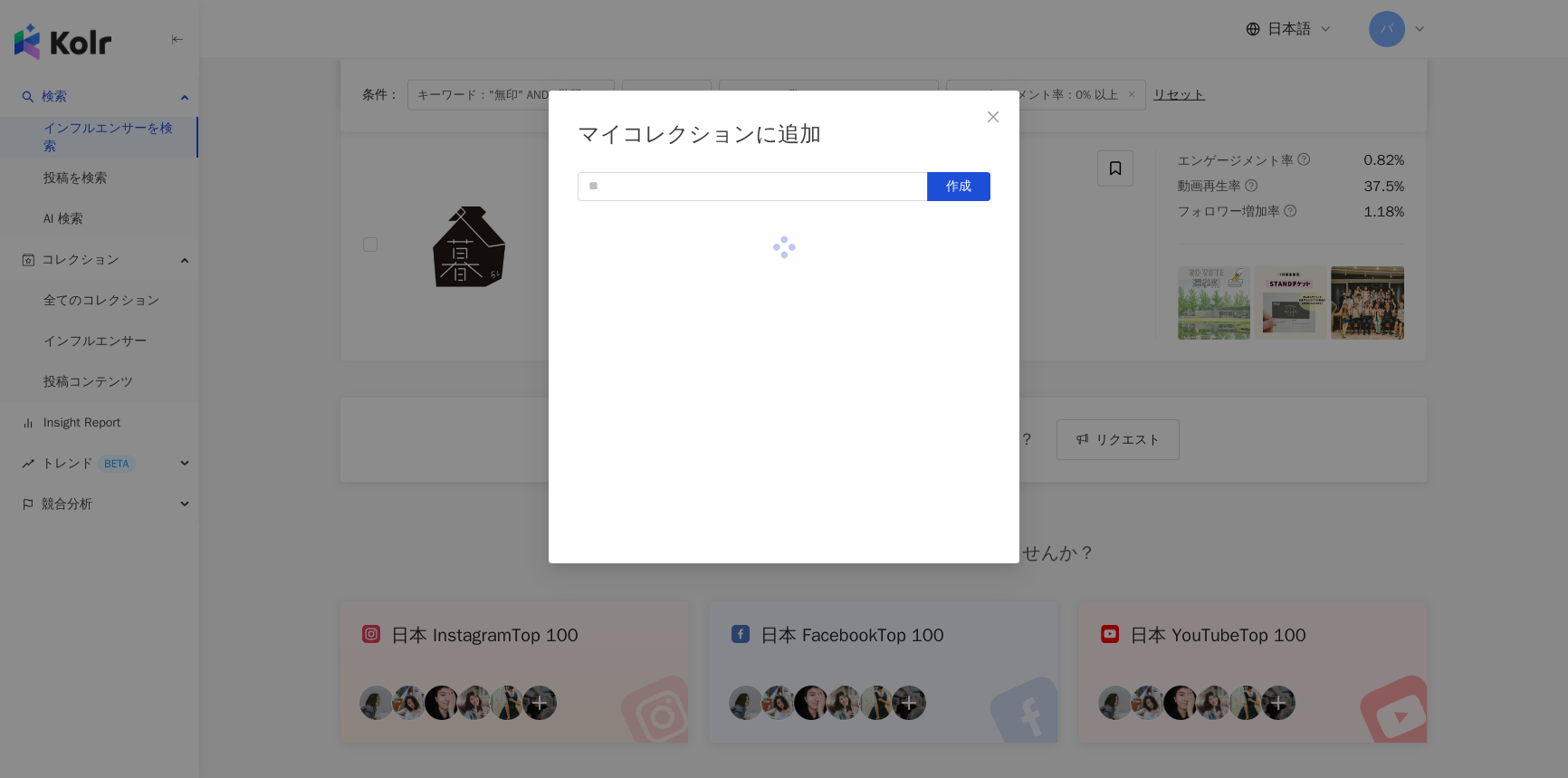 click on "マイコレクションに追加 作成" at bounding box center (784, 389) 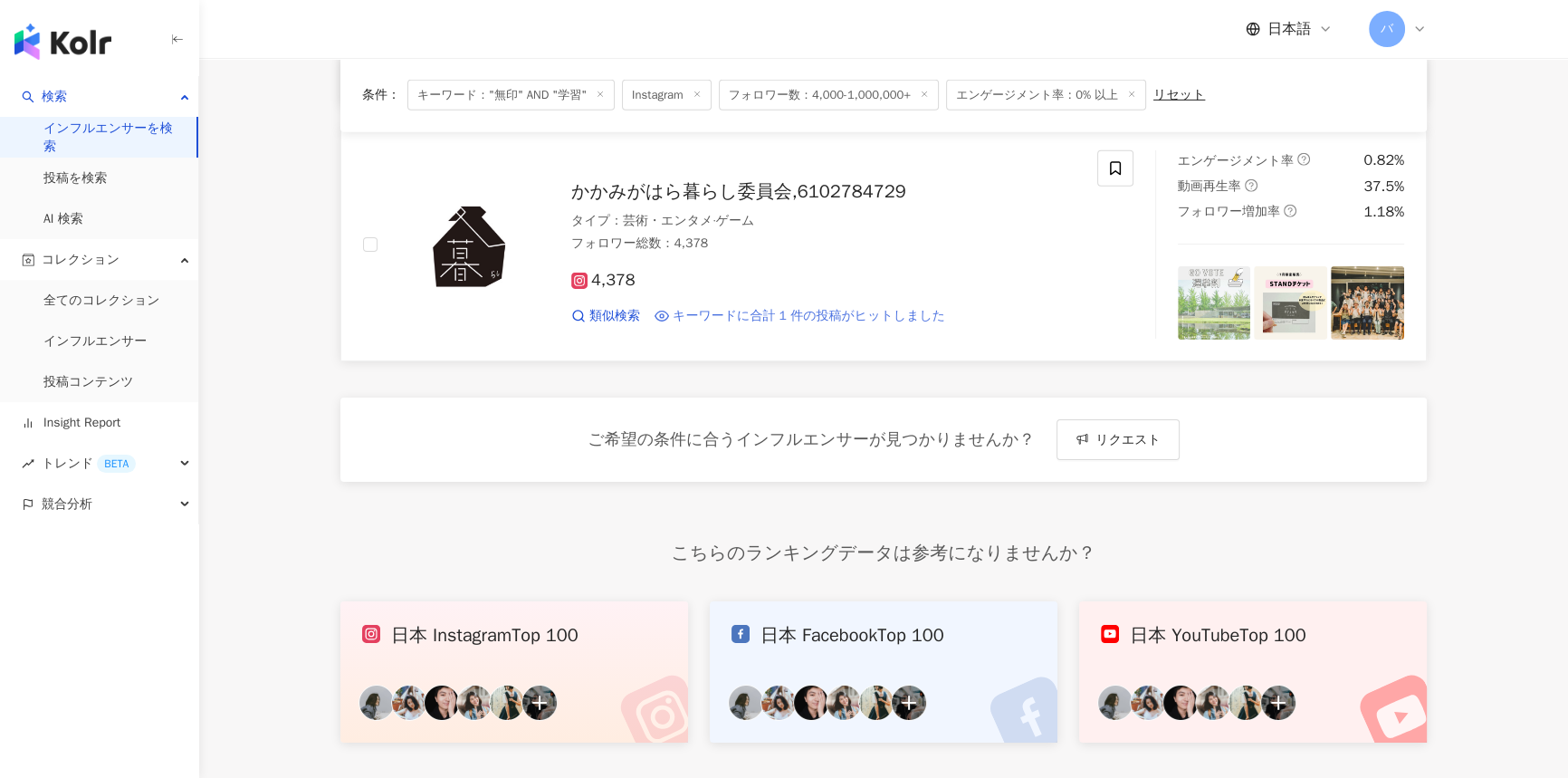 click on "キーワードに合計 1 件の投稿がヒットしました" at bounding box center [808, 316] 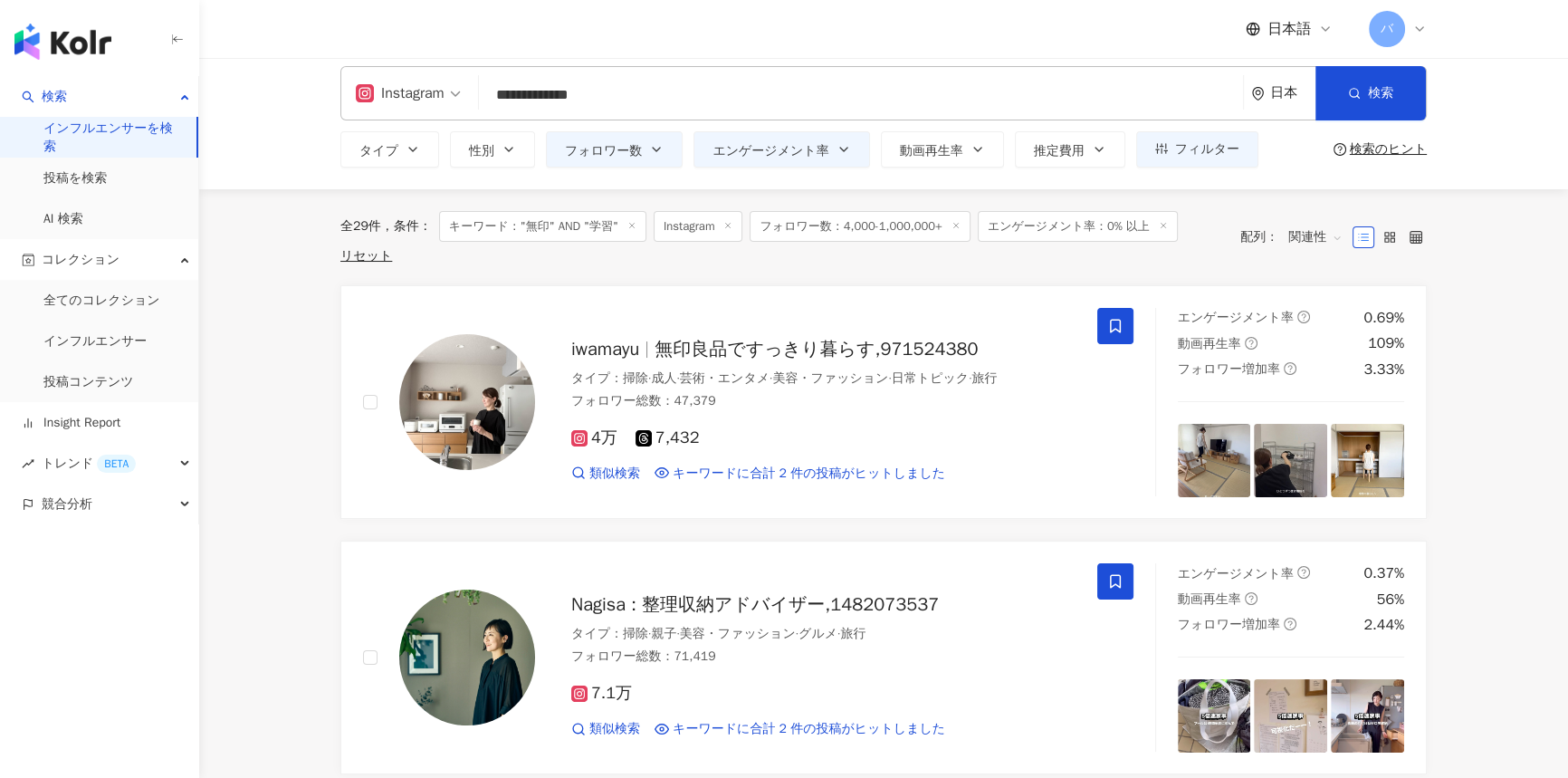 scroll, scrollTop: 0, scrollLeft: 0, axis: both 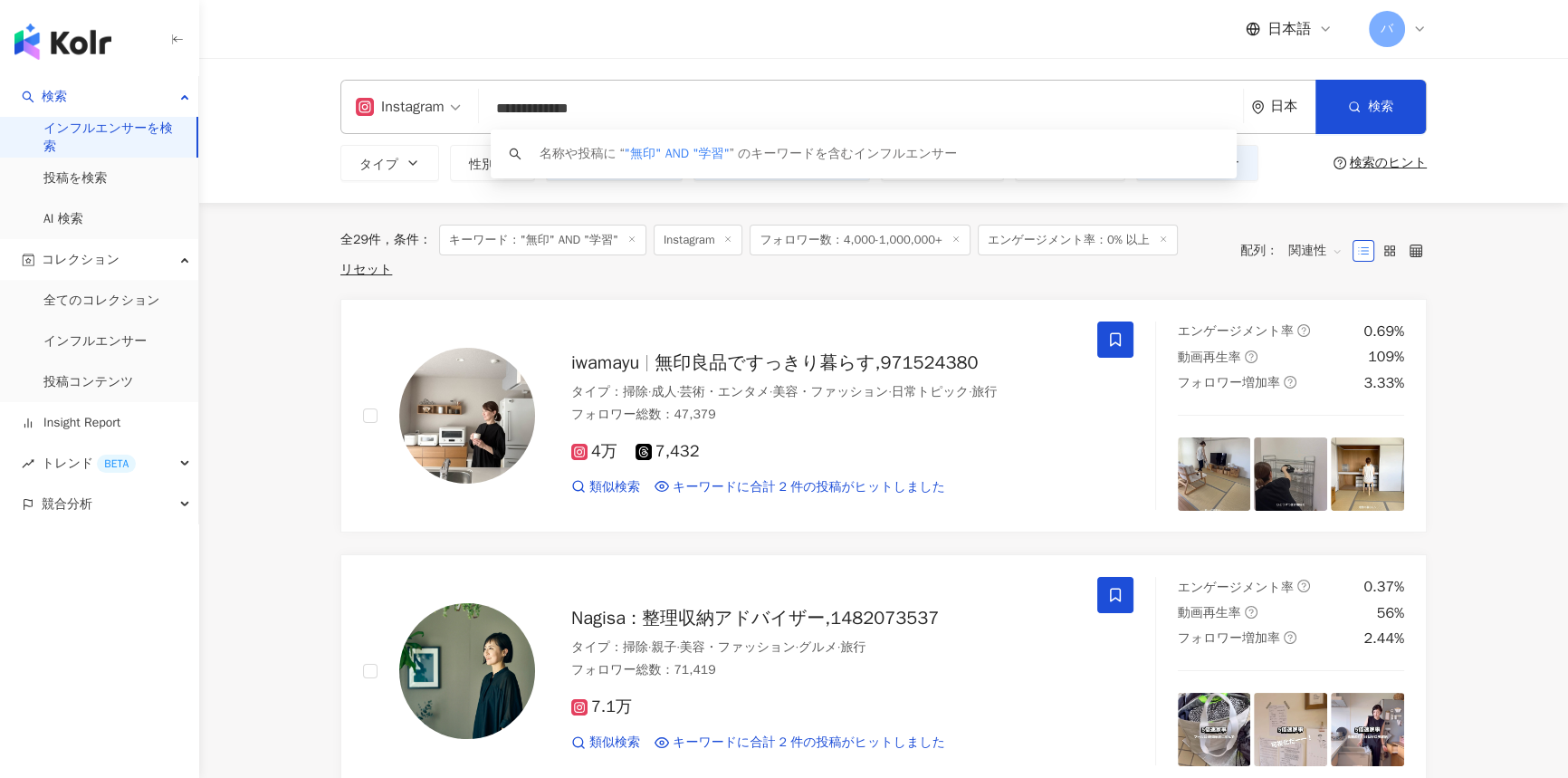 click on "**********" at bounding box center (861, 109) 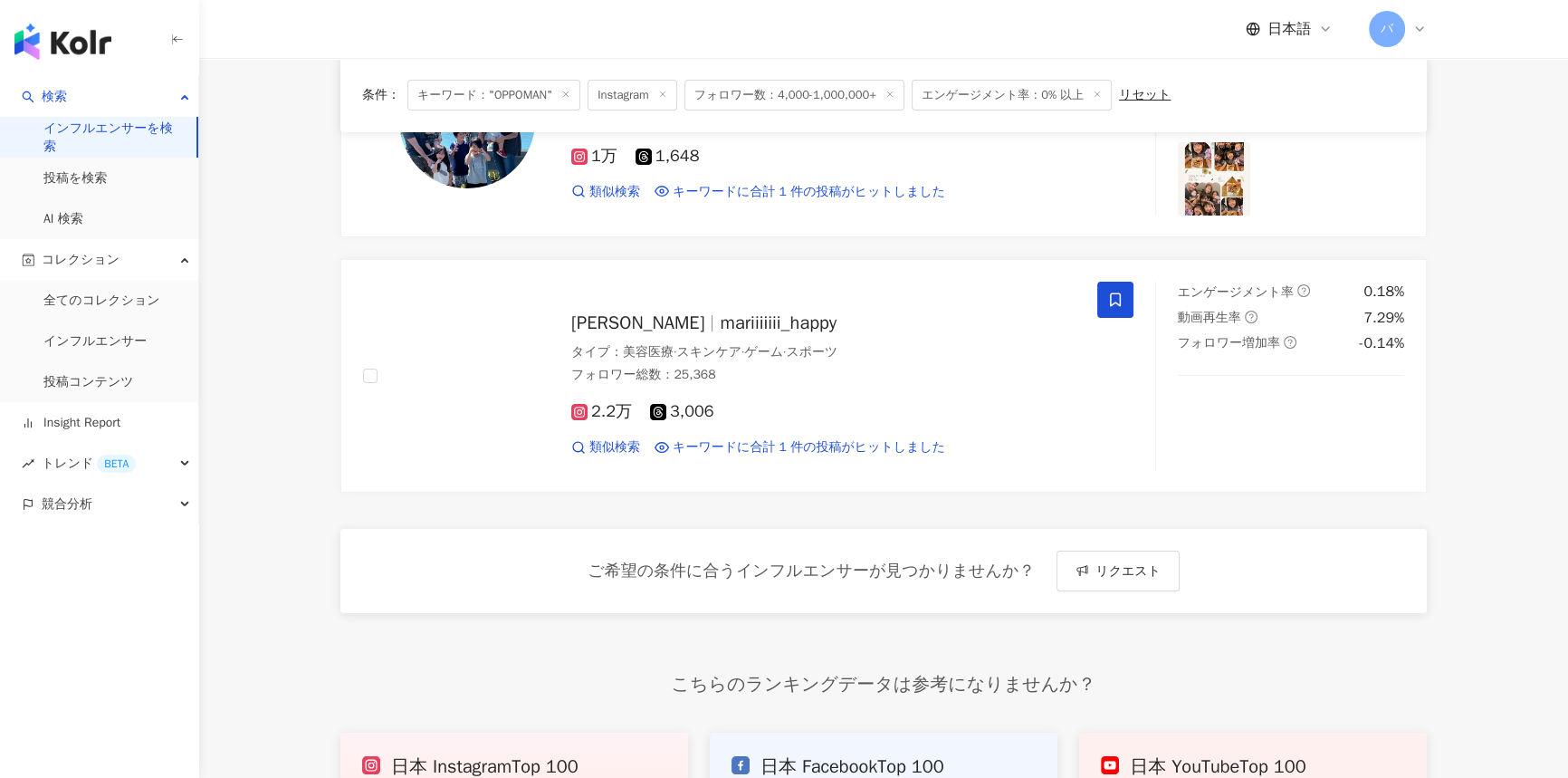 scroll, scrollTop: 0, scrollLeft: 0, axis: both 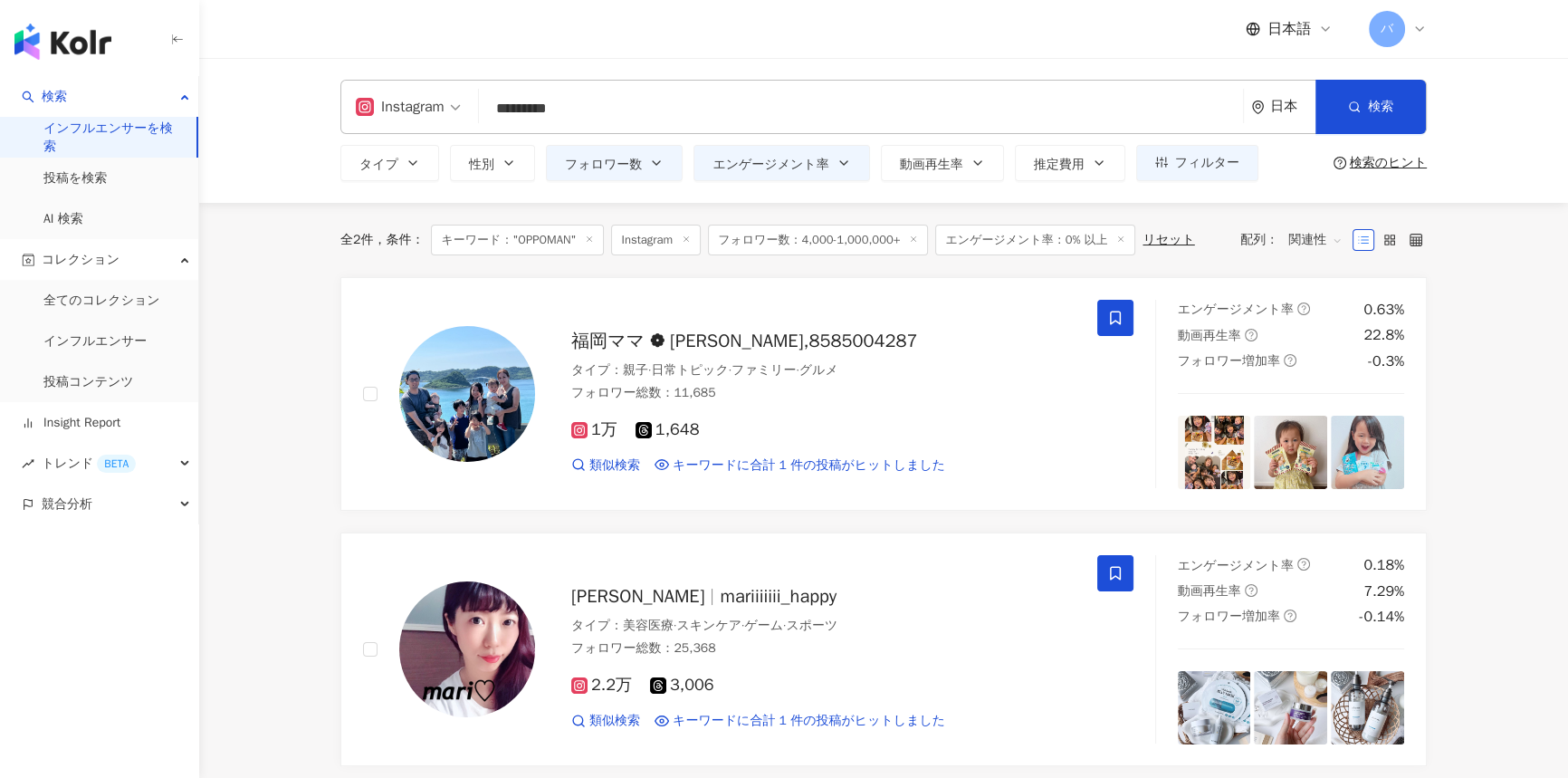 drag, startPoint x: 507, startPoint y: 107, endPoint x: 544, endPoint y: 109, distance: 37.05401 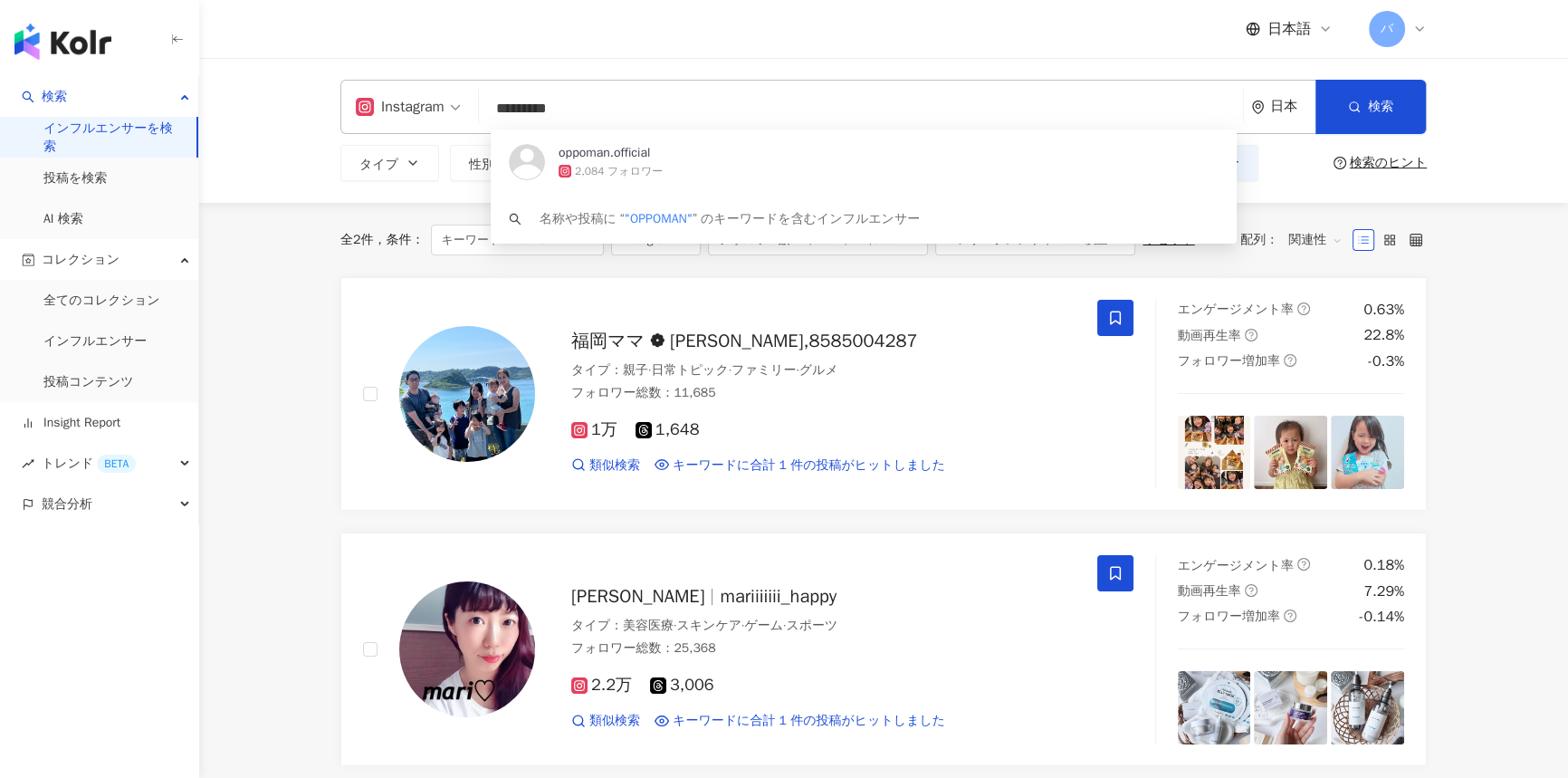 click on "*********" at bounding box center (861, 109) 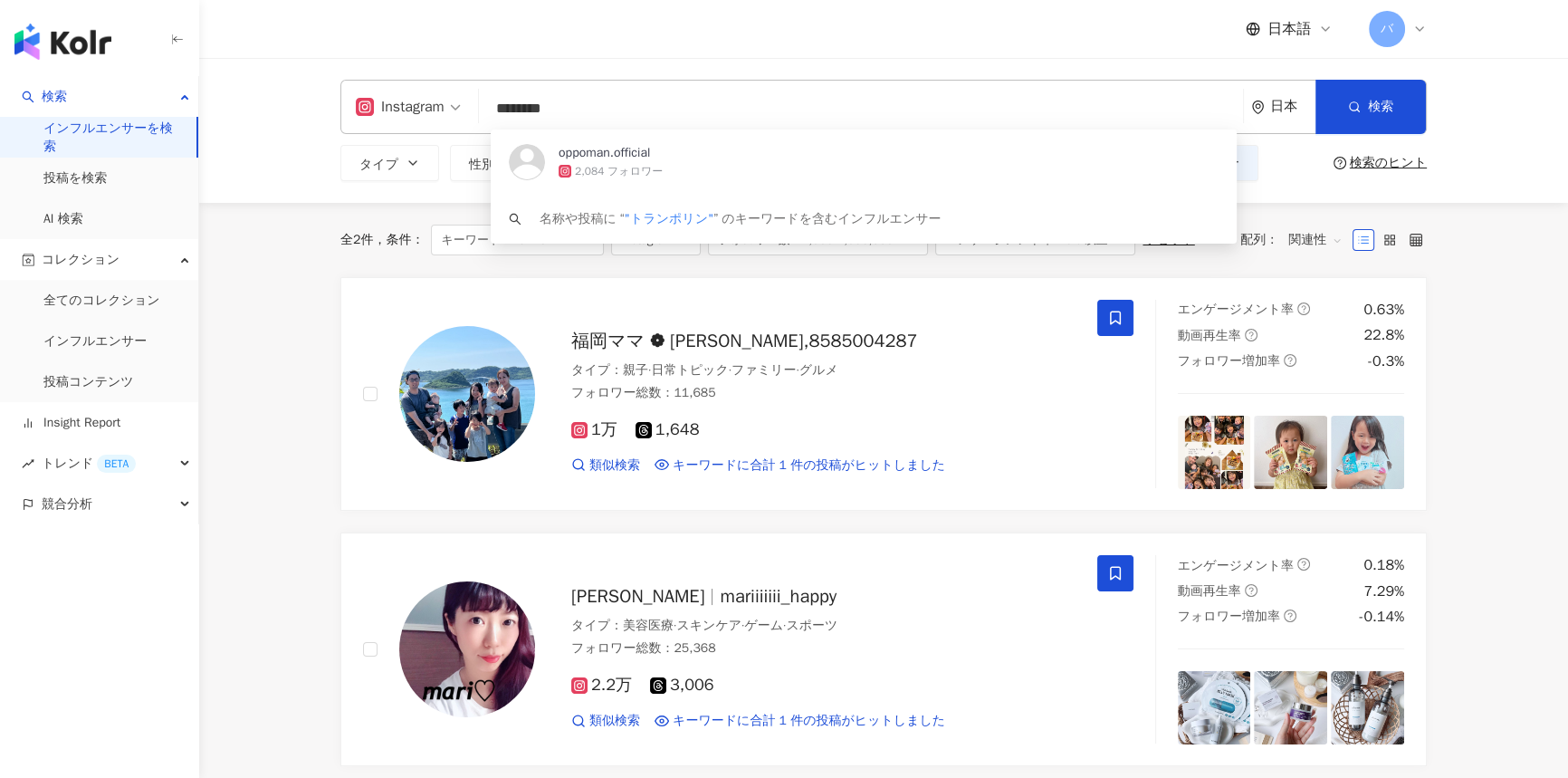 click on "********" at bounding box center (861, 109) 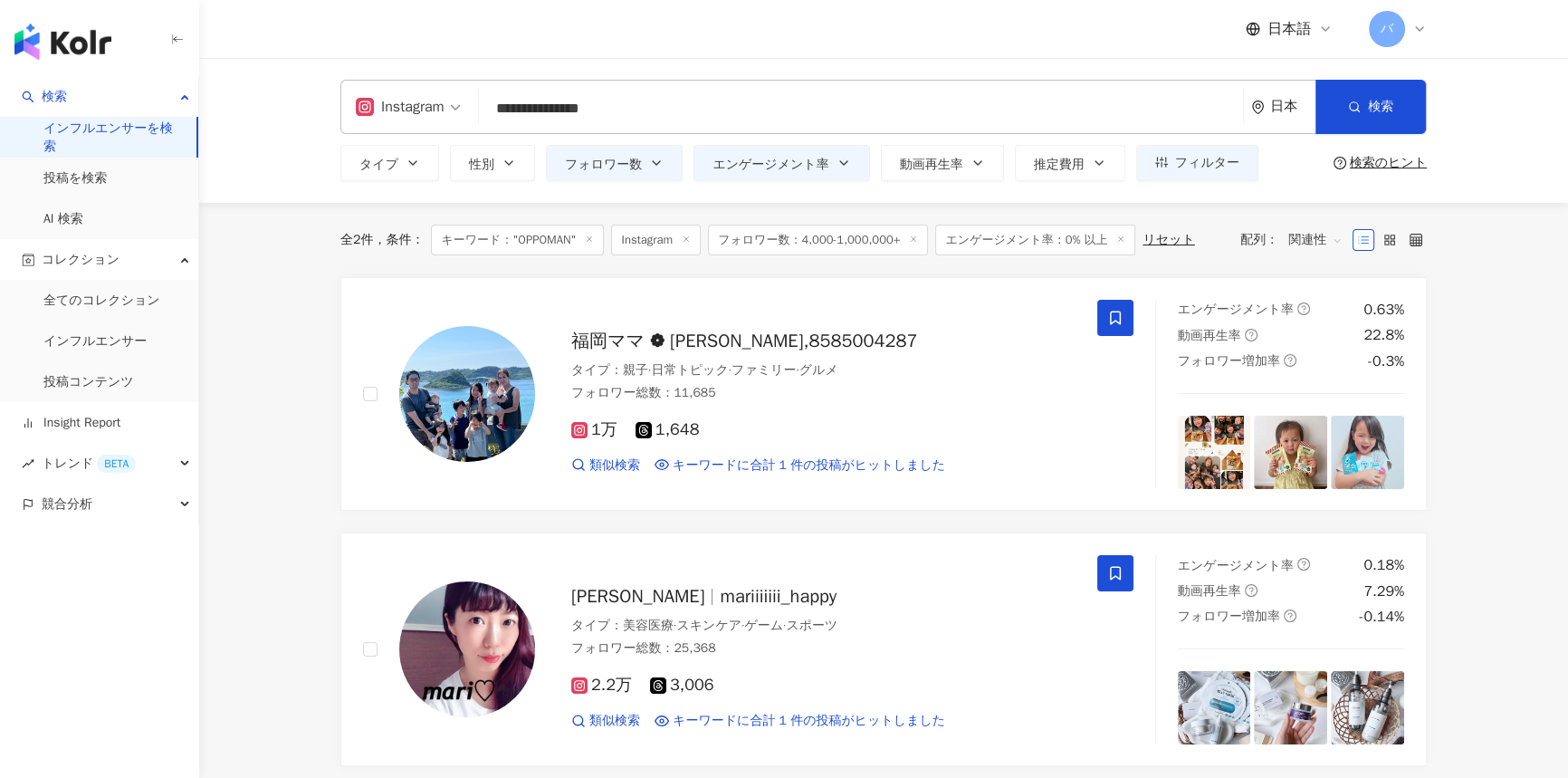 click on "**********" at bounding box center (884, 107) 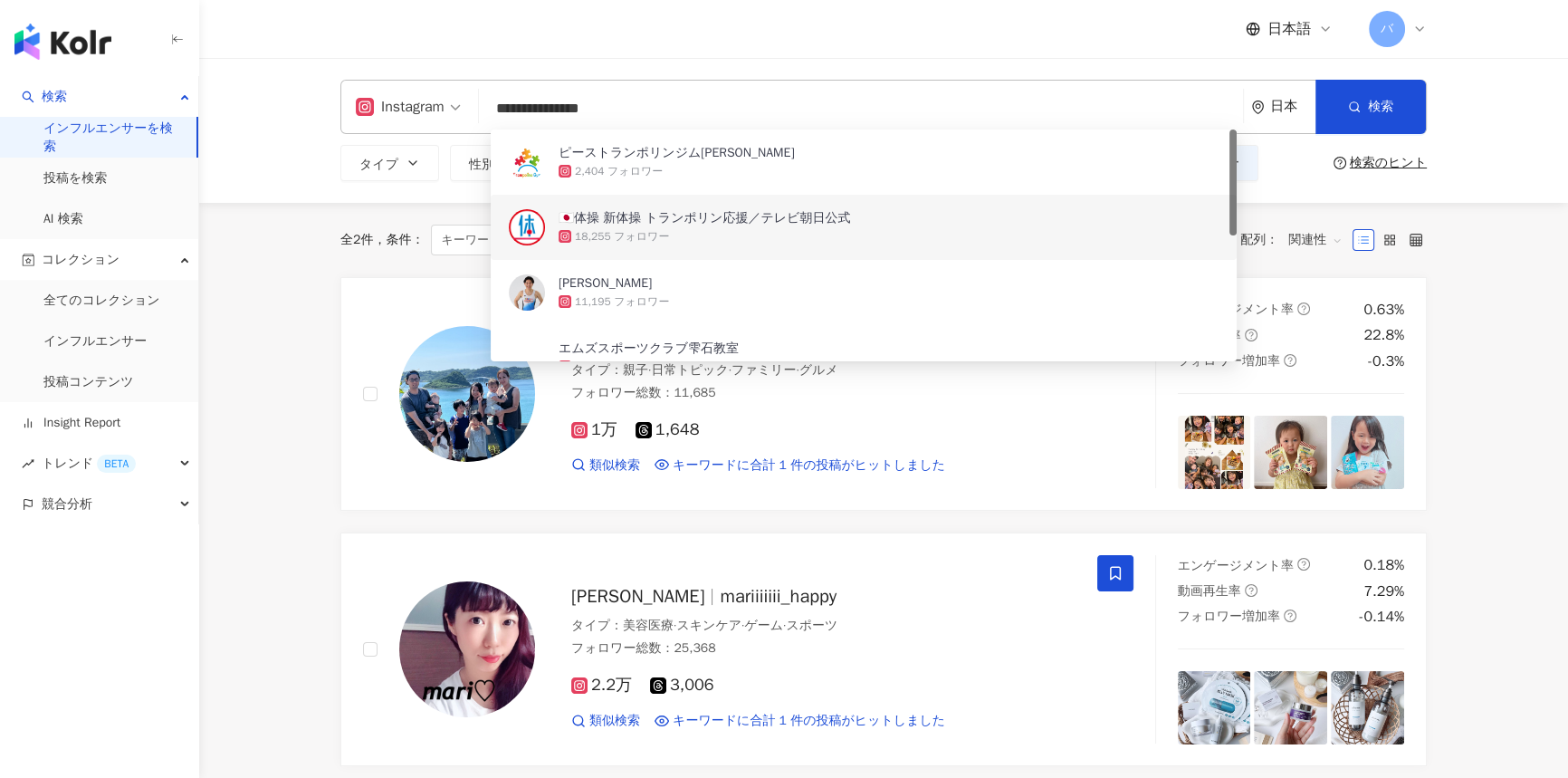 drag, startPoint x: 643, startPoint y: 108, endPoint x: 507, endPoint y: 108, distance: 136 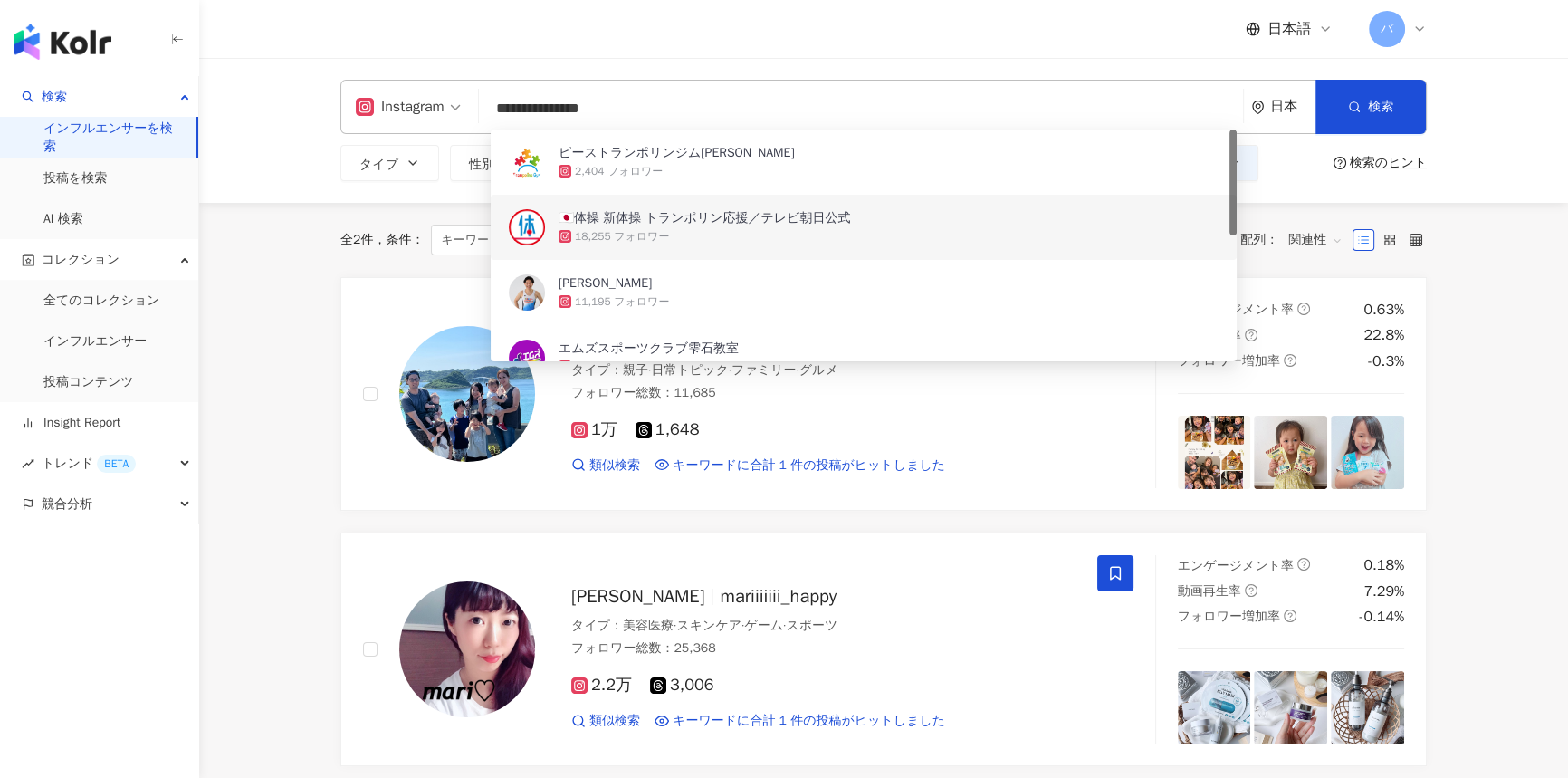 click on "**********" at bounding box center (861, 109) 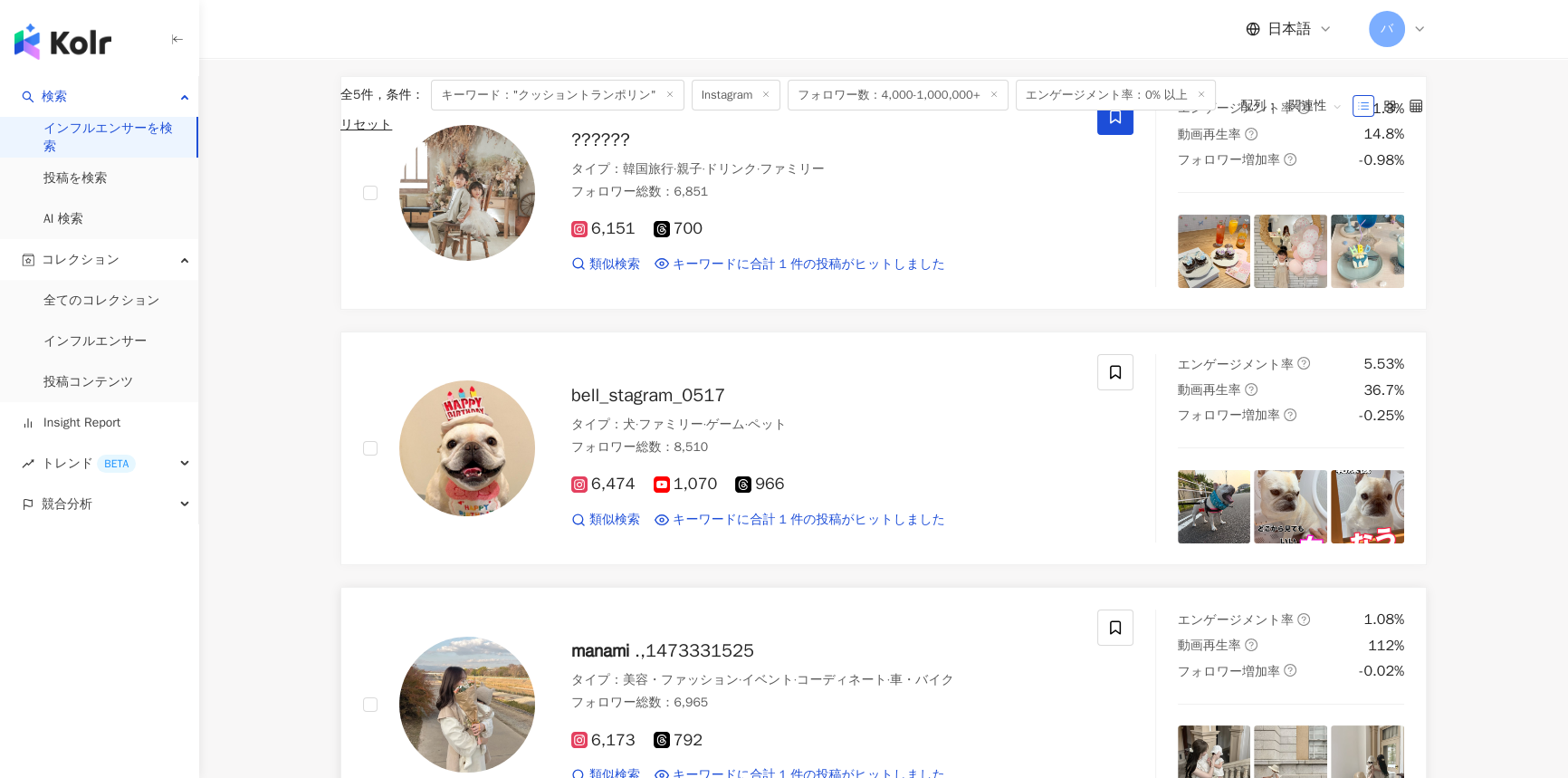 scroll, scrollTop: 636, scrollLeft: 0, axis: vertical 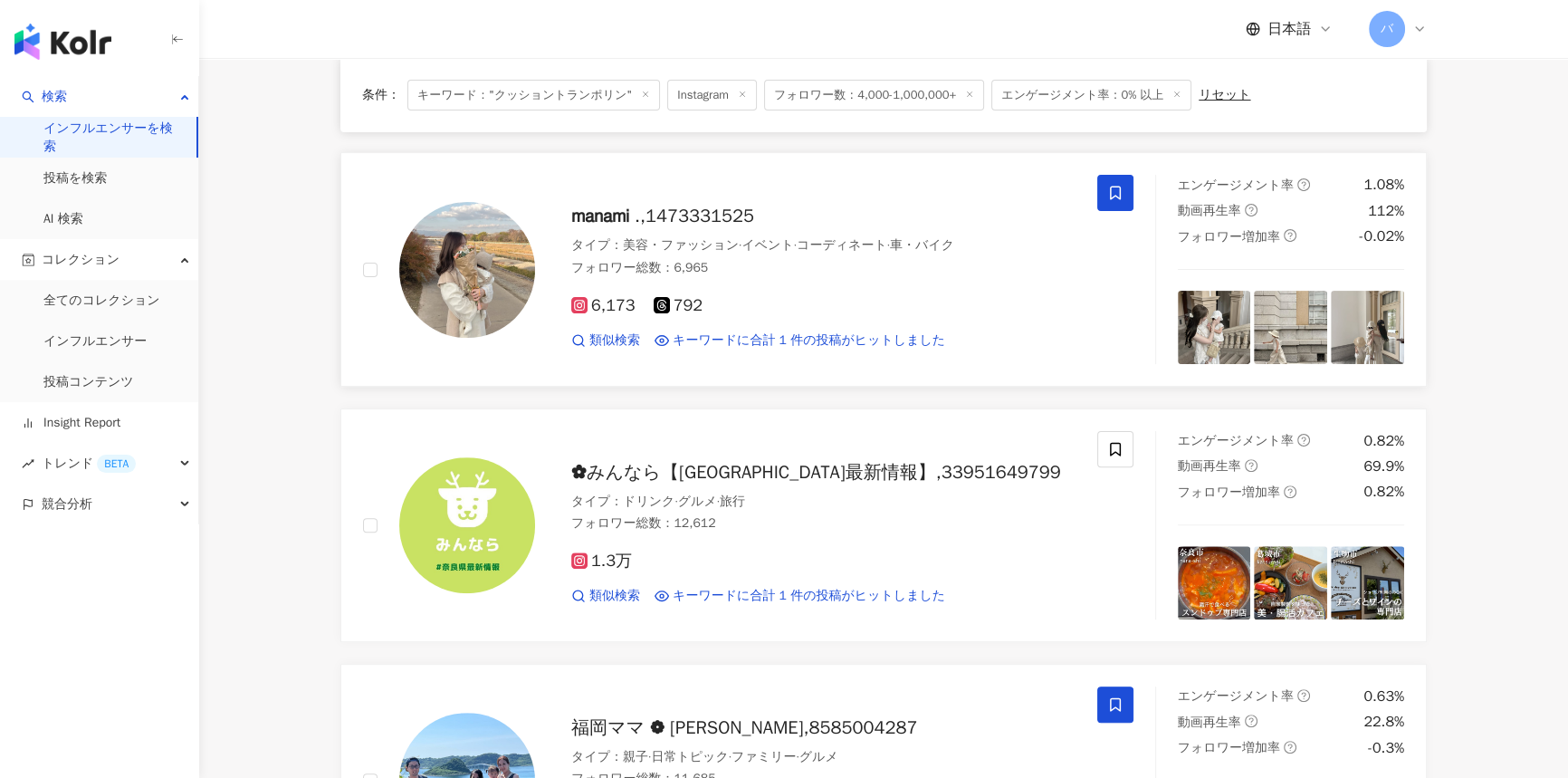 click at bounding box center (1115, 193) 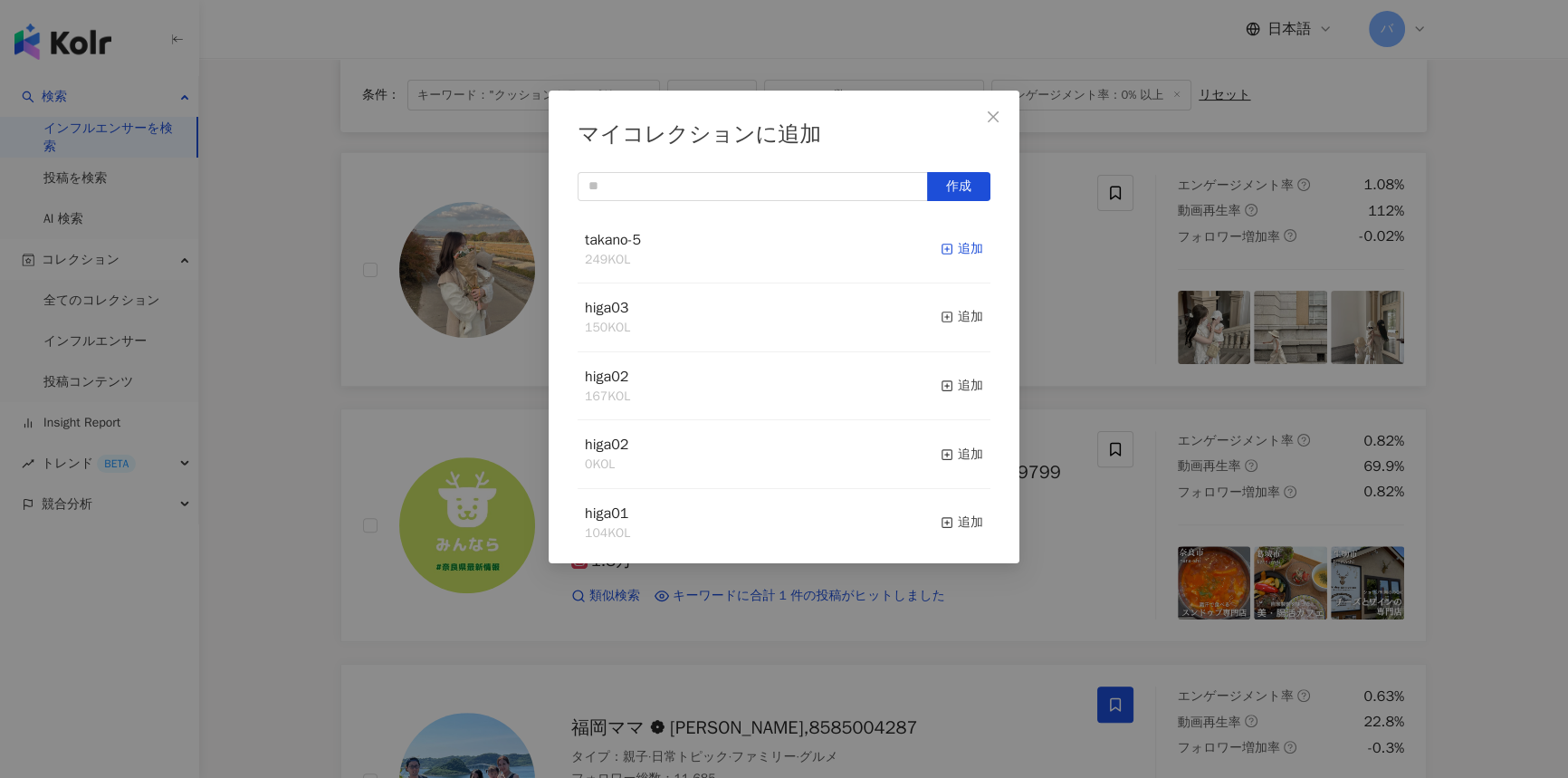 click on "追加" at bounding box center [961, 249] 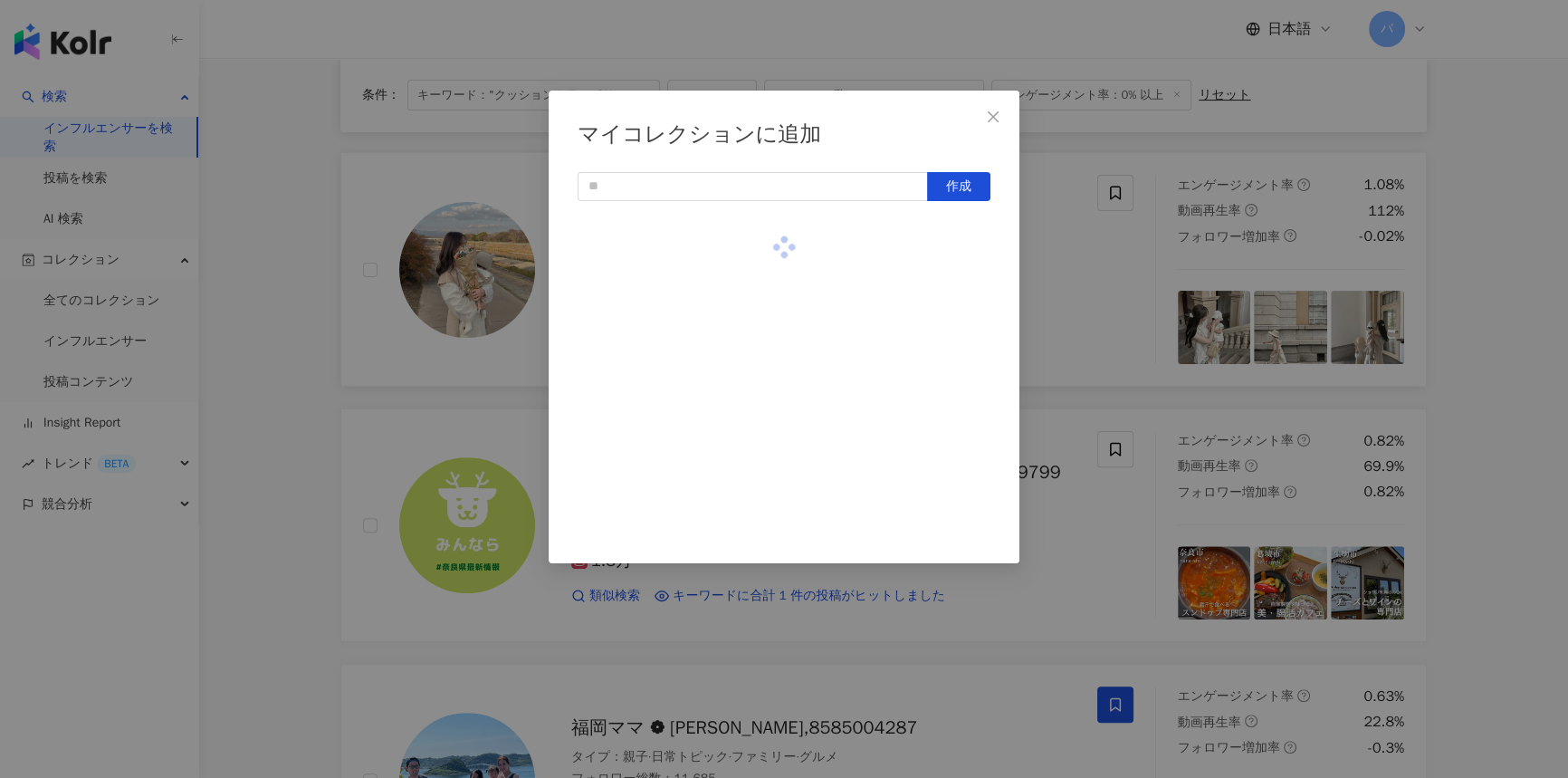 scroll, scrollTop: 883, scrollLeft: 0, axis: vertical 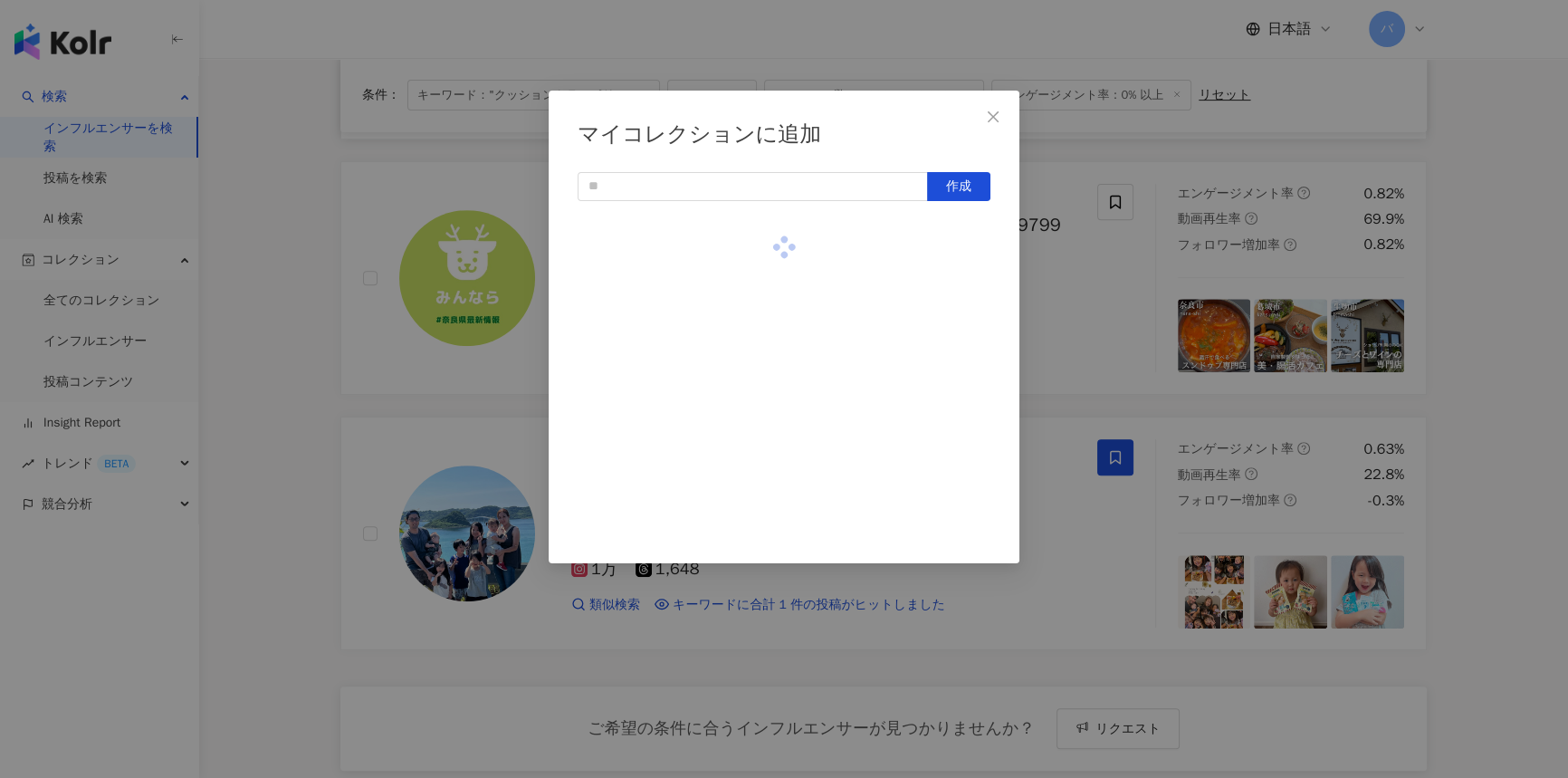 click on "マイコレクションに追加 作成" at bounding box center (784, 389) 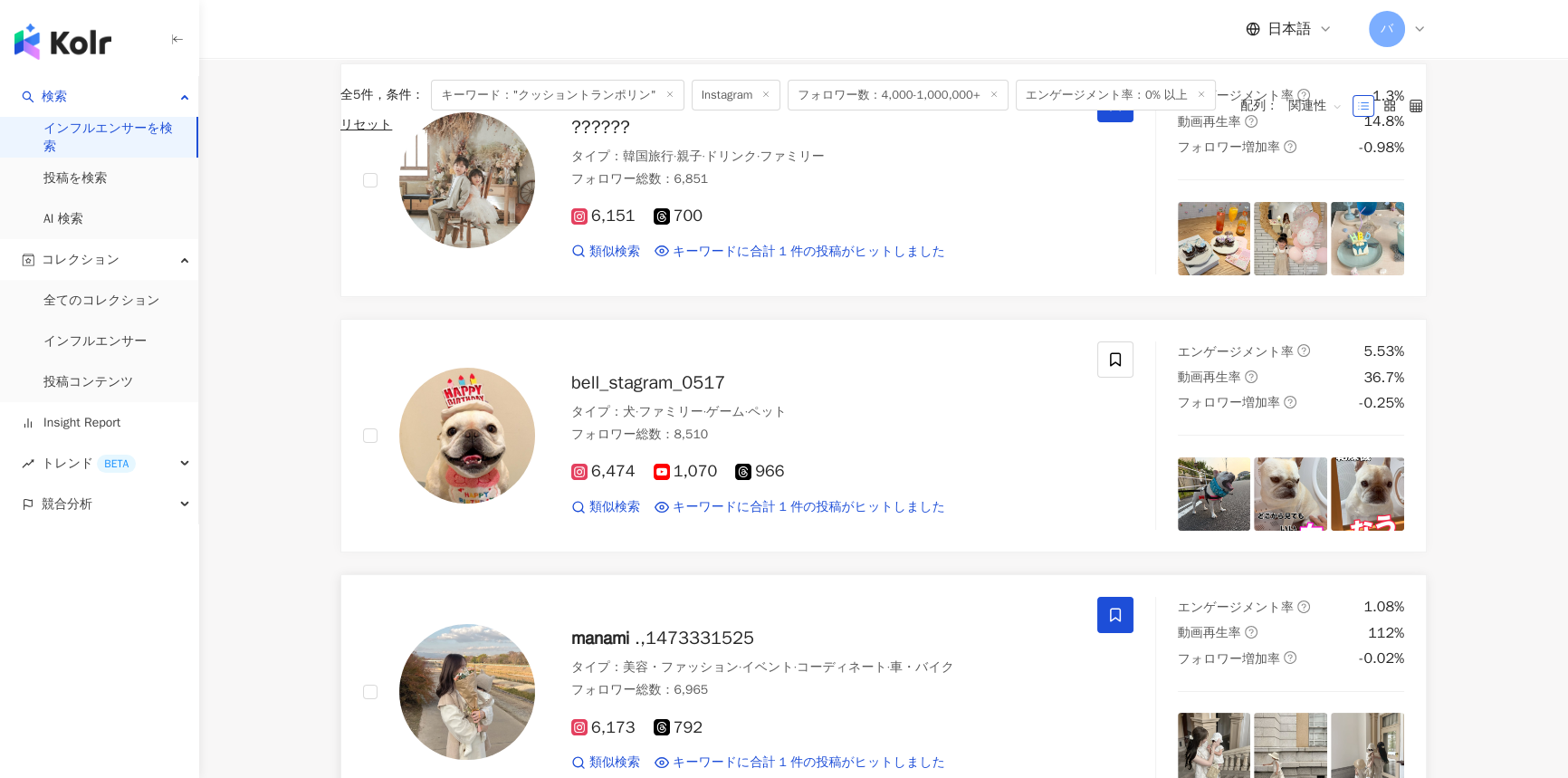 scroll, scrollTop: 0, scrollLeft: 0, axis: both 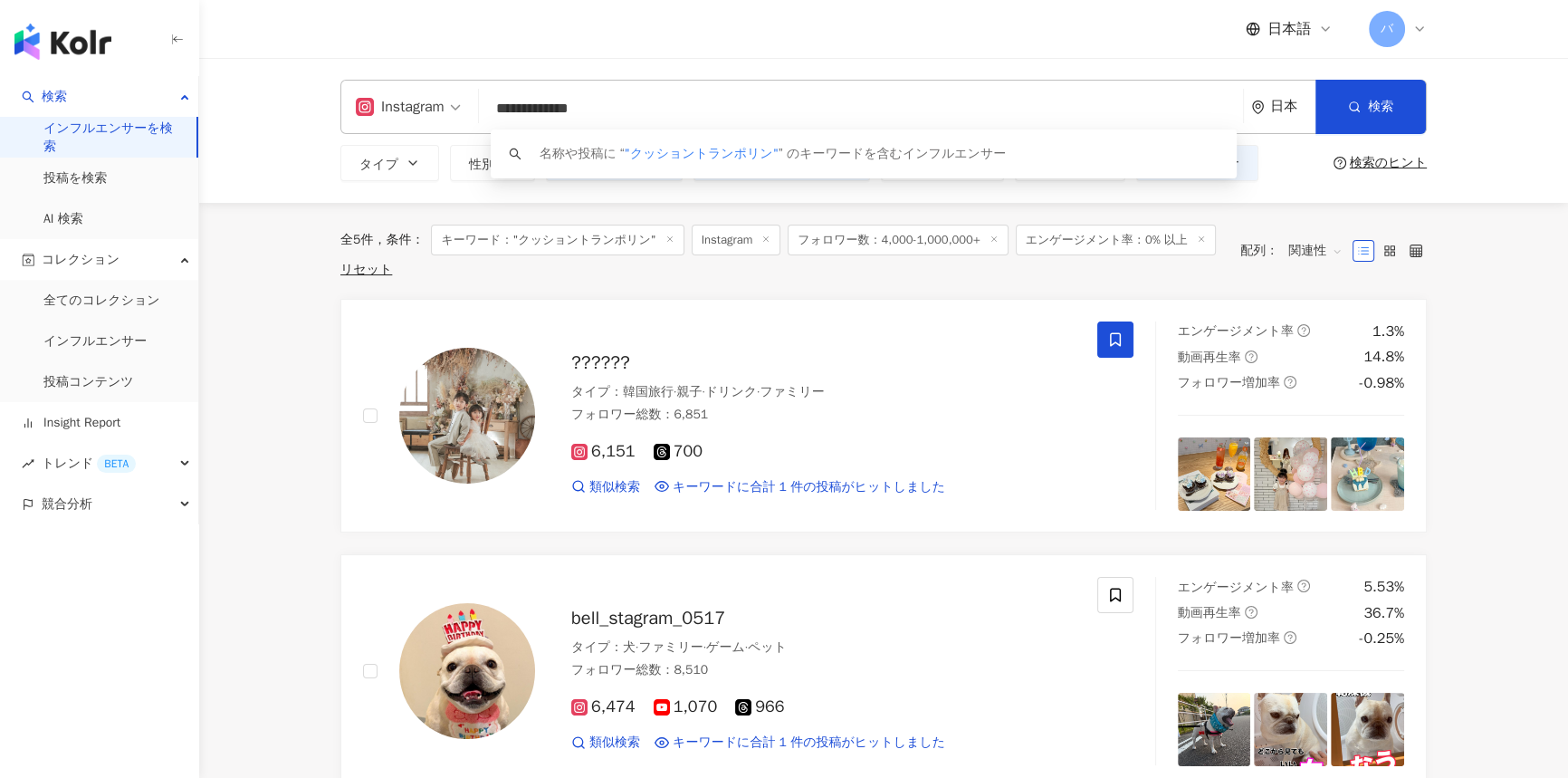 drag, startPoint x: 665, startPoint y: 108, endPoint x: 510, endPoint y: 110, distance: 155.0129 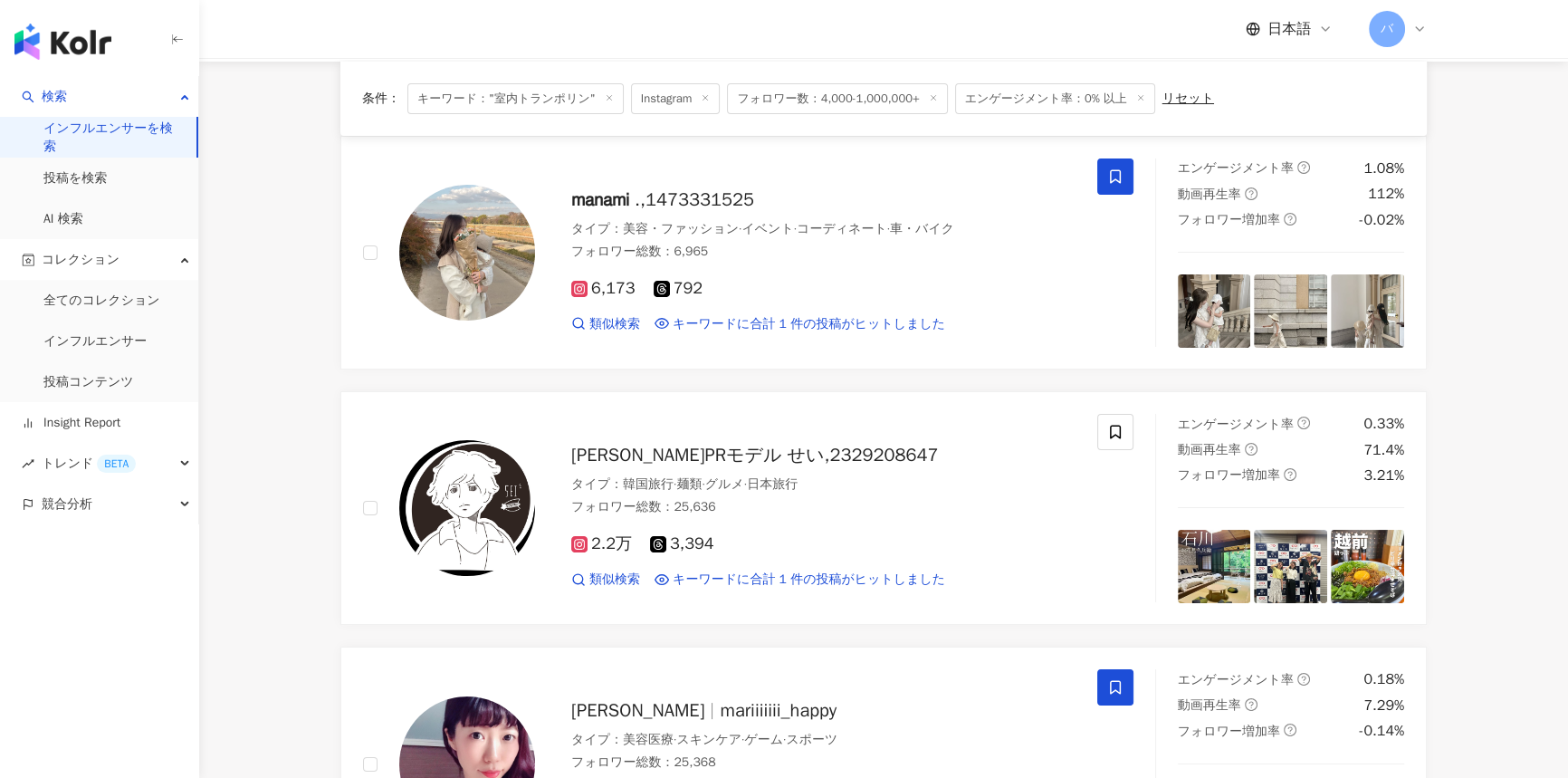 scroll, scrollTop: 0, scrollLeft: 0, axis: both 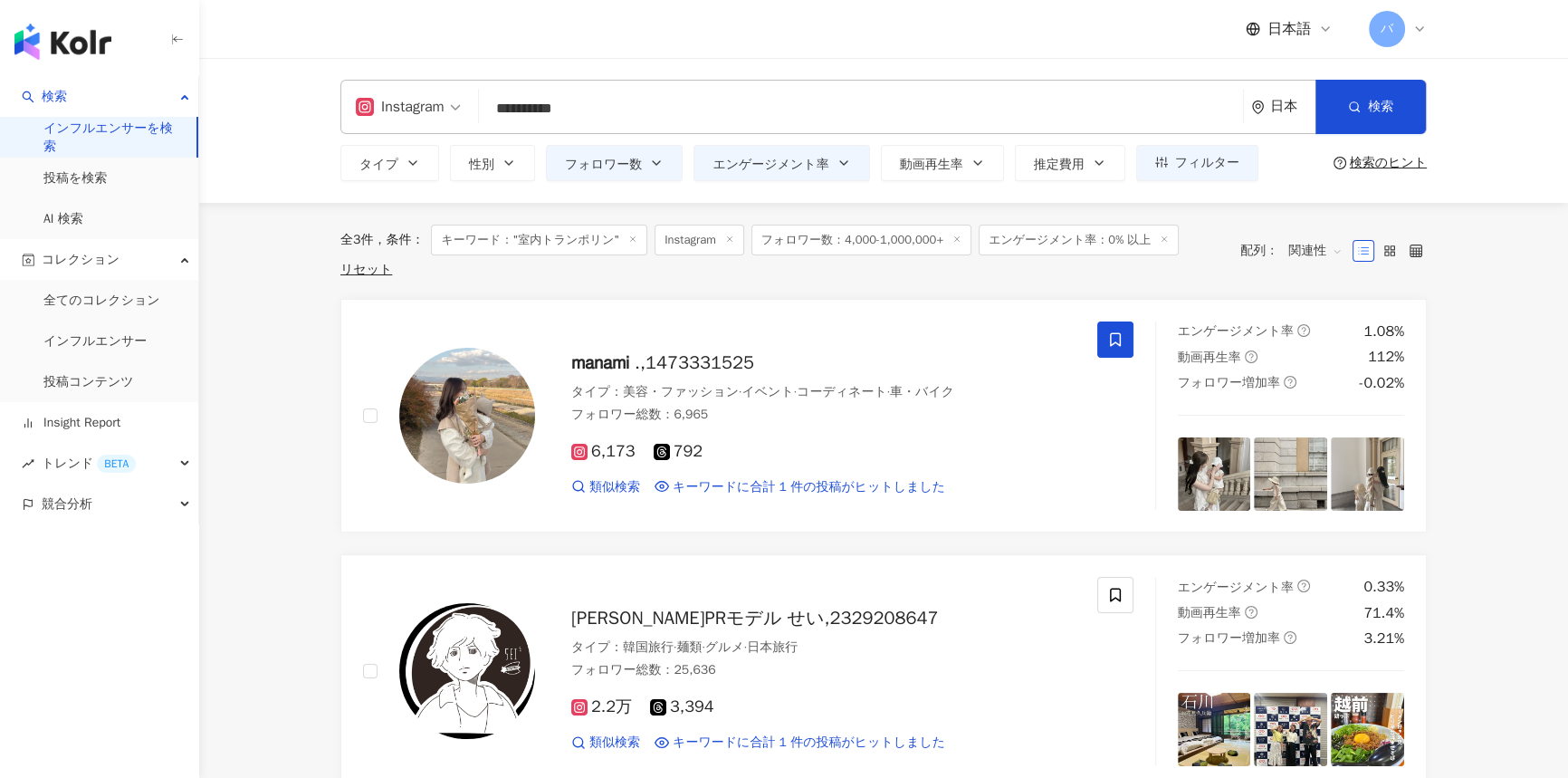 click on "**********" at bounding box center (884, 107) 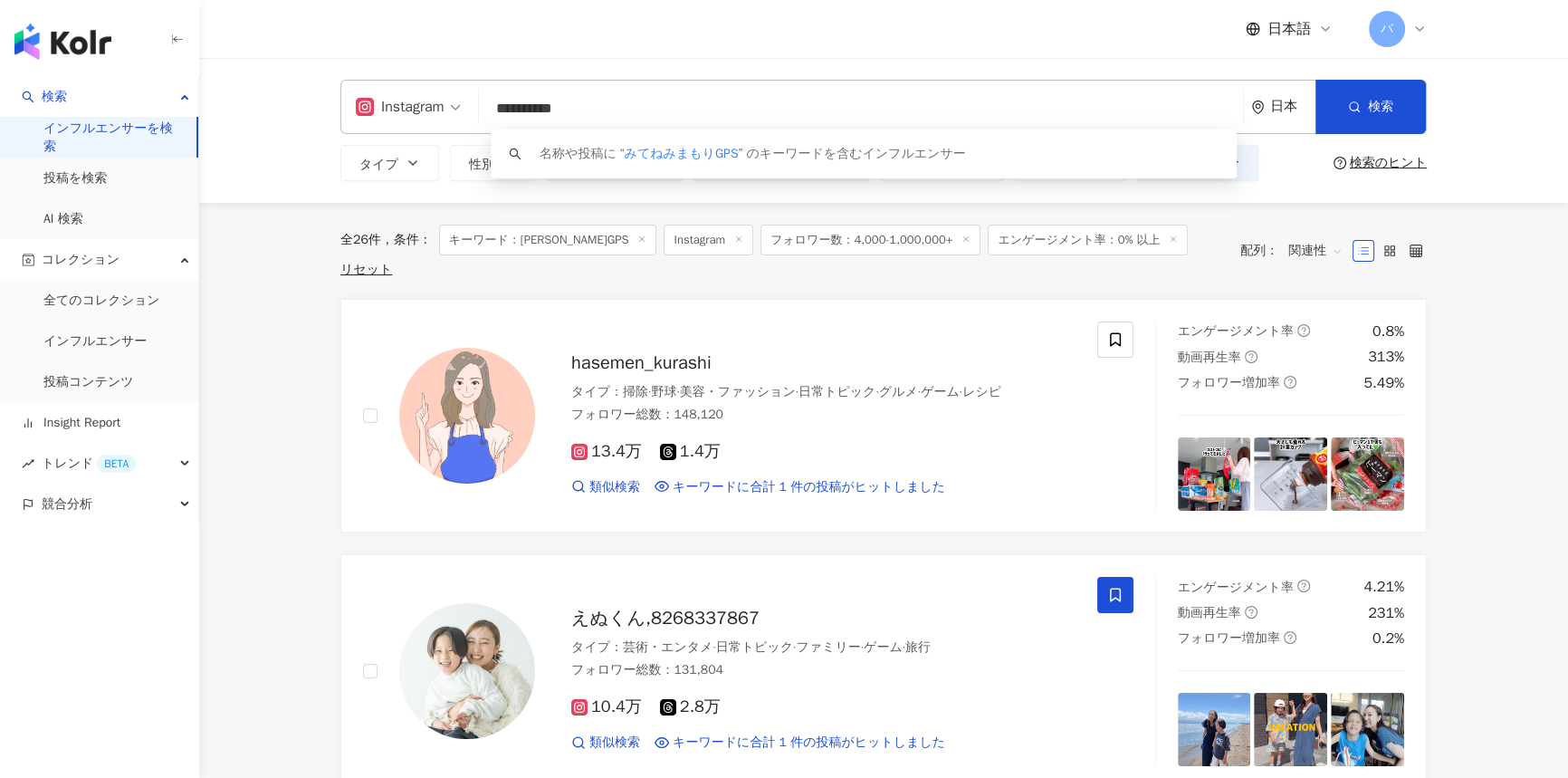 drag, startPoint x: 625, startPoint y: 111, endPoint x: 458, endPoint y: 108, distance: 167.02694 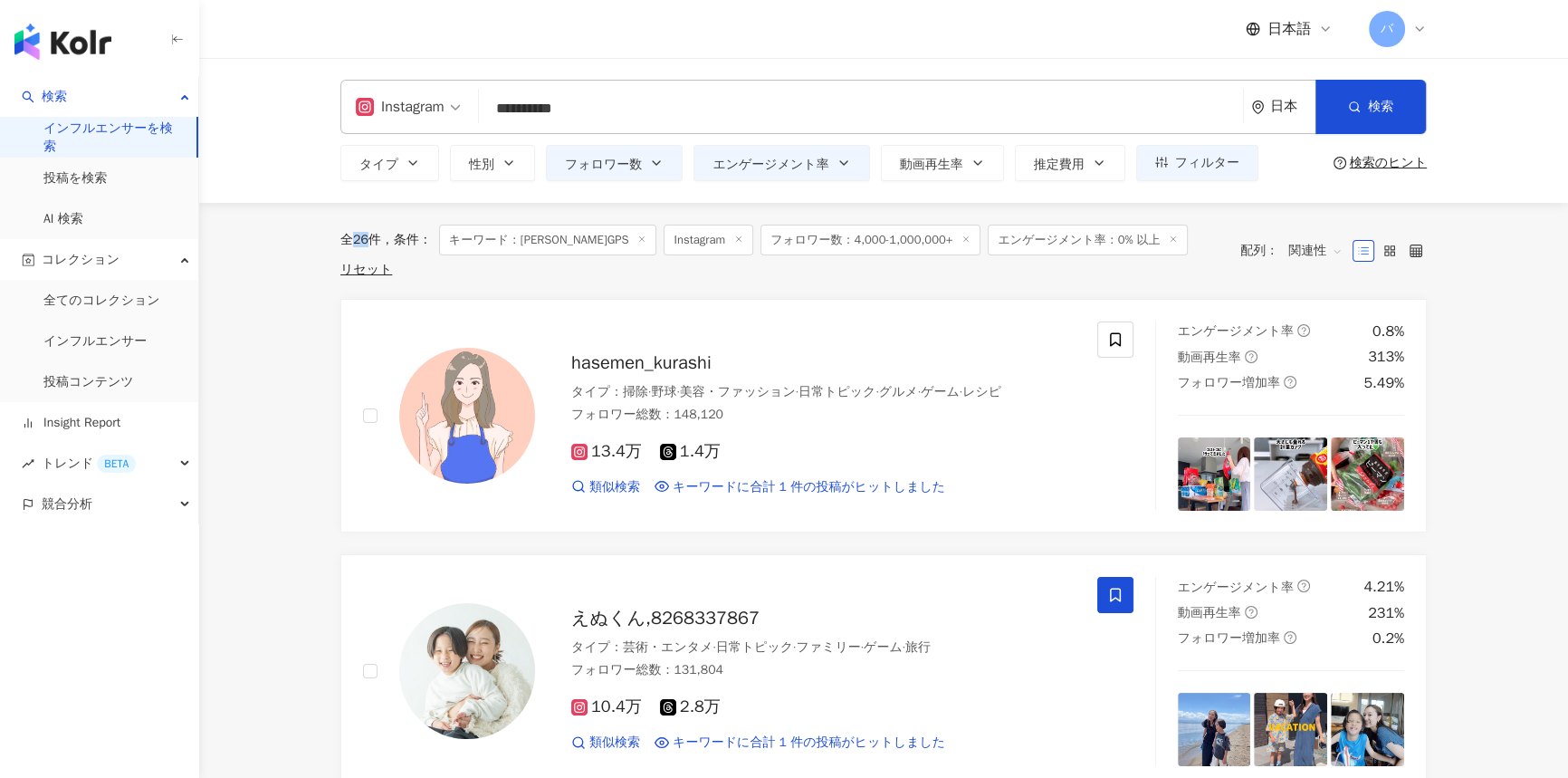 click on "26" at bounding box center (360, 239) 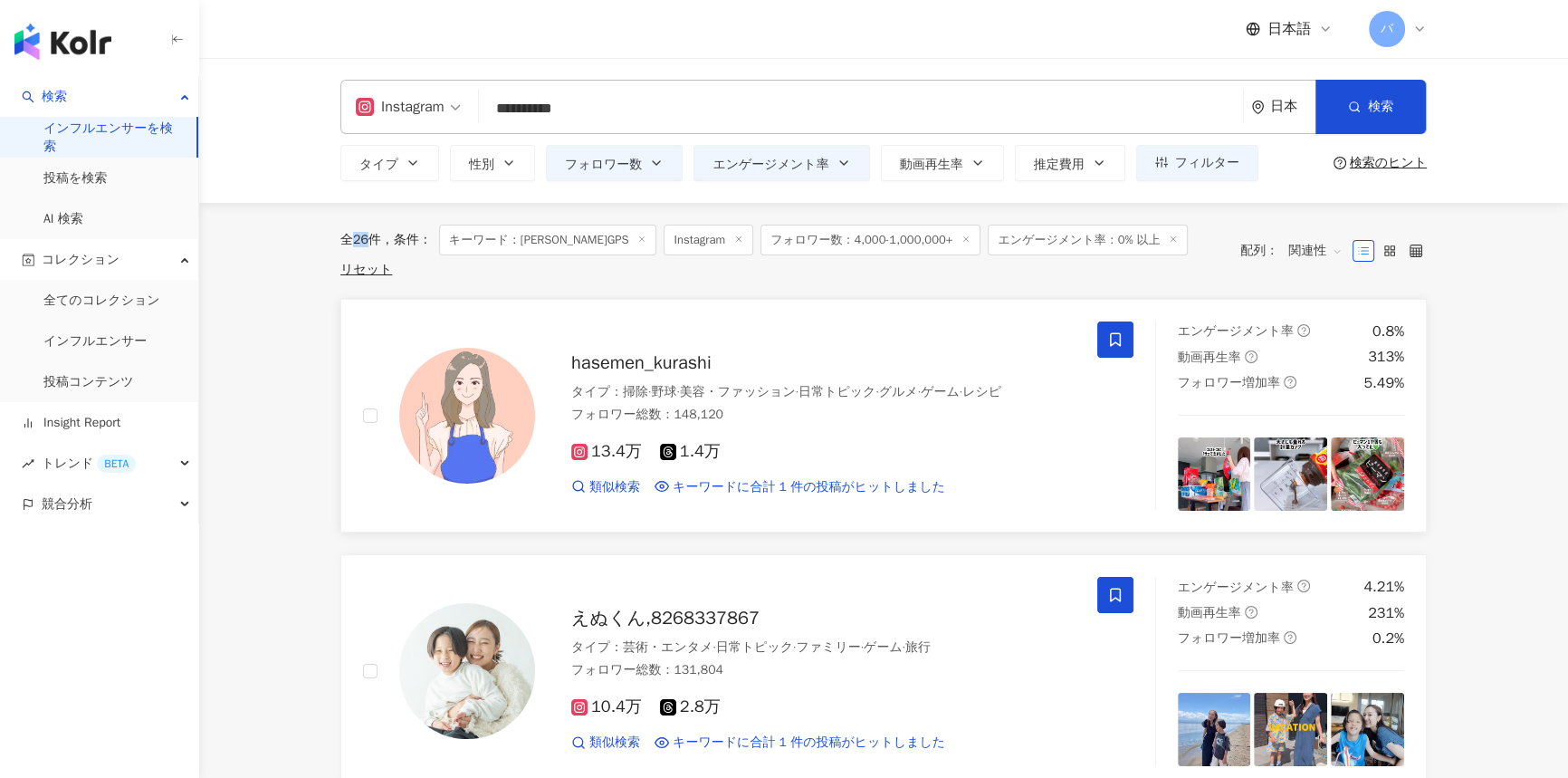 click at bounding box center (1115, 340) 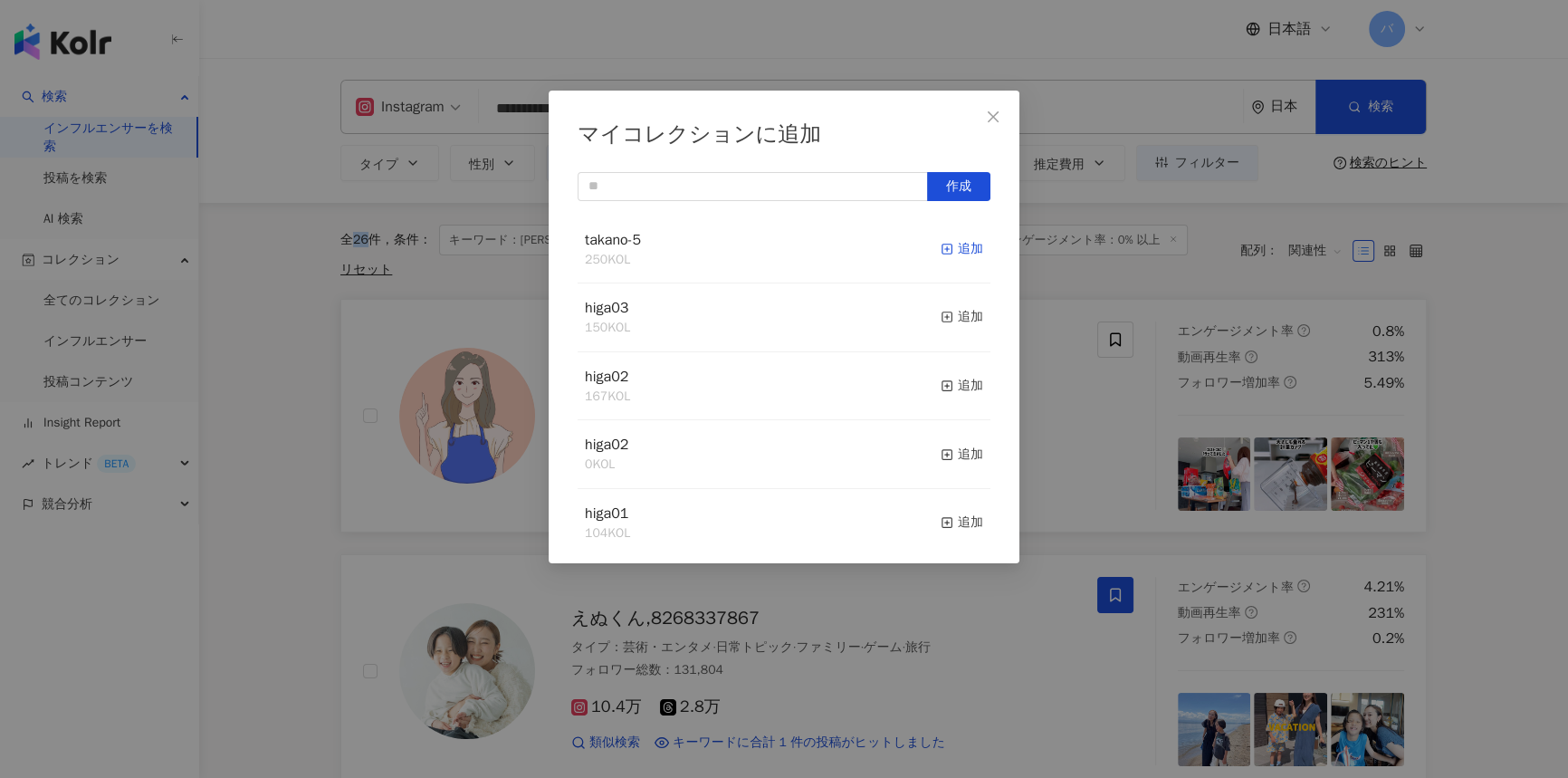 click 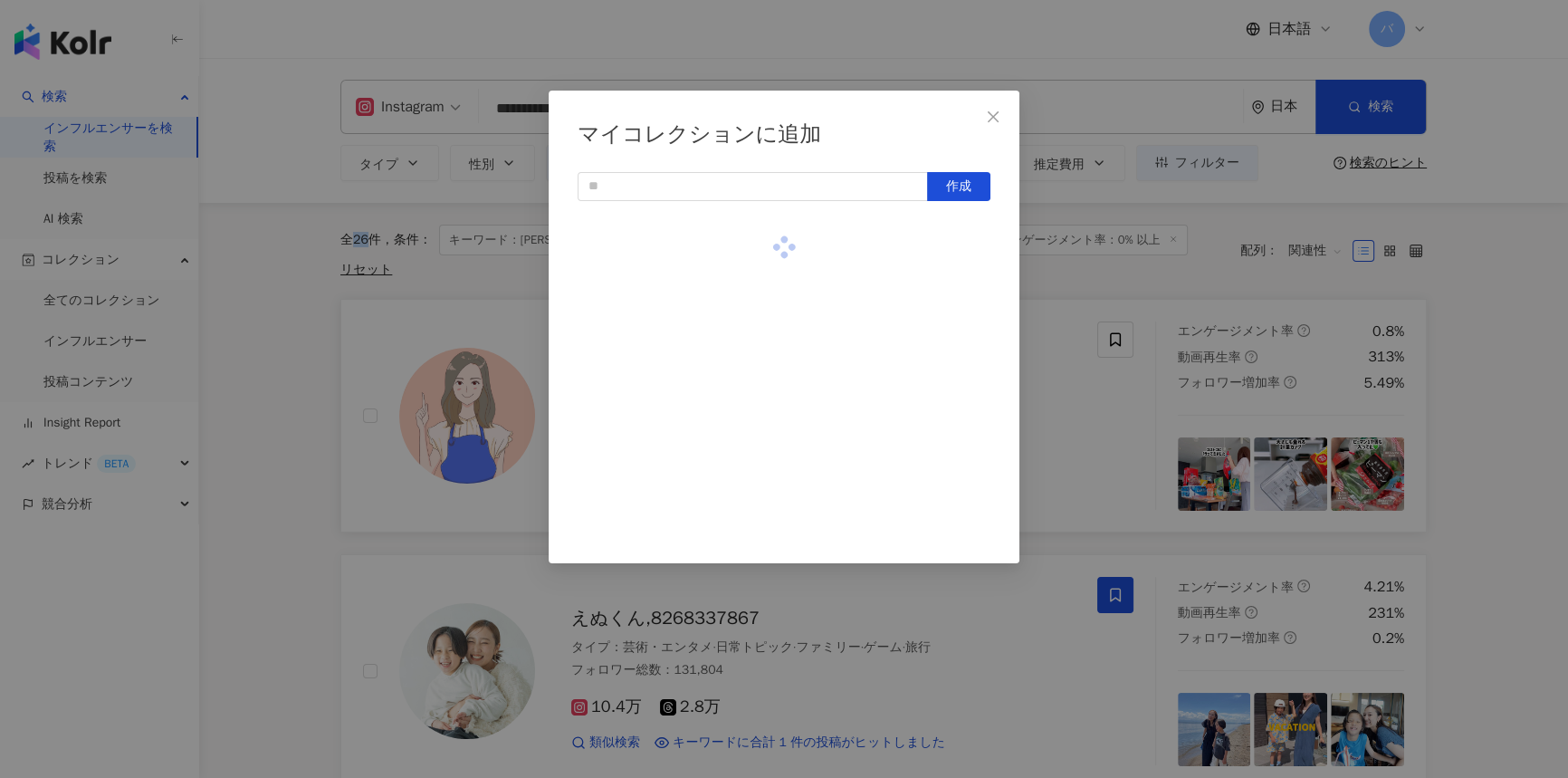 click on "マイコレクションに追加 作成" at bounding box center [784, 389] 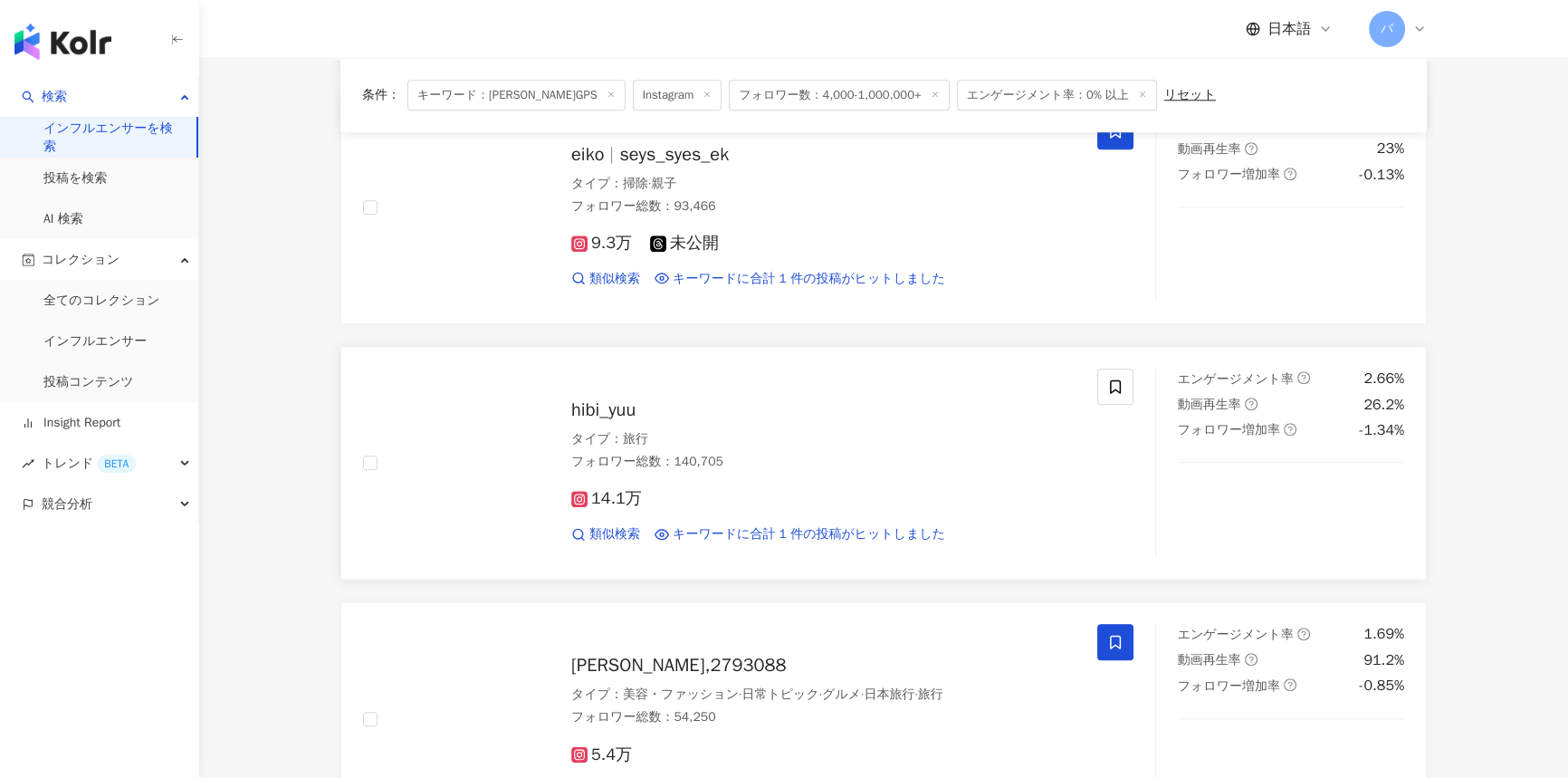 scroll, scrollTop: 2635, scrollLeft: 0, axis: vertical 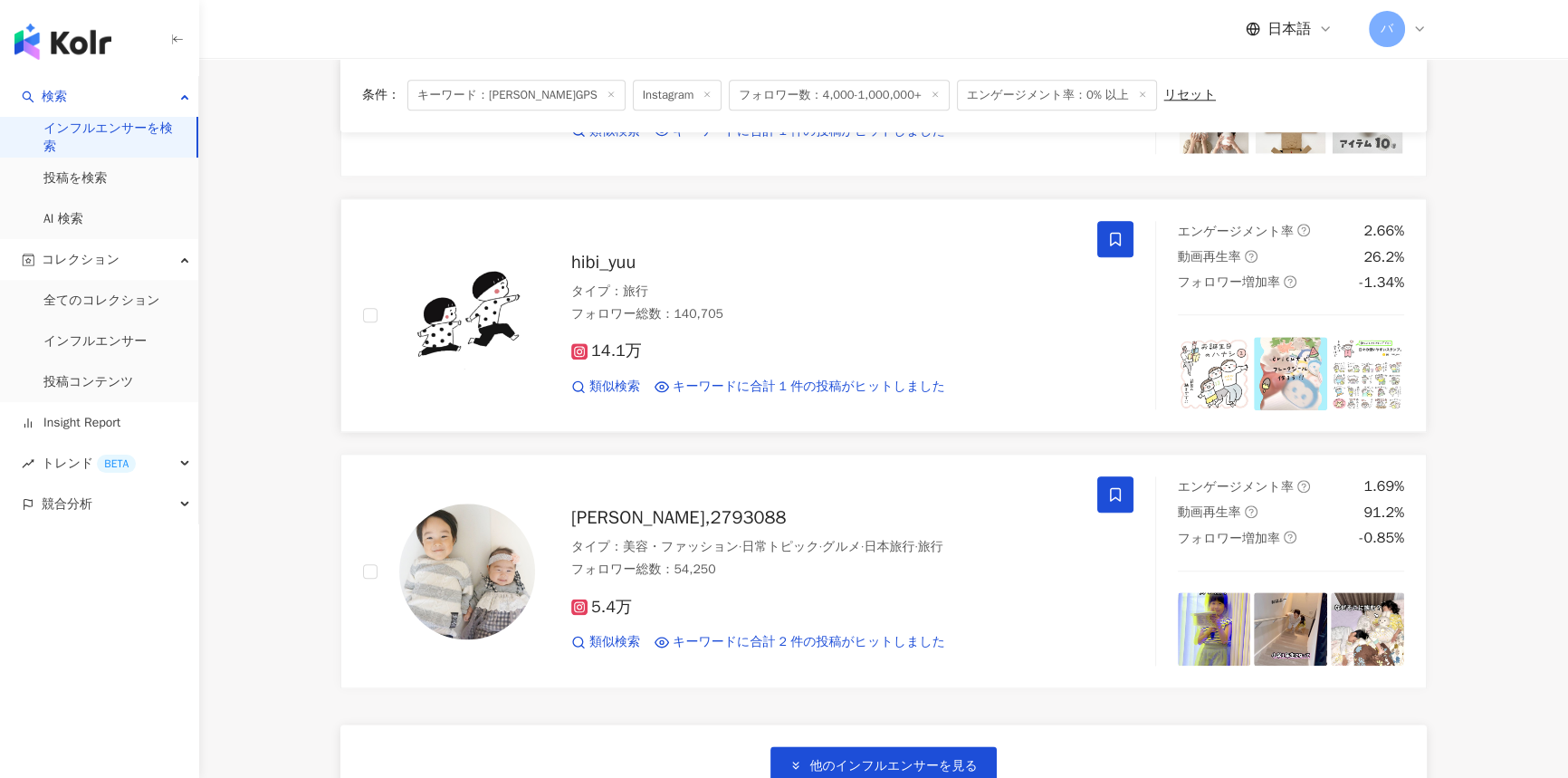 click 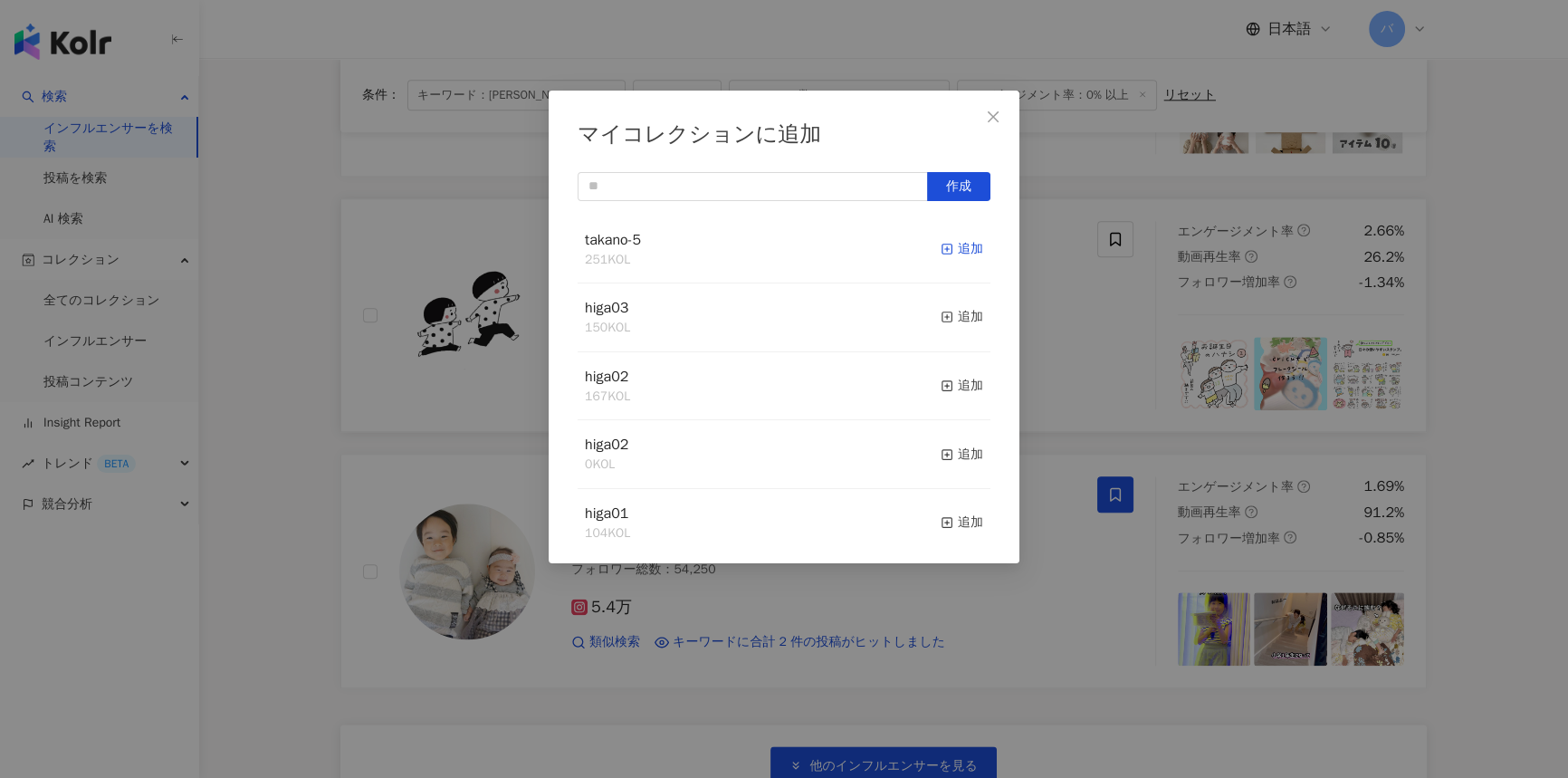 click on "追加" at bounding box center [961, 249] 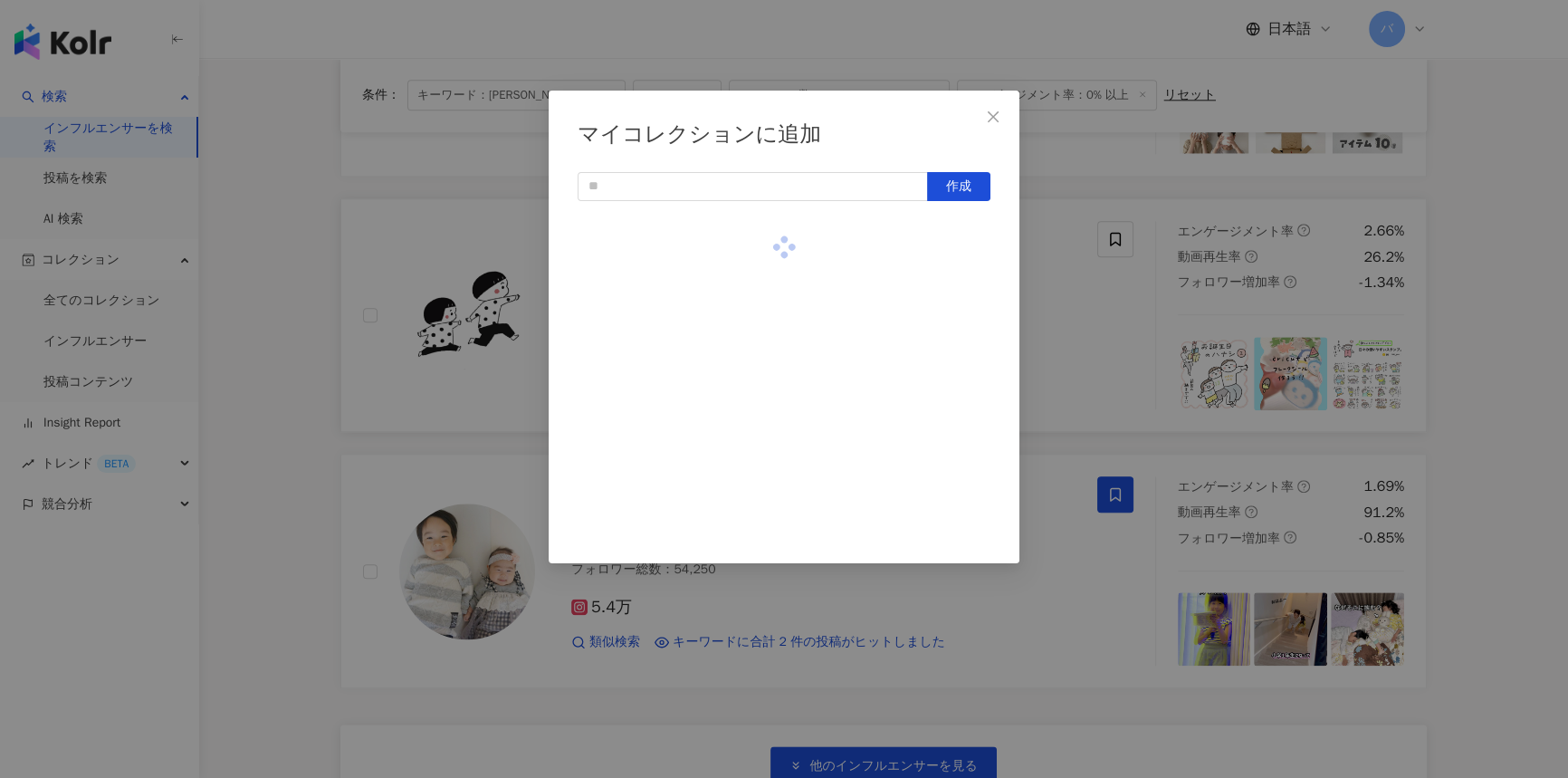 click on "マイコレクションに追加 作成" at bounding box center (784, 389) 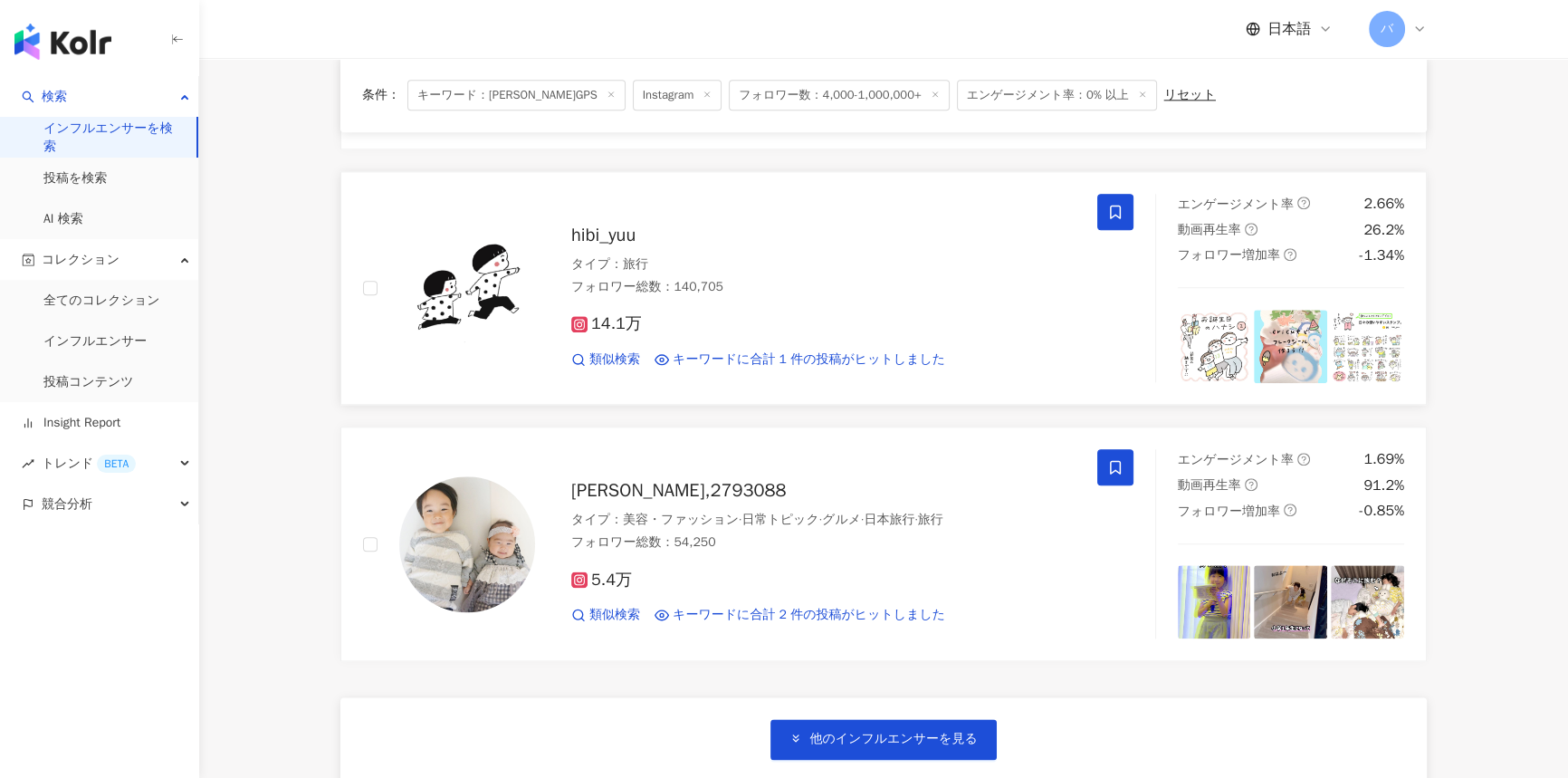 scroll, scrollTop: 2635, scrollLeft: 0, axis: vertical 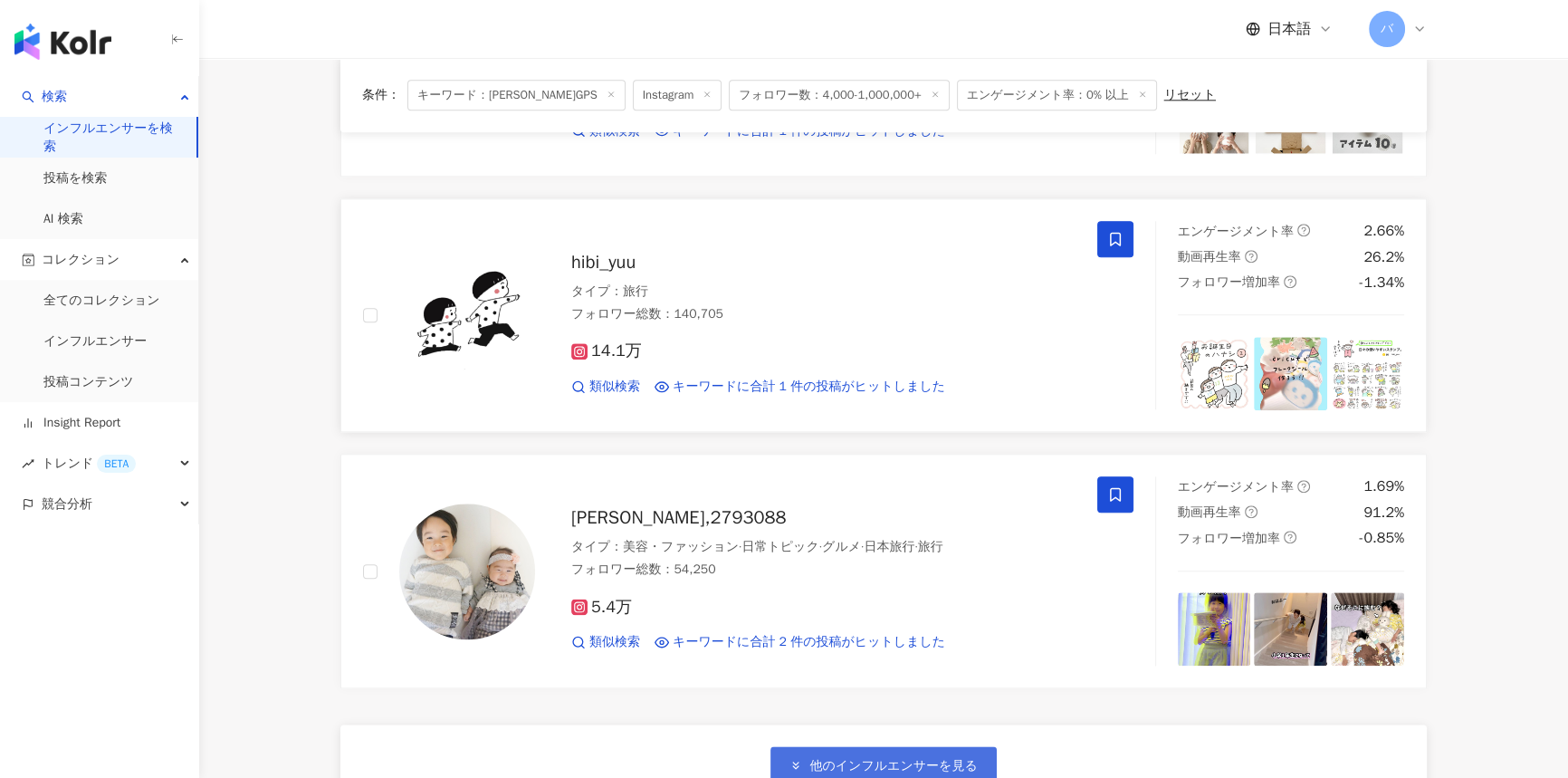 click on "他のインフルエンサーを見る" at bounding box center (893, 766) 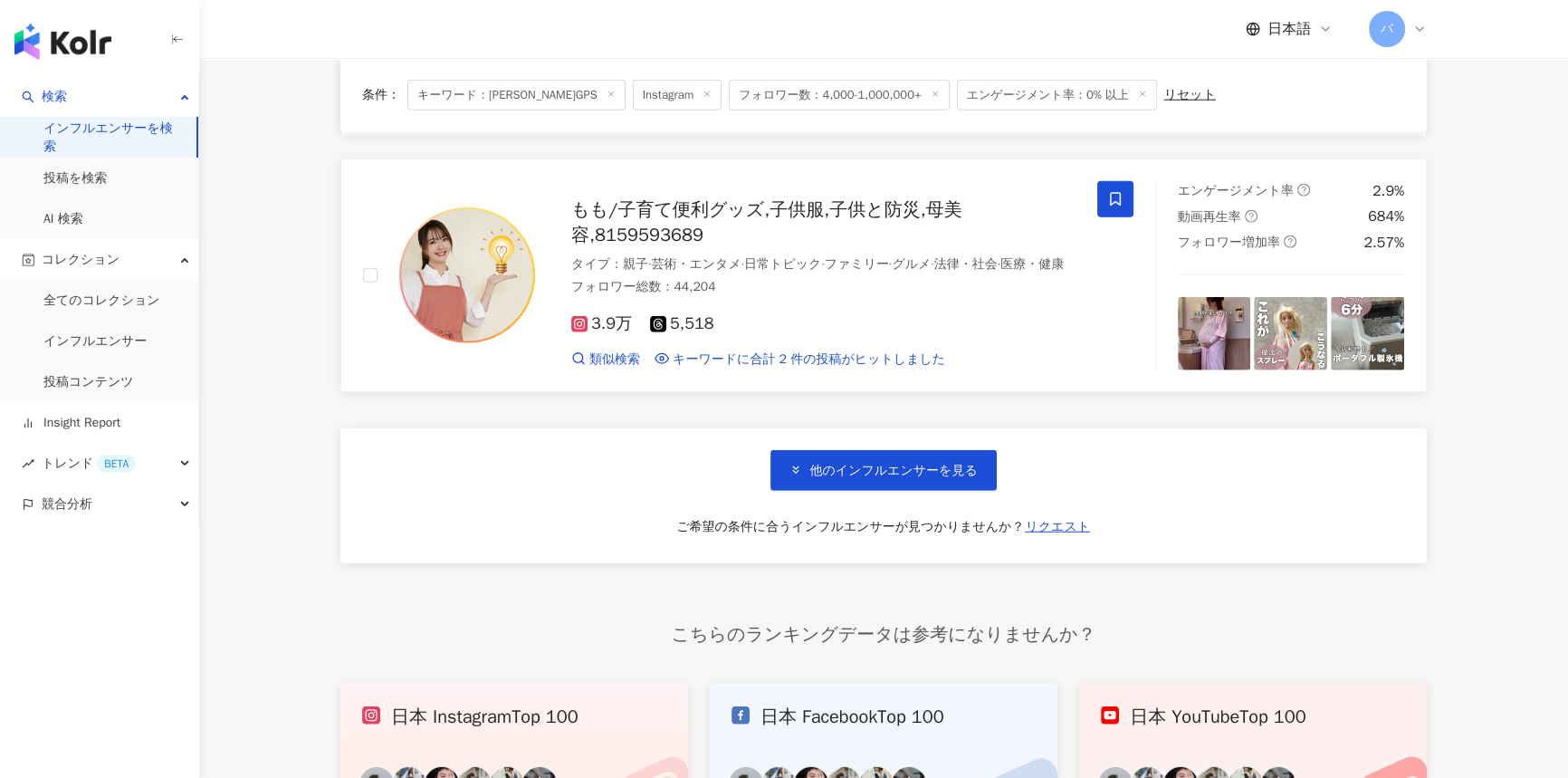 scroll, scrollTop: 6175, scrollLeft: 0, axis: vertical 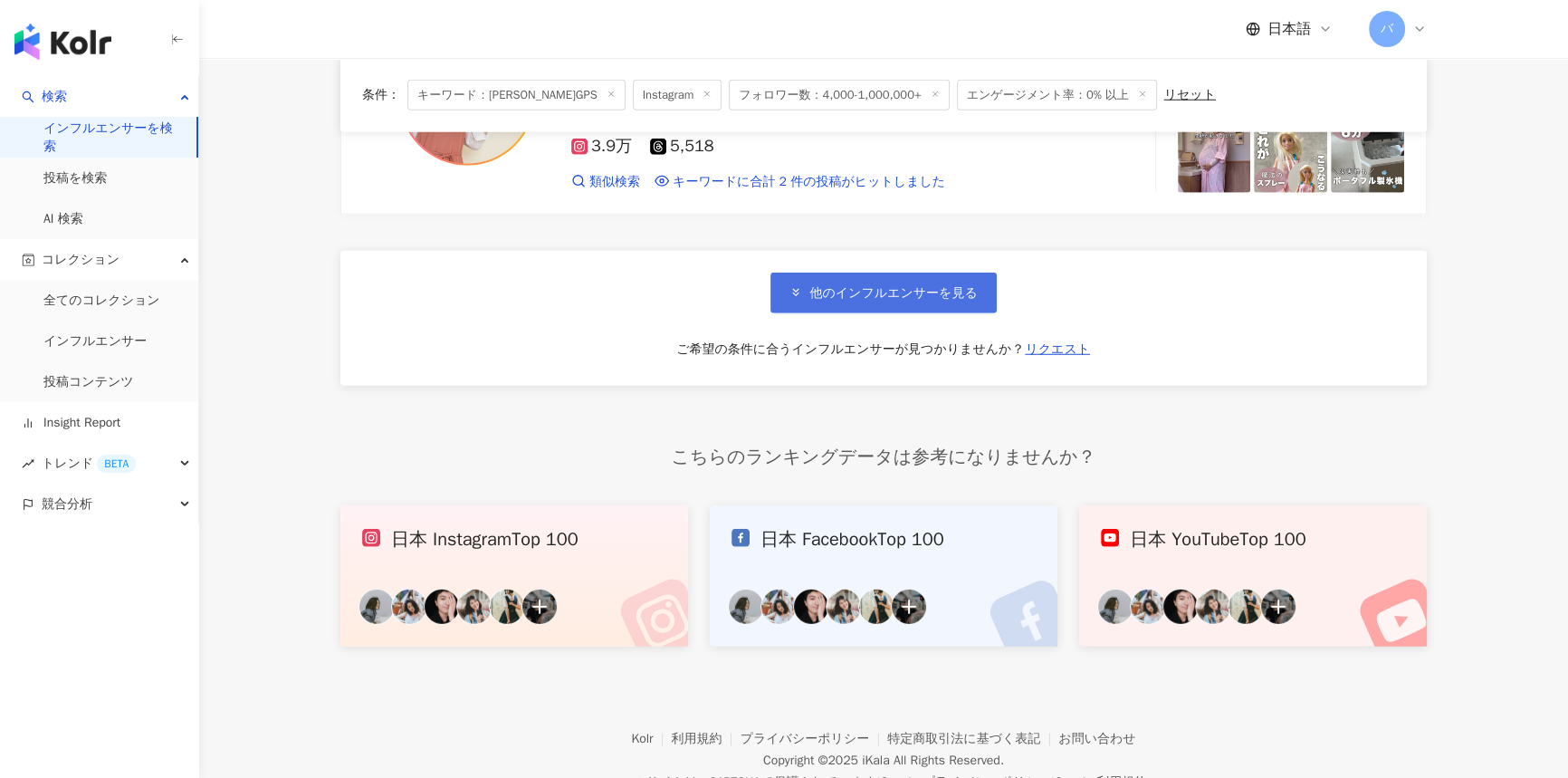 click on "他のインフルエンサーを見る" at bounding box center (893, 293) 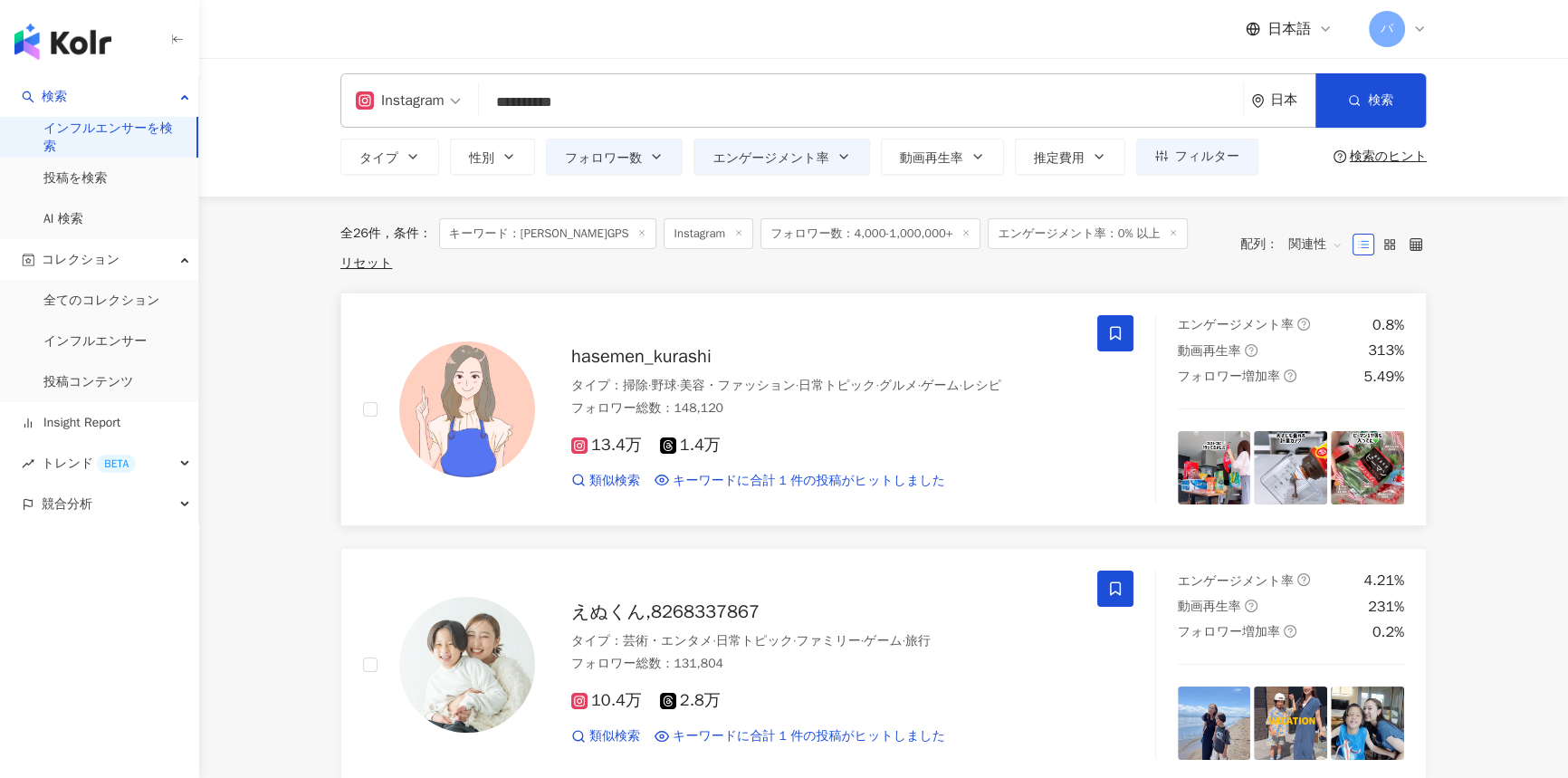 scroll, scrollTop: 0, scrollLeft: 0, axis: both 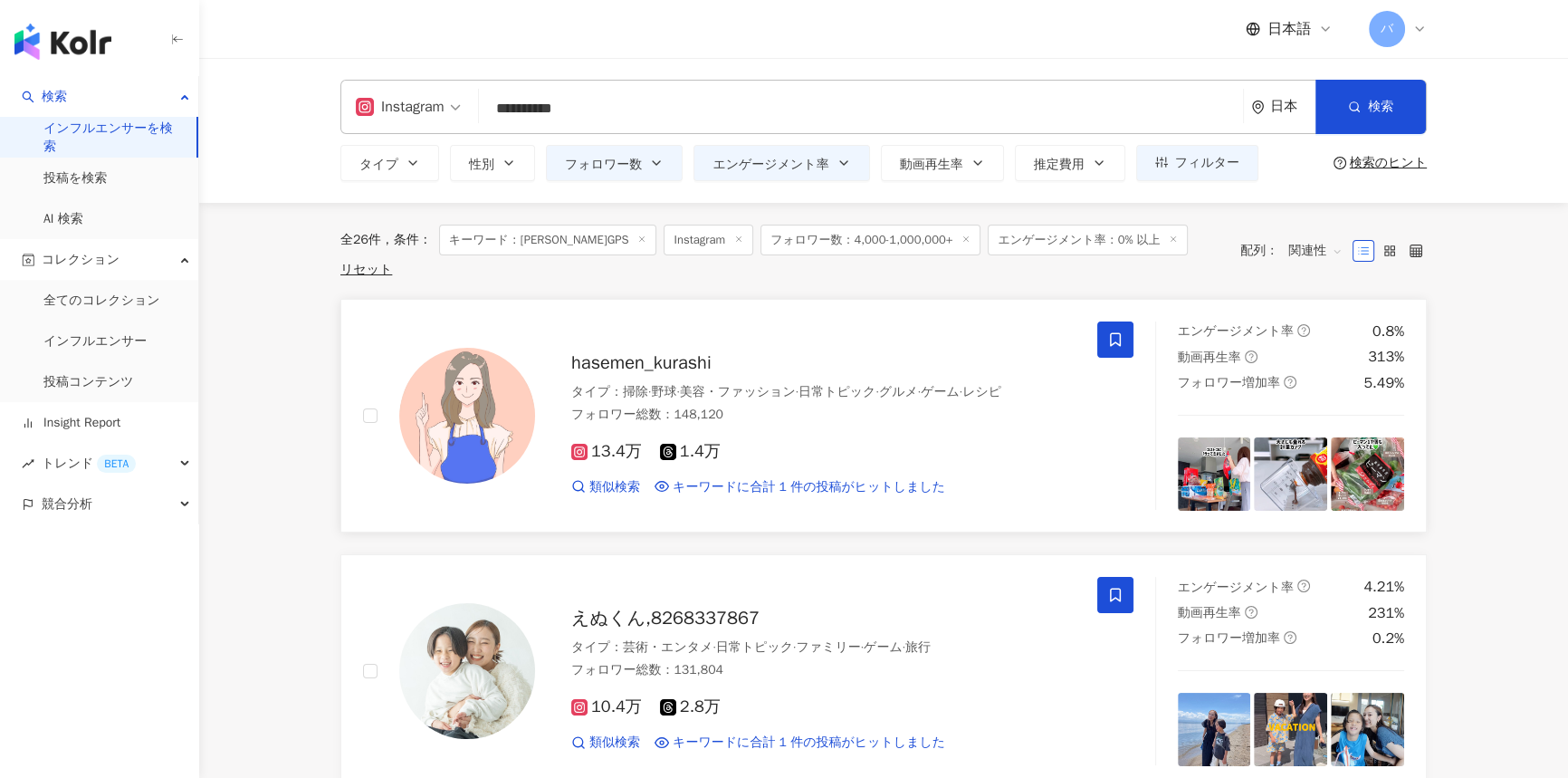 drag, startPoint x: 643, startPoint y: 112, endPoint x: 242, endPoint y: 136, distance: 401.71756 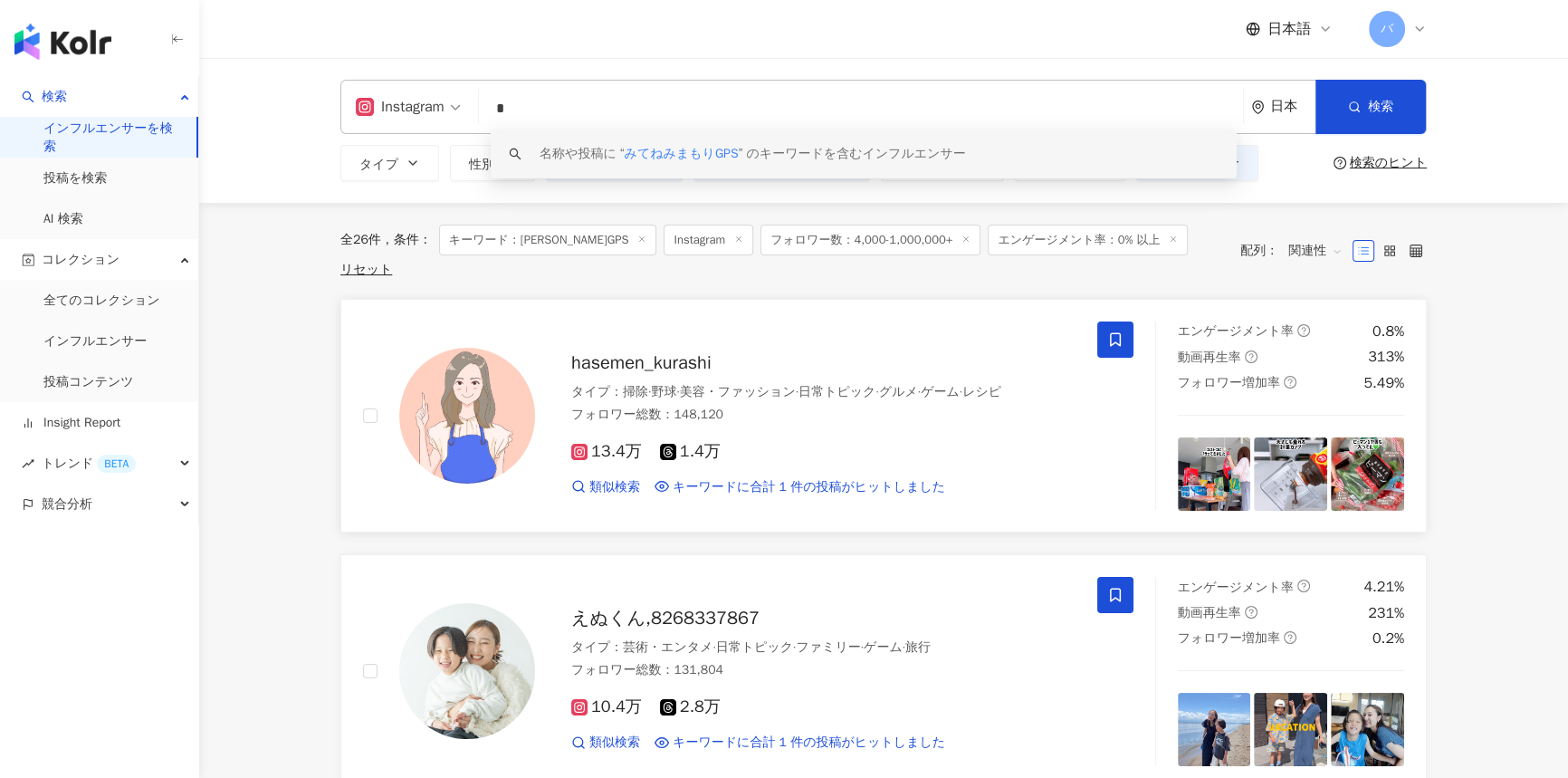 type on "*" 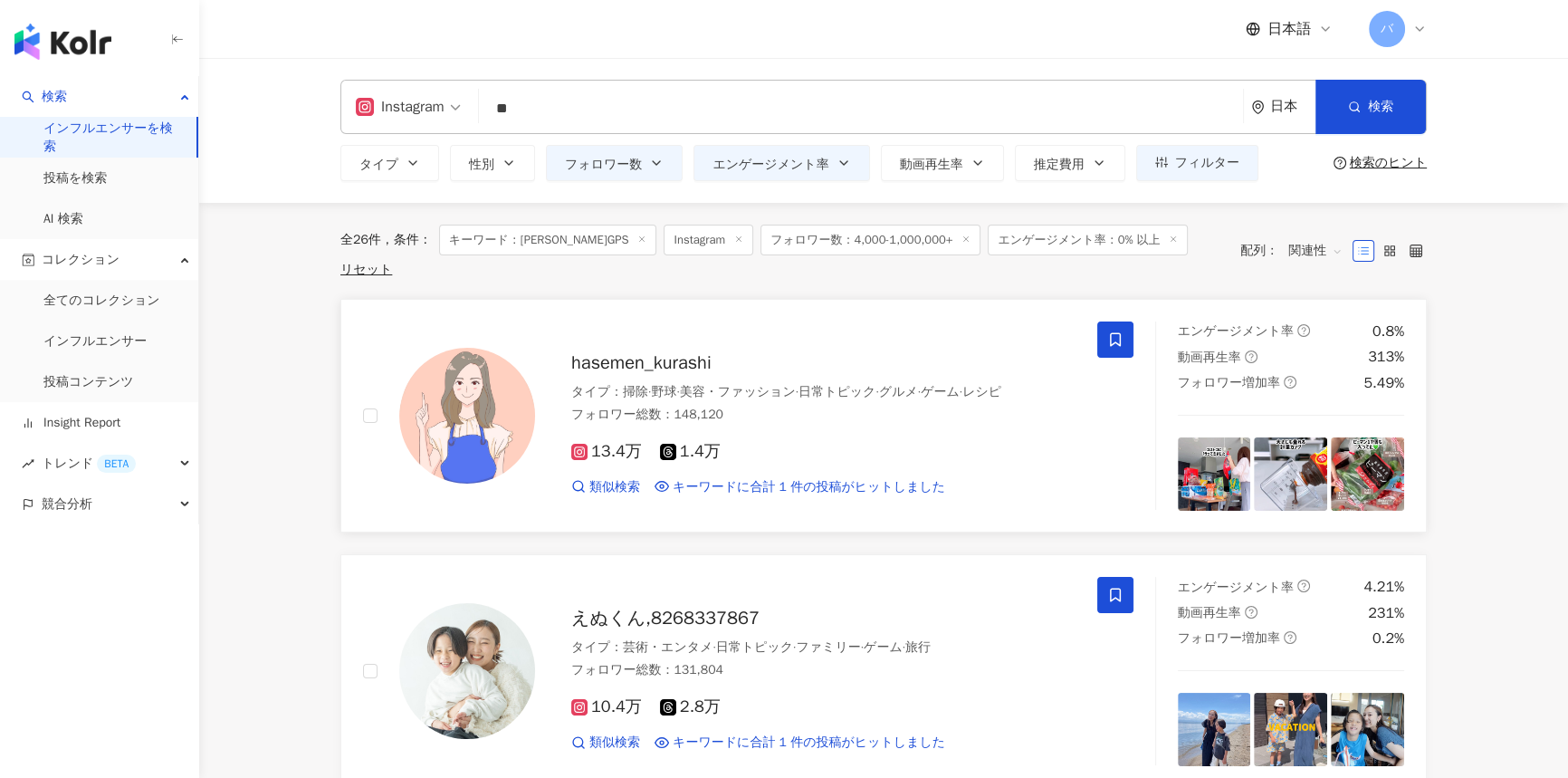 type on "*" 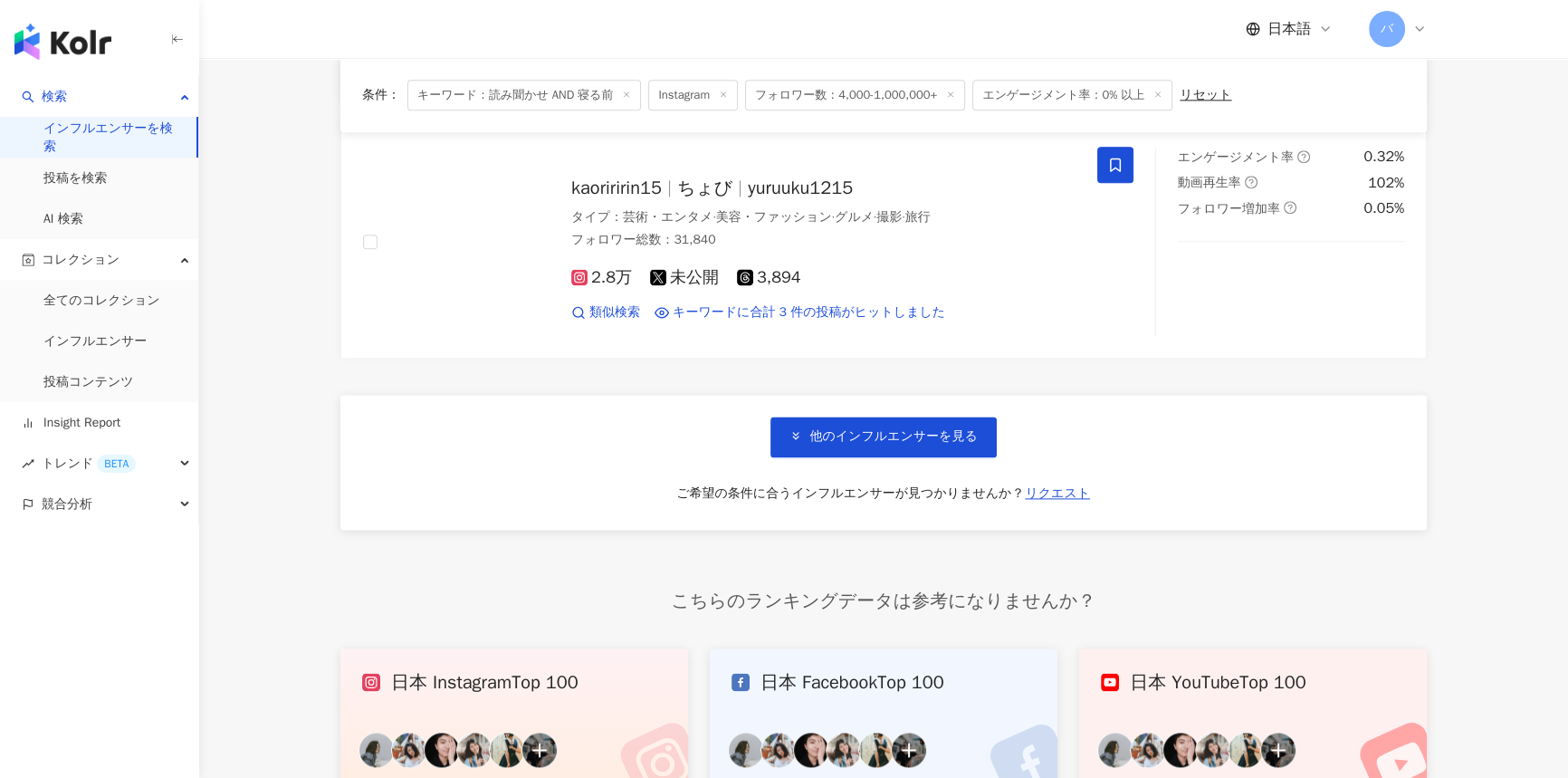 scroll, scrollTop: 2963, scrollLeft: 0, axis: vertical 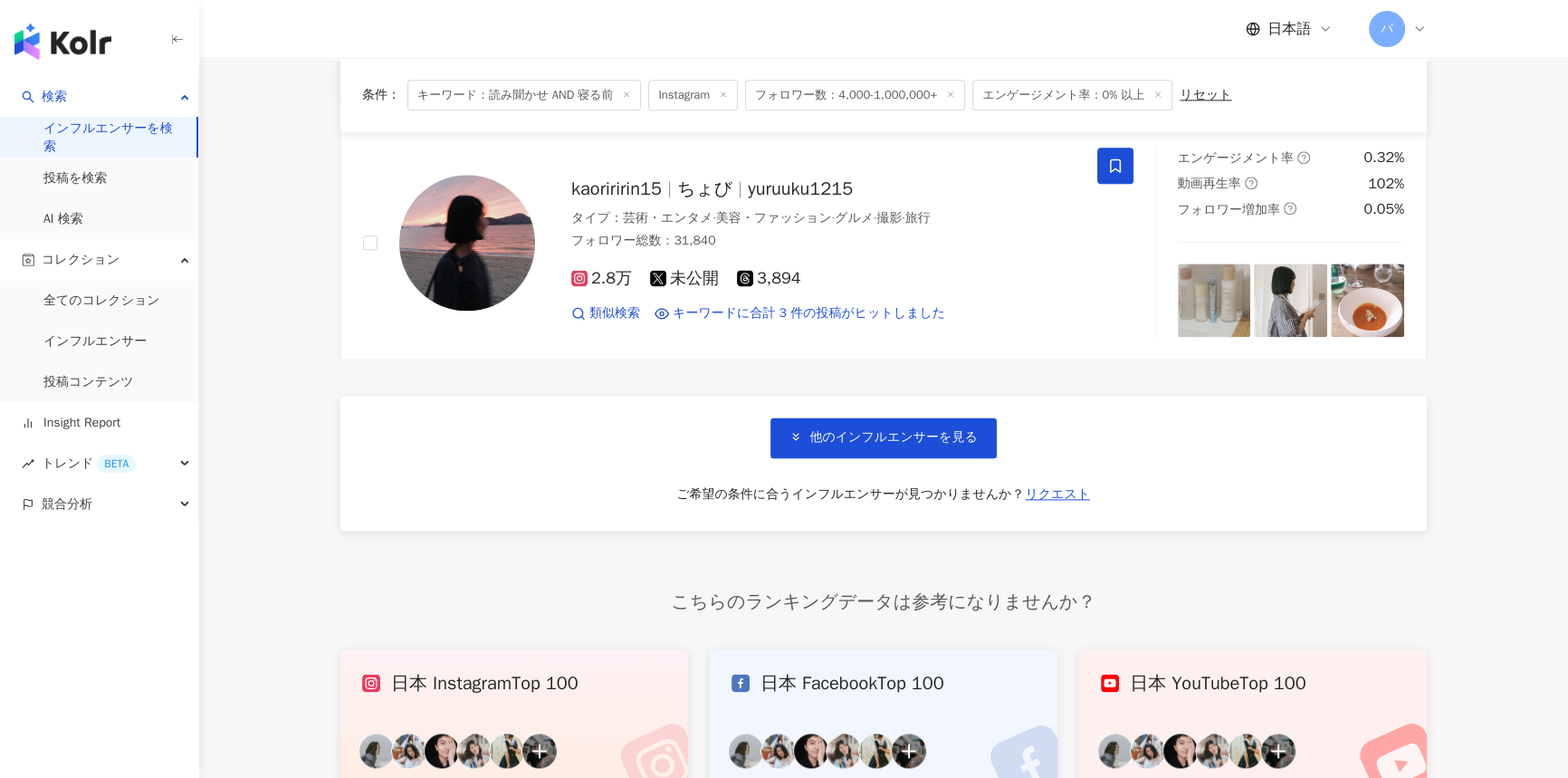 type on "**********" 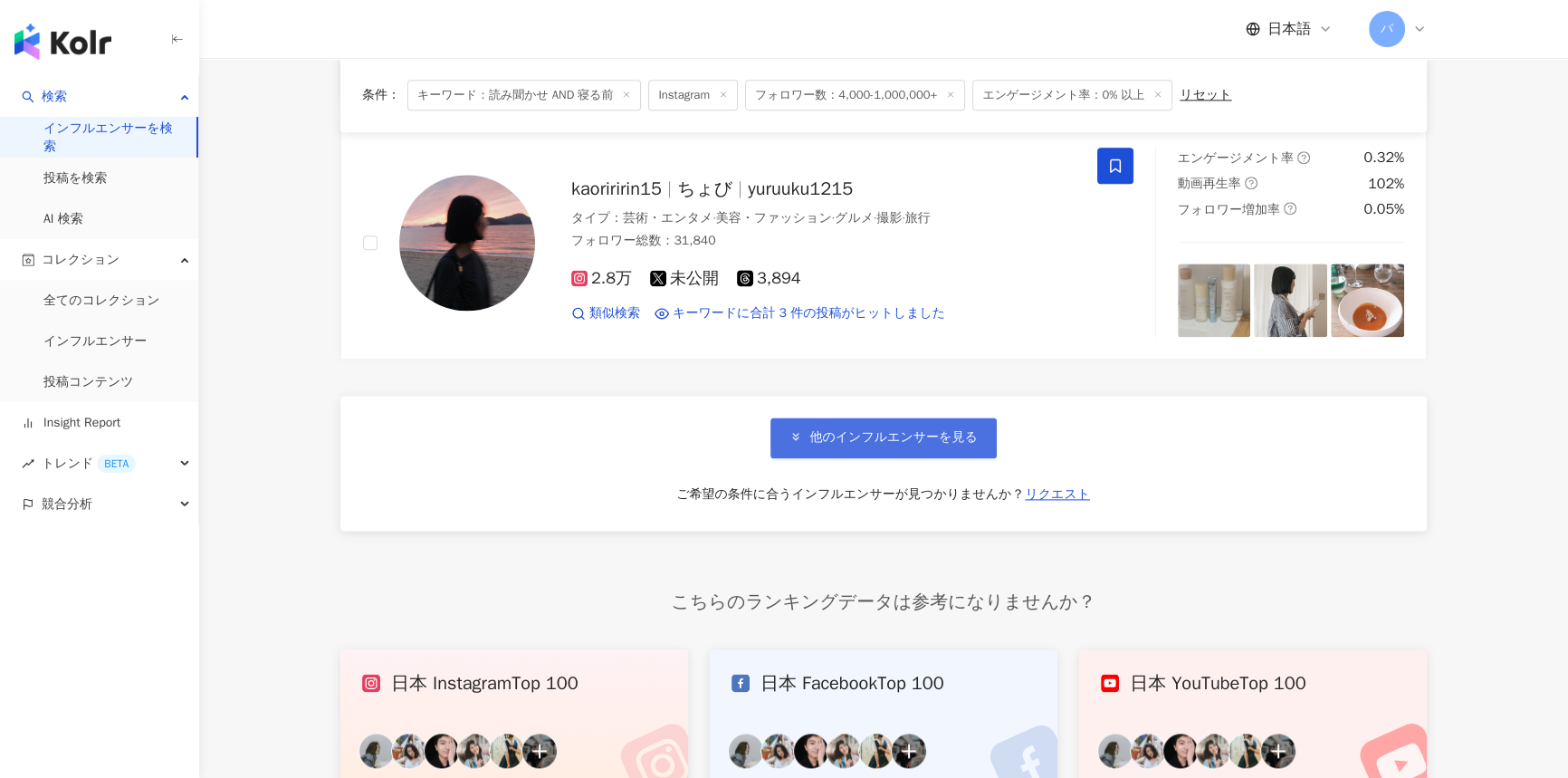 click on "他のインフルエンサーを見る" at bounding box center (893, 437) 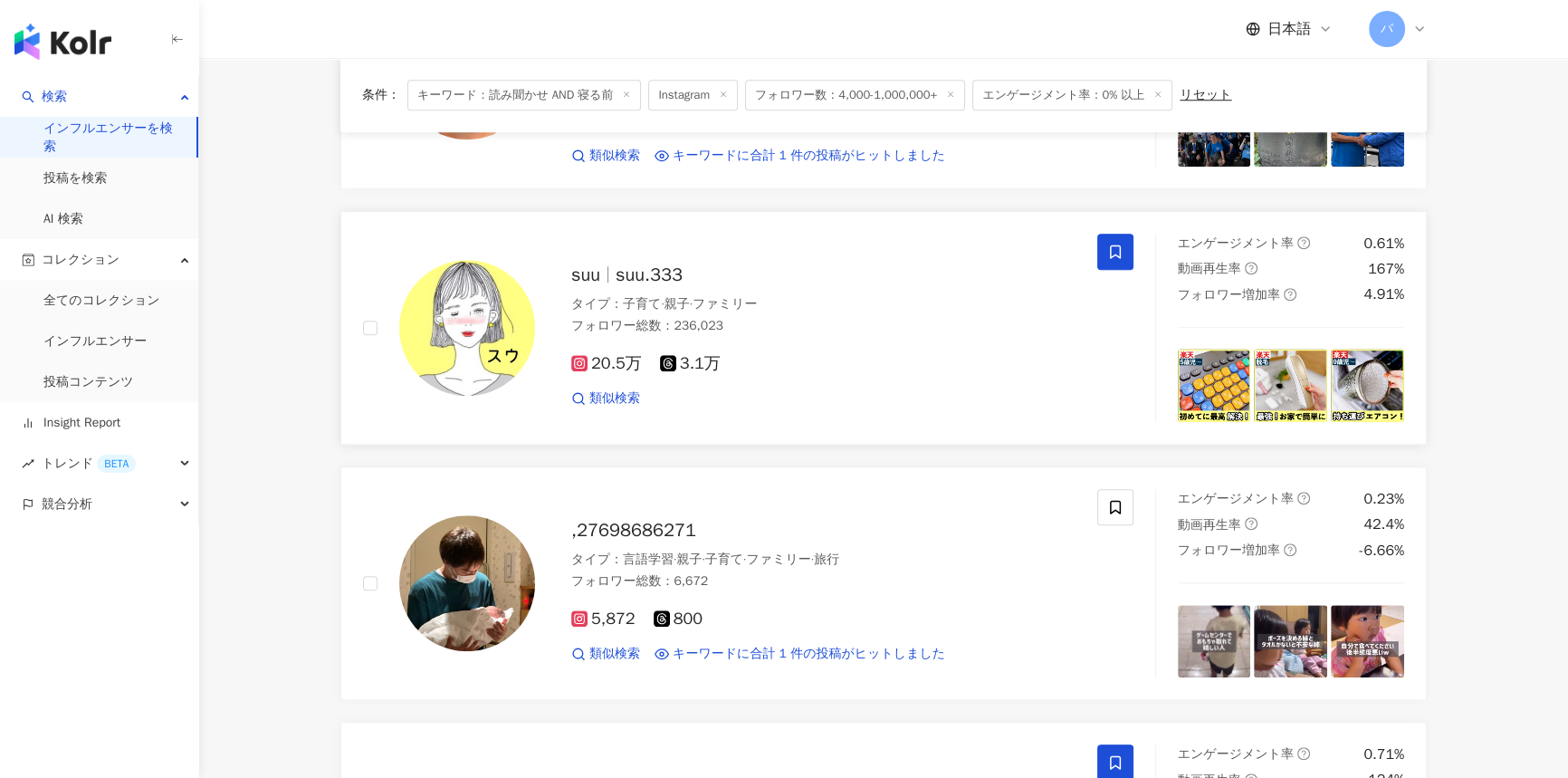 scroll, scrollTop: 3173, scrollLeft: 0, axis: vertical 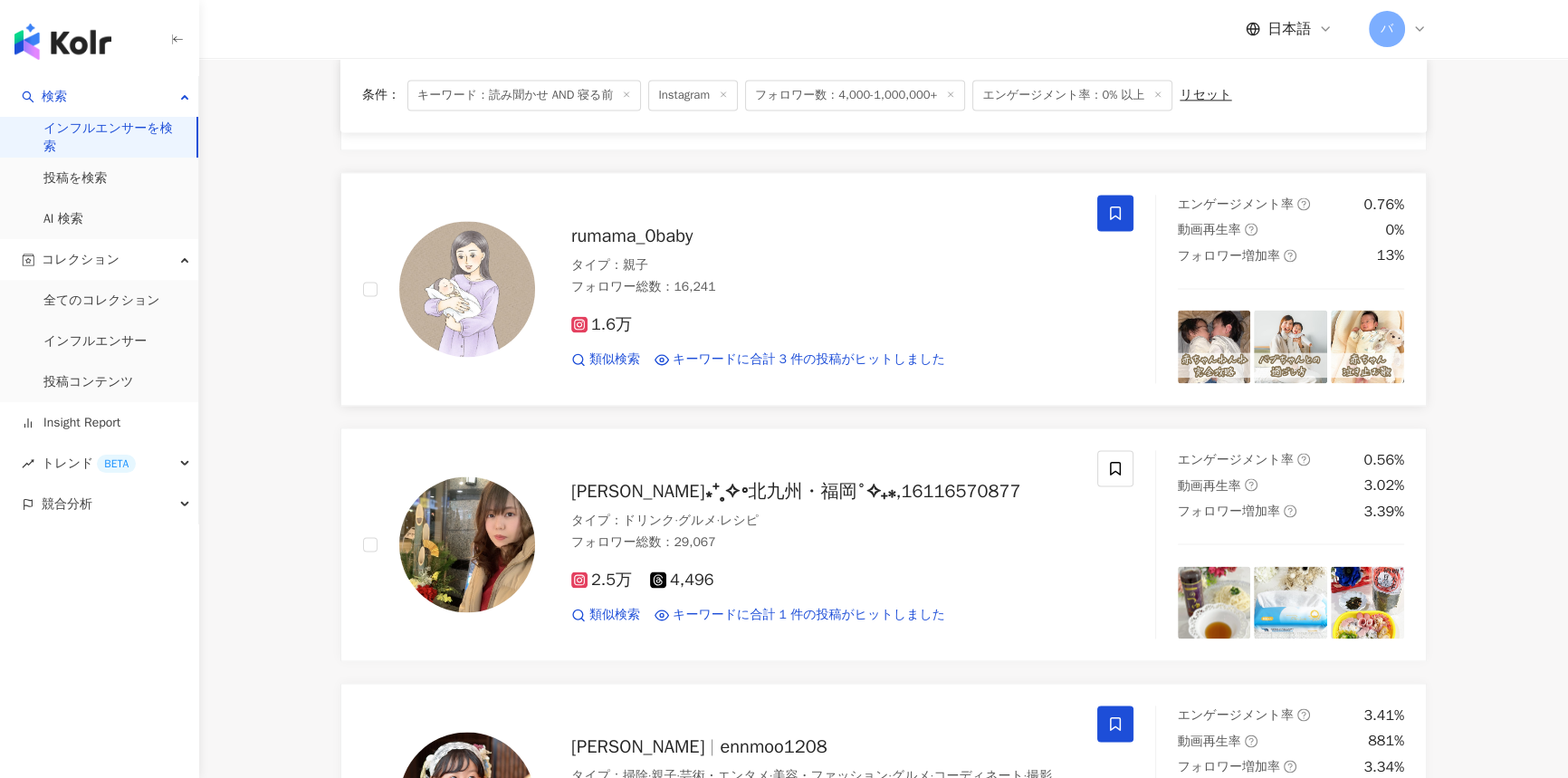 click at bounding box center [1115, 213] 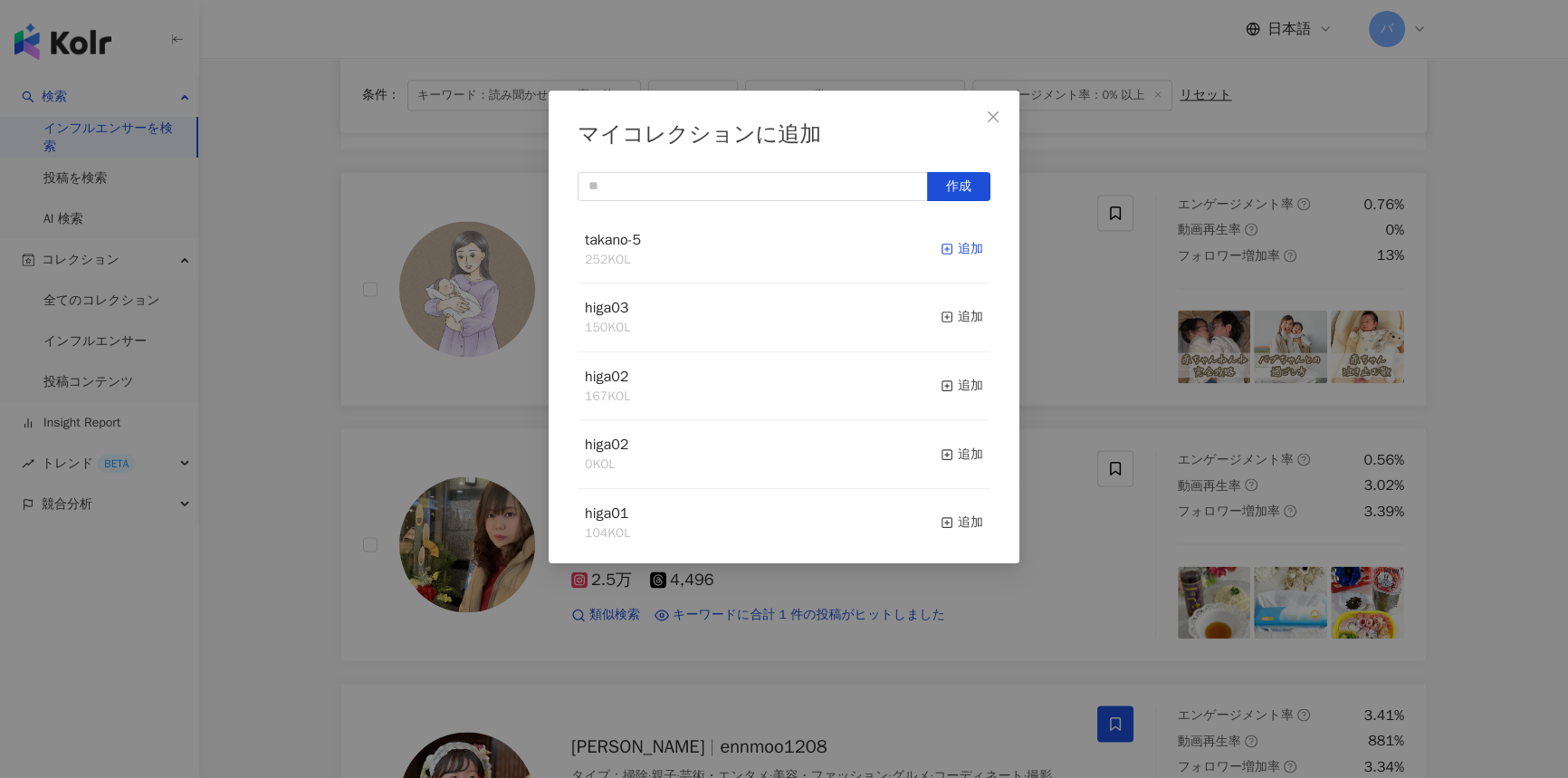 click 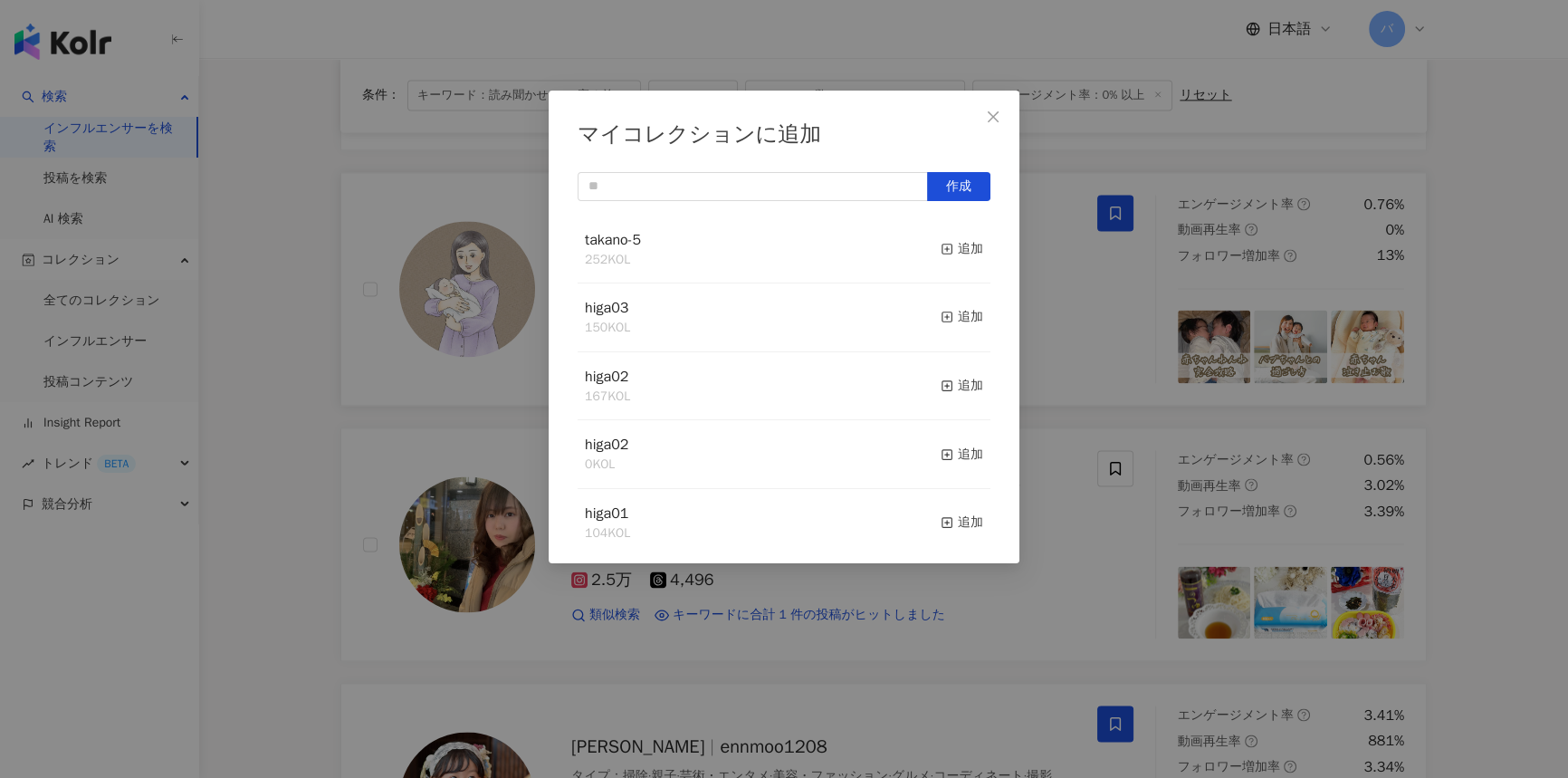 click on "マイコレクションに追加 作成 takano-5 252  KOL 追加 higa03 150  KOL 追加 higa02 167  KOL 追加 higa02 0  KOL 追加 higa01 104  KOL 追加 [PERSON_NAME]-4 347  KOL 追加 [PERSON_NAME]-3 355  KOL 追加 [PERSON_NAME]-2 378  KOL 追加 takano-1 500  KOL コレクションのインフルエンサーが 500 人です。これ以上増やすことはできません 追加" at bounding box center (784, 389) 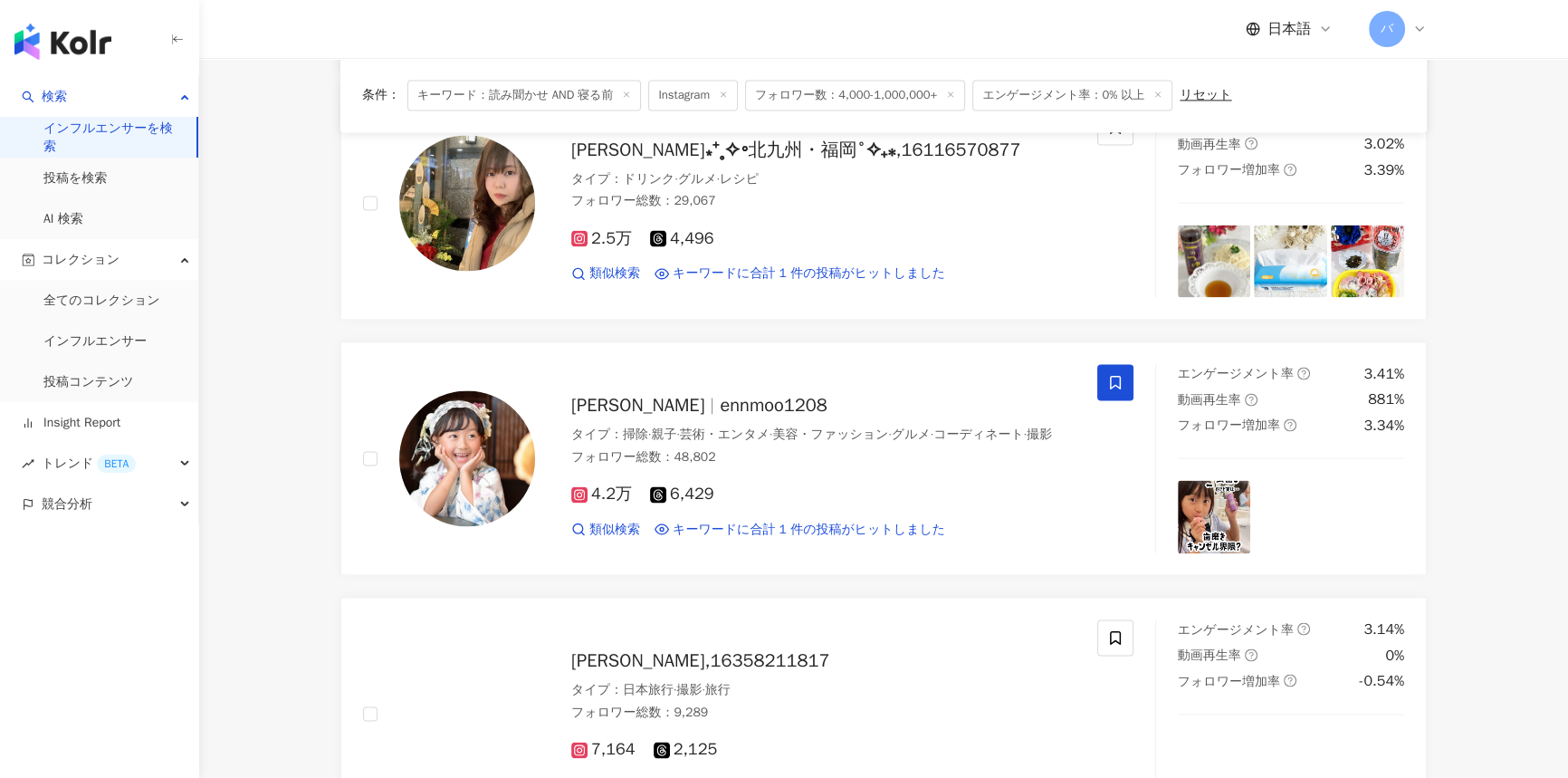 scroll, scrollTop: 3420, scrollLeft: 0, axis: vertical 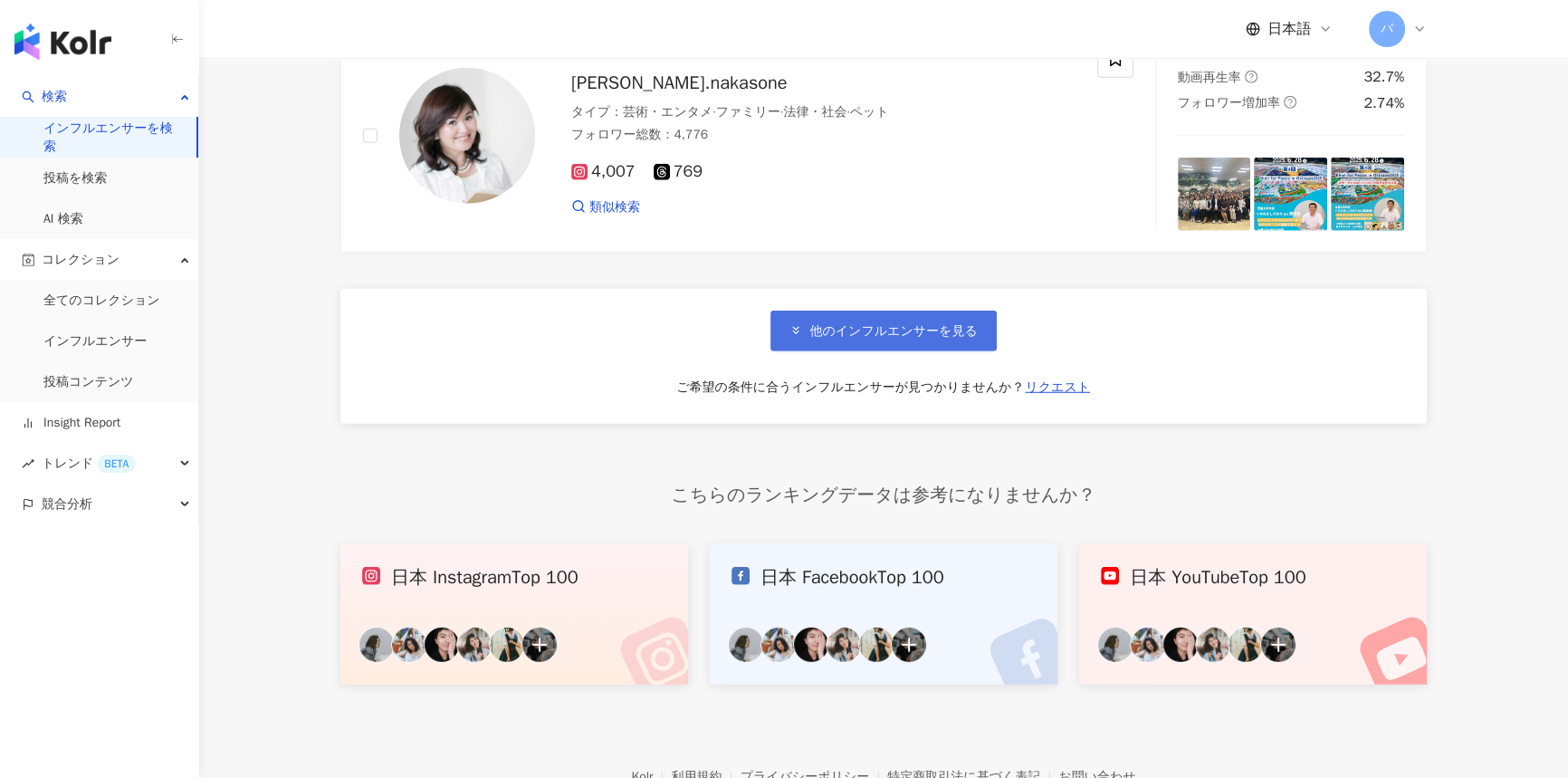 click on "他のインフルエンサーを見る" at bounding box center (883, 331) 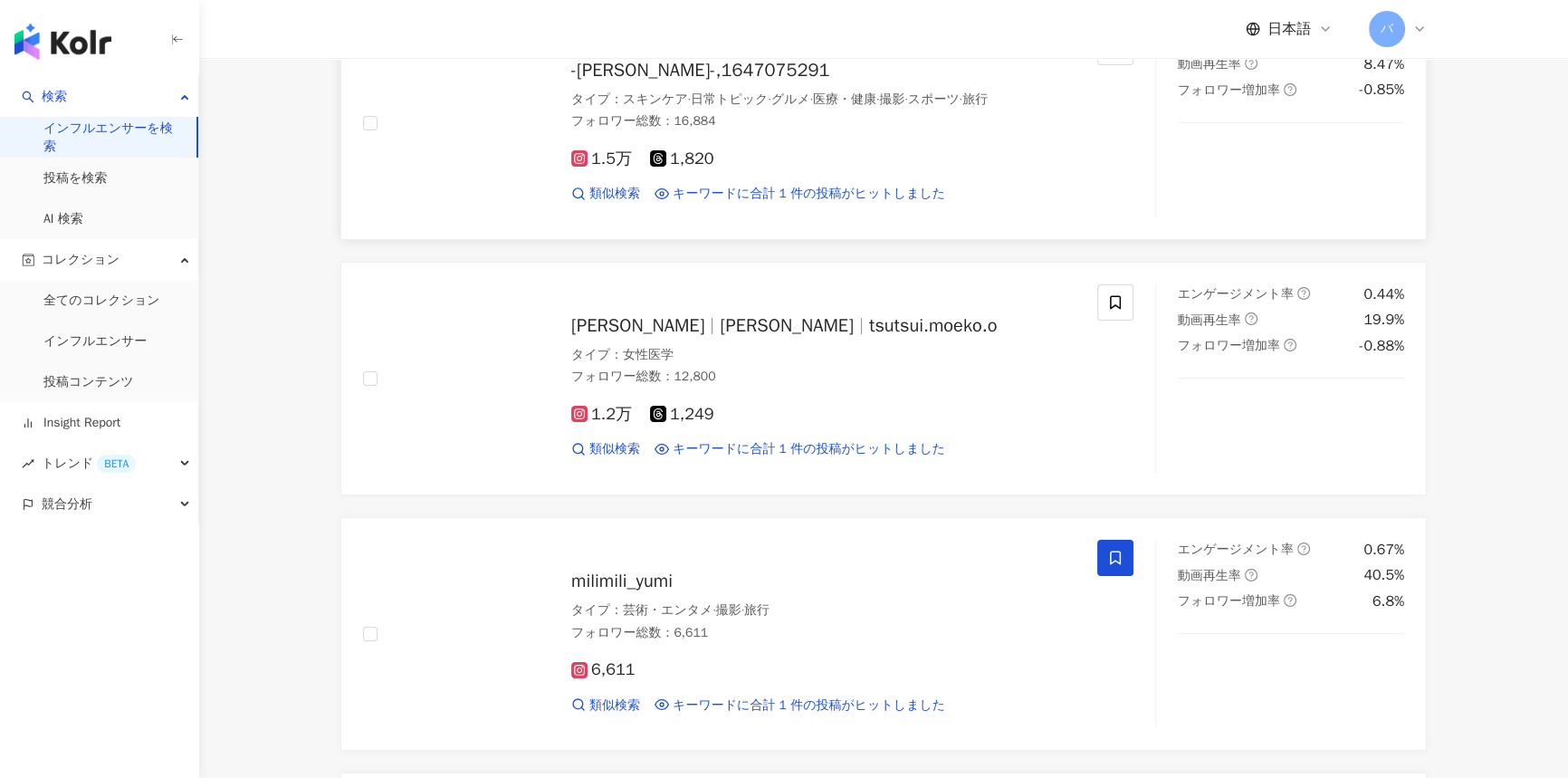 scroll, scrollTop: 8034, scrollLeft: 0, axis: vertical 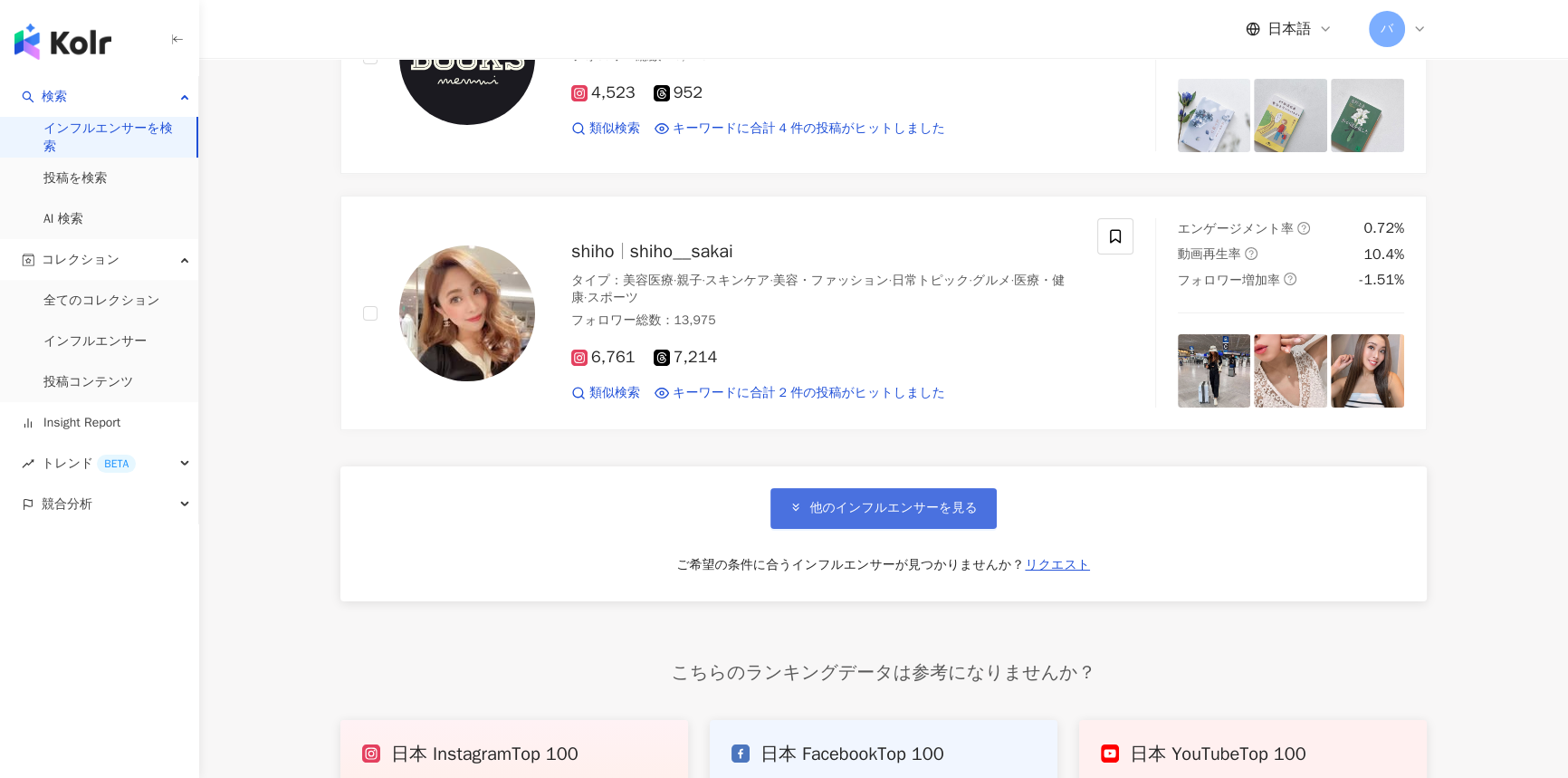 click on "他のインフルエンサーを見る" at bounding box center [893, 508] 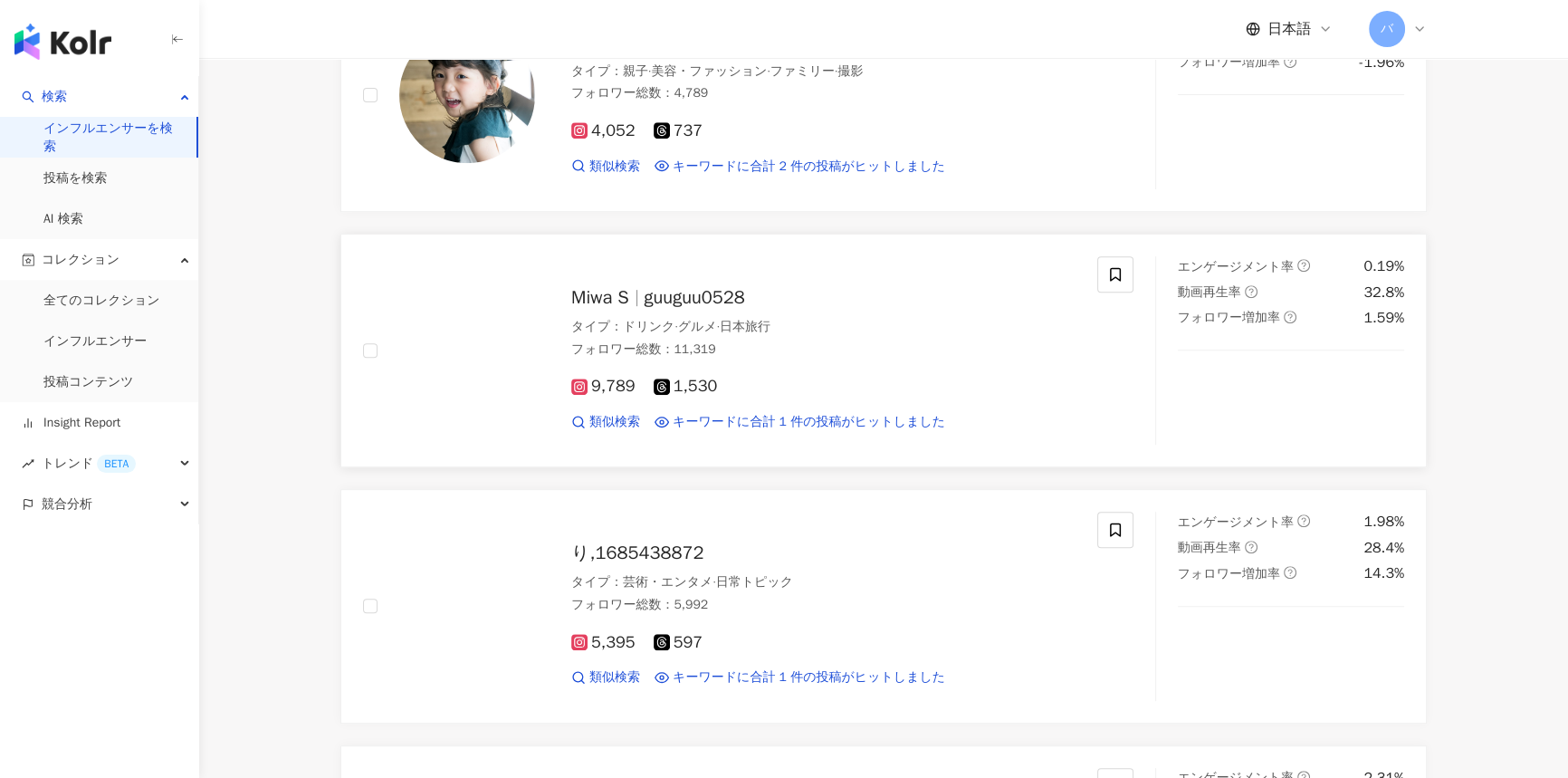 scroll, scrollTop: 9598, scrollLeft: 0, axis: vertical 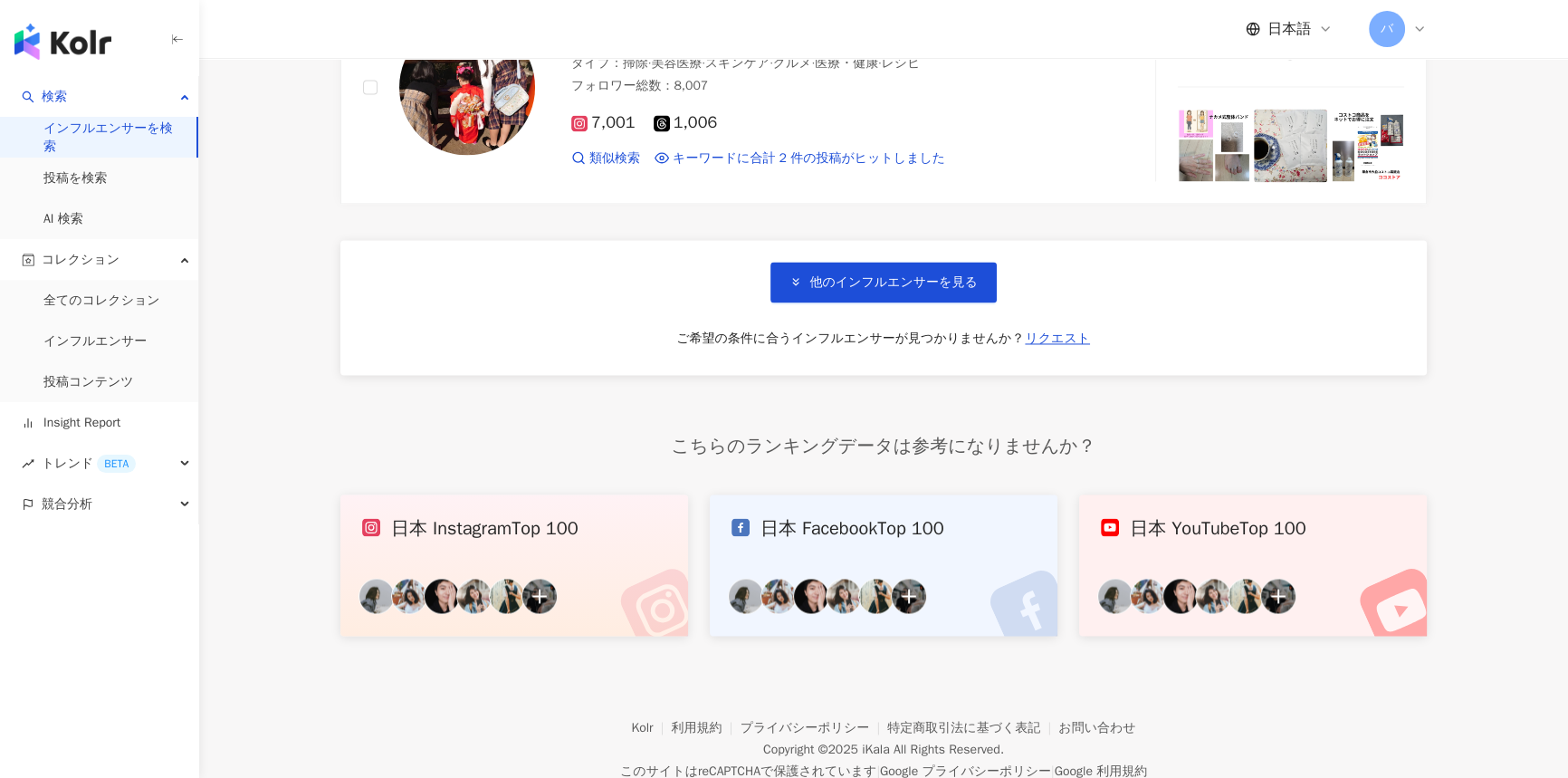 click on "他のインフルエンサーを見る ご希望の条件に合うインフルエンサーが見つかりませんか？ リクエスト" at bounding box center (884, 307) 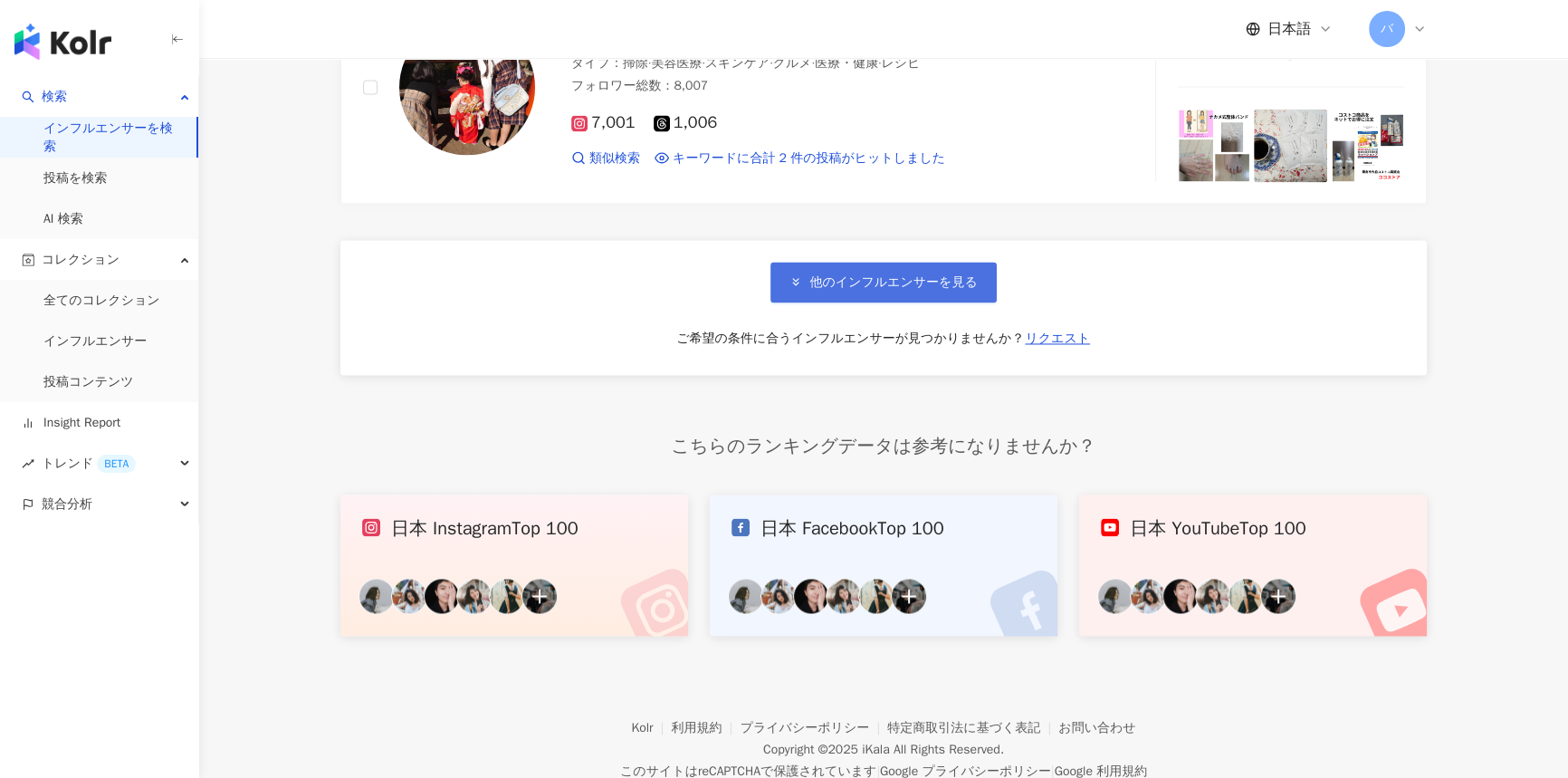 click 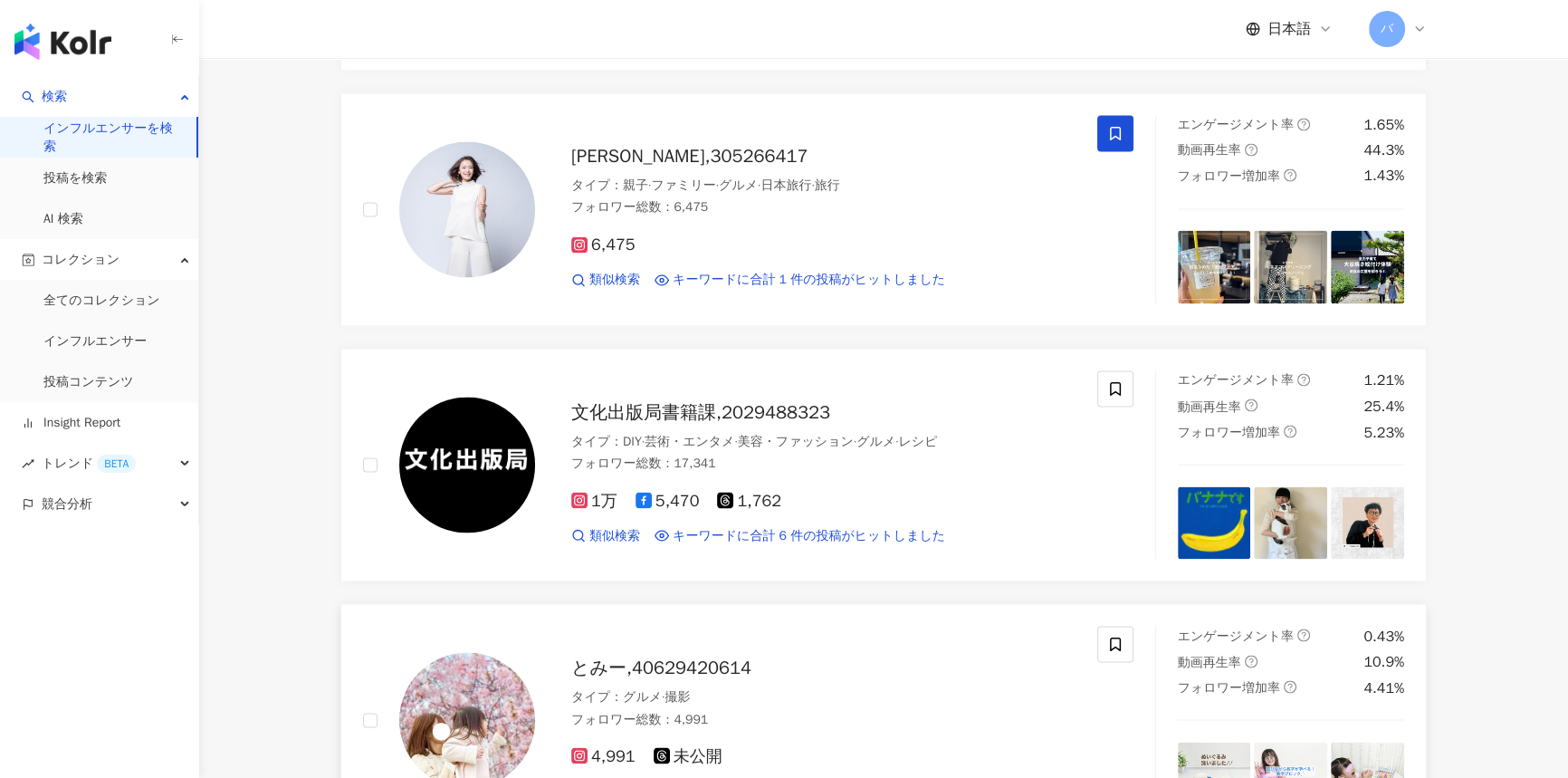 scroll, scrollTop: 12808, scrollLeft: 0, axis: vertical 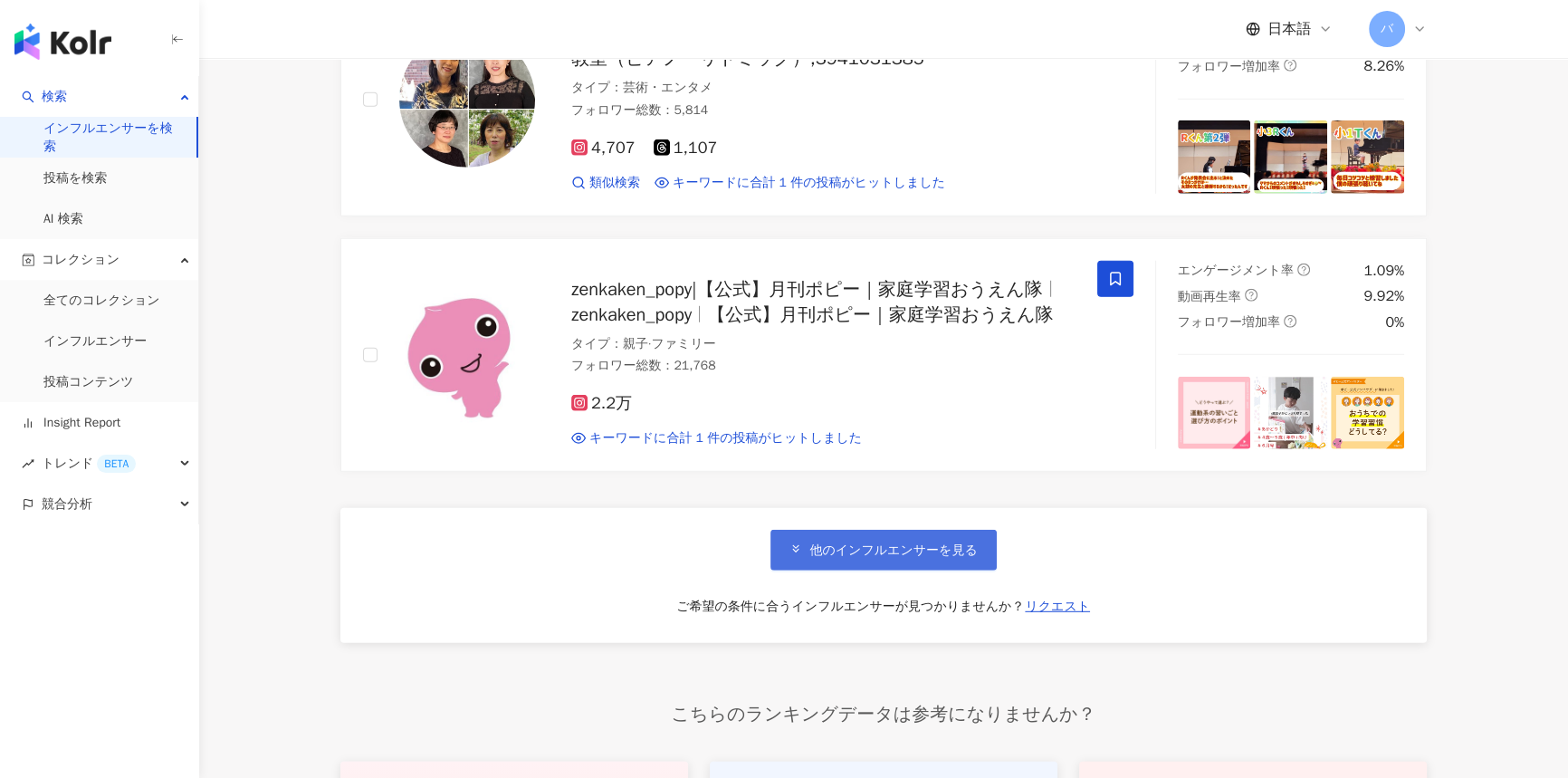 click on "他のインフルエンサーを見る" at bounding box center (893, 551) 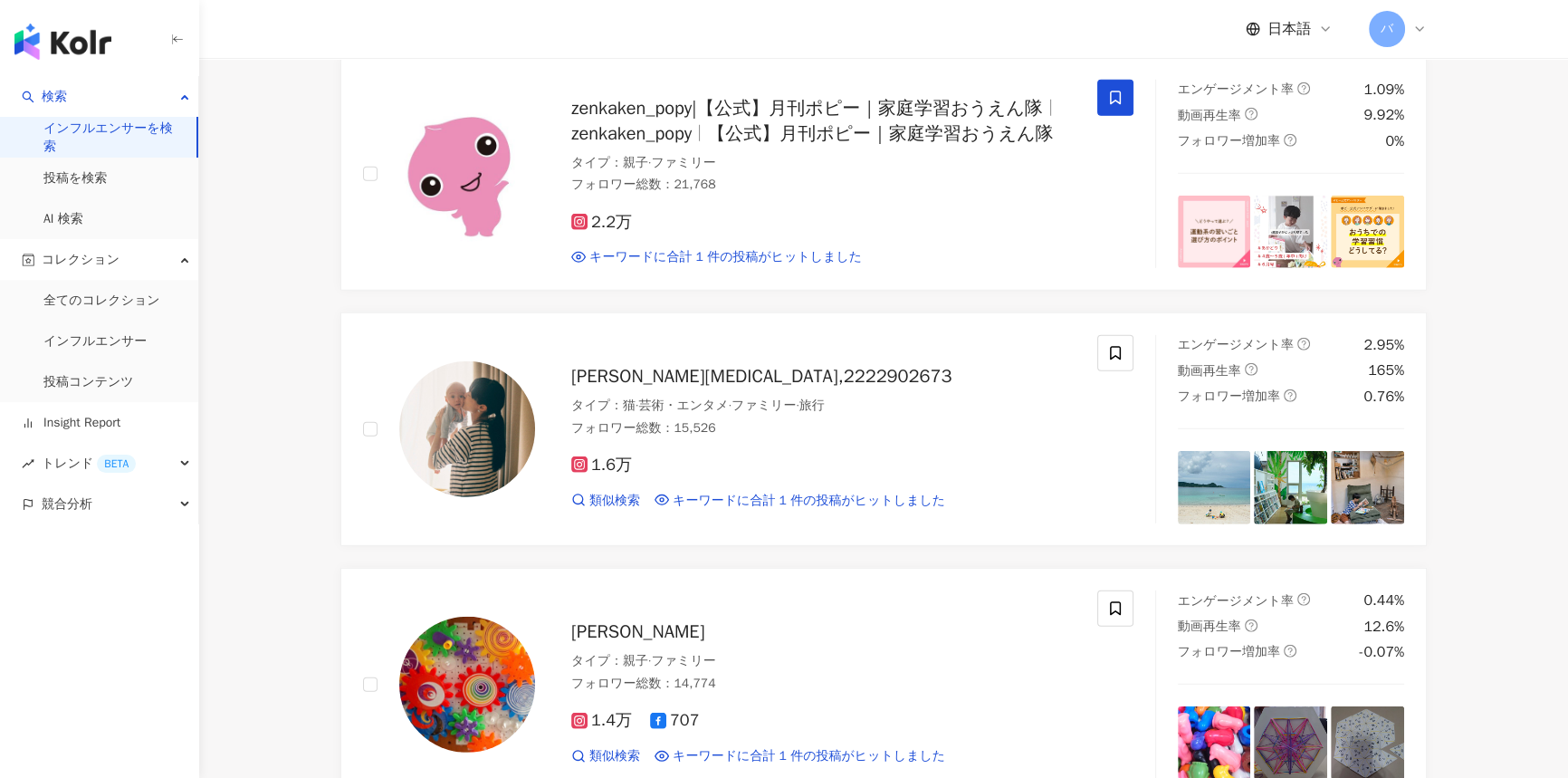 scroll, scrollTop: 15279, scrollLeft: 0, axis: vertical 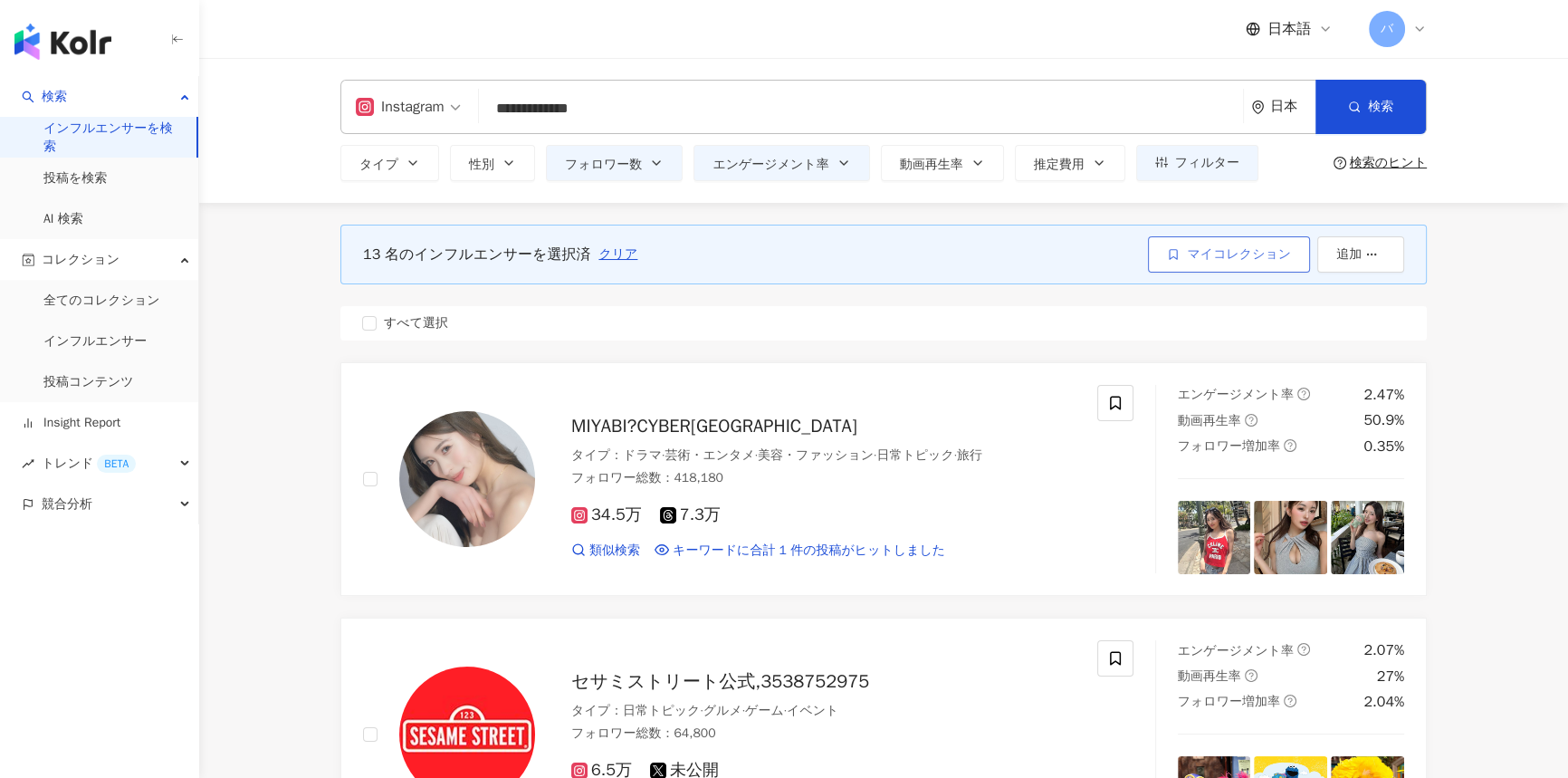 click on "マイコレクション" at bounding box center [1238, 255] 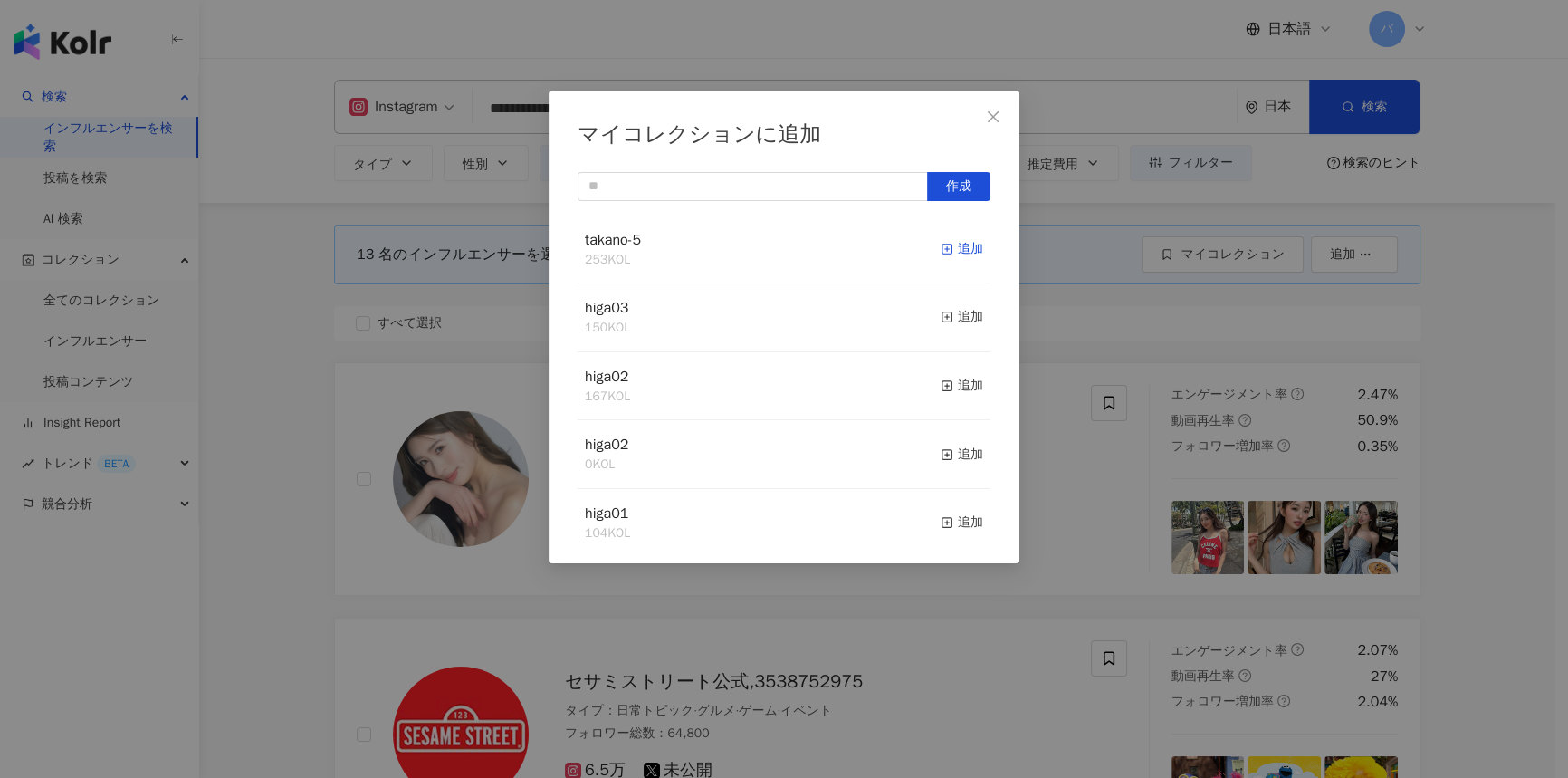 click on "追加" at bounding box center [961, 249] 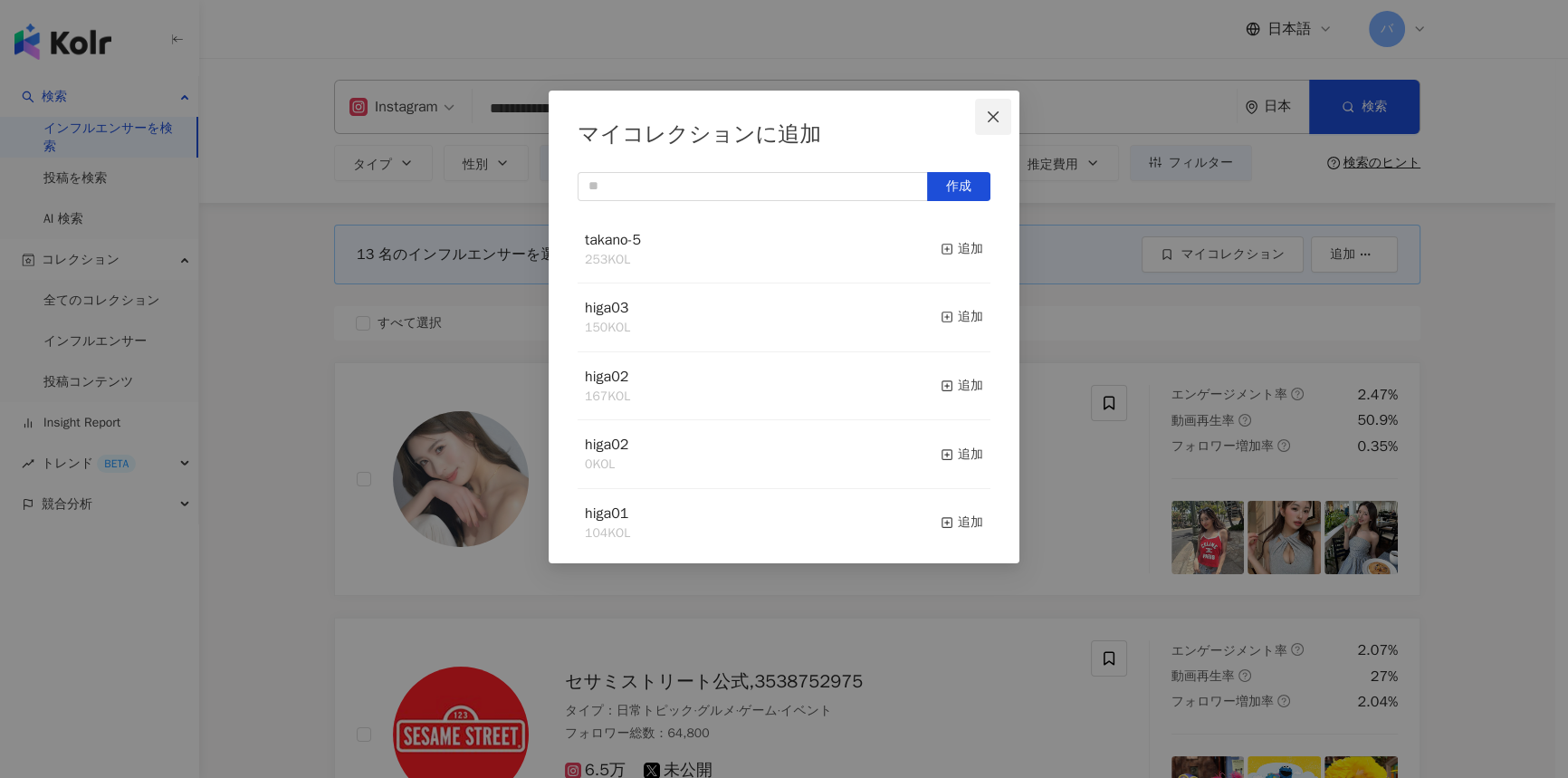 click at bounding box center (993, 117) 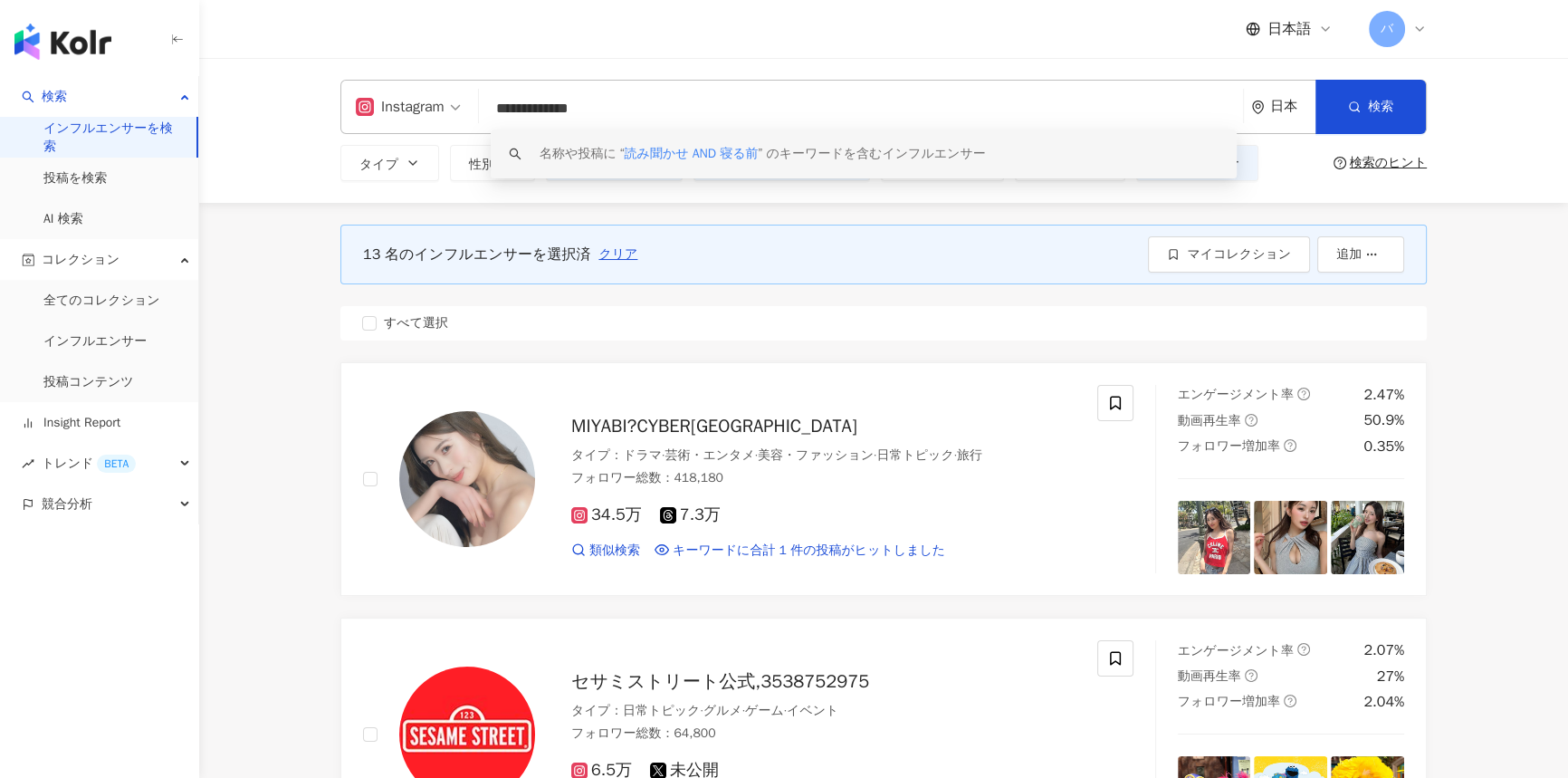 drag, startPoint x: 676, startPoint y: 101, endPoint x: 425, endPoint y: 103, distance: 251.008 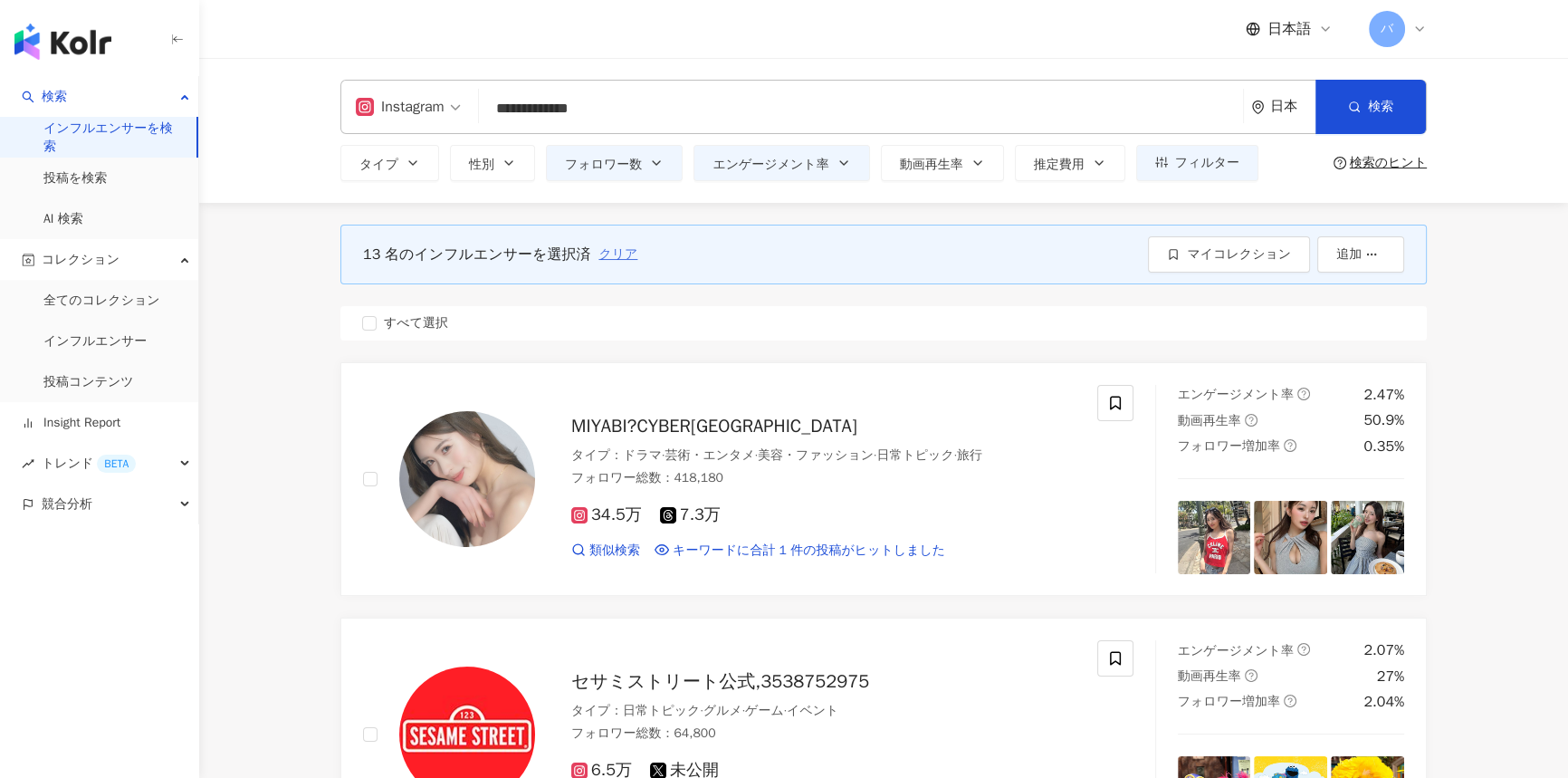 click on "クリア" at bounding box center [617, 255] 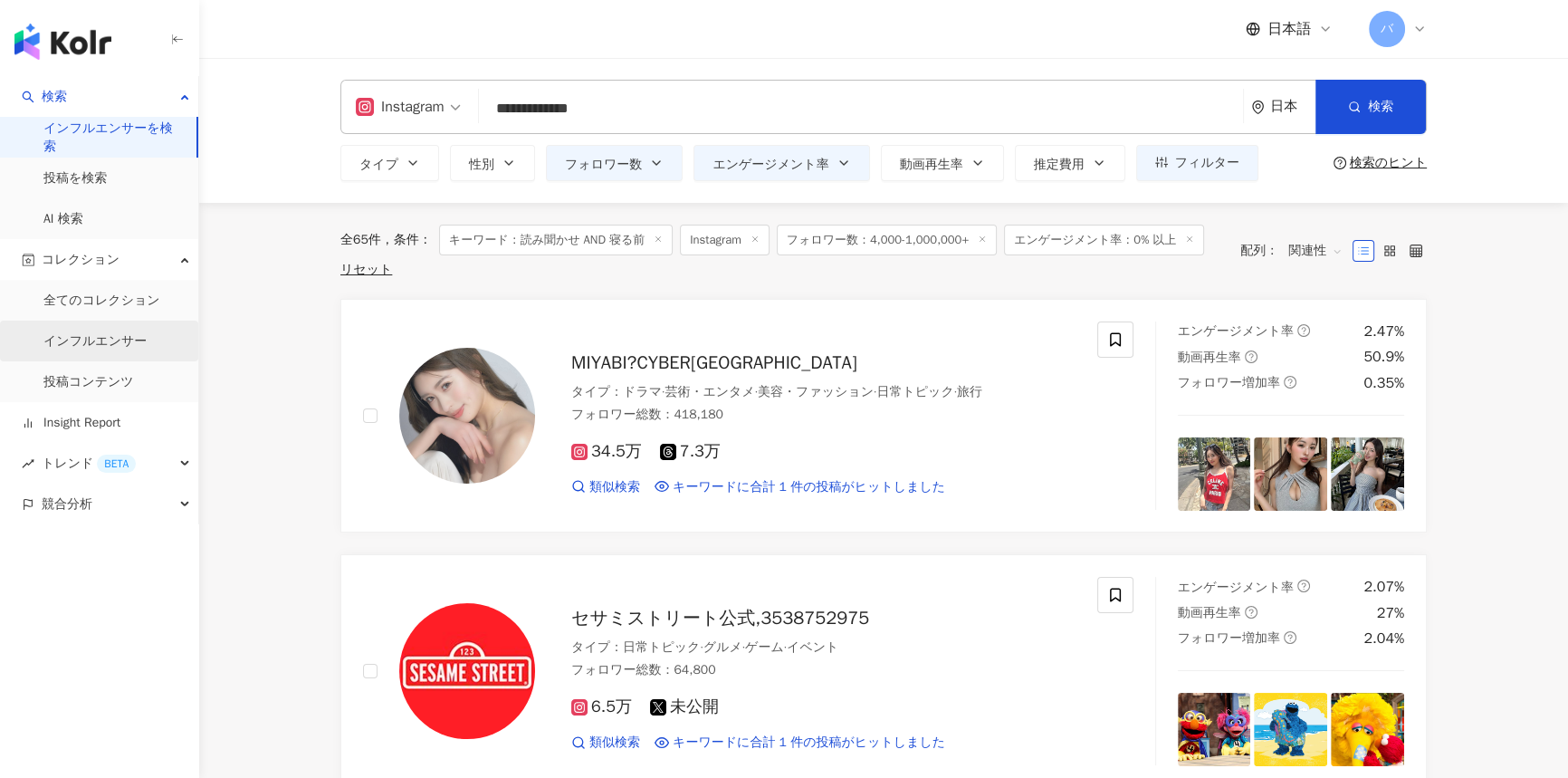 click on "インフルエンサー" at bounding box center [95, 341] 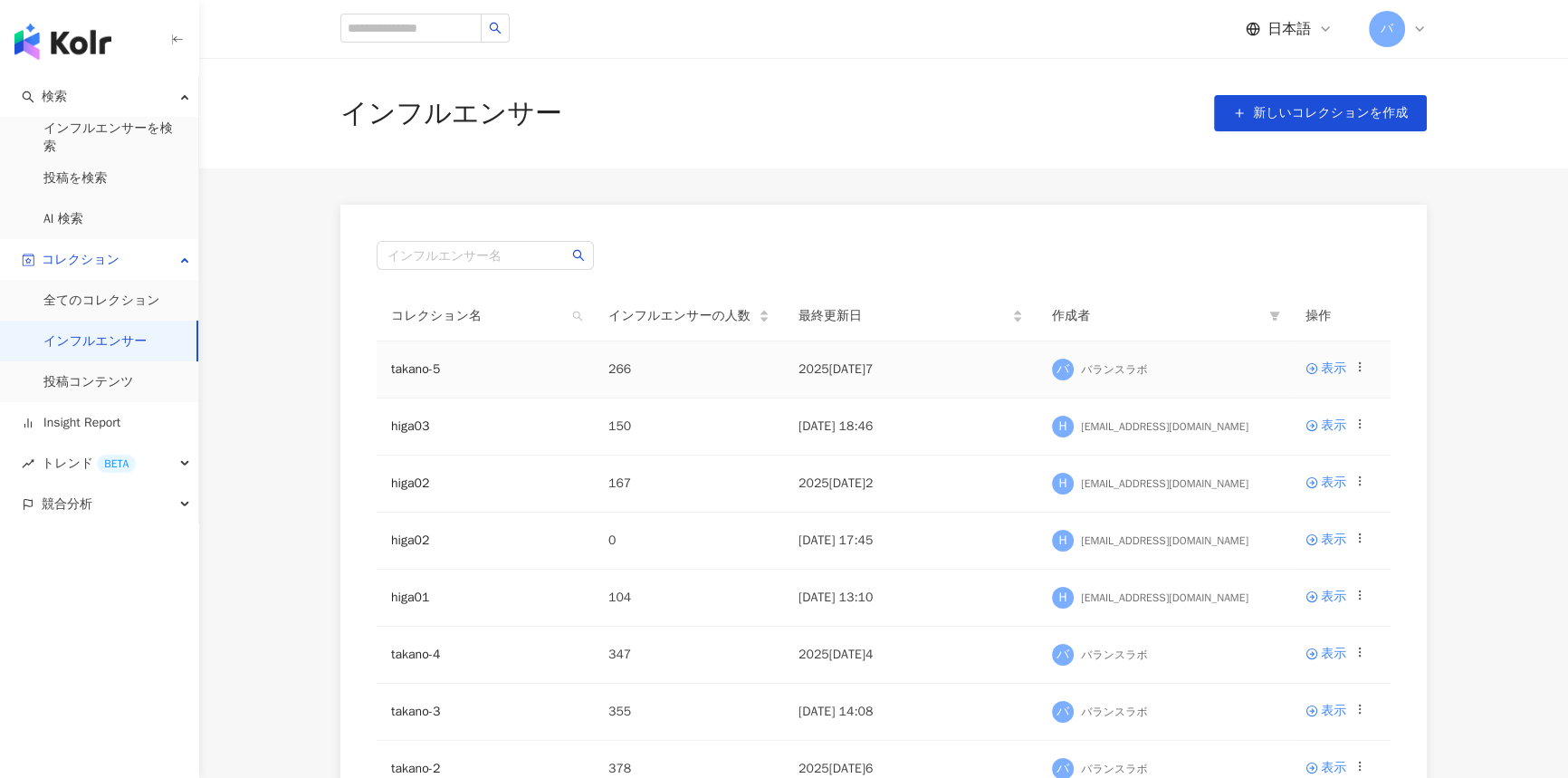 click 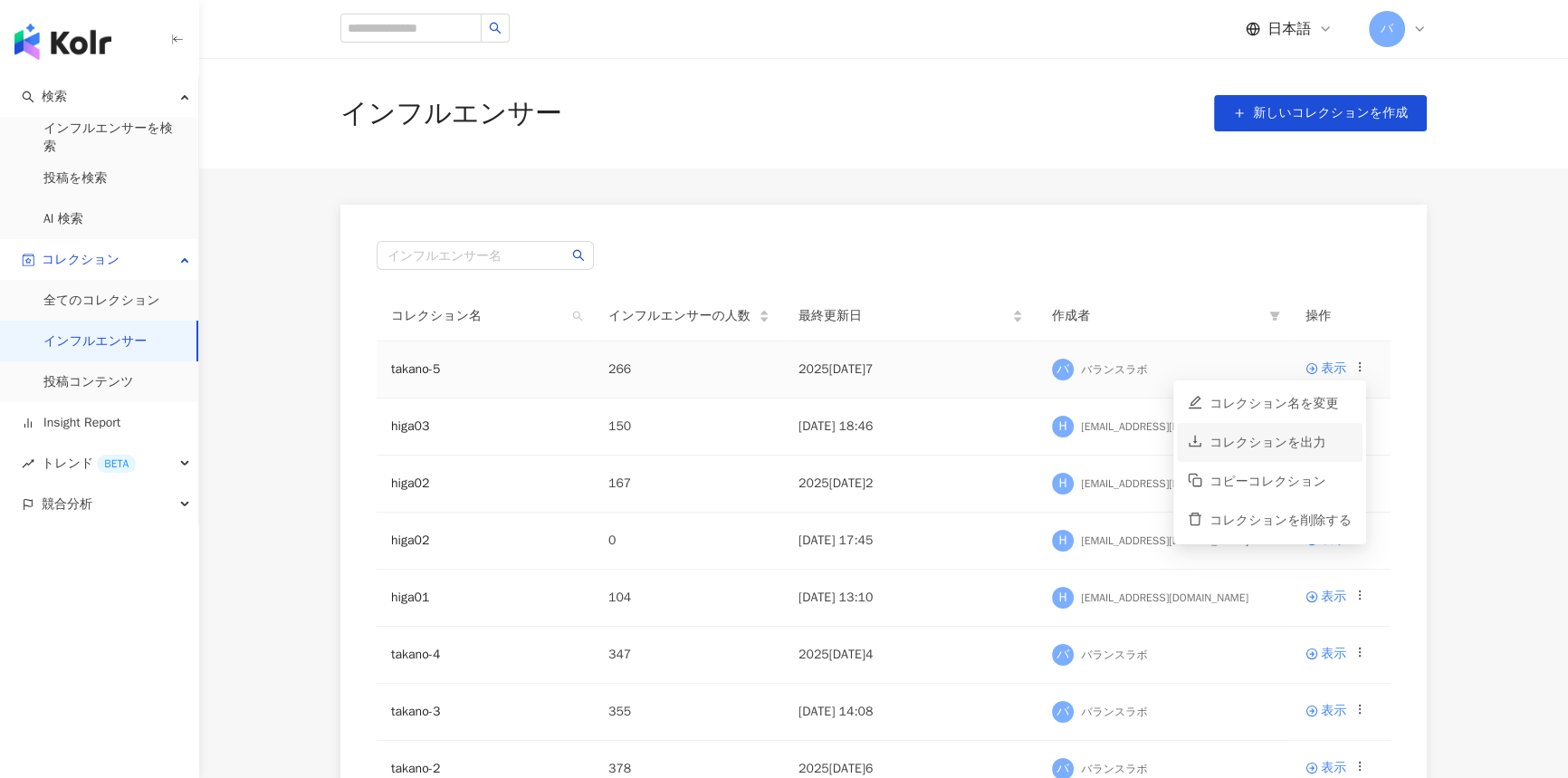 click on "コレクションを出力" at bounding box center (1280, 443) 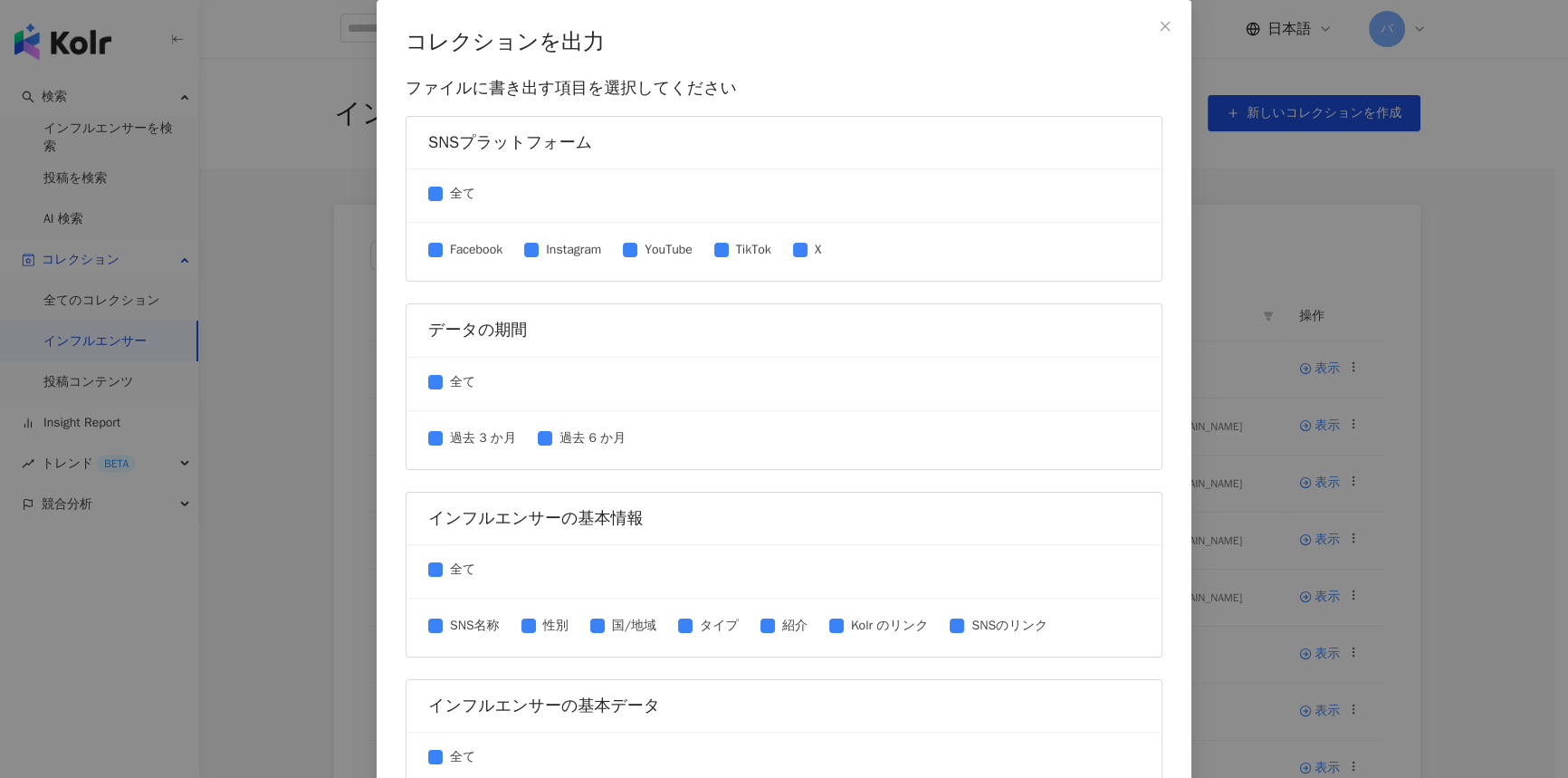 click on "全て" at bounding box center (463, 194) 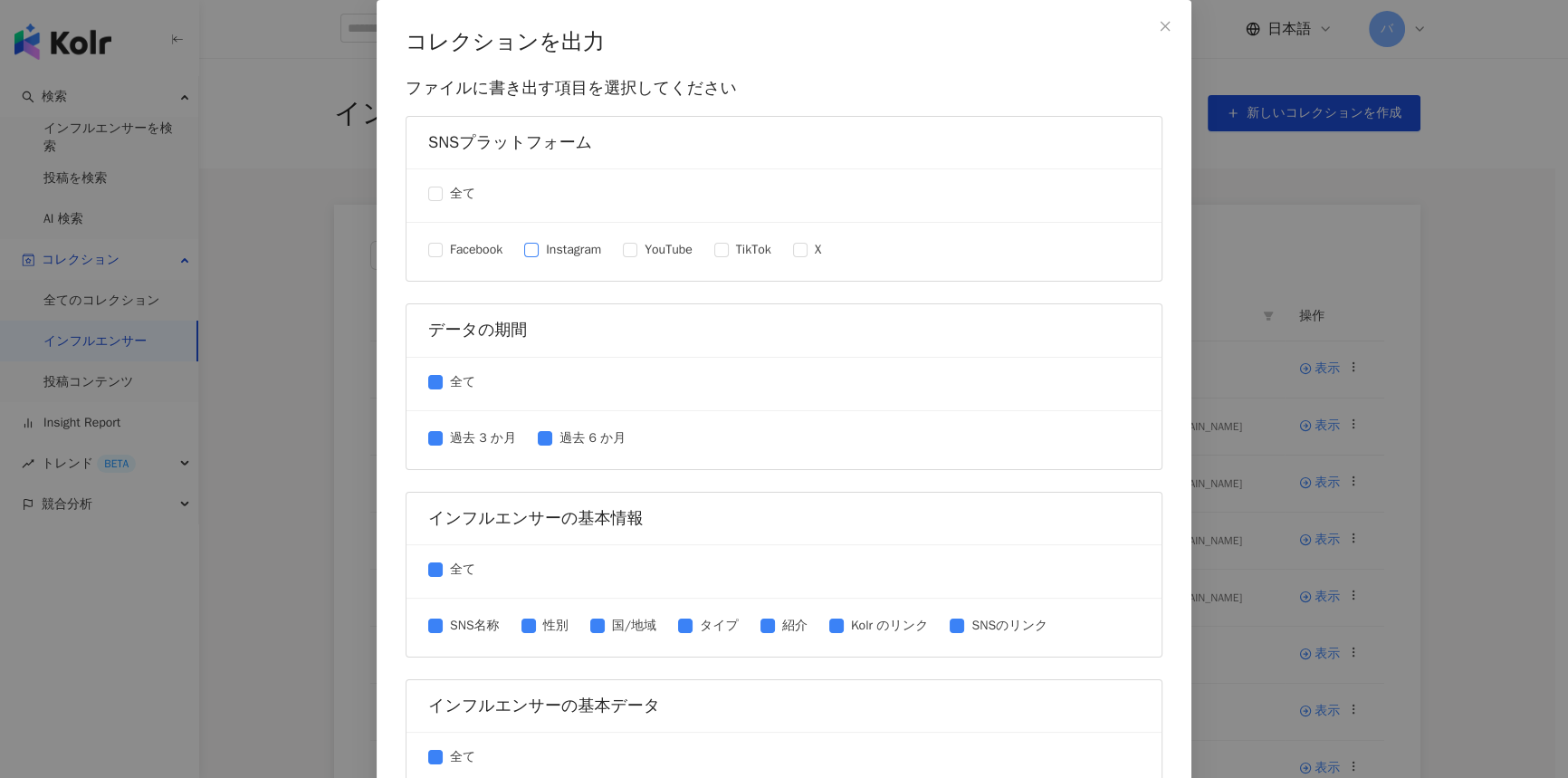 click on "Instagram" at bounding box center (573, 250) 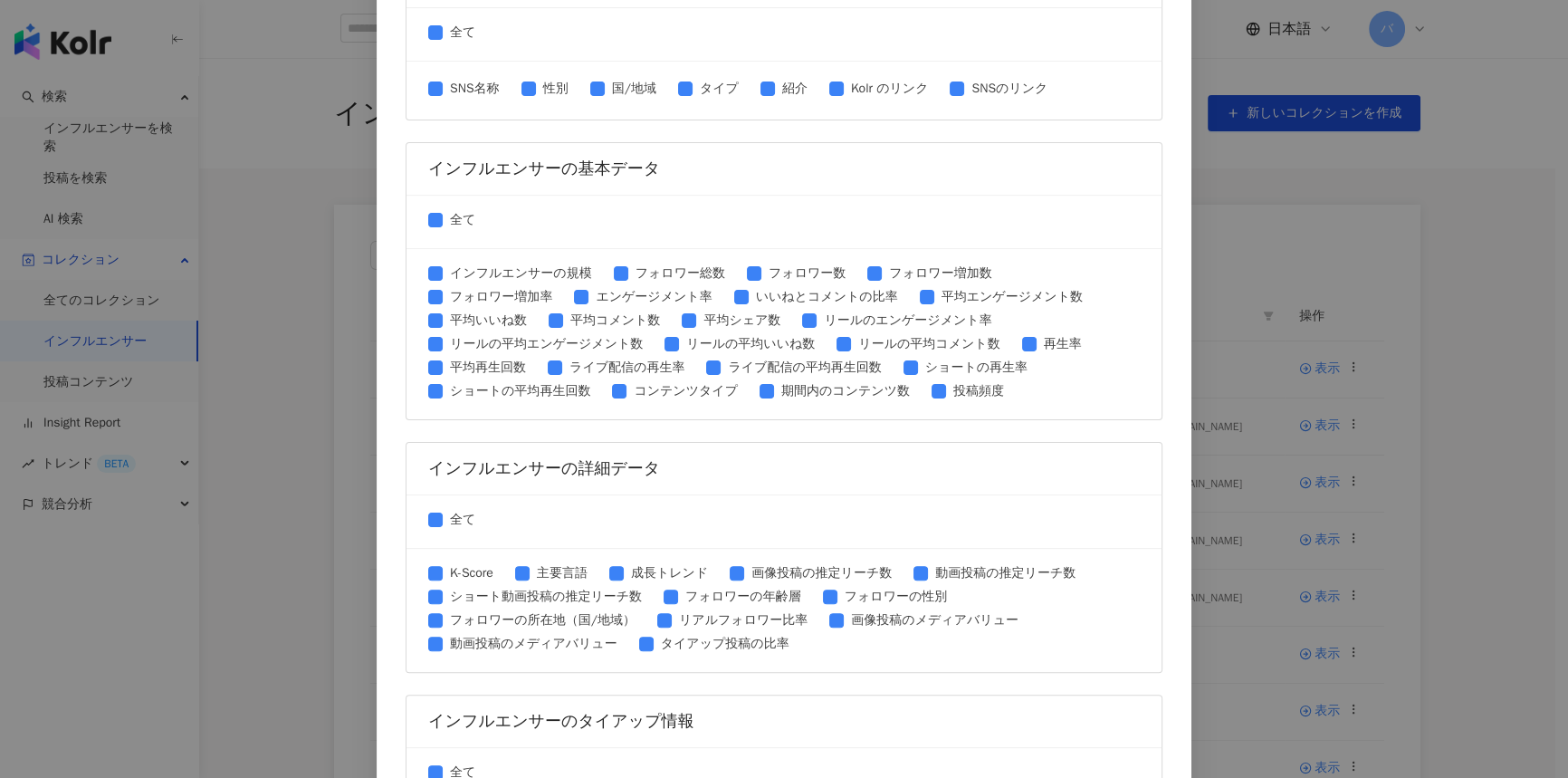 scroll, scrollTop: 697, scrollLeft: 0, axis: vertical 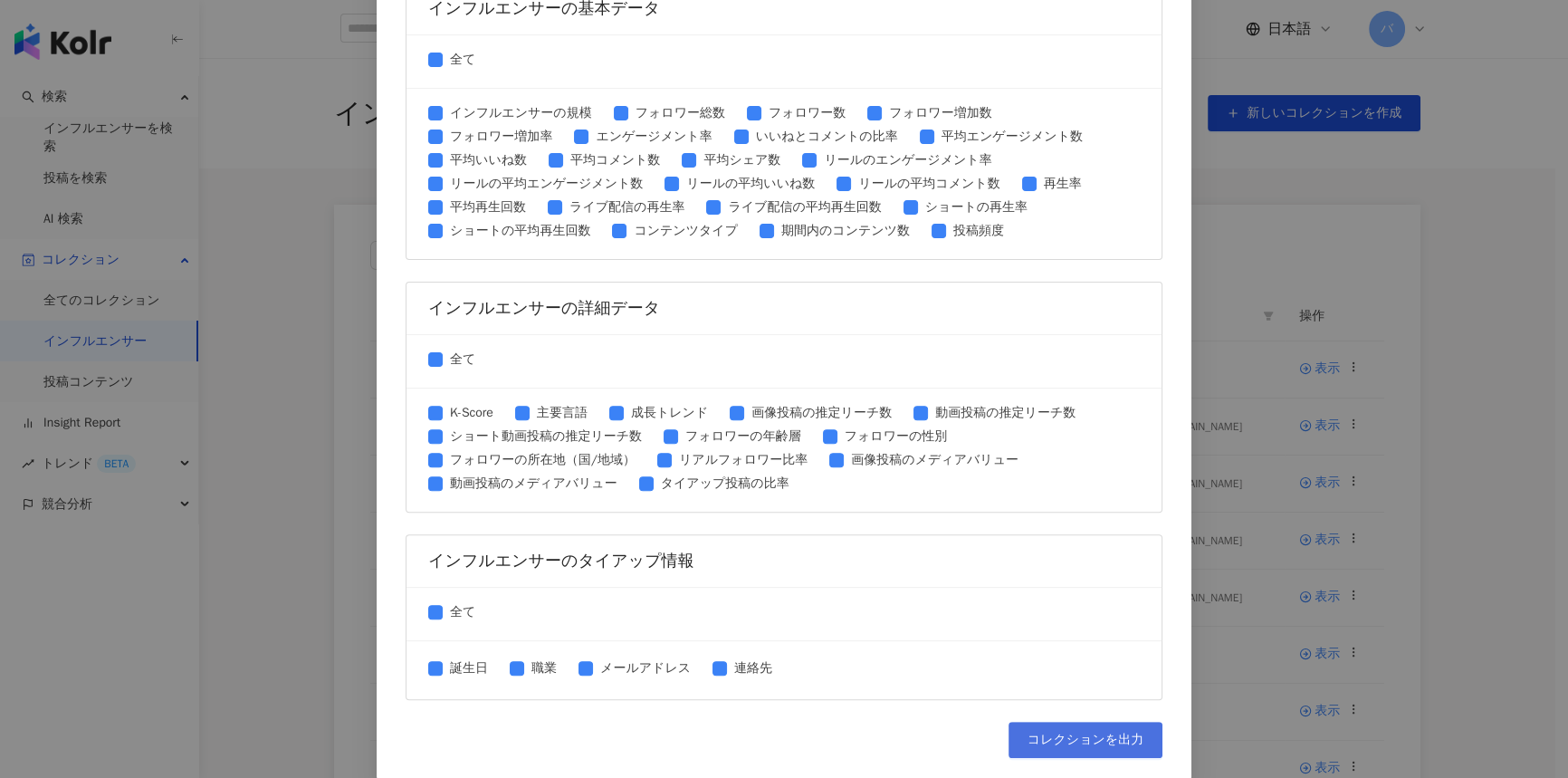 click on "コレクションを出力" at bounding box center (1085, 740) 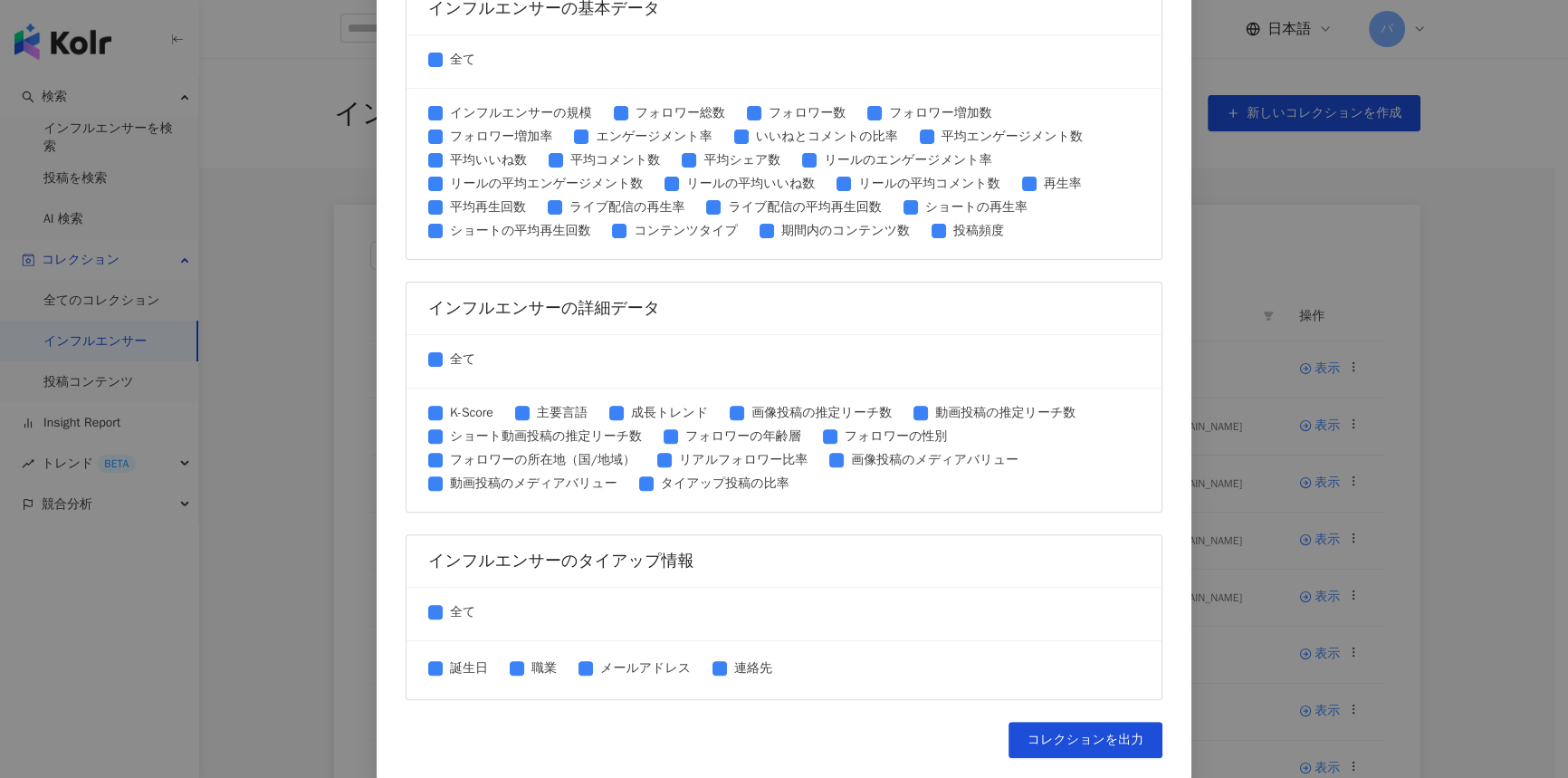 click on "コレクションを出力 ファイルに書き出す項目を選択してください SNSプラットフォーム 全て Facebook Instagram YouTube TikTok X データの期間 全て 過去 3 か月 過去 6 か月 インフルエンサーの基本情報 全て SNS名称 性別 国/地域 タイプ 紹介 Kolr のリンク SNSのリンク インフルエンサーの基本データ 全て インフルエンサーの規模 フォロワー総数 フォロワー数 フォロワー増加数 フォロワー増加率 エンゲージメント率 いいねとコメントの比率 平均エンゲージメント数 平均いいね数 平均コメント数 平均シェア数 リールのエンゲージメント率 リールの平均エンゲージメント数 リールの平均いいね数 リールの平均コメント数 再生率 平均再生回数 ライブ配信の再生率 ライブ配信の平均再生回数 ショートの再生率 ショートの平均再生回数 コンテンツタイプ 投稿頻度 全て" at bounding box center [784, 389] 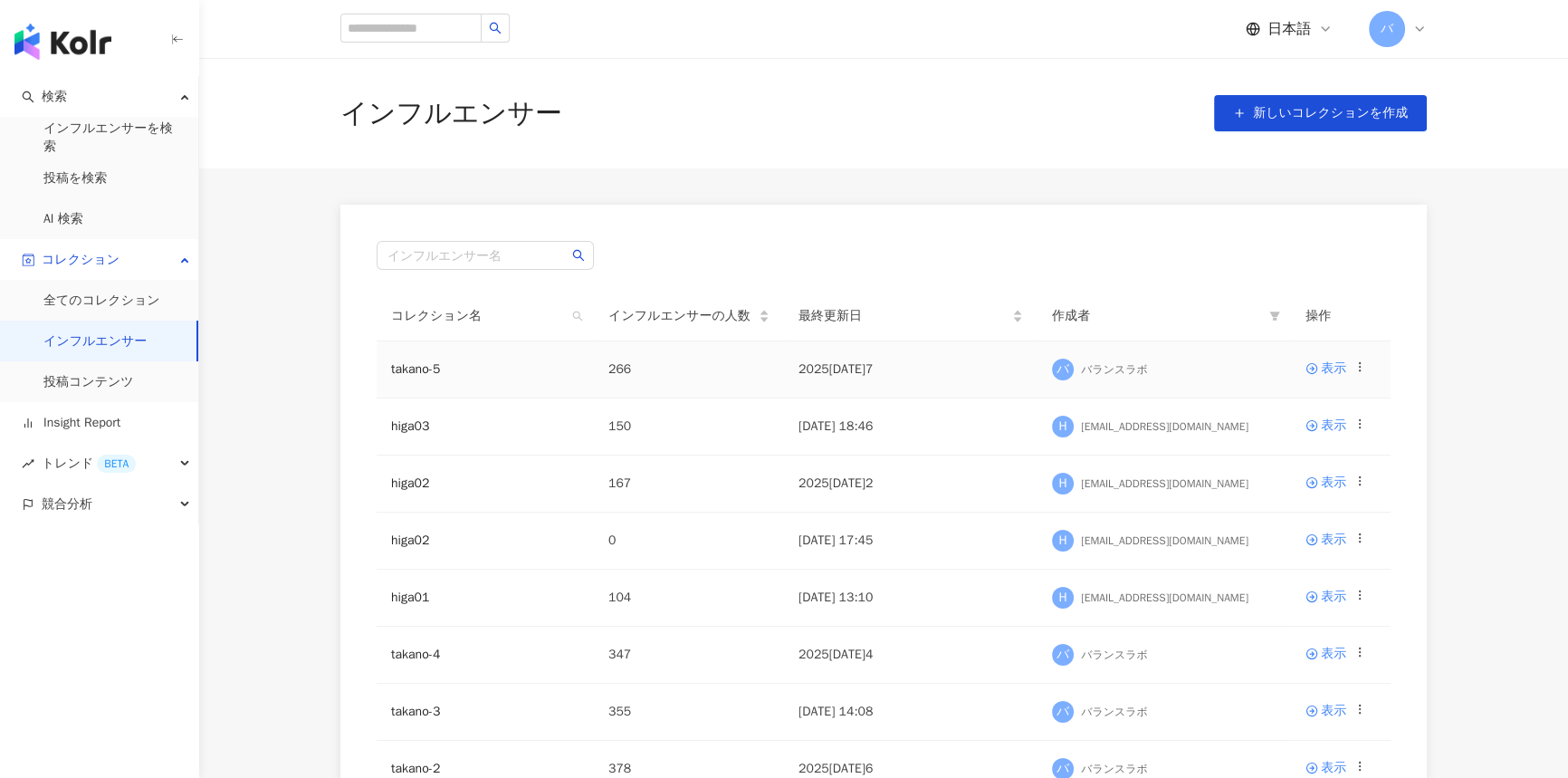 click on "takano-5" at bounding box center (485, 370) 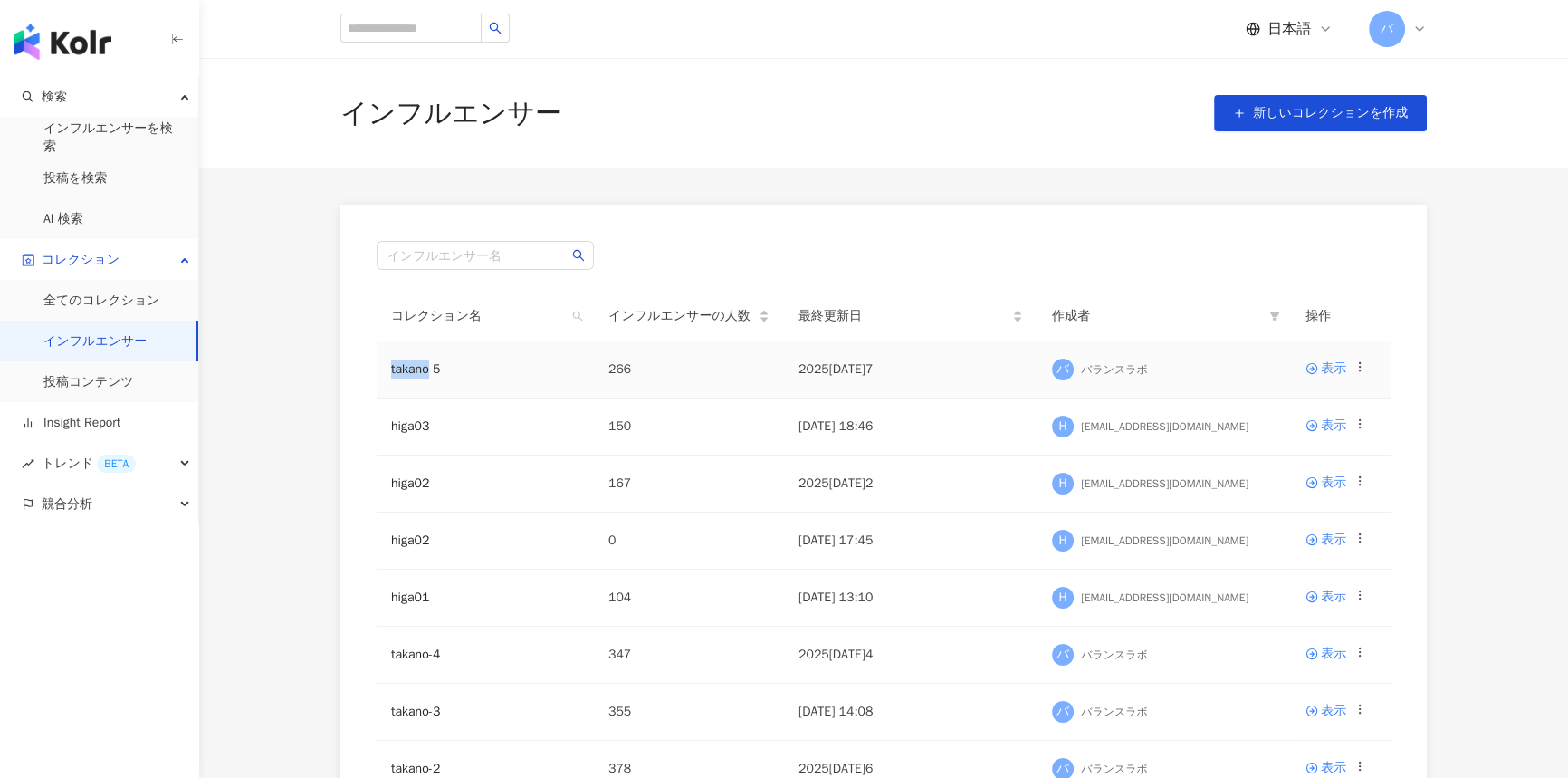 click on "takano-5" at bounding box center [485, 370] 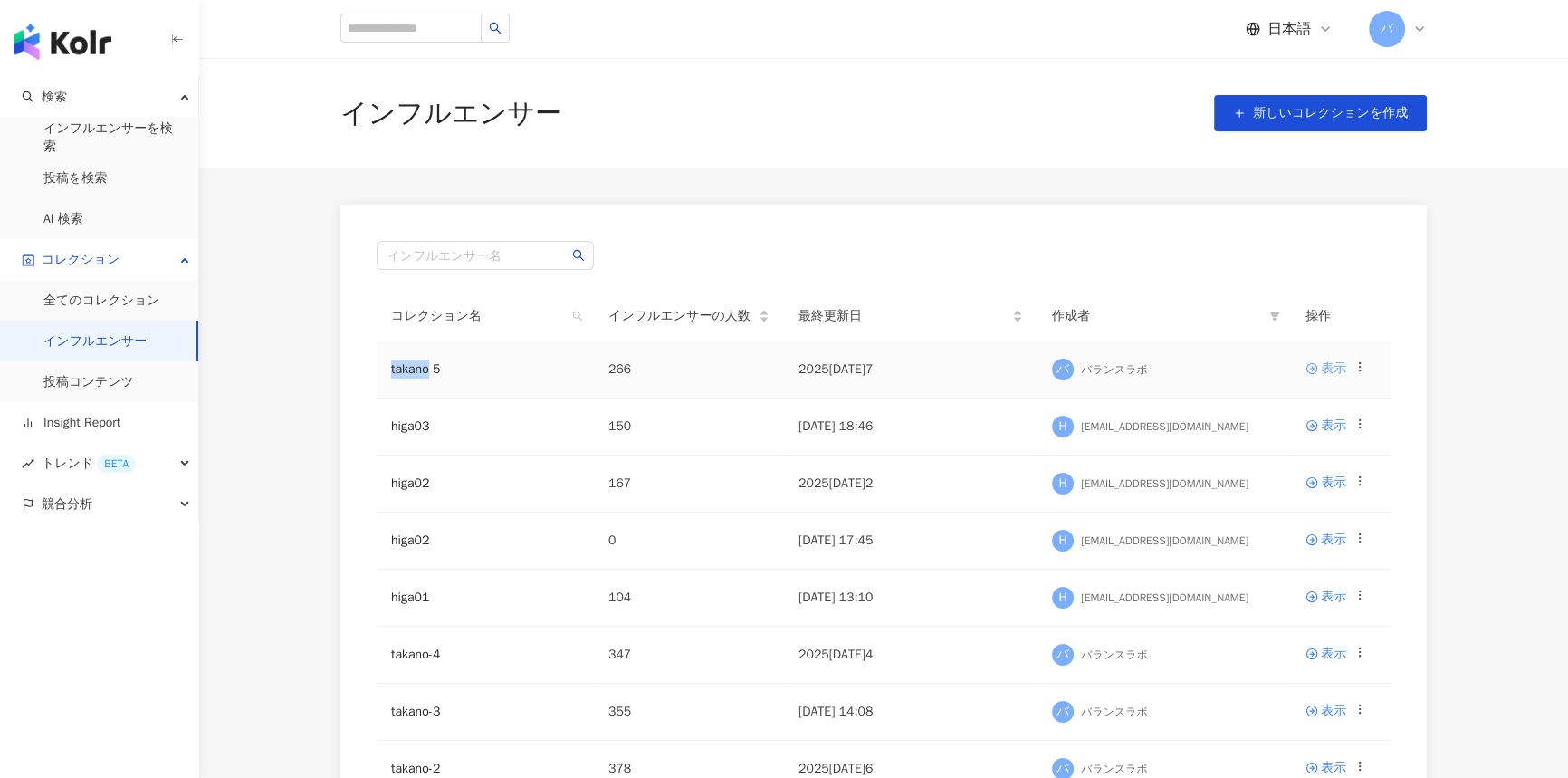 click on "表示" at bounding box center [1334, 369] 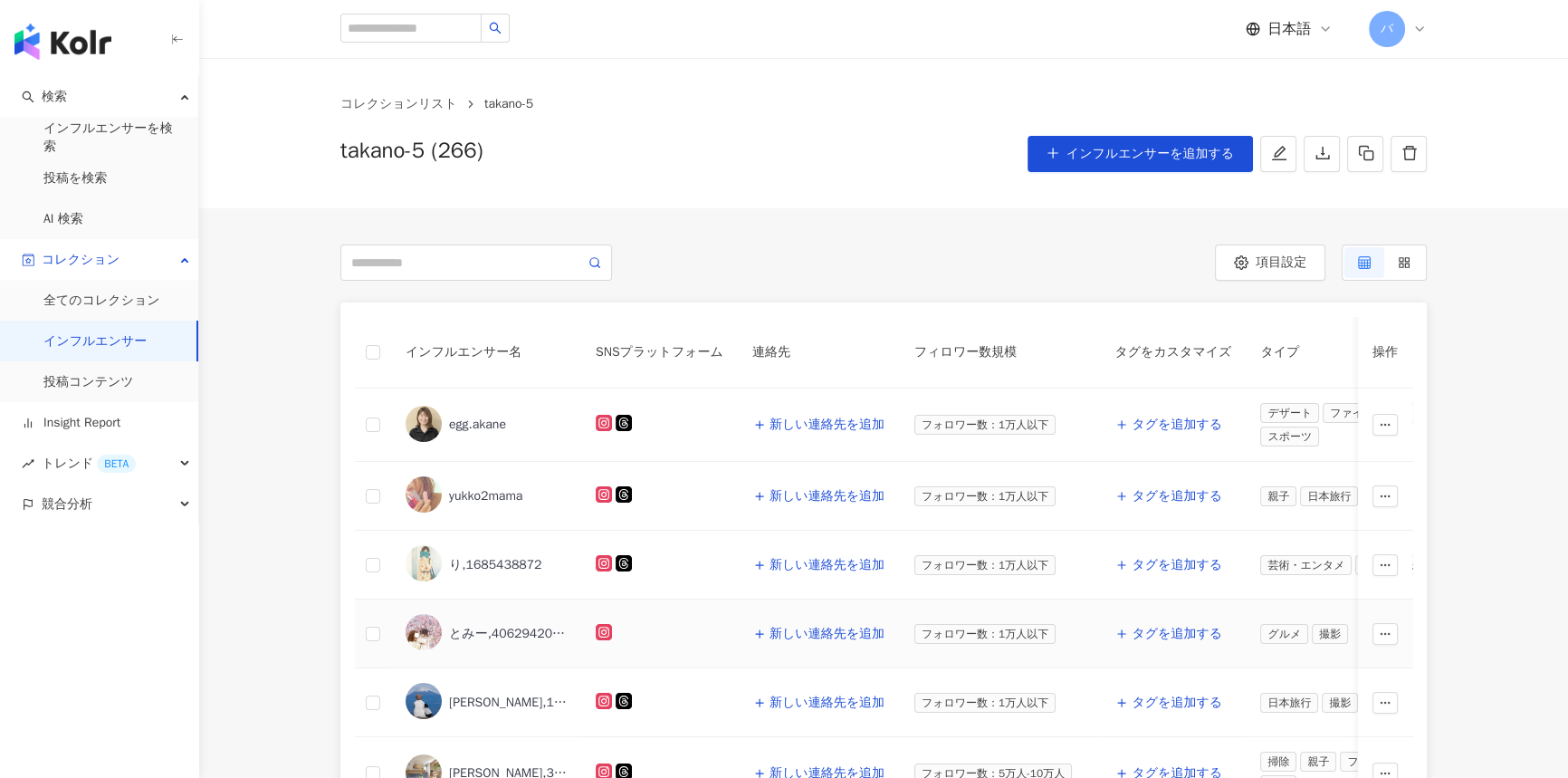 scroll, scrollTop: 494, scrollLeft: 0, axis: vertical 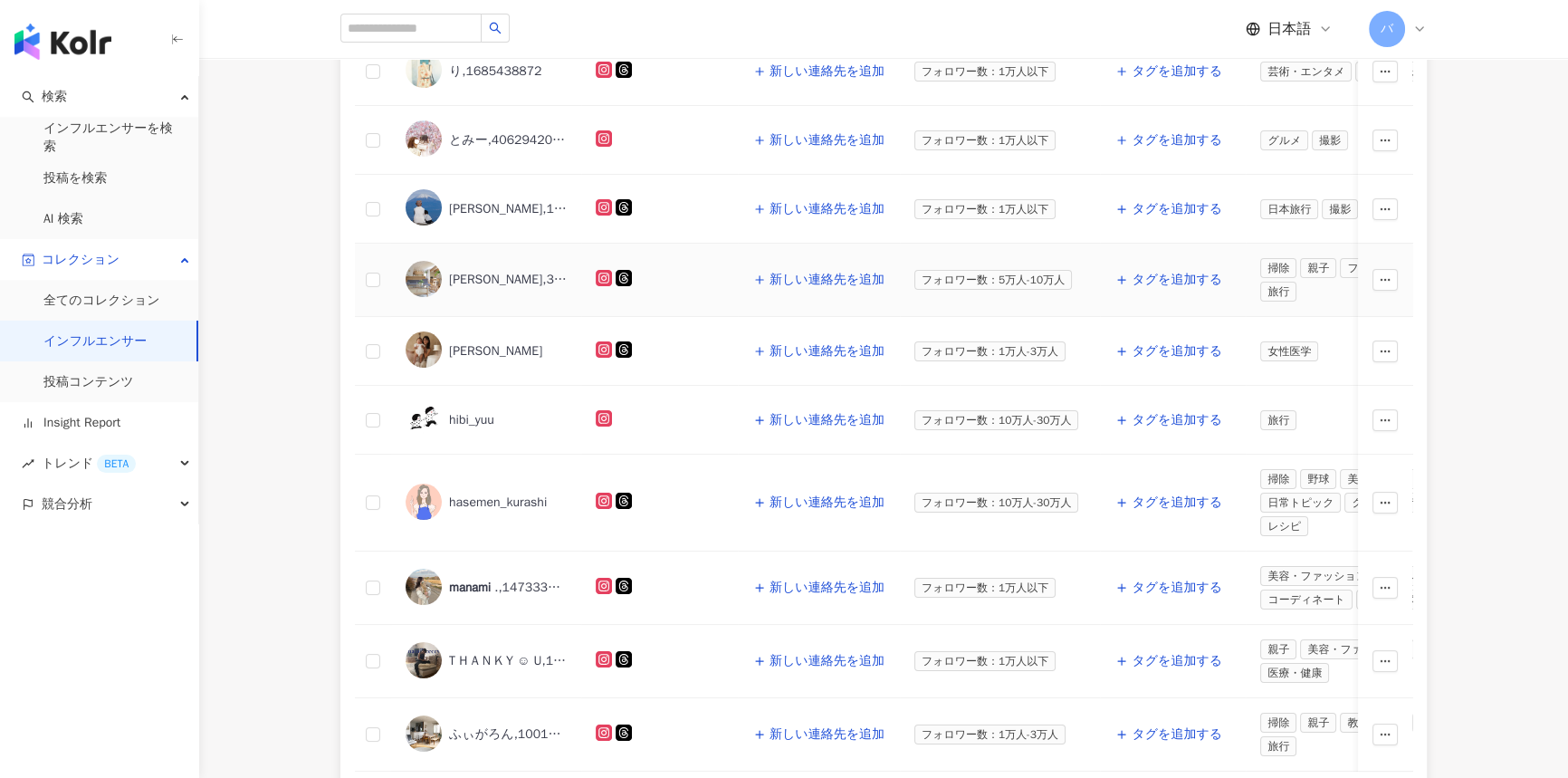click on "[PERSON_NAME],3179310621" at bounding box center [508, 280] 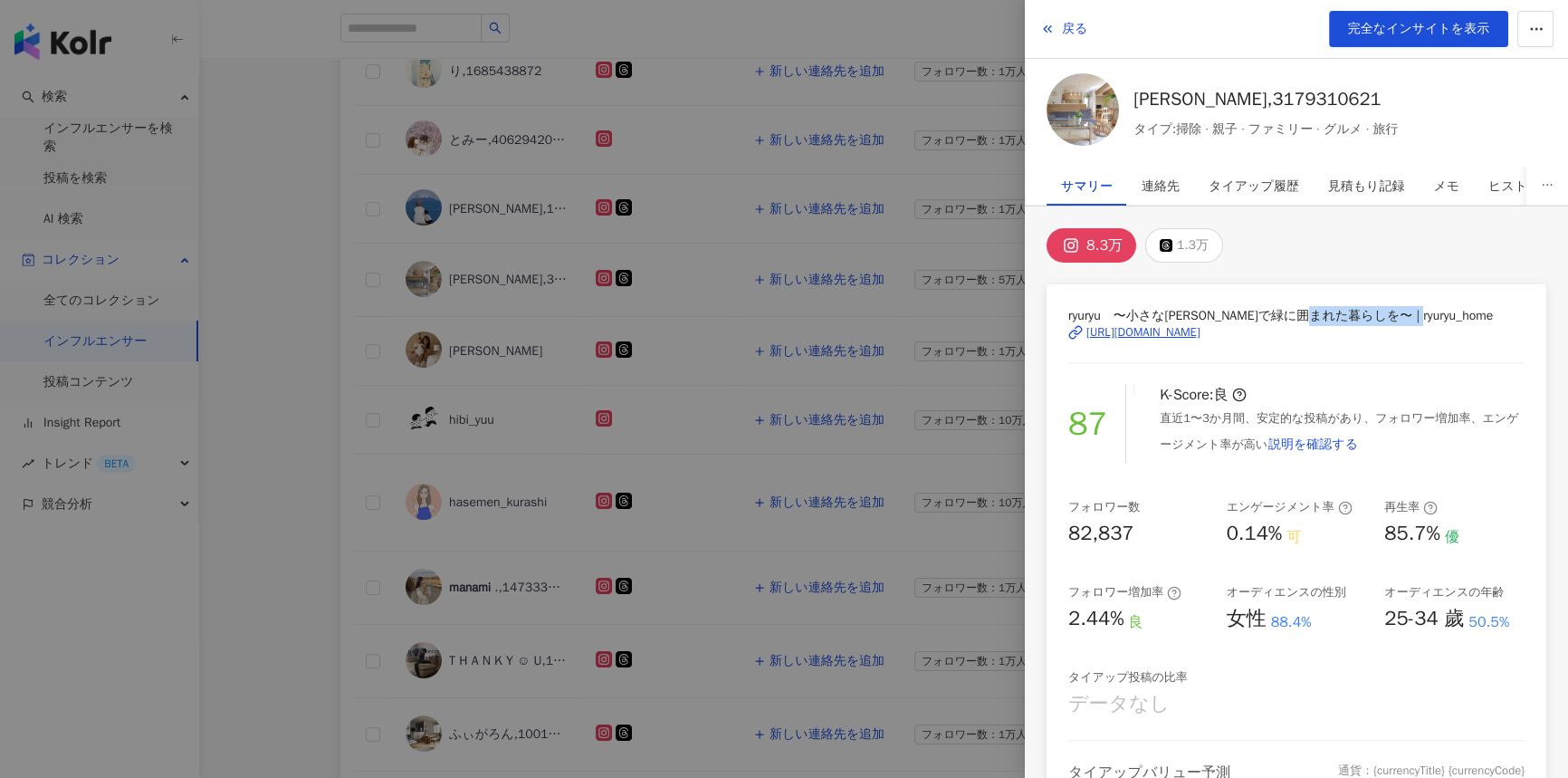 drag, startPoint x: 1433, startPoint y: 312, endPoint x: 1356, endPoint y: 314, distance: 77.02597 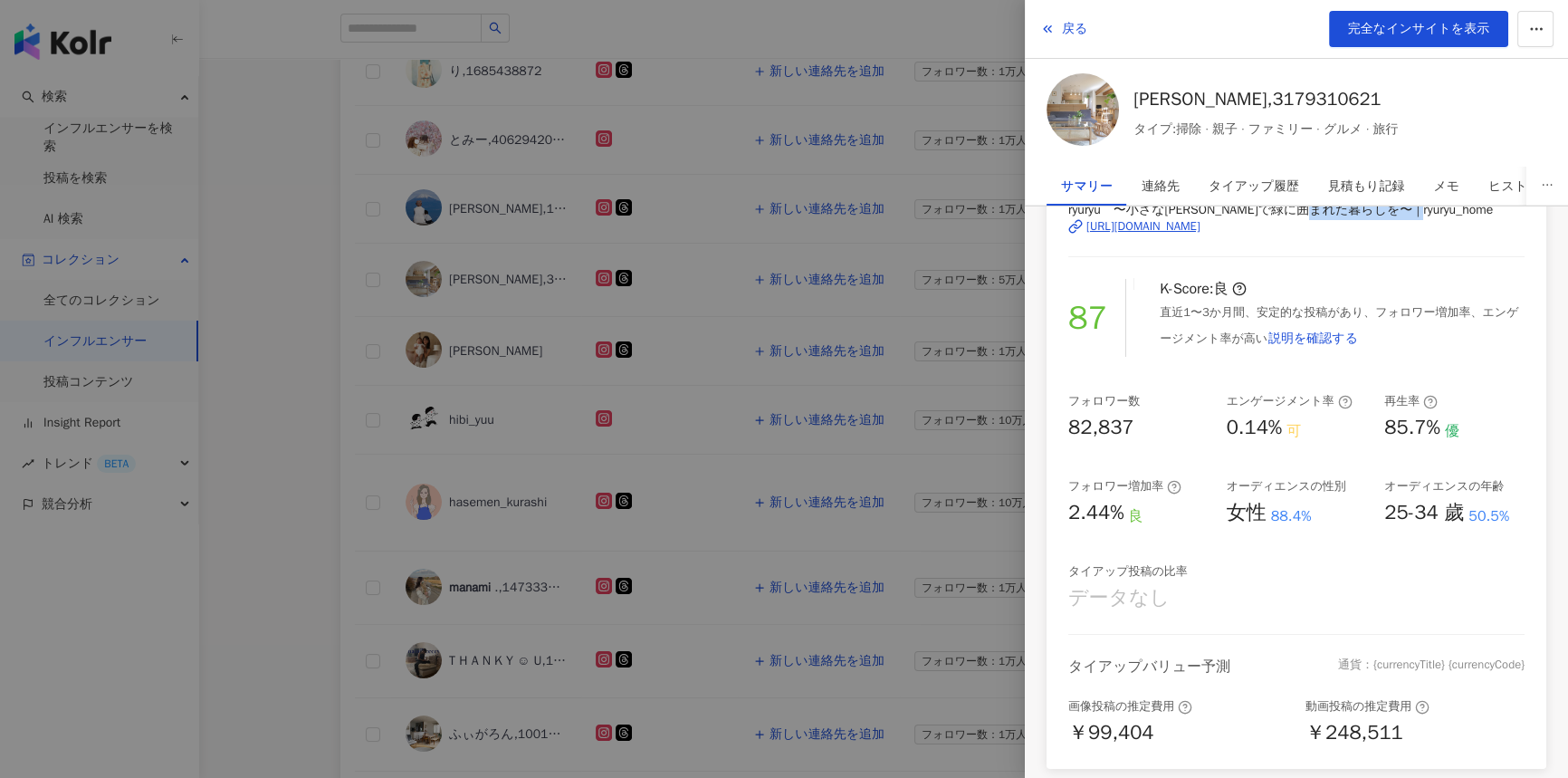 scroll, scrollTop: 0, scrollLeft: 0, axis: both 